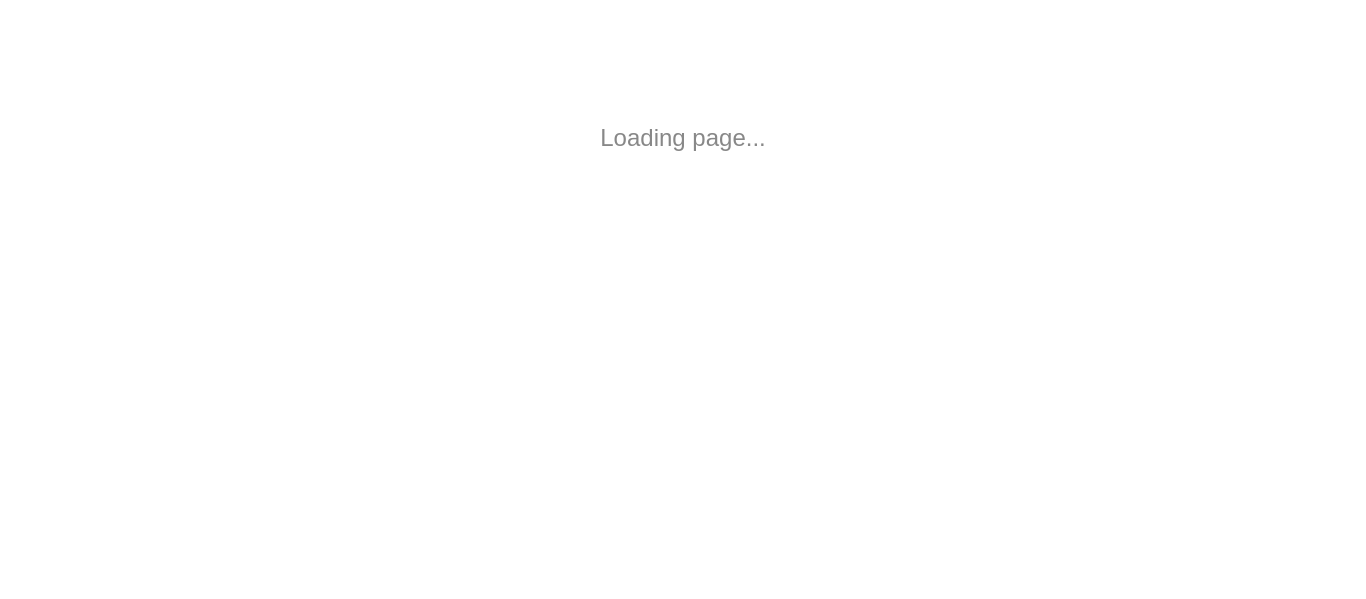 click on "Loading page..." at bounding box center (683, 138) 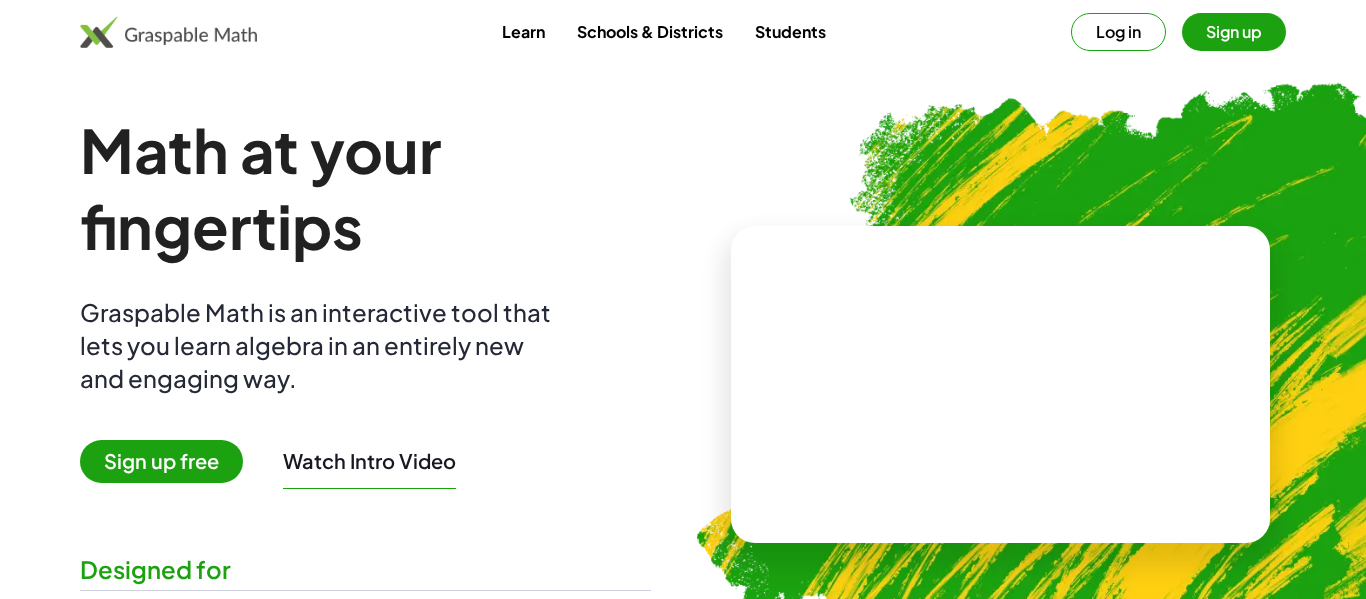 click on "Learn" at bounding box center [523, 31] 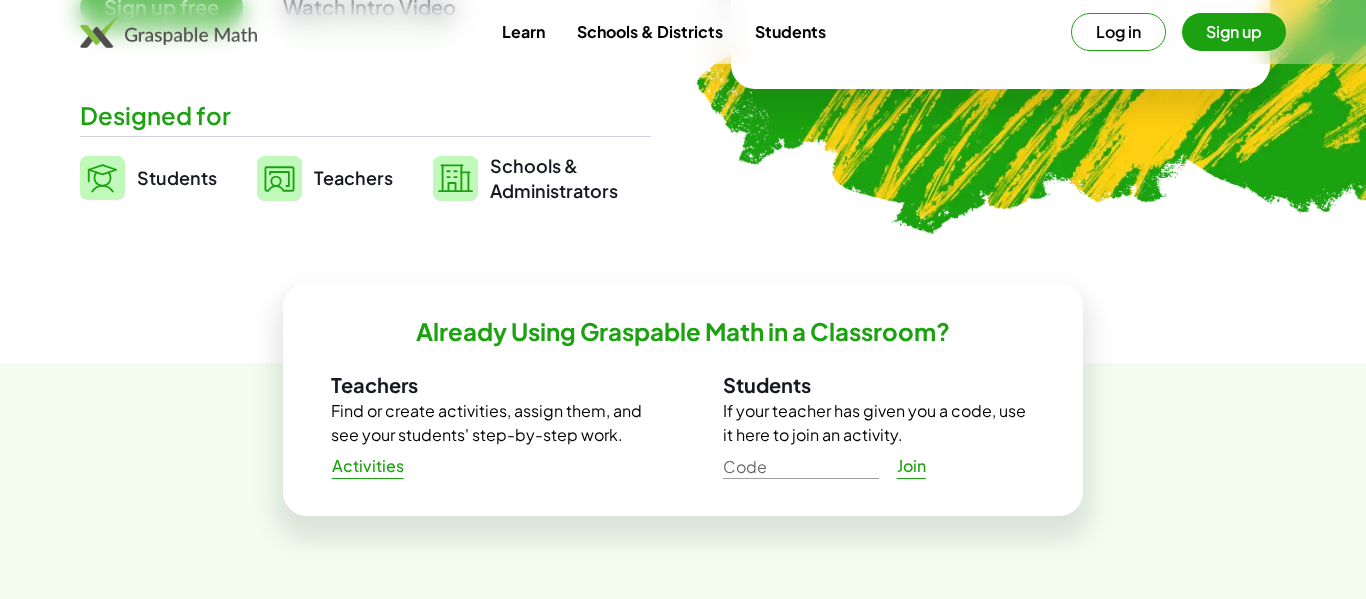 scroll, scrollTop: 459, scrollLeft: 0, axis: vertical 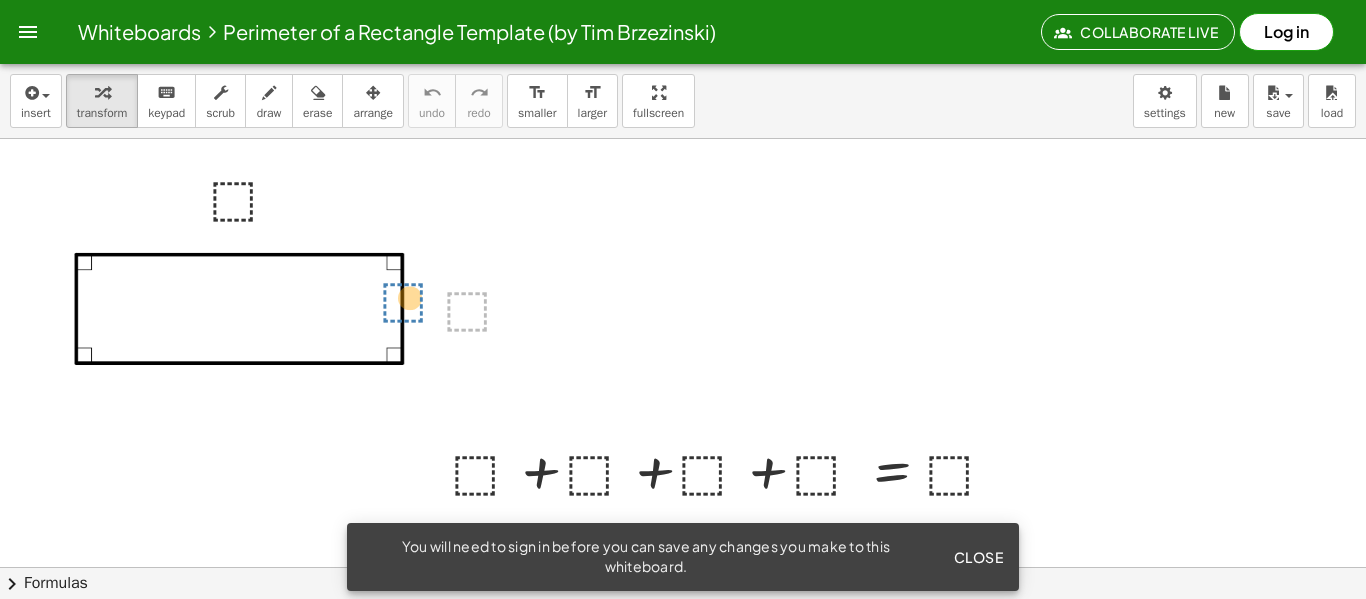 drag, startPoint x: 463, startPoint y: 285, endPoint x: 399, endPoint y: 276, distance: 64.629715 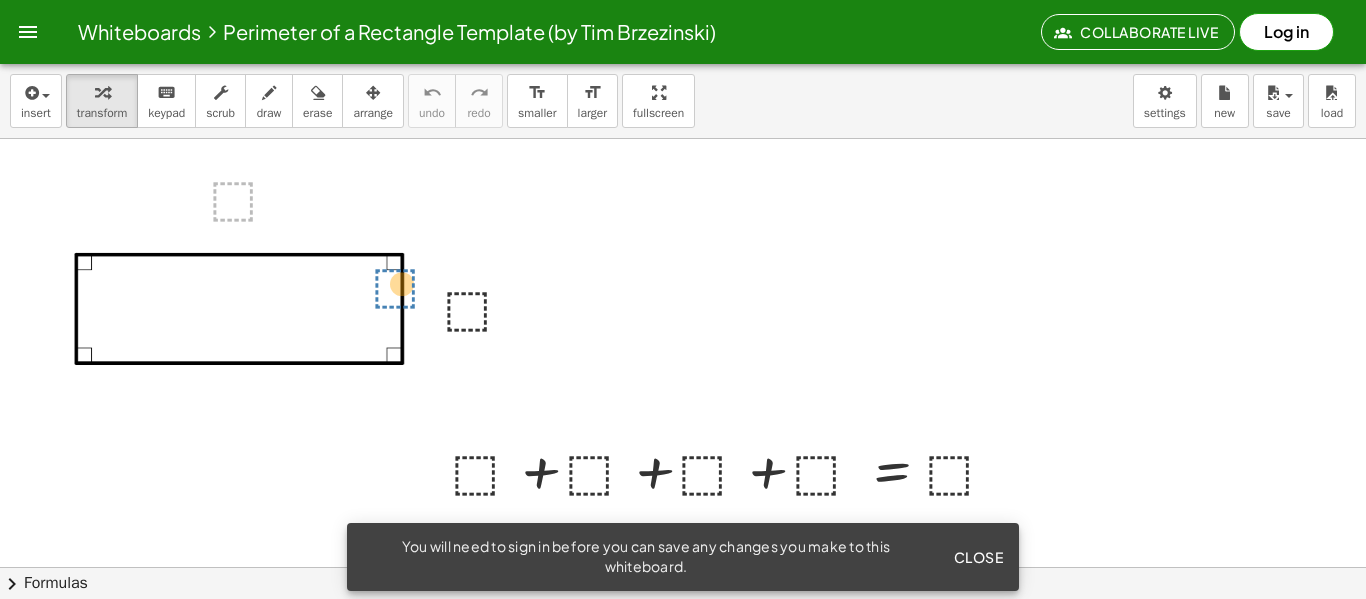 drag, startPoint x: 232, startPoint y: 186, endPoint x: 394, endPoint y: 273, distance: 183.88312 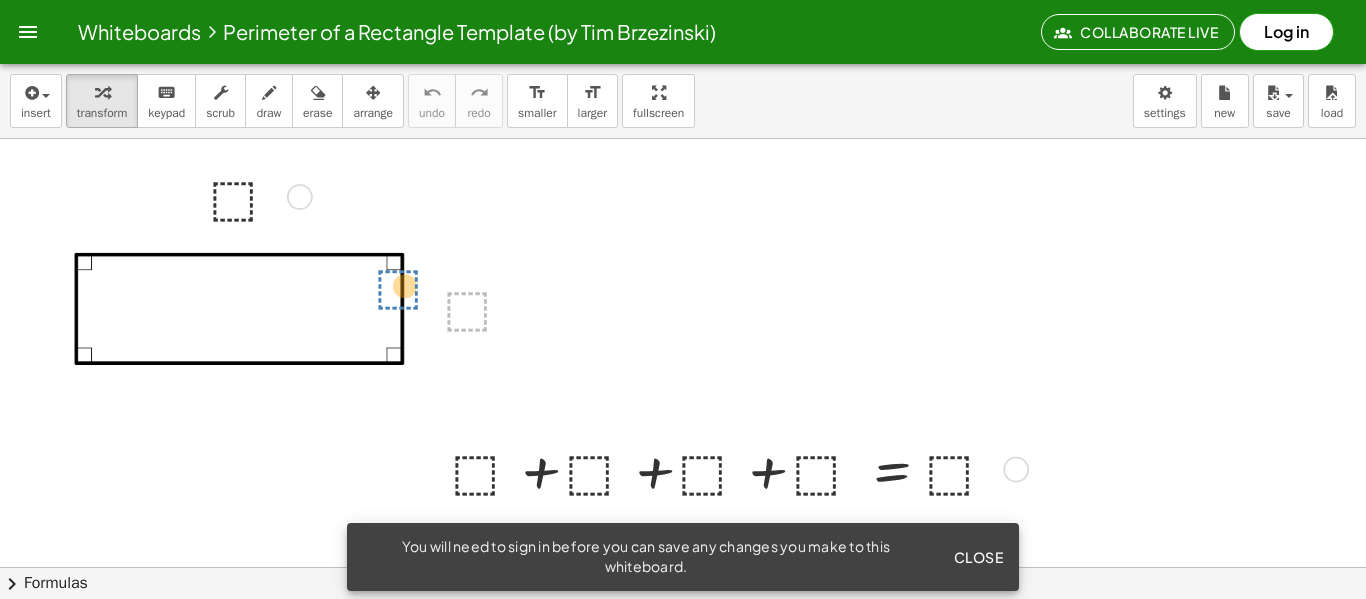 drag, startPoint x: 476, startPoint y: 320, endPoint x: 373, endPoint y: 320, distance: 103 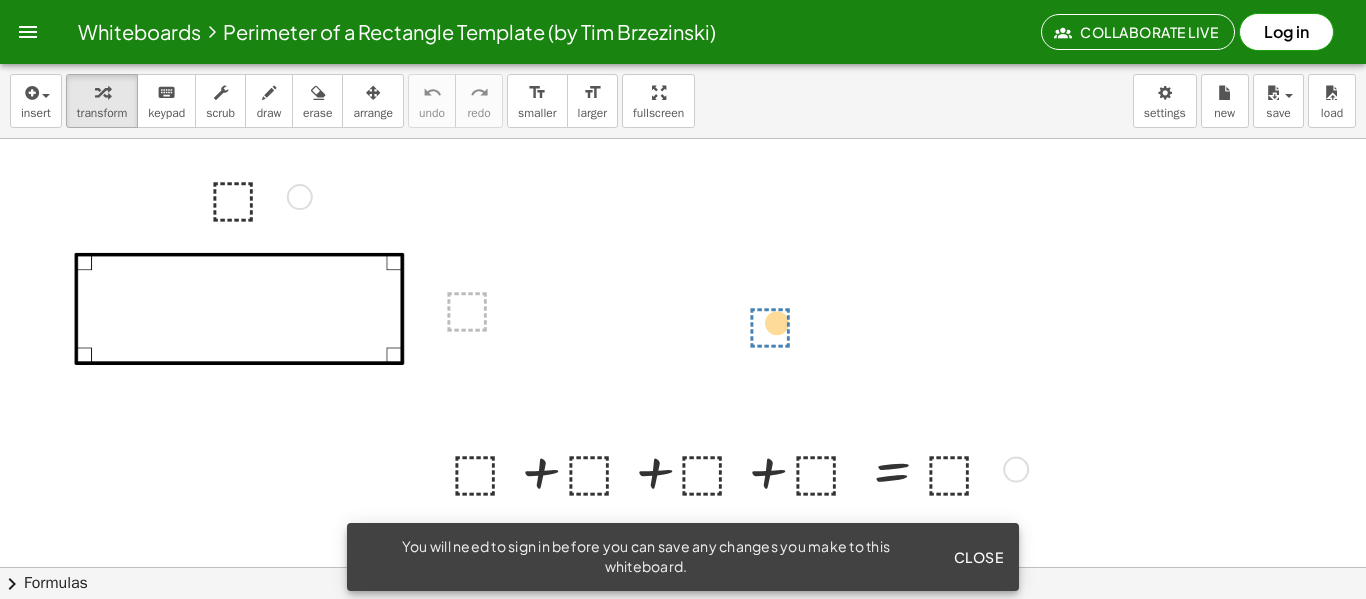 click at bounding box center [683, 631] 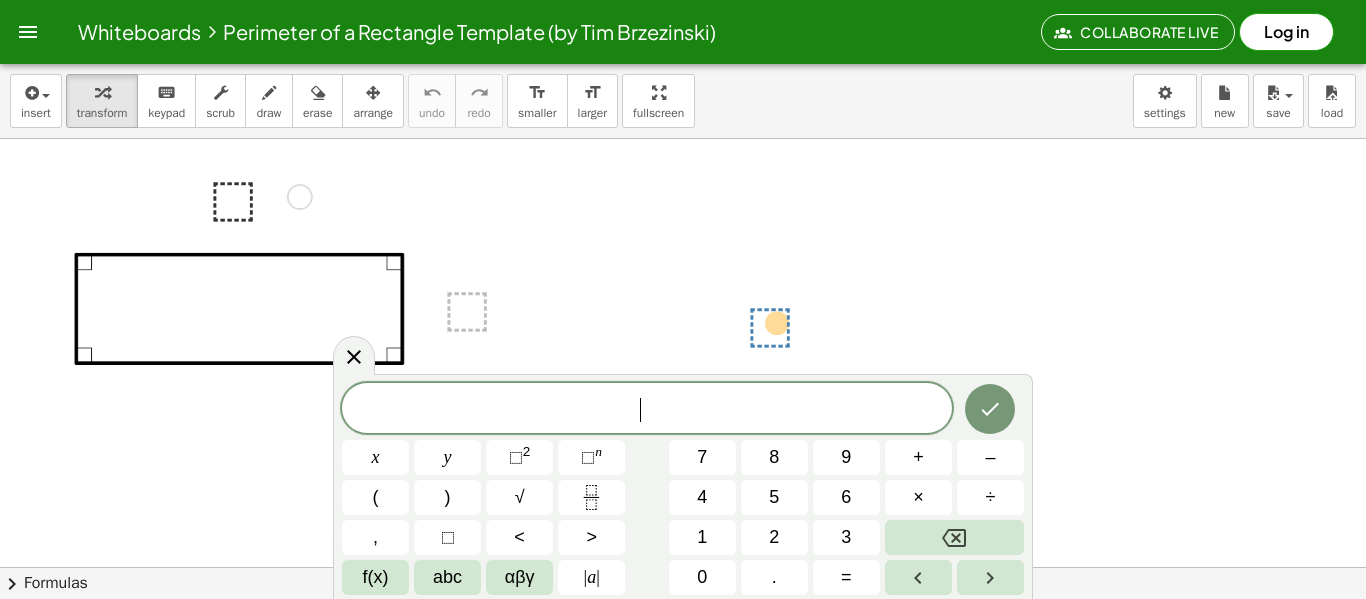 scroll, scrollTop: 0, scrollLeft: 0, axis: both 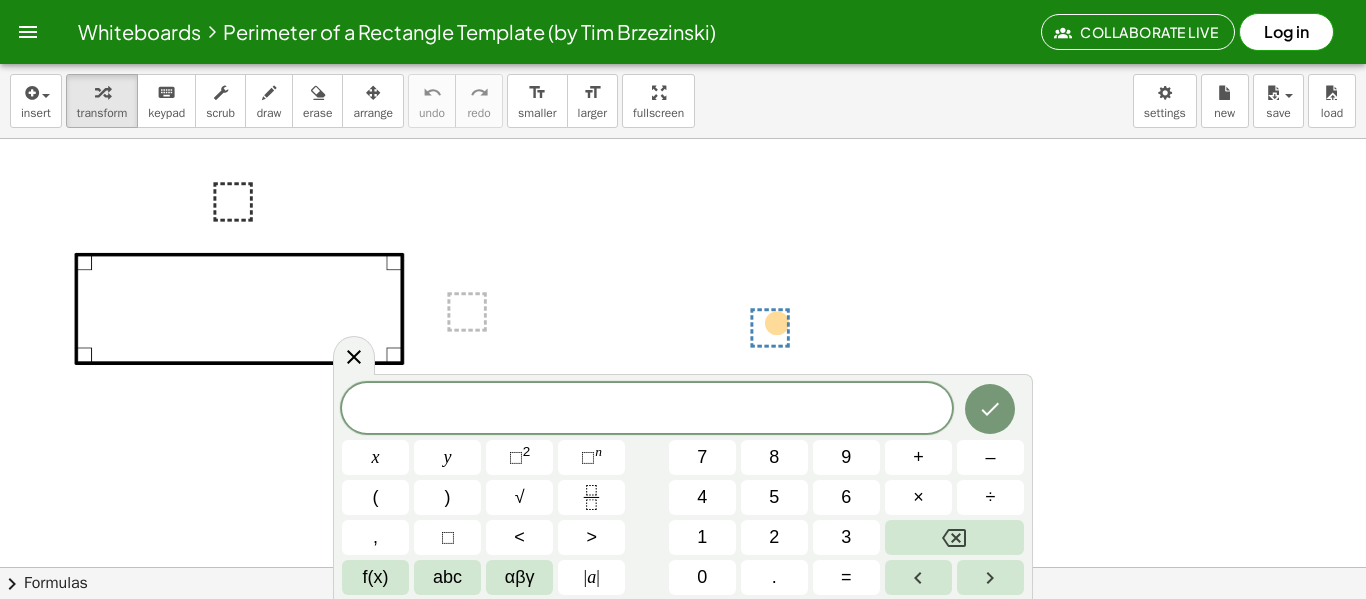 click at bounding box center [491, 305] 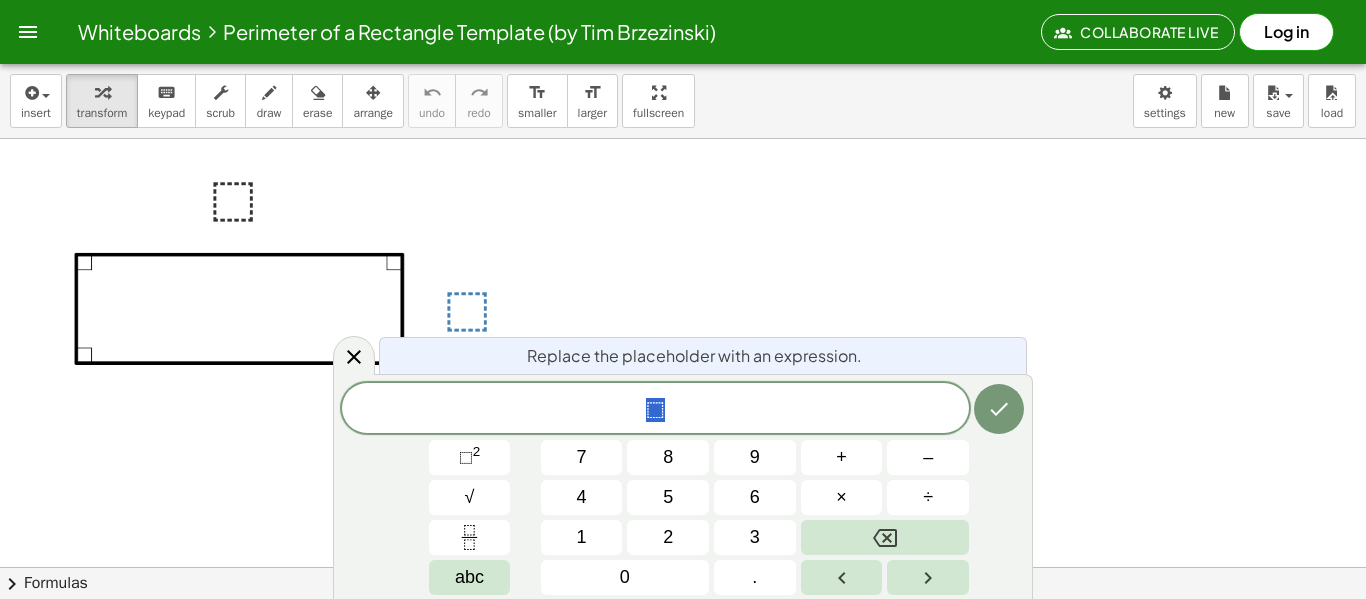 click at bounding box center (491, 305) 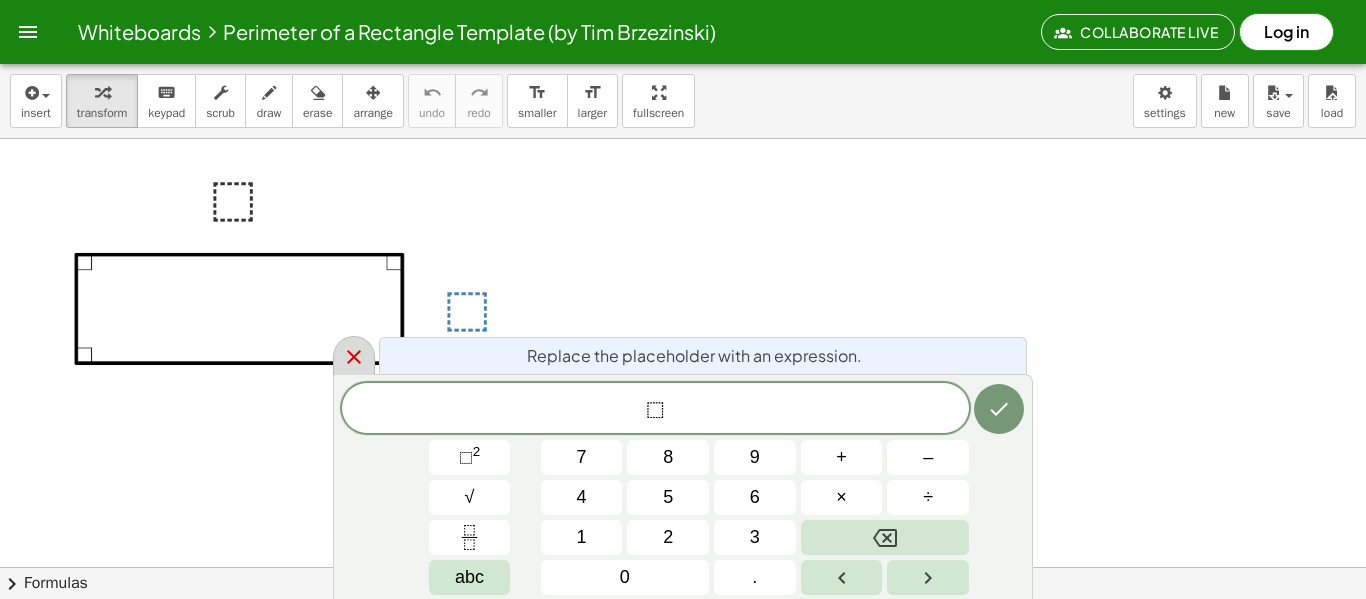 click at bounding box center [354, 355] 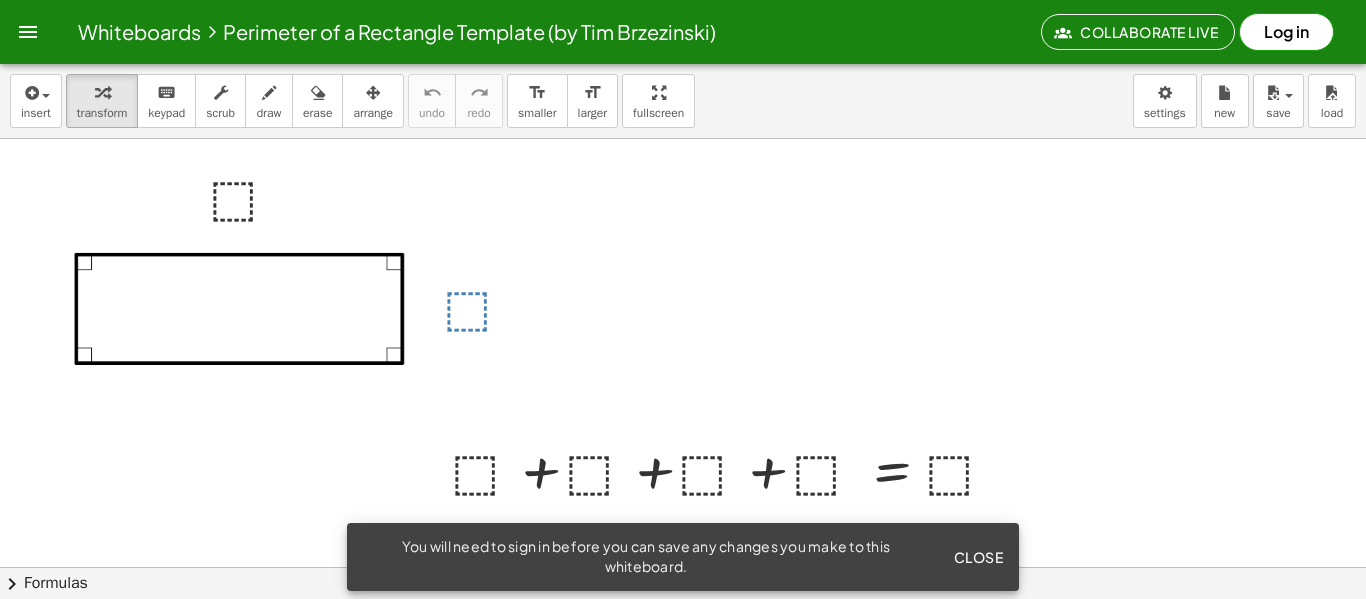 drag, startPoint x: 469, startPoint y: 292, endPoint x: 421, endPoint y: 271, distance: 52.392746 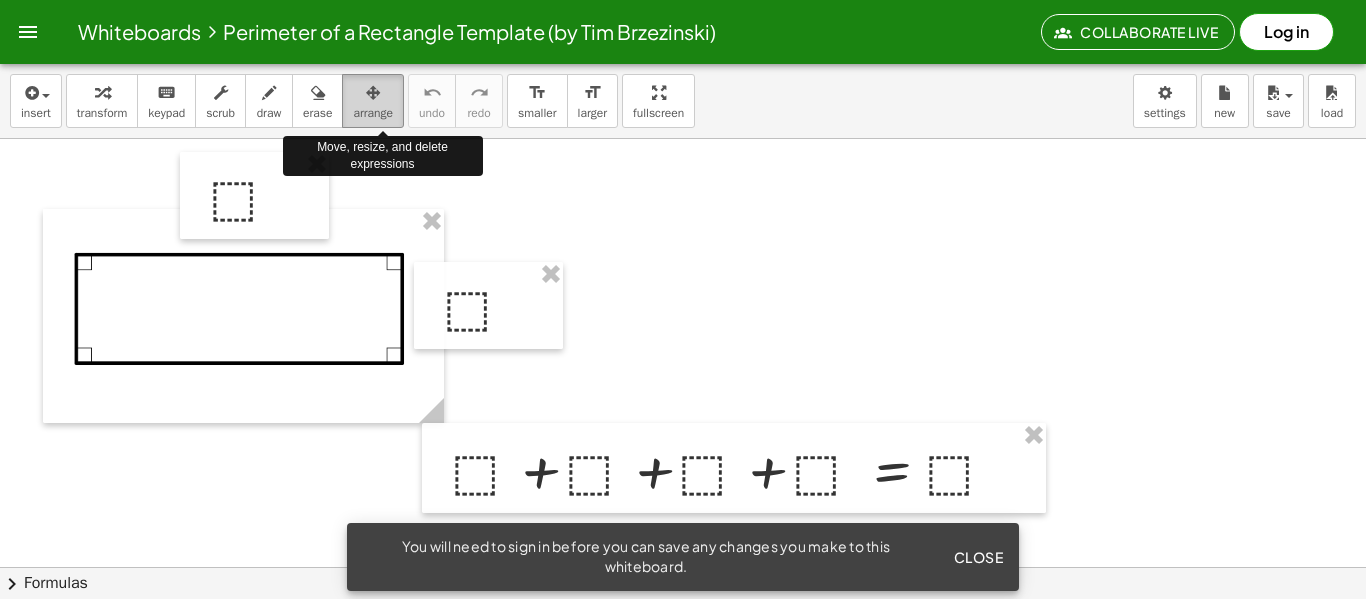 click at bounding box center [373, 93] 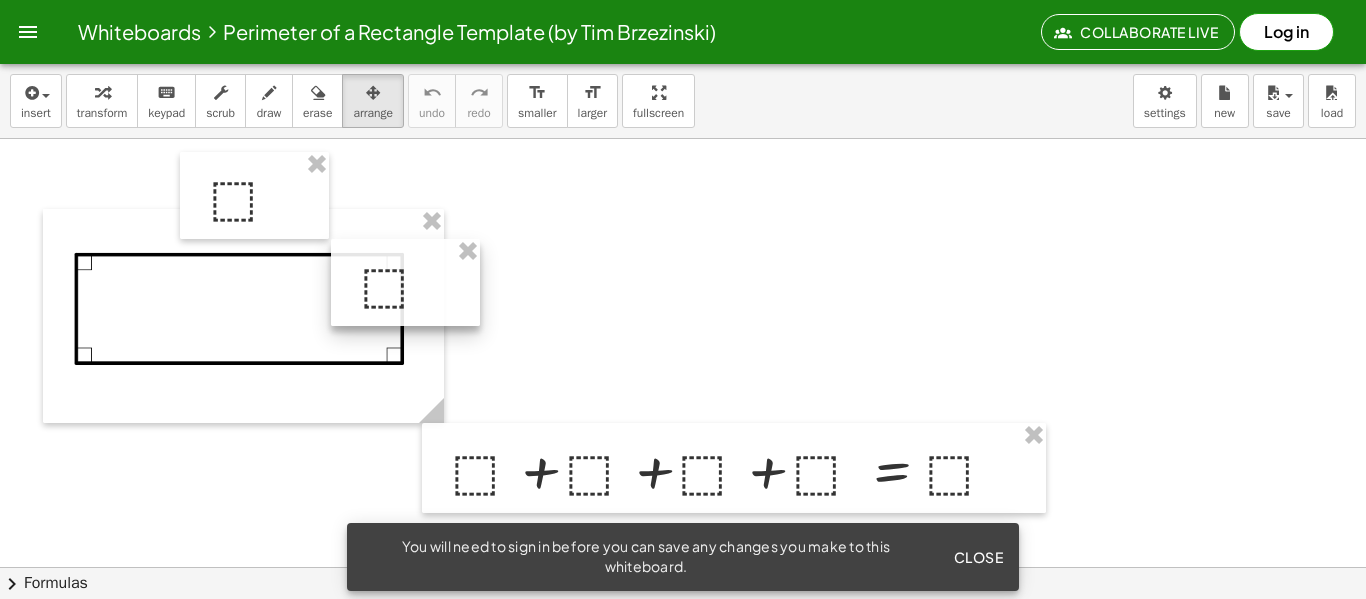 drag, startPoint x: 487, startPoint y: 302, endPoint x: 404, endPoint y: 279, distance: 86.127815 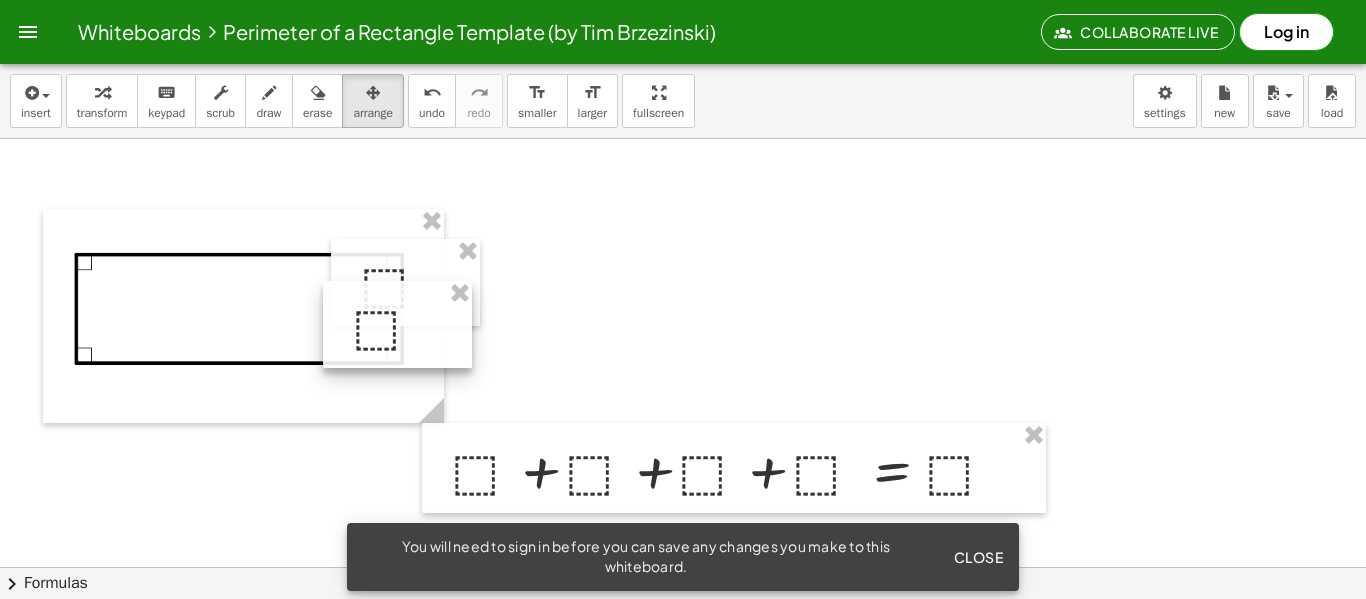 drag, startPoint x: 241, startPoint y: 204, endPoint x: 385, endPoint y: 333, distance: 193.33133 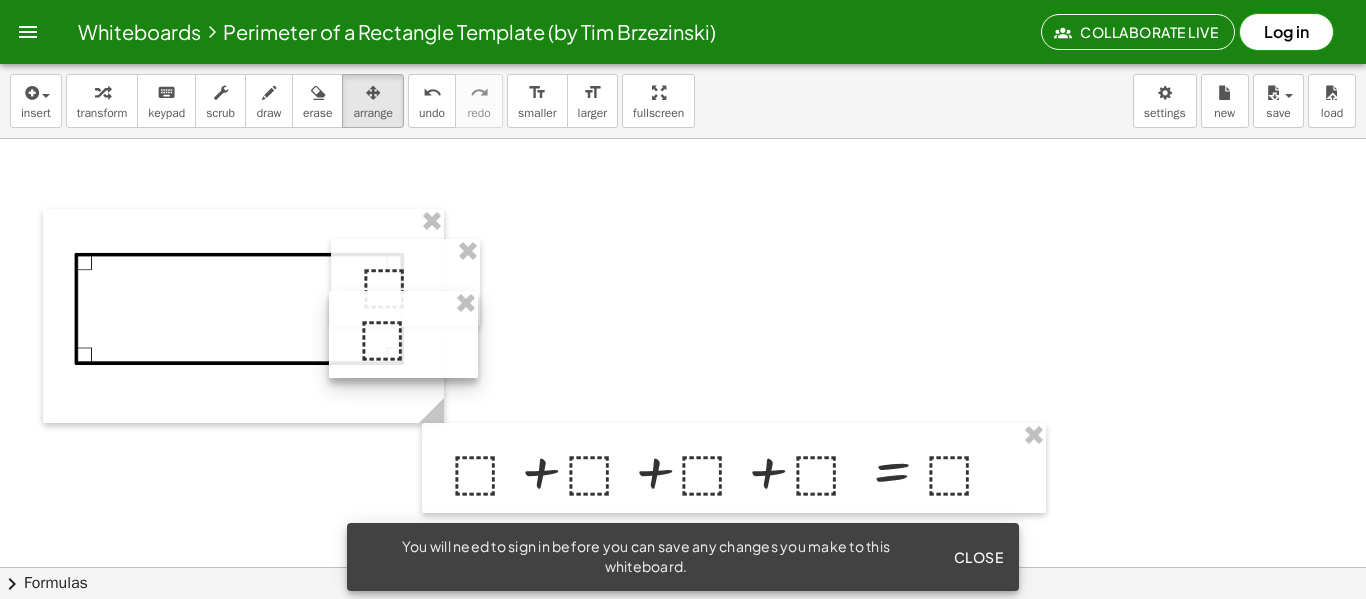 drag, startPoint x: 385, startPoint y: 333, endPoint x: 390, endPoint y: 343, distance: 11.18034 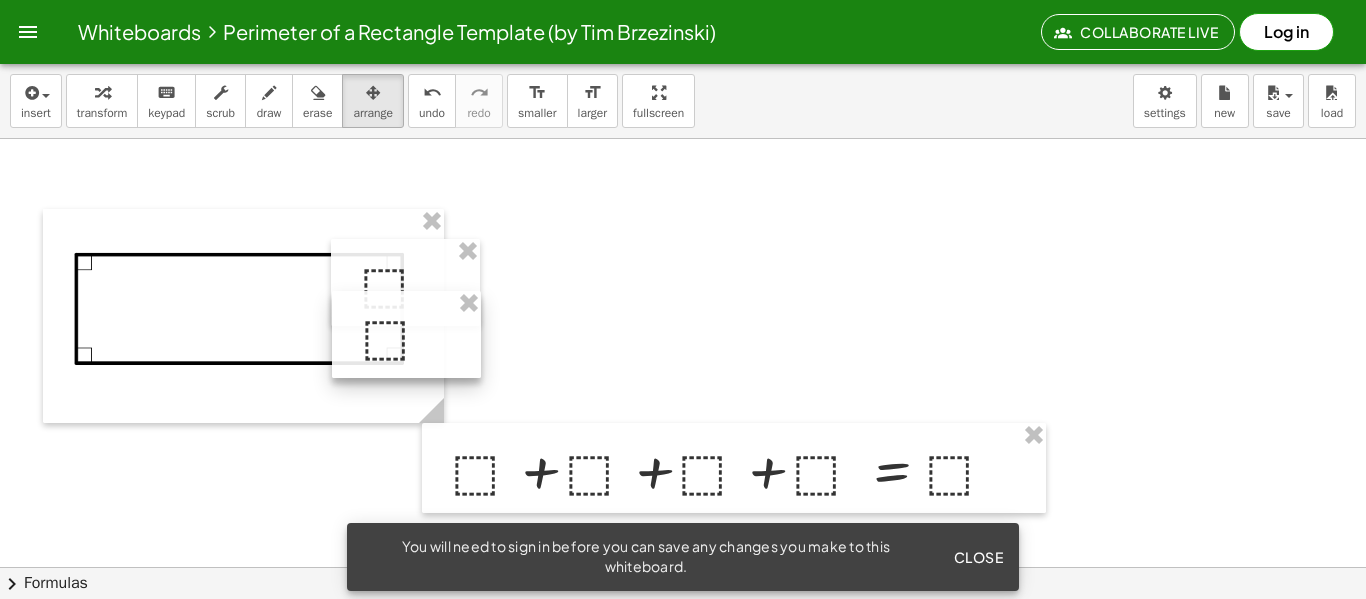 click at bounding box center [406, 334] 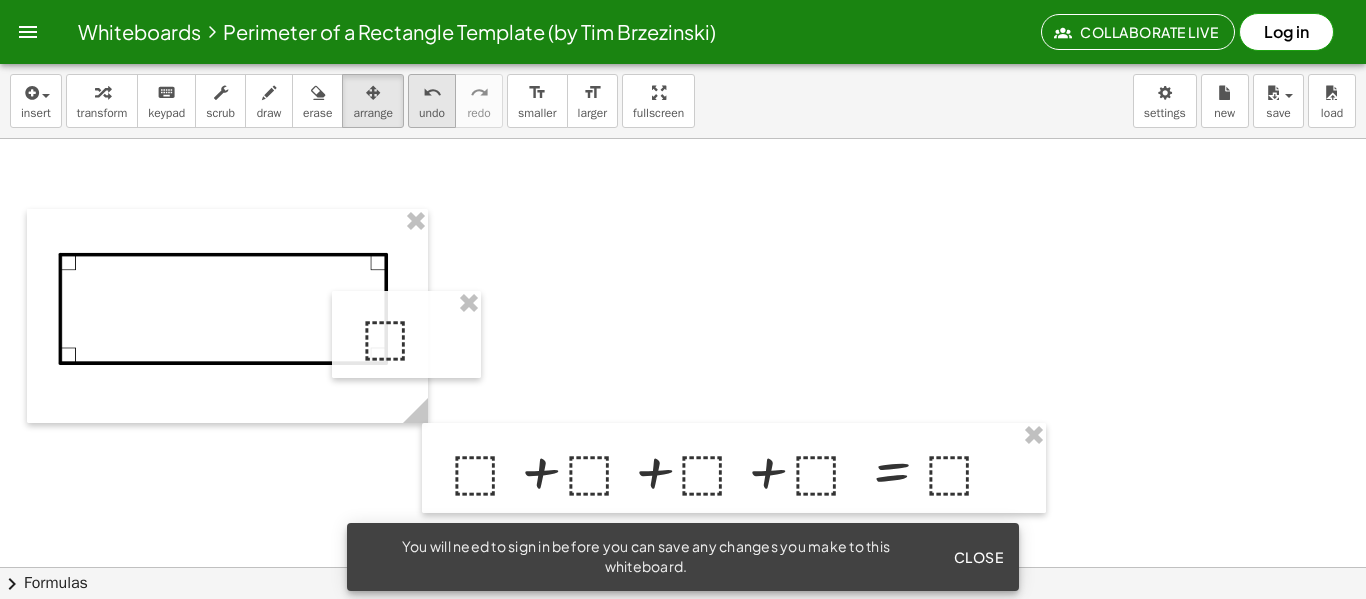 click on "undo undo" at bounding box center [432, 101] 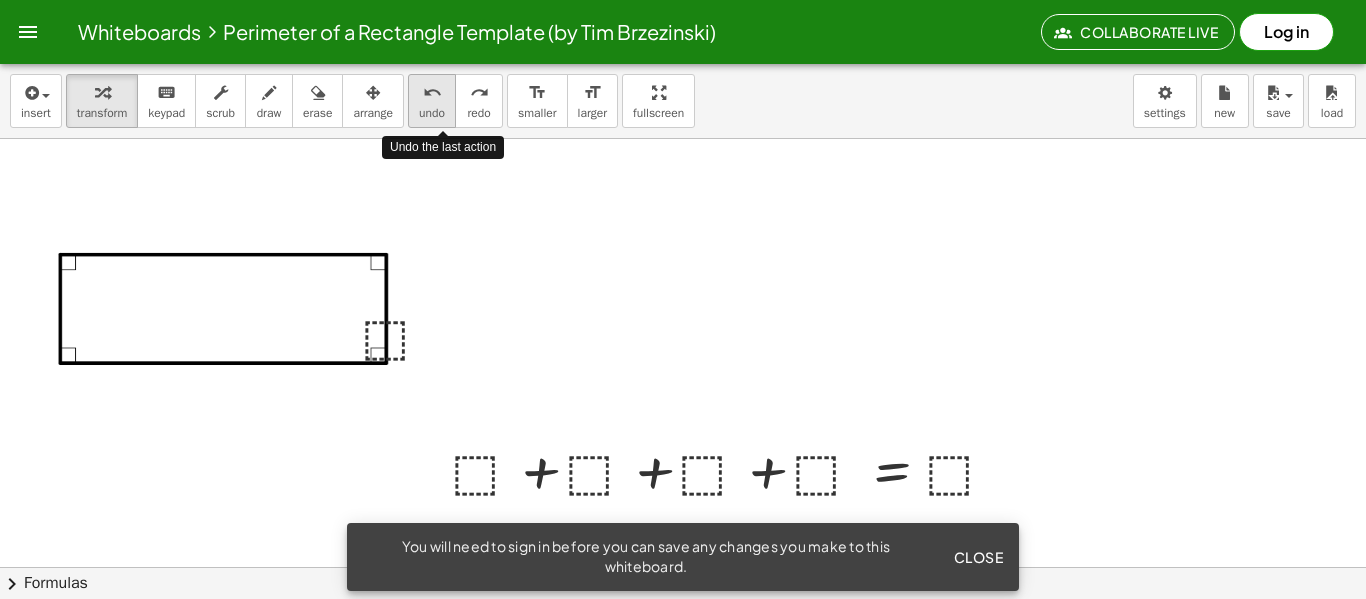 click on "undo undo" at bounding box center (432, 101) 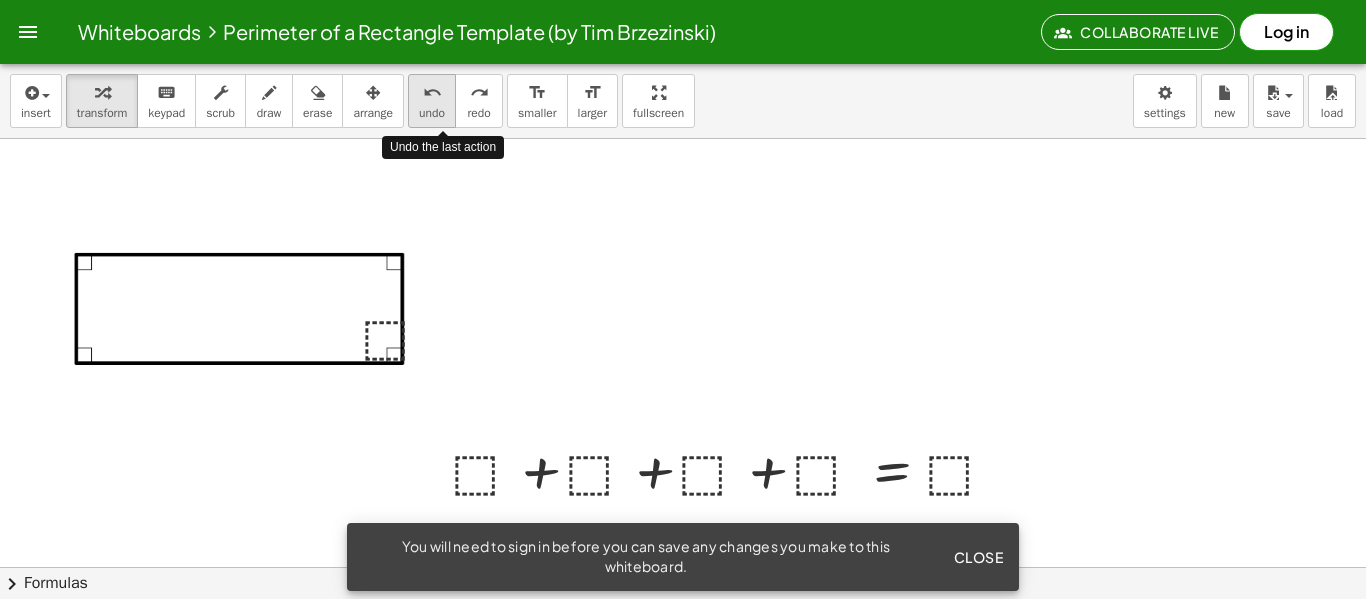 click on "undo undo" at bounding box center [432, 101] 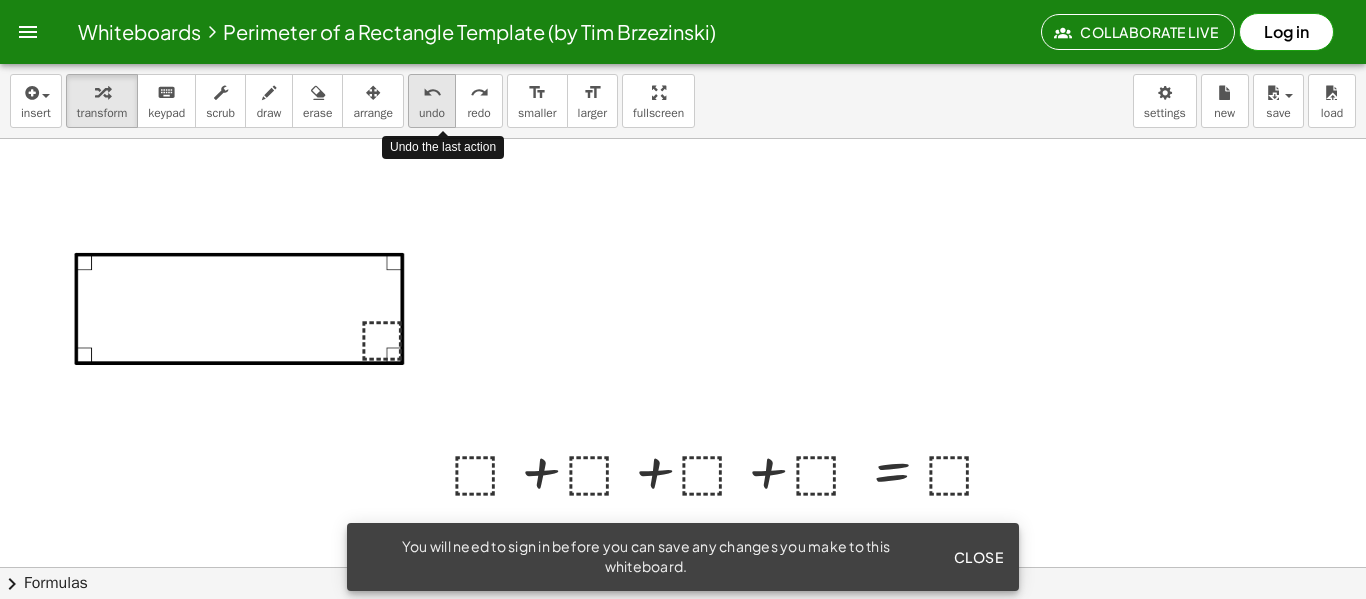 click on "undo undo" at bounding box center (432, 101) 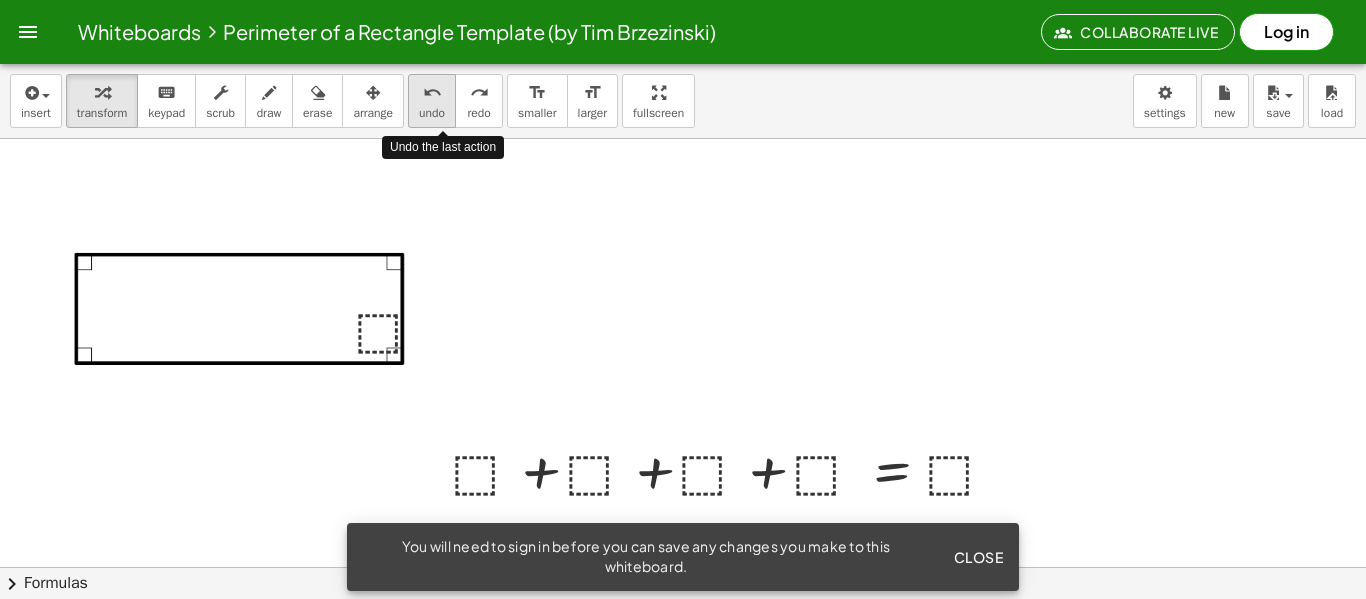 click on "undo undo" at bounding box center (432, 101) 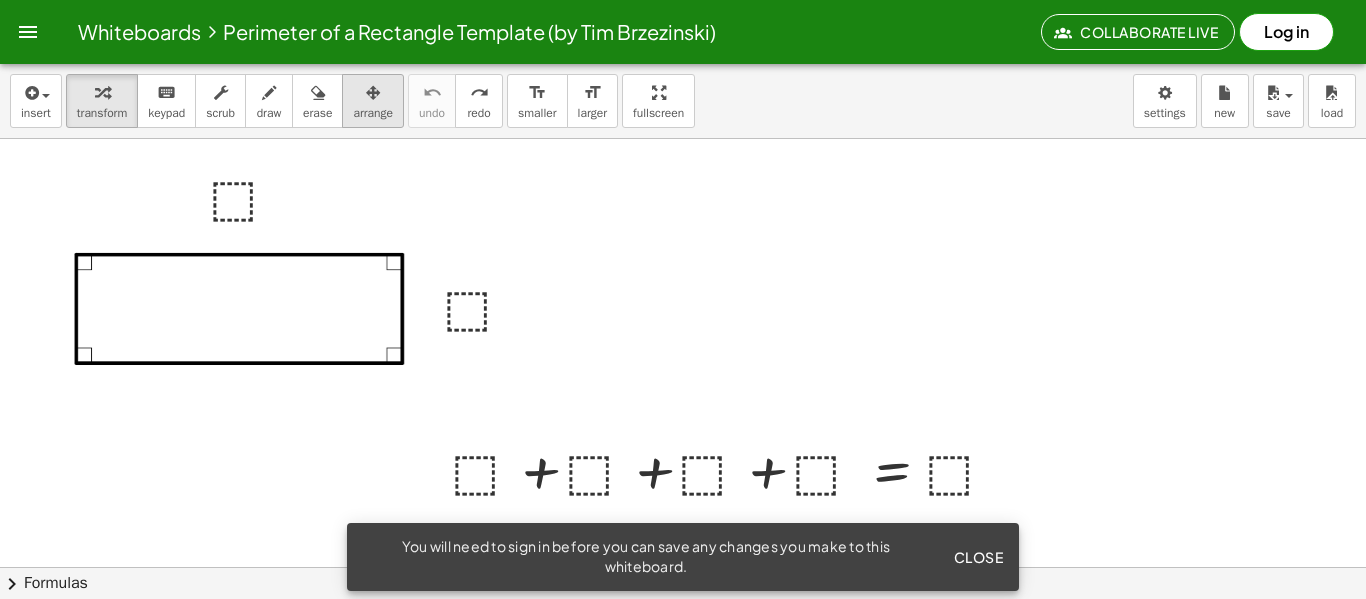 click on "arrange" at bounding box center [373, 101] 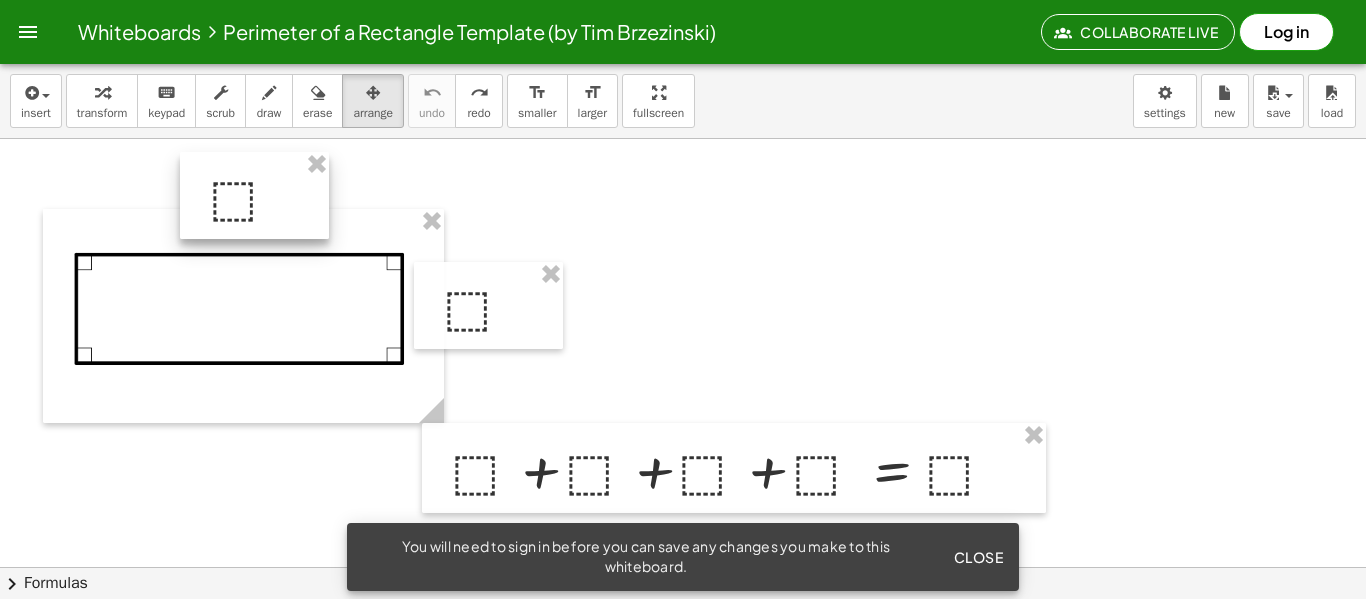 click at bounding box center [254, 195] 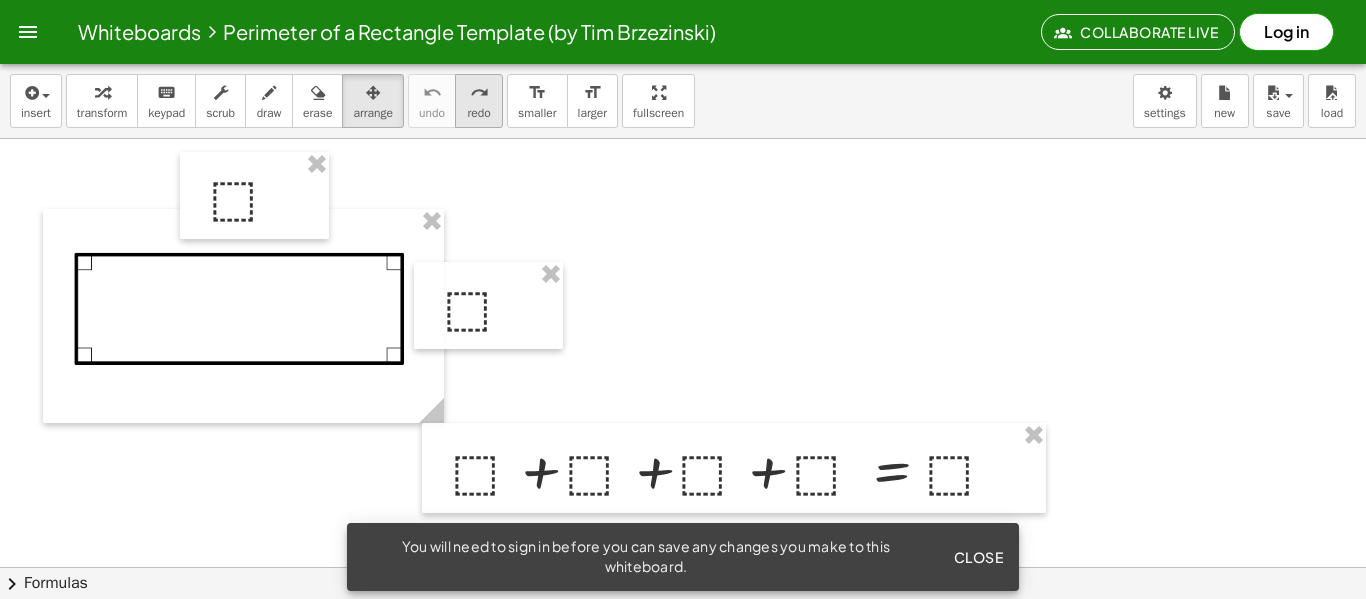 click on "redo redo" at bounding box center (479, 101) 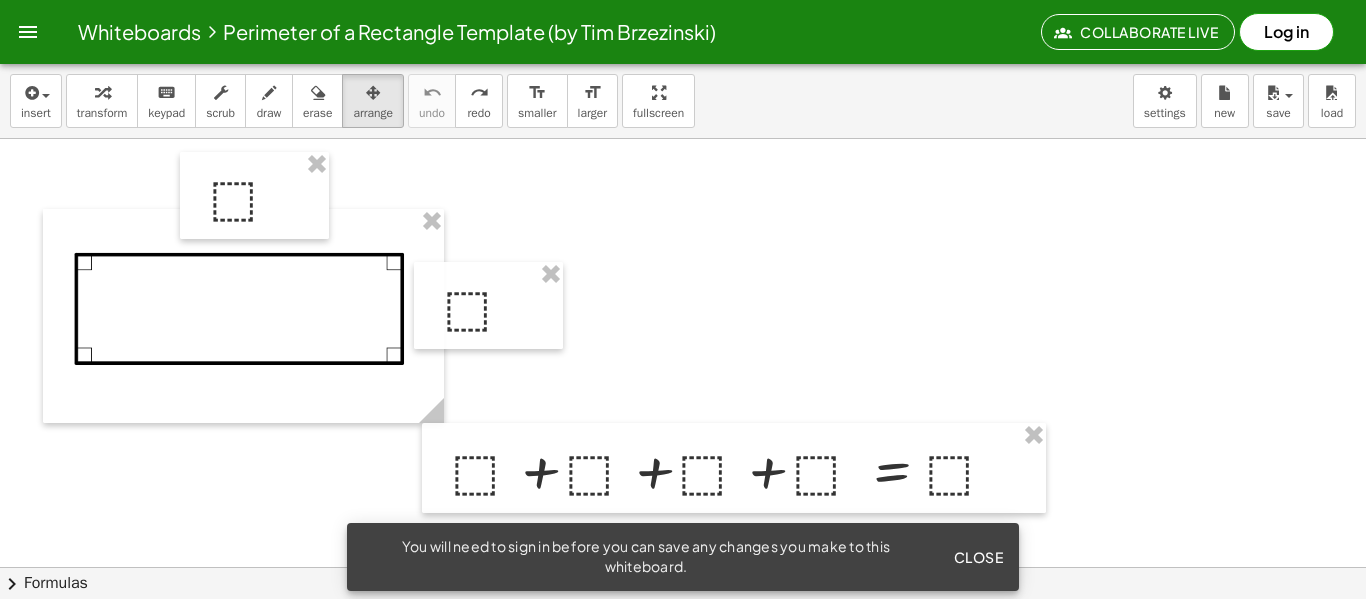 click at bounding box center (683, 631) 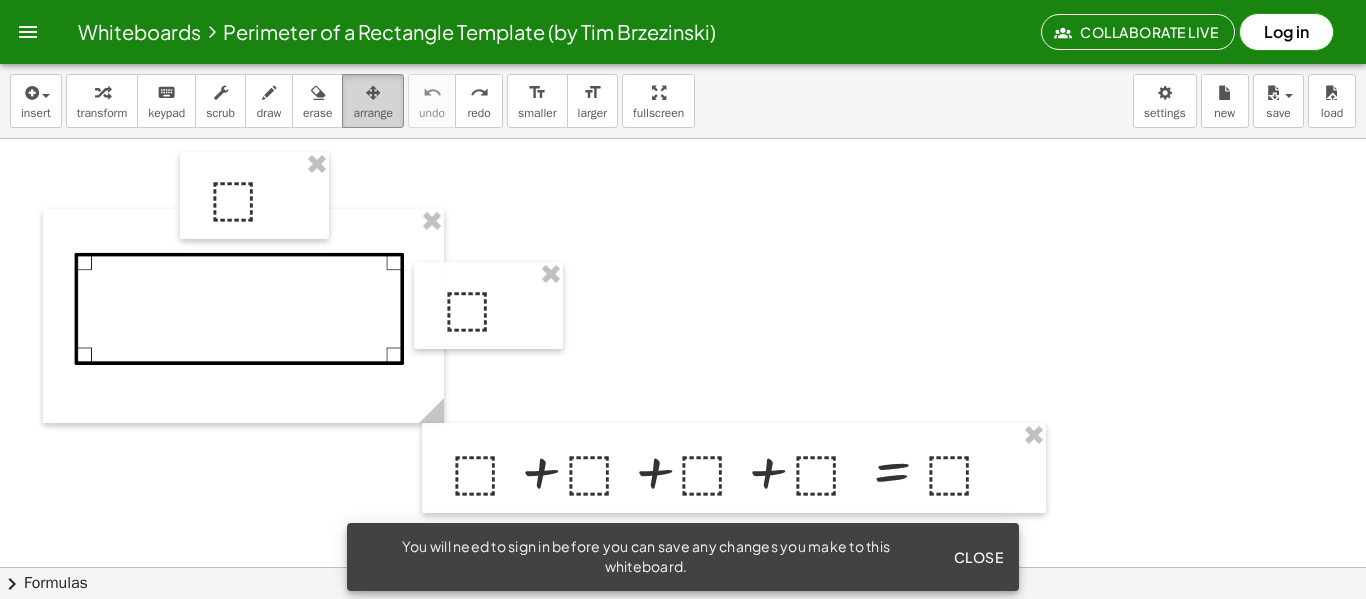 click on "arrange" at bounding box center (373, 113) 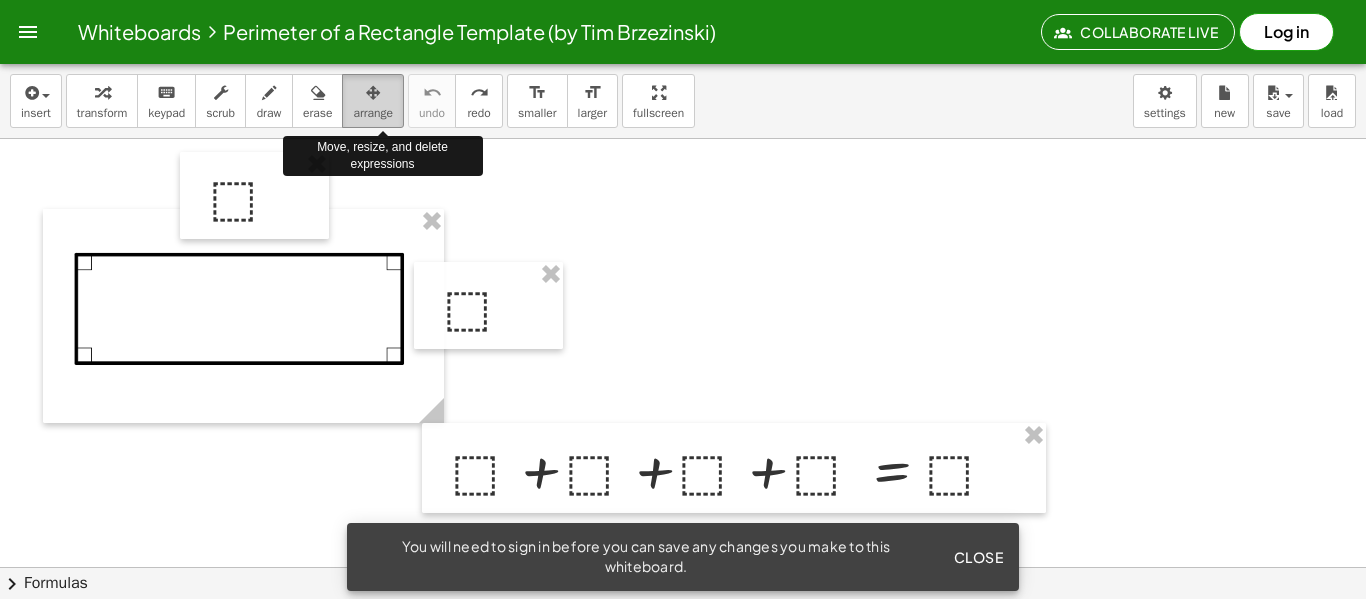 click on "arrange" at bounding box center (373, 113) 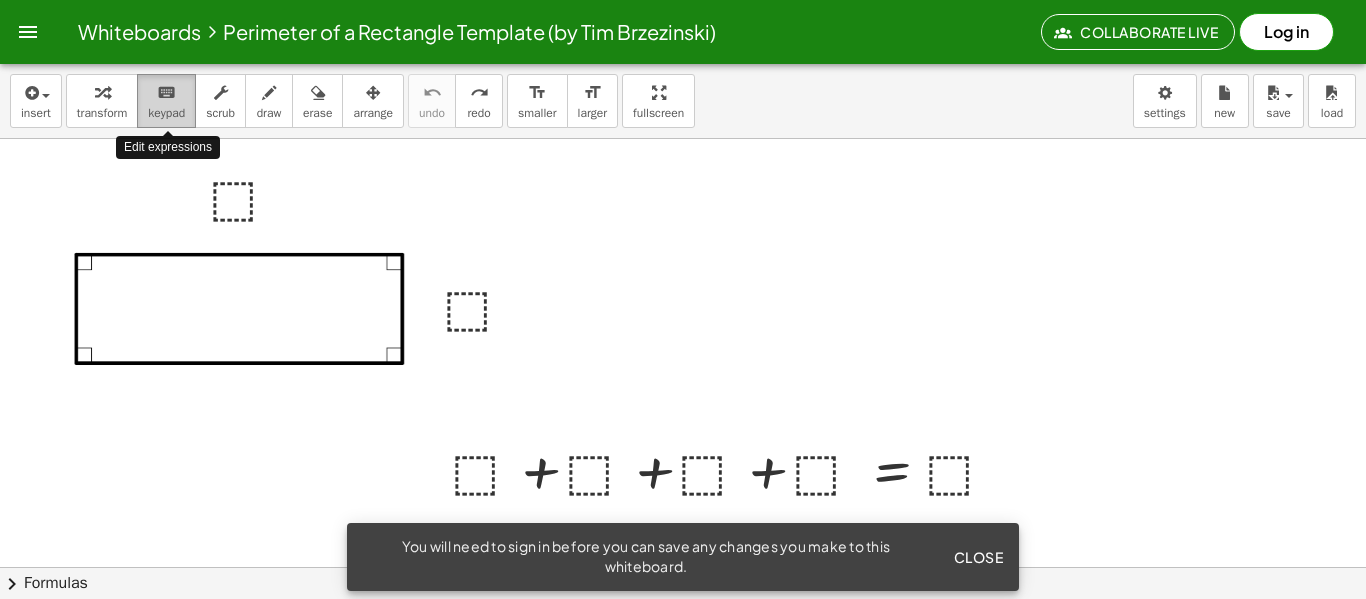 click on "keyboard" at bounding box center [166, 92] 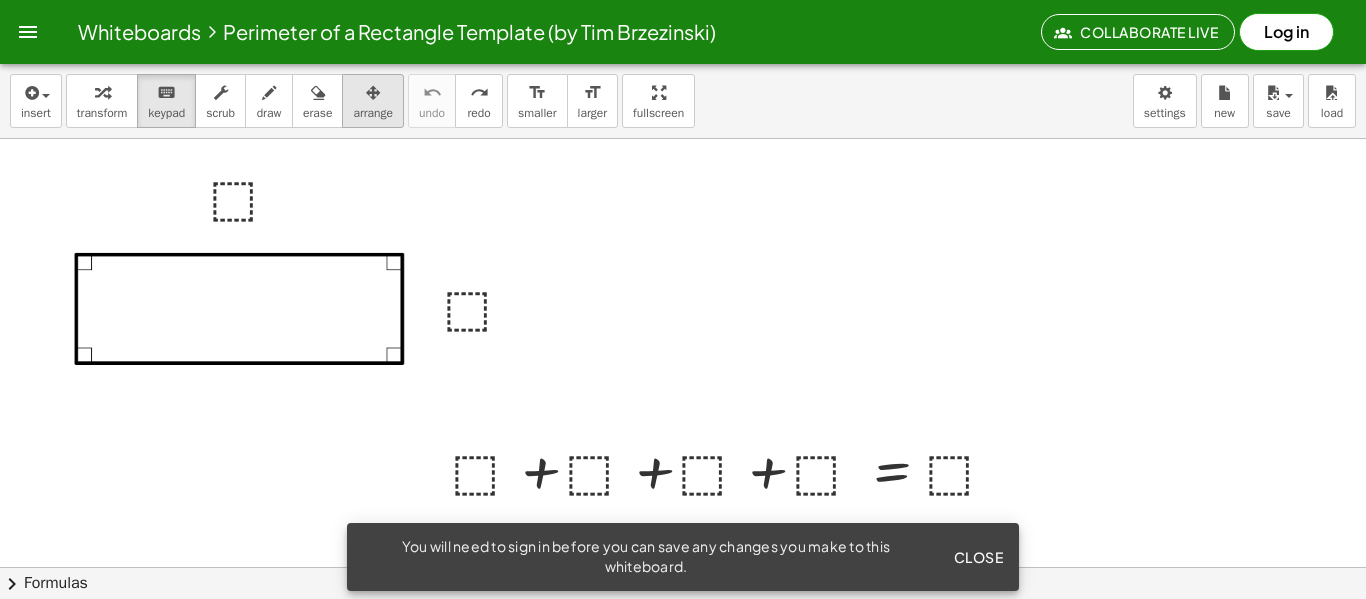 click on "arrange" at bounding box center [373, 113] 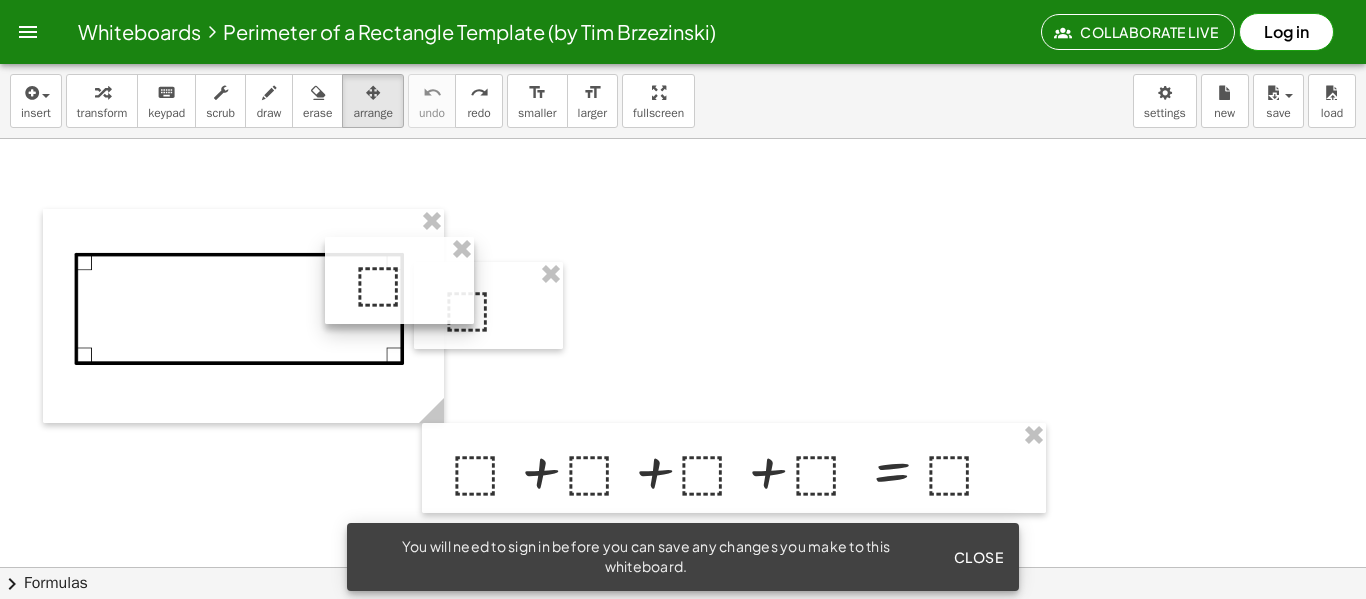 drag, startPoint x: 224, startPoint y: 191, endPoint x: 369, endPoint y: 275, distance: 167.57387 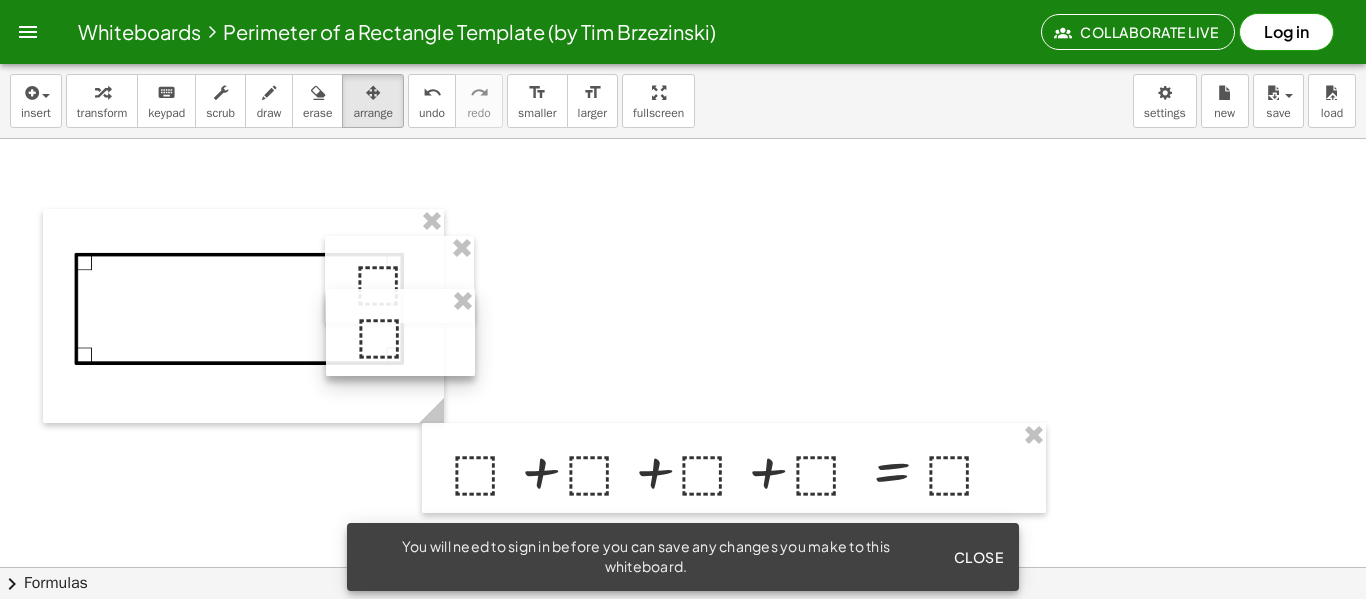 drag, startPoint x: 486, startPoint y: 307, endPoint x: 398, endPoint y: 334, distance: 92.0489 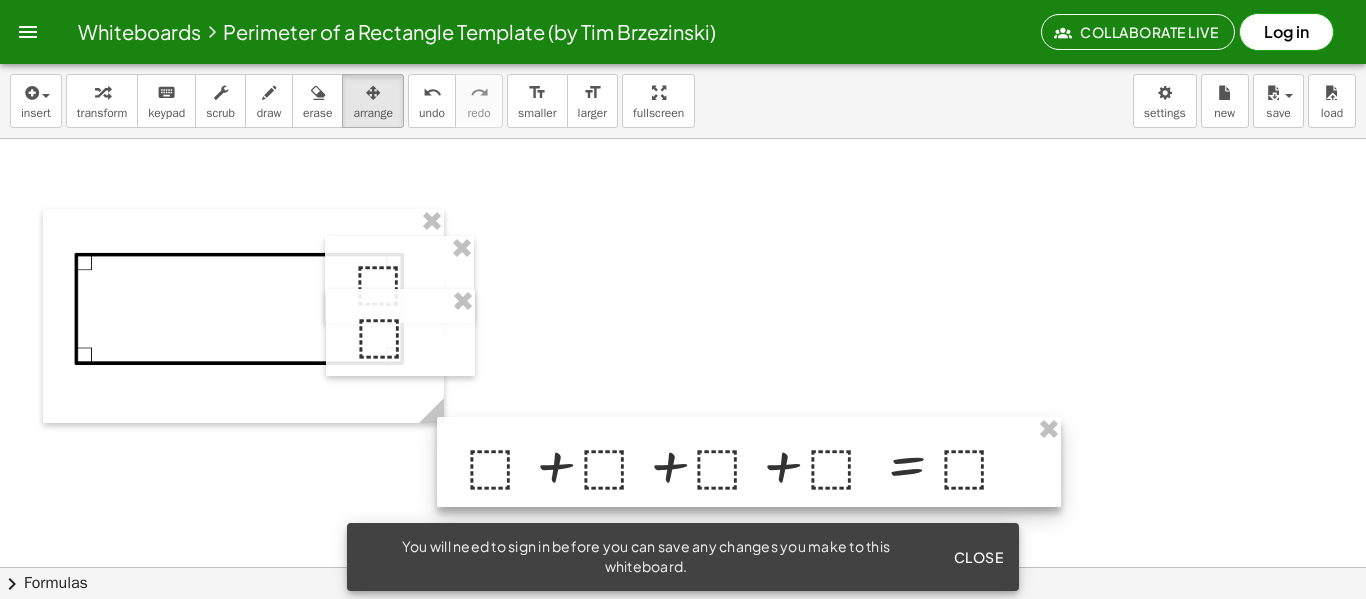 drag, startPoint x: 739, startPoint y: 468, endPoint x: 754, endPoint y: 462, distance: 16.155495 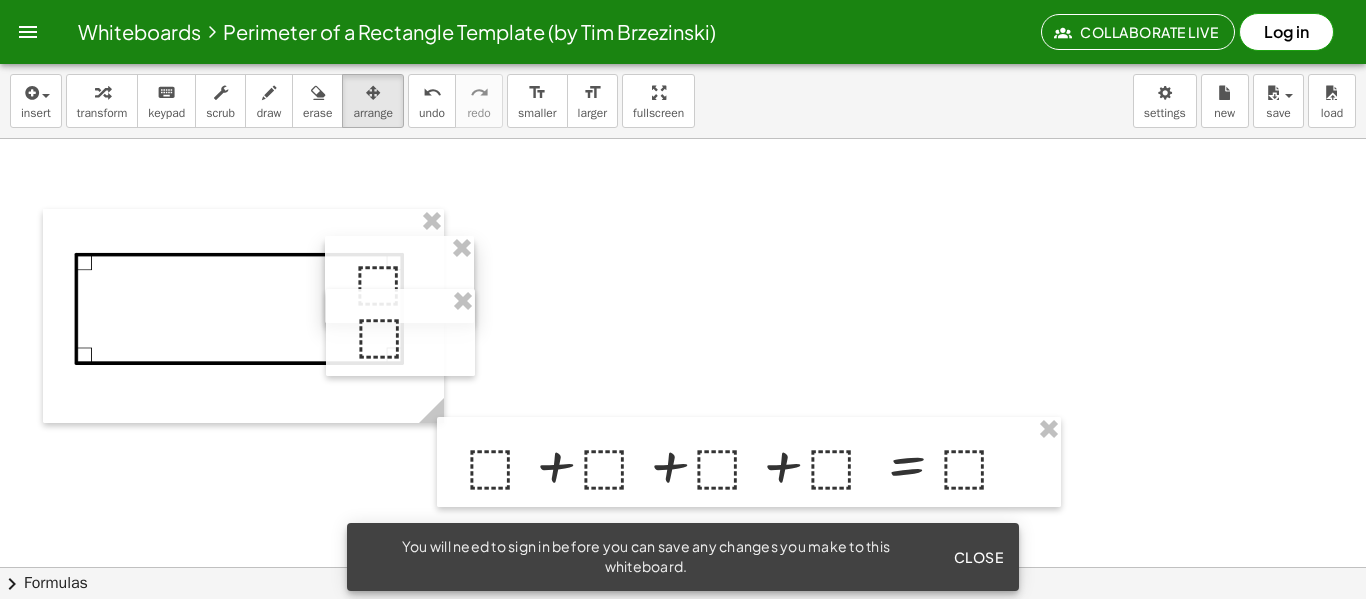 click at bounding box center (399, 279) 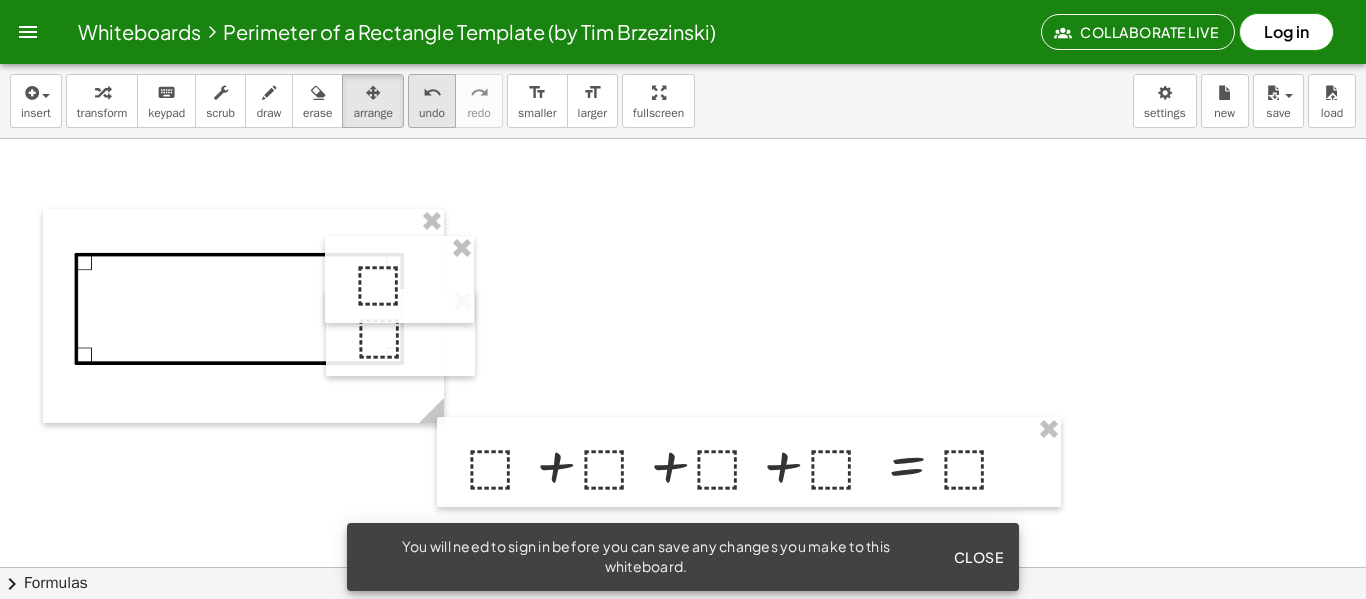 click on "undo" at bounding box center [432, 93] 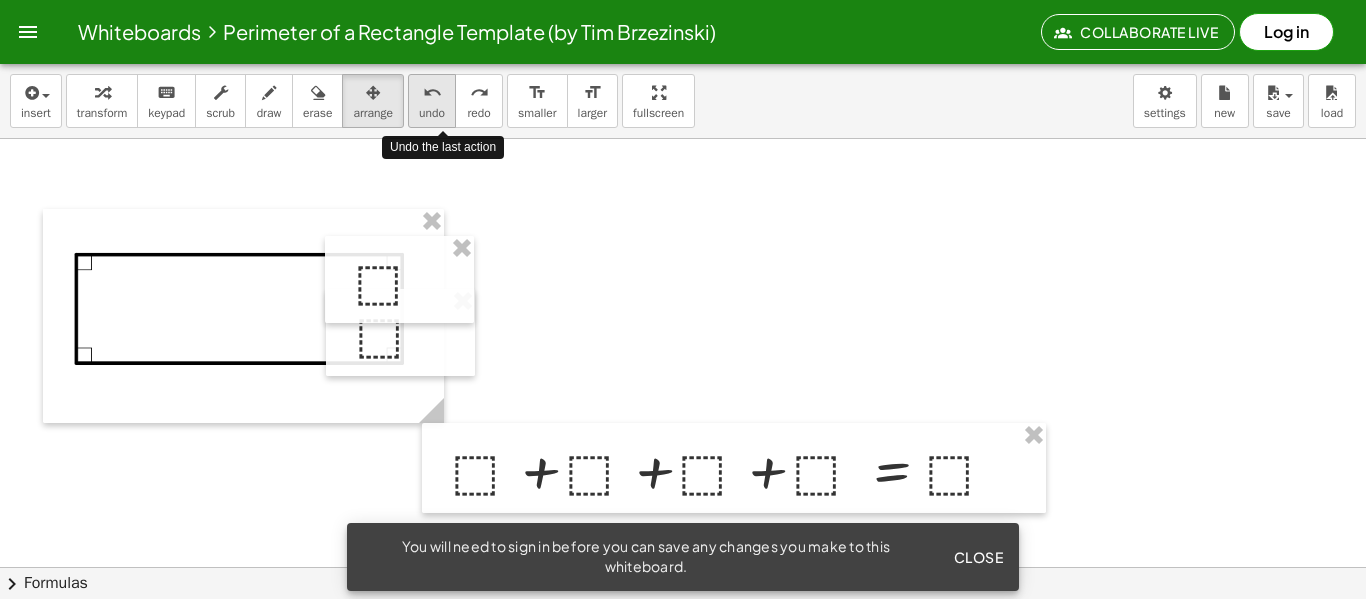 click on "undo" at bounding box center (432, 93) 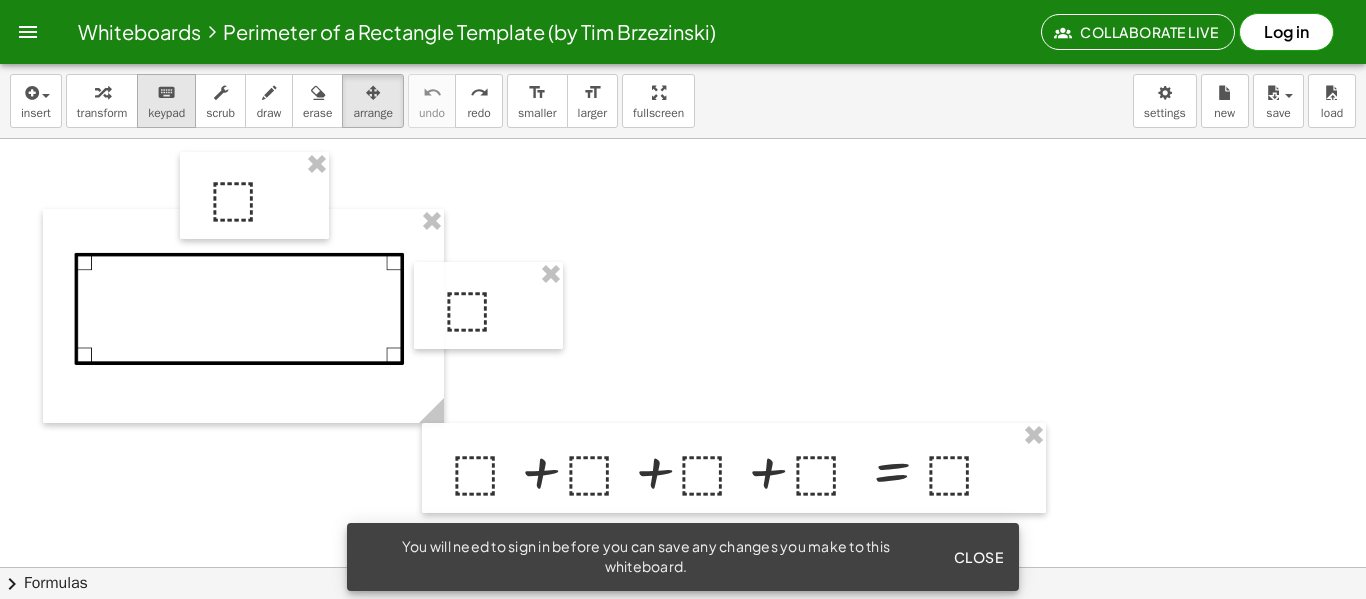 click on "keypad" at bounding box center [166, 113] 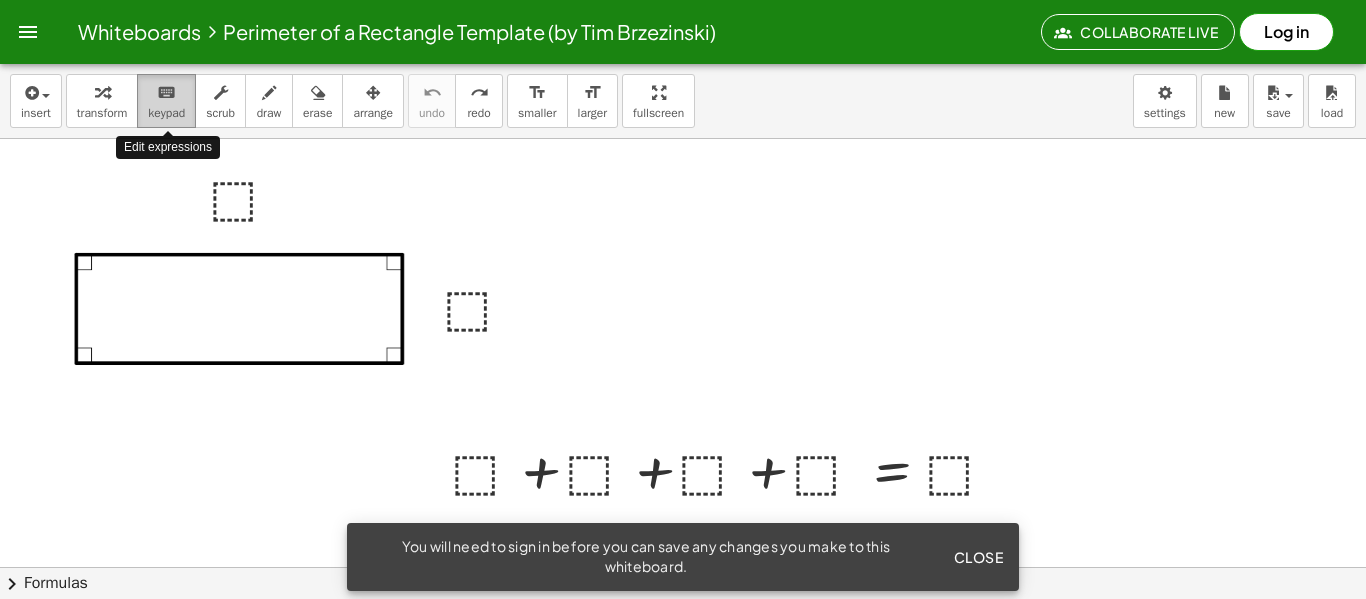 click on "keyboard" at bounding box center [166, 93] 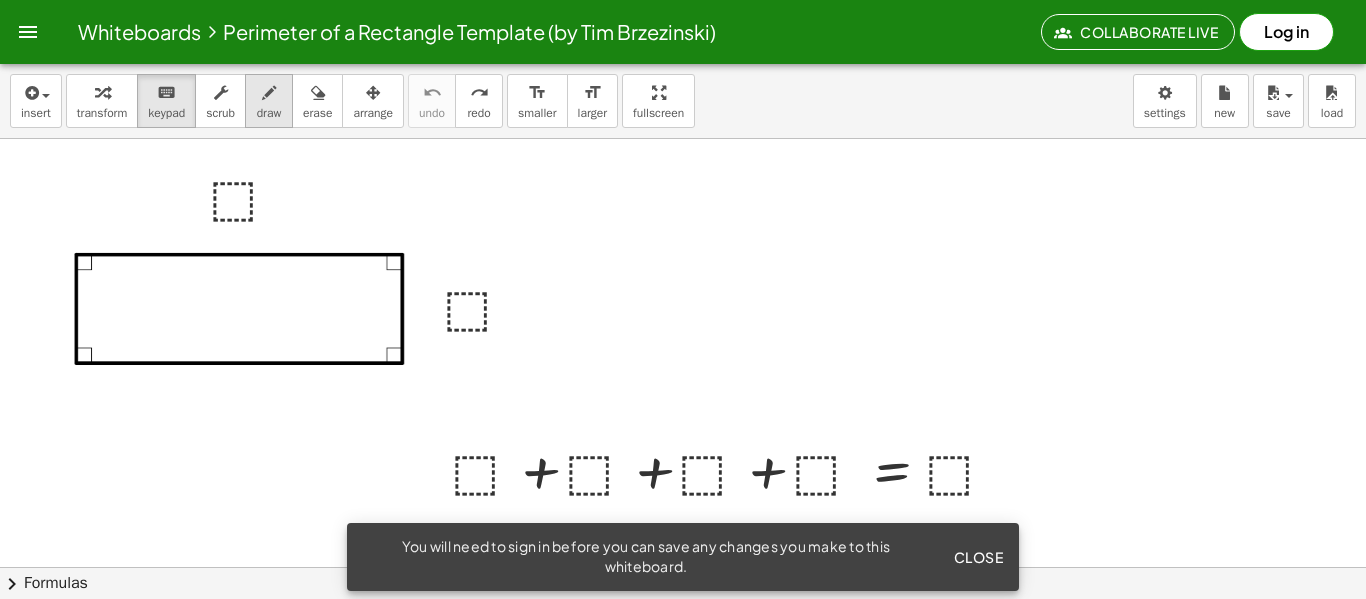 click at bounding box center (269, 92) 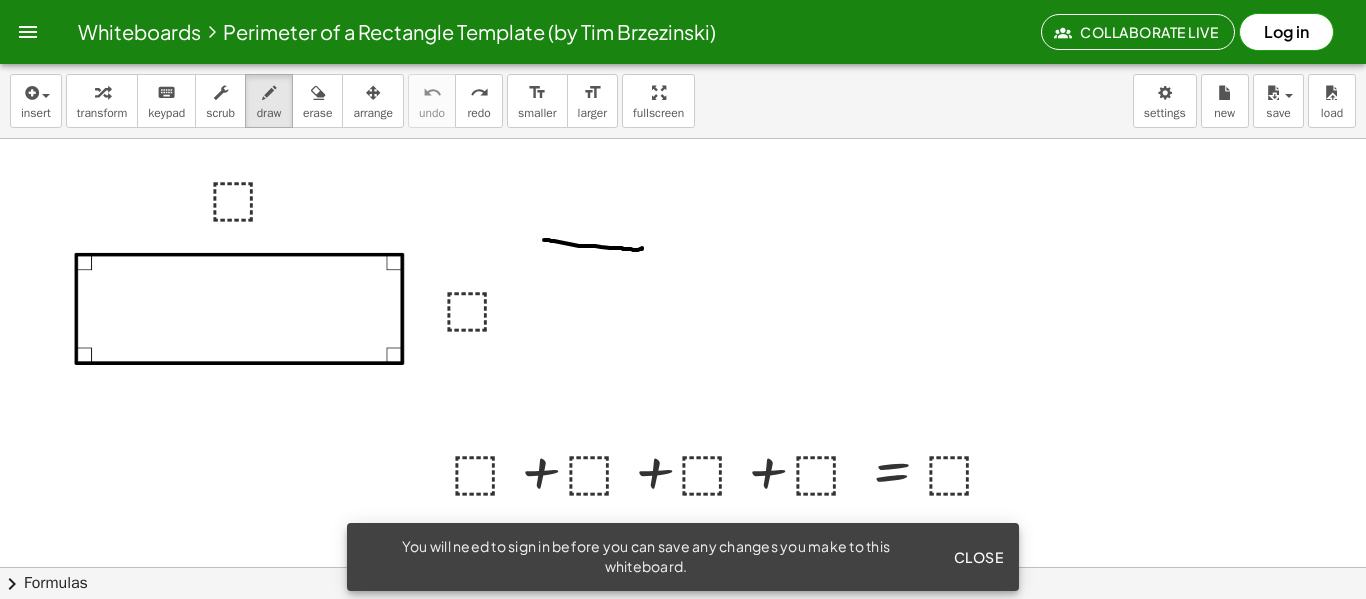 drag, startPoint x: 544, startPoint y: 240, endPoint x: 642, endPoint y: 248, distance: 98.32599 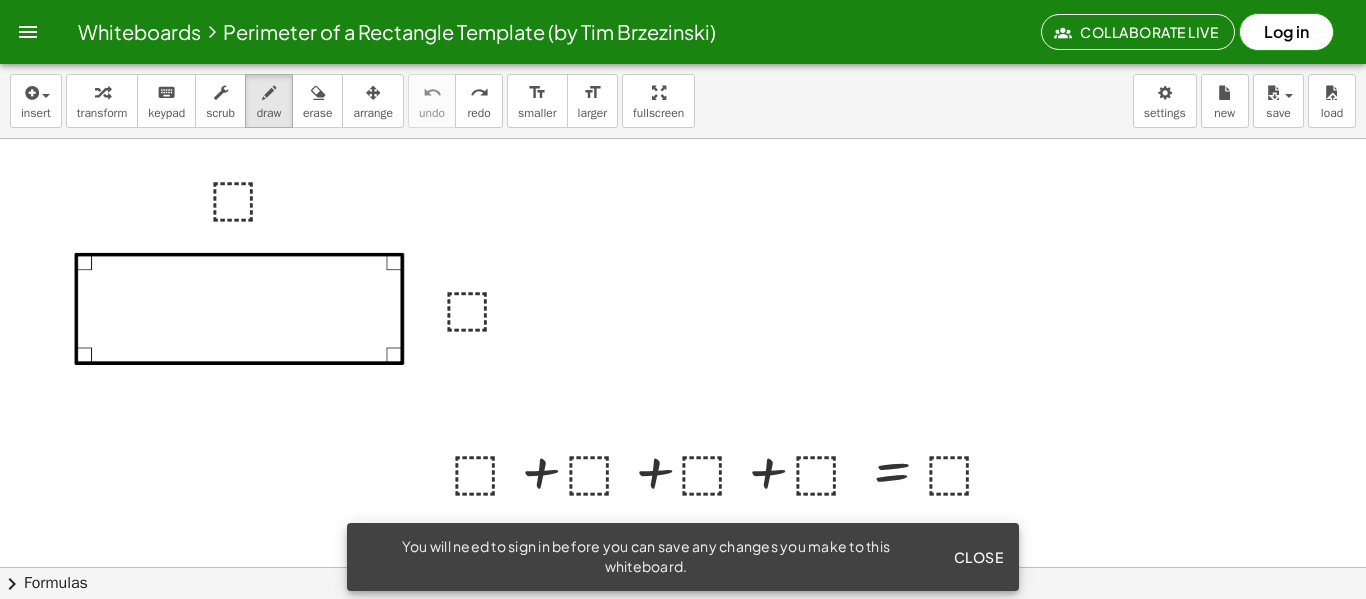 click at bounding box center [683, 631] 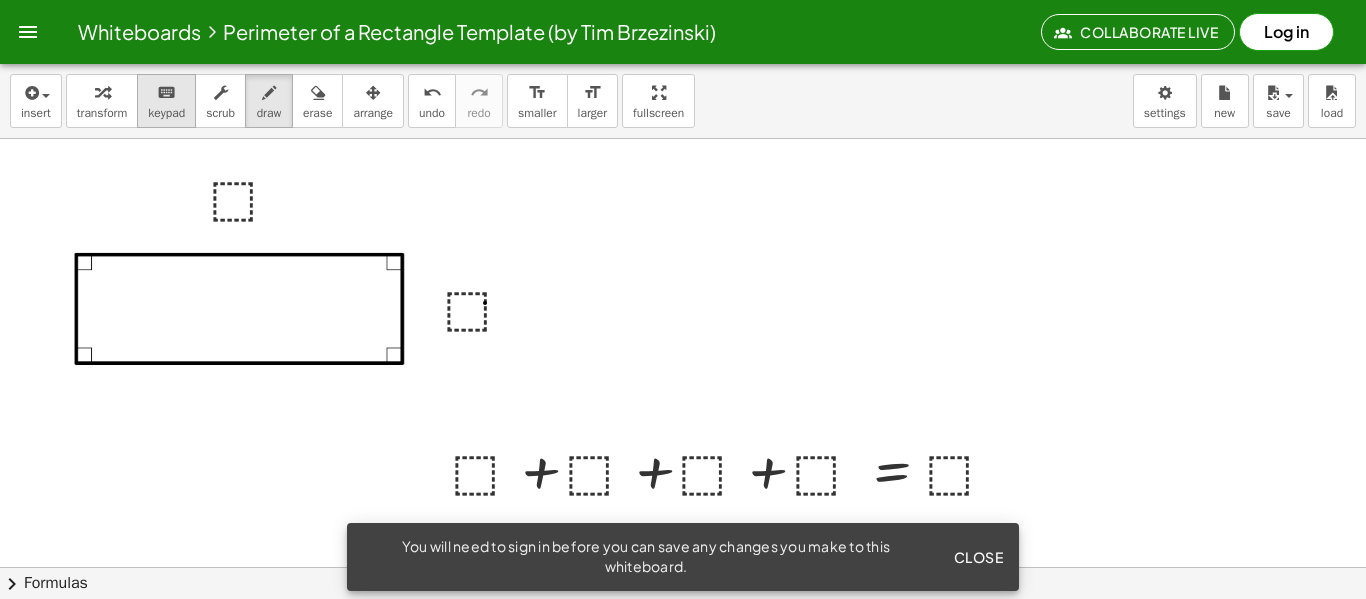 click on "keyboard" at bounding box center [166, 93] 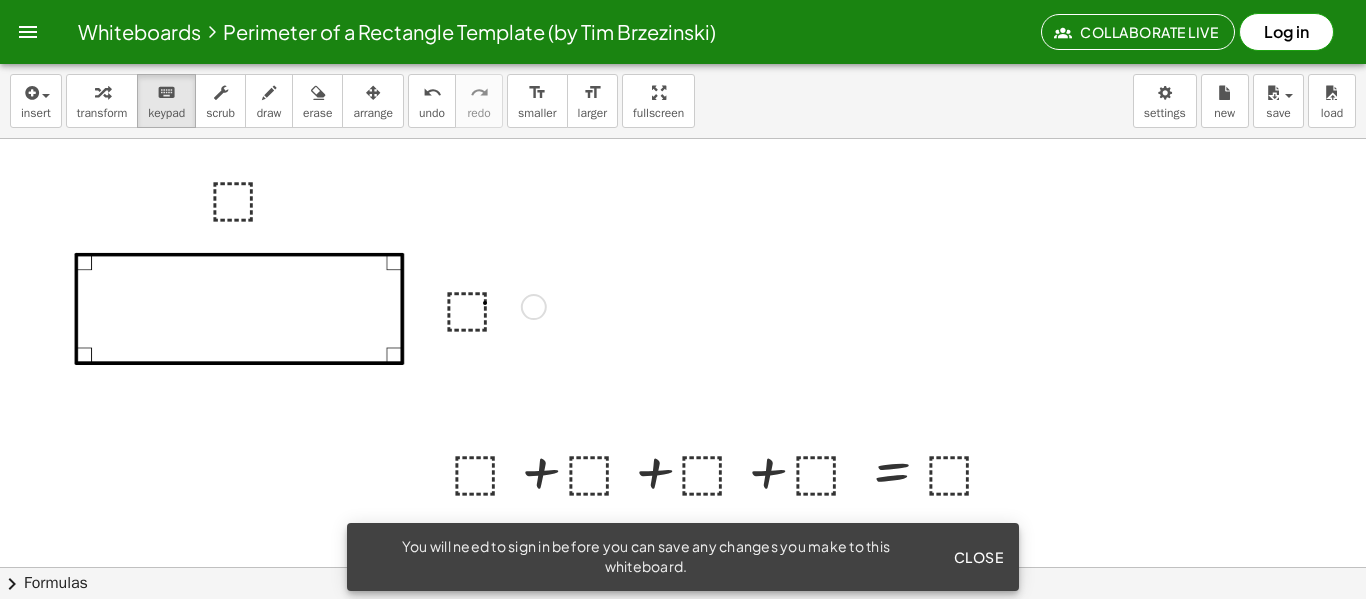 click at bounding box center [491, 305] 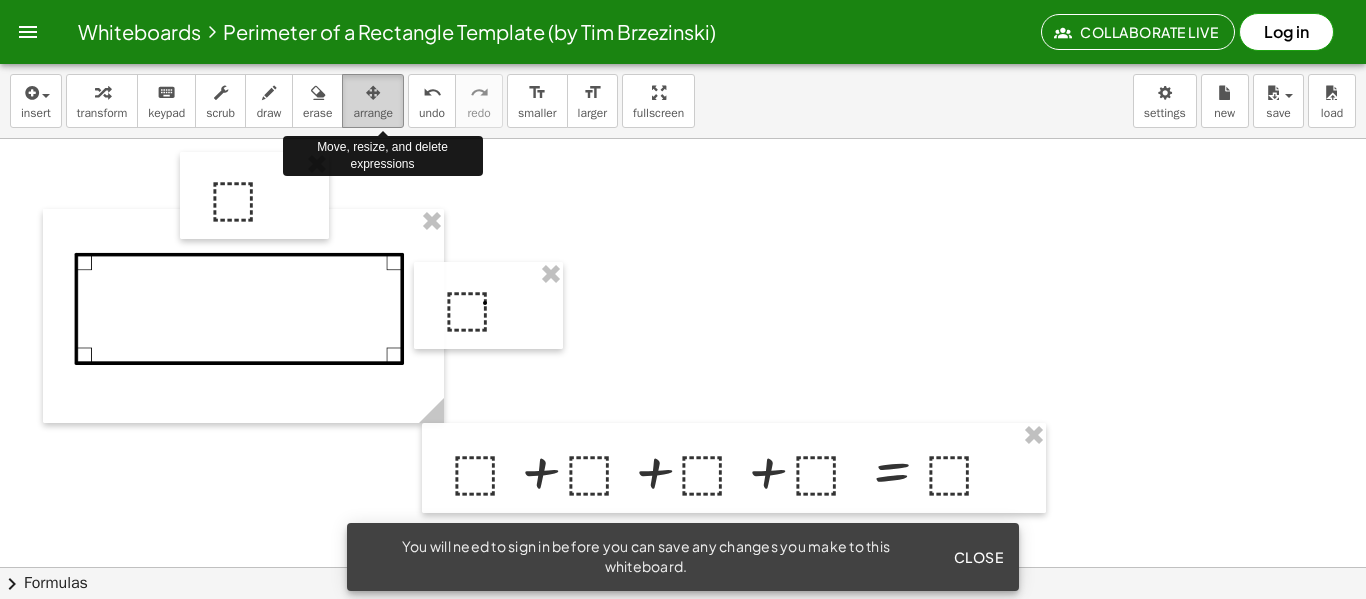 click on "arrange" at bounding box center [373, 113] 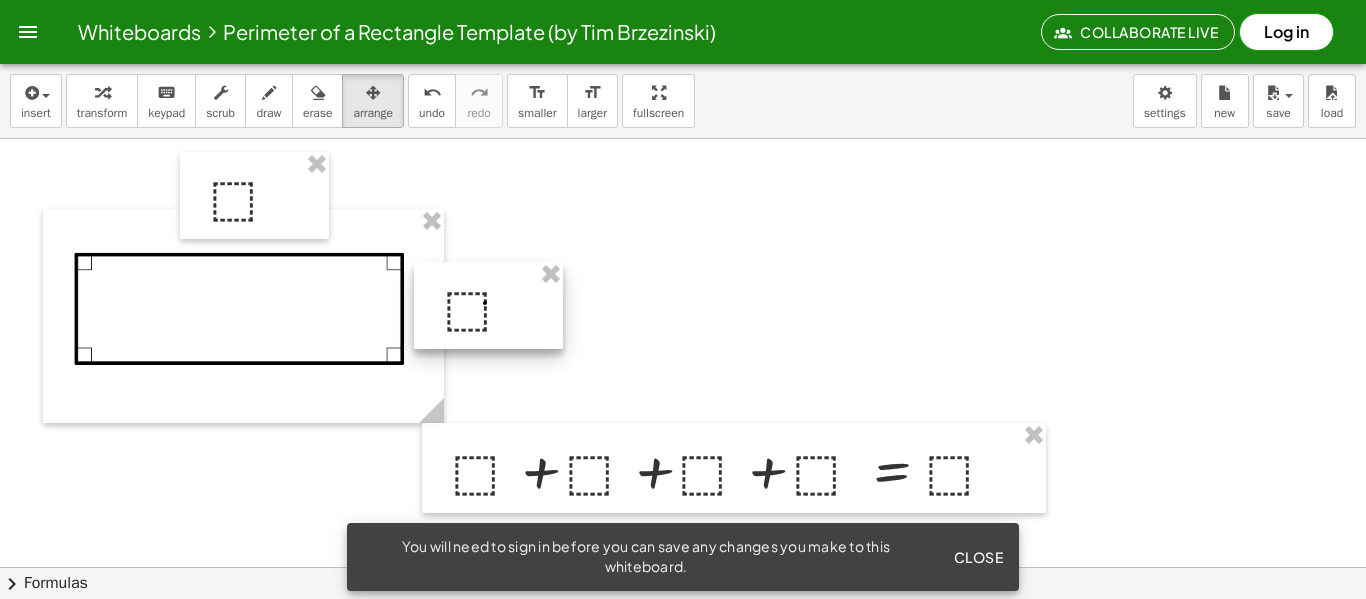 click at bounding box center [488, 305] 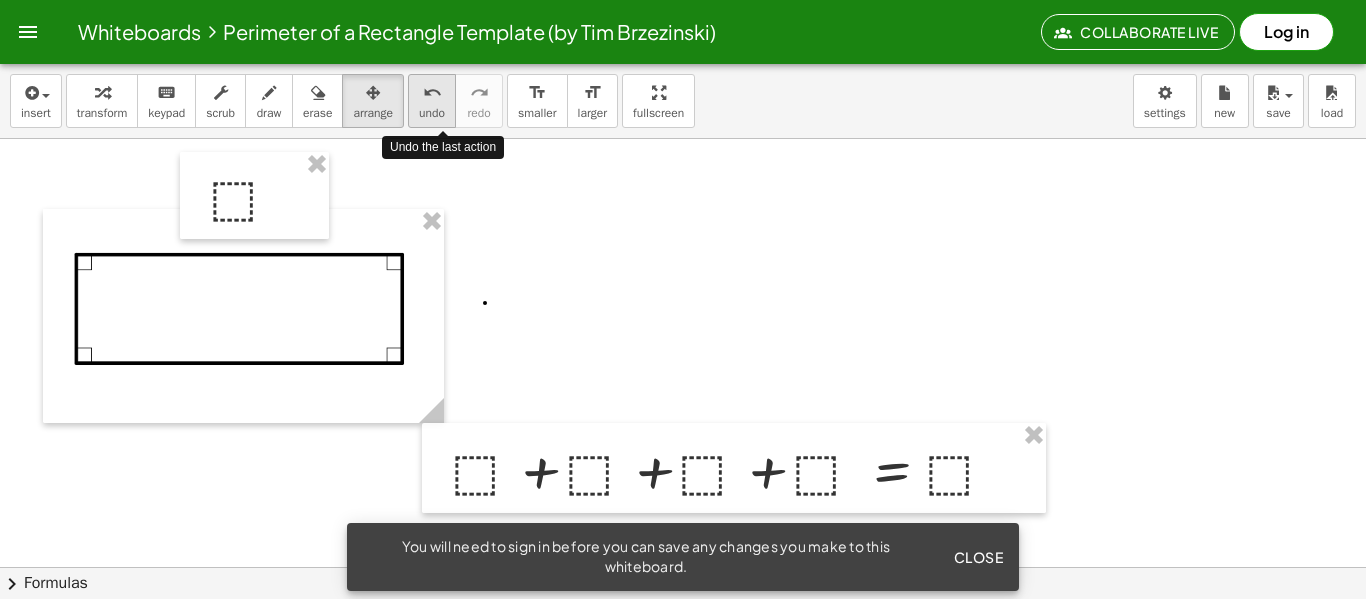 click on "undo undo" at bounding box center (432, 101) 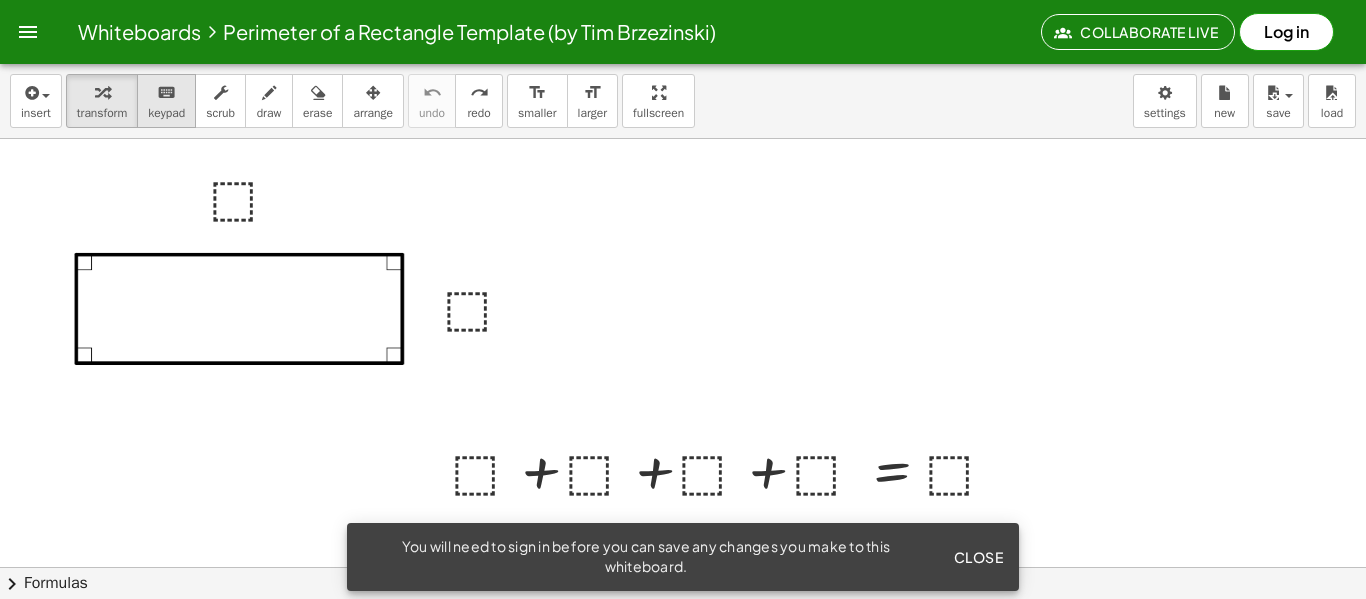 click on "keyboard keypad" at bounding box center (166, 101) 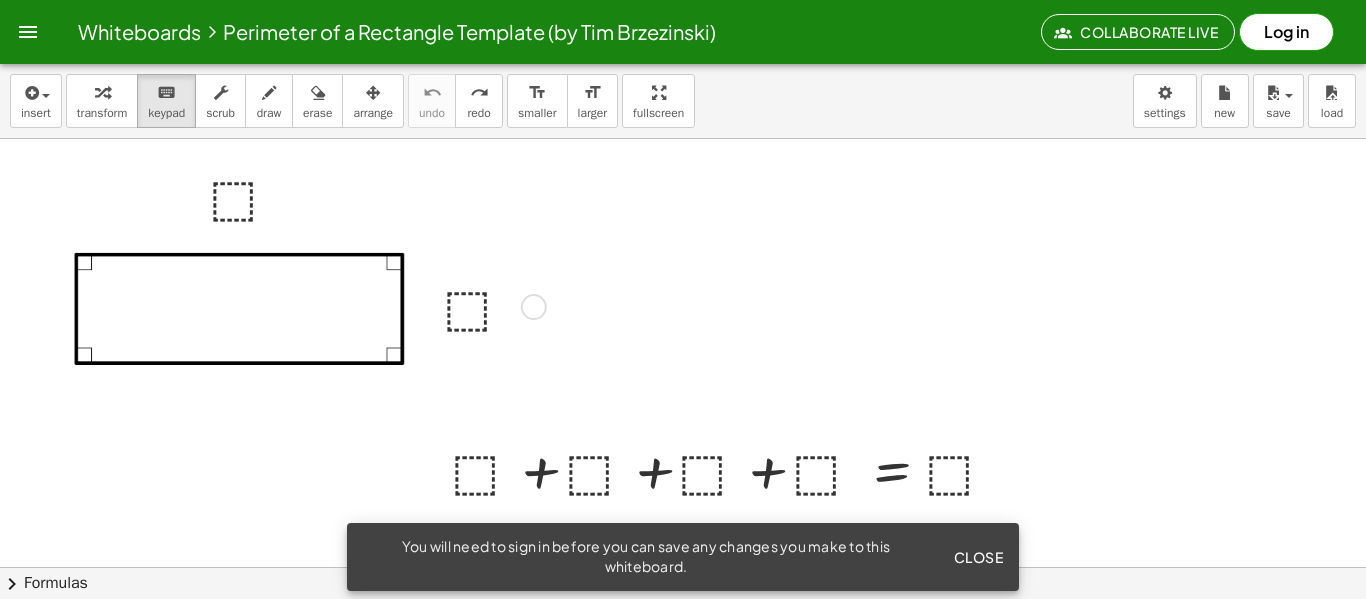 click at bounding box center (491, 305) 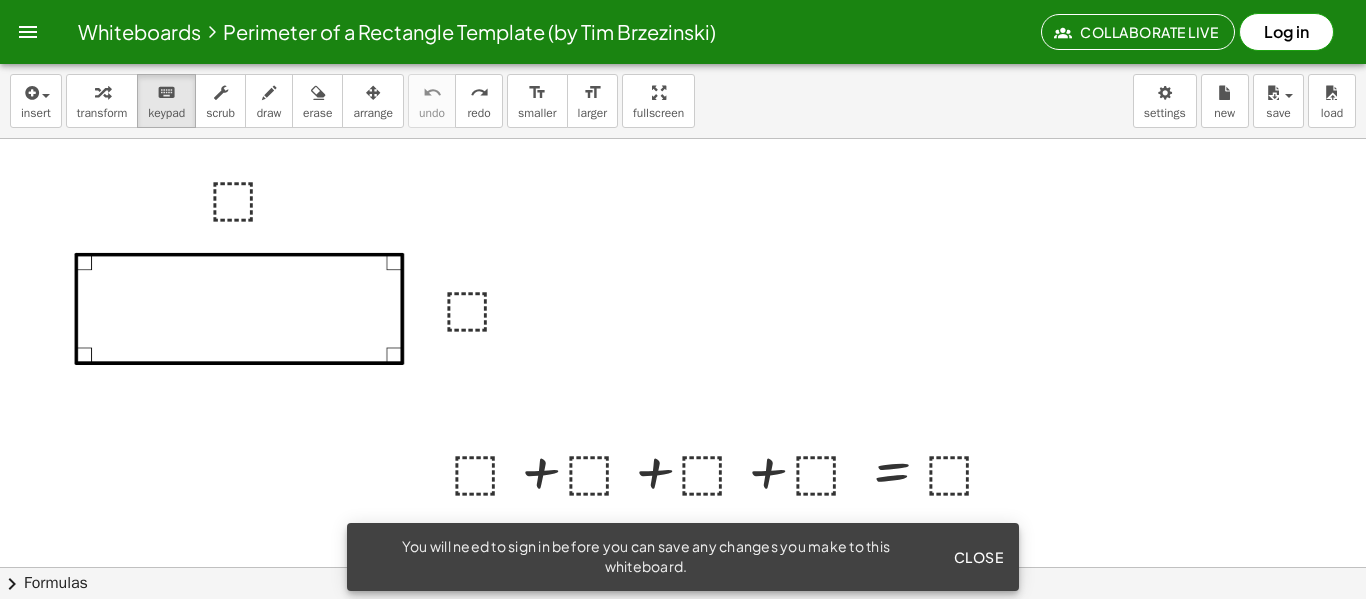 click on "Close" 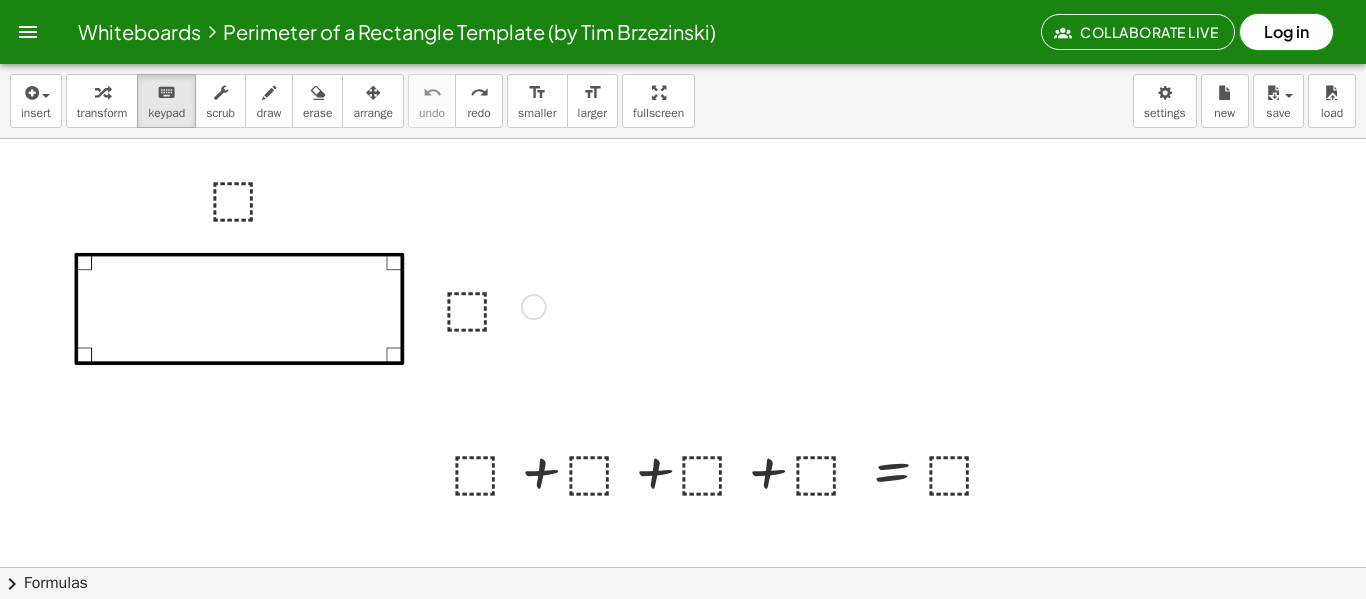 click at bounding box center (491, 305) 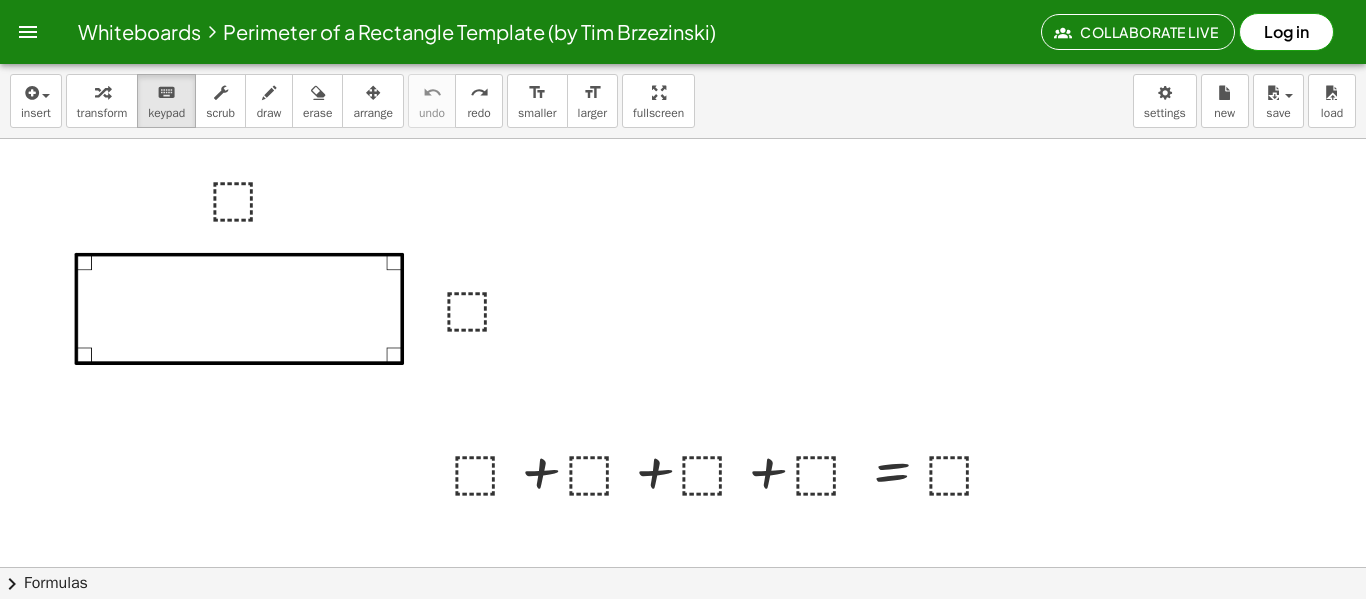 click at bounding box center (243, 316) 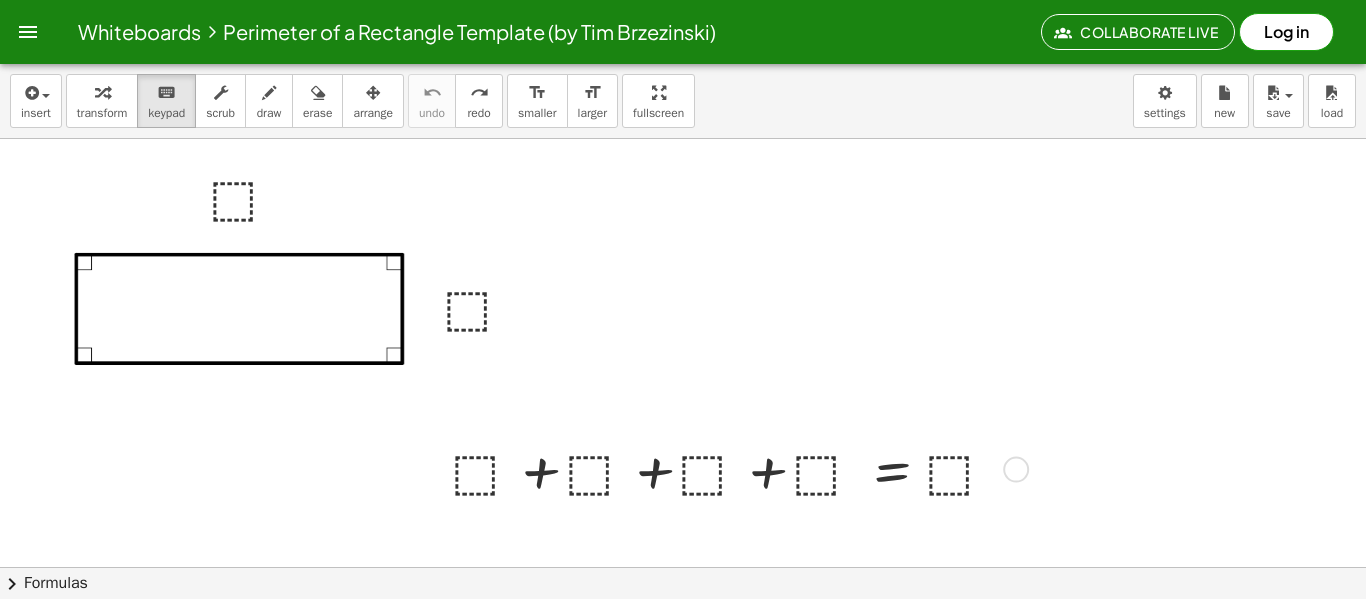 click at bounding box center [736, 468] 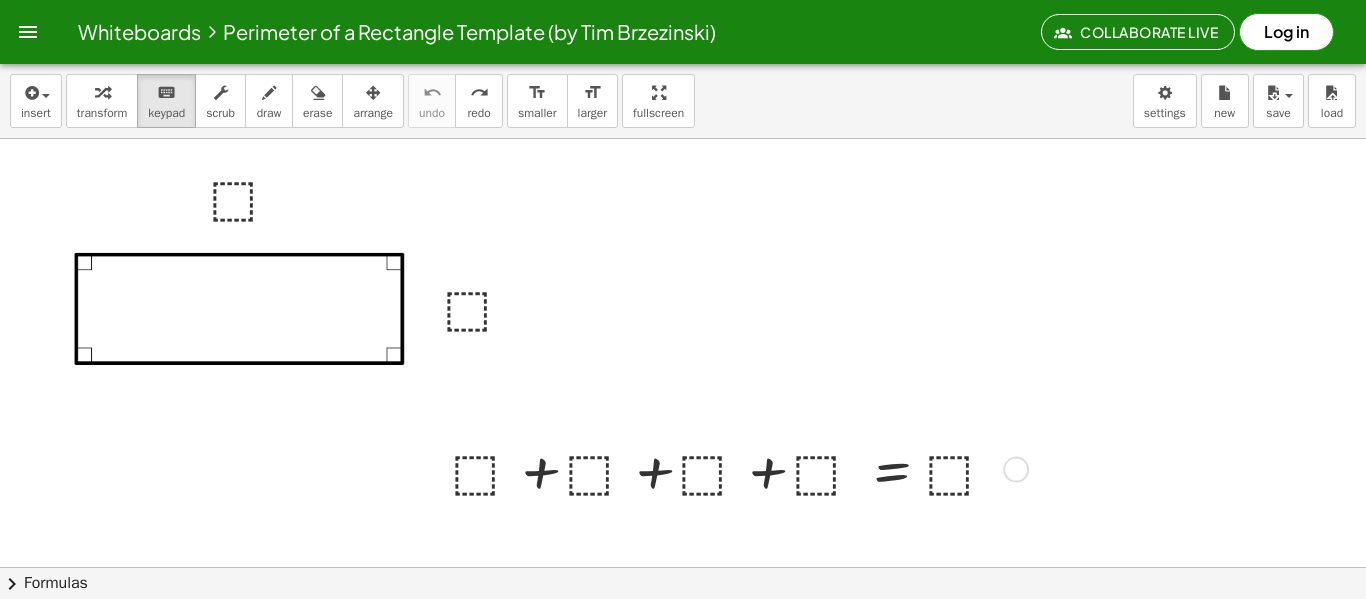 click at bounding box center (736, 468) 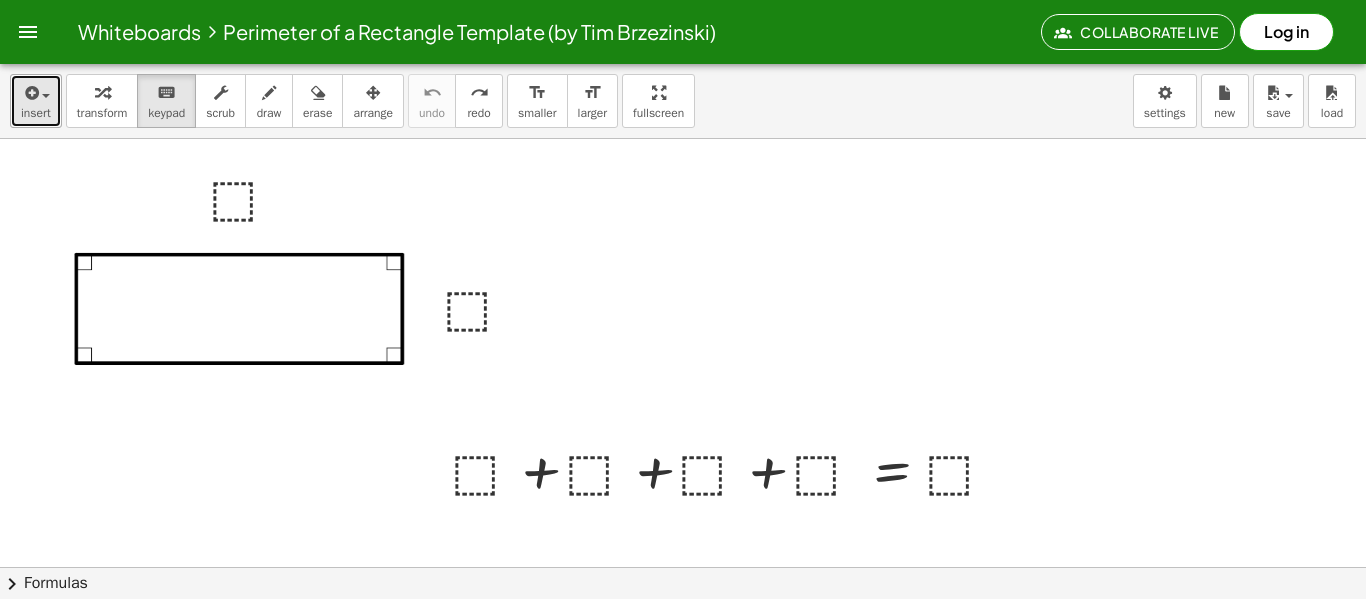 click on "insert" at bounding box center (36, 113) 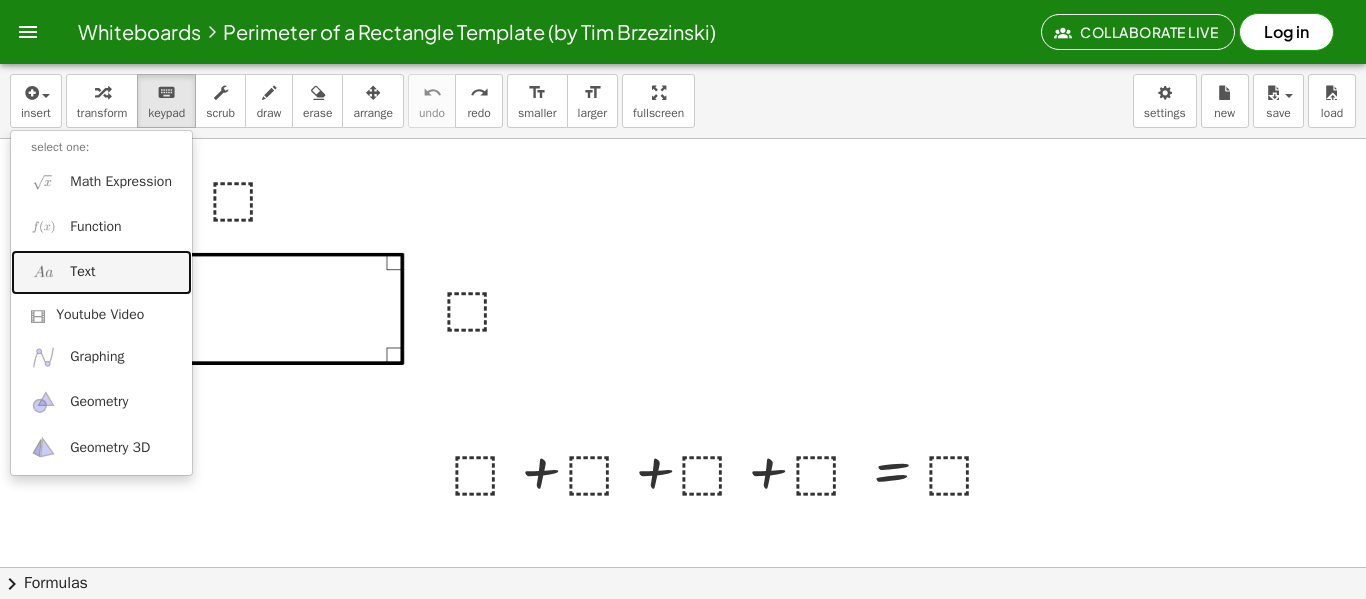 click on "Text" at bounding box center [101, 272] 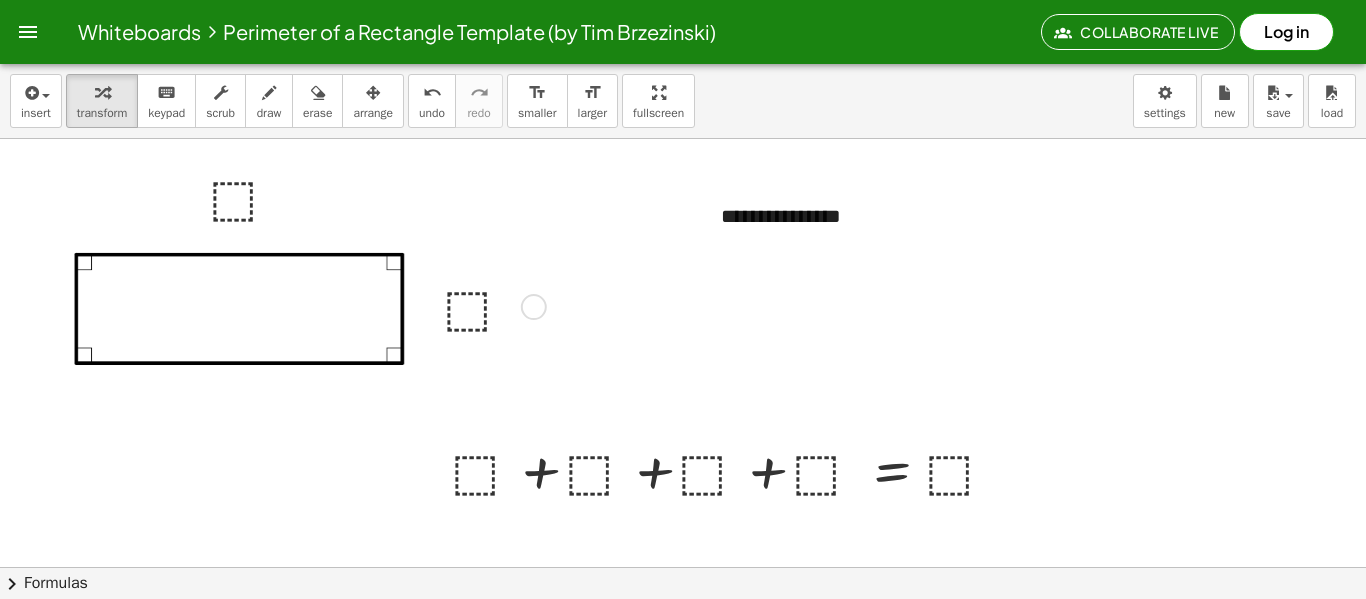 click at bounding box center (491, 305) 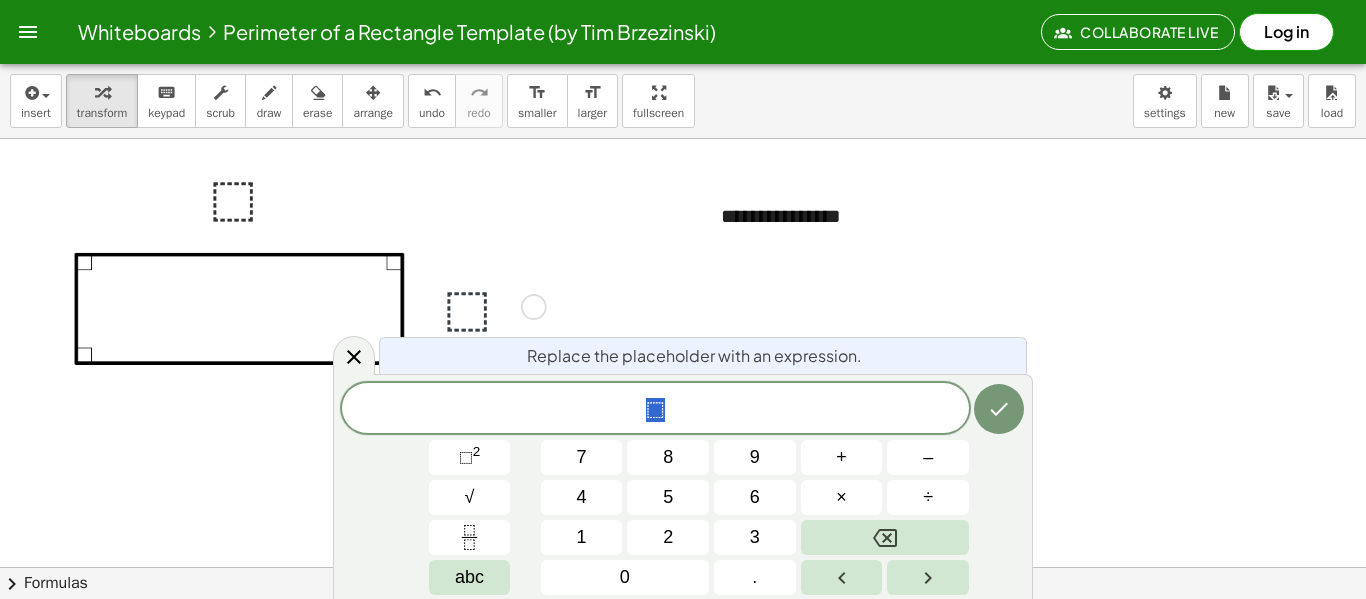scroll, scrollTop: 1, scrollLeft: 0, axis: vertical 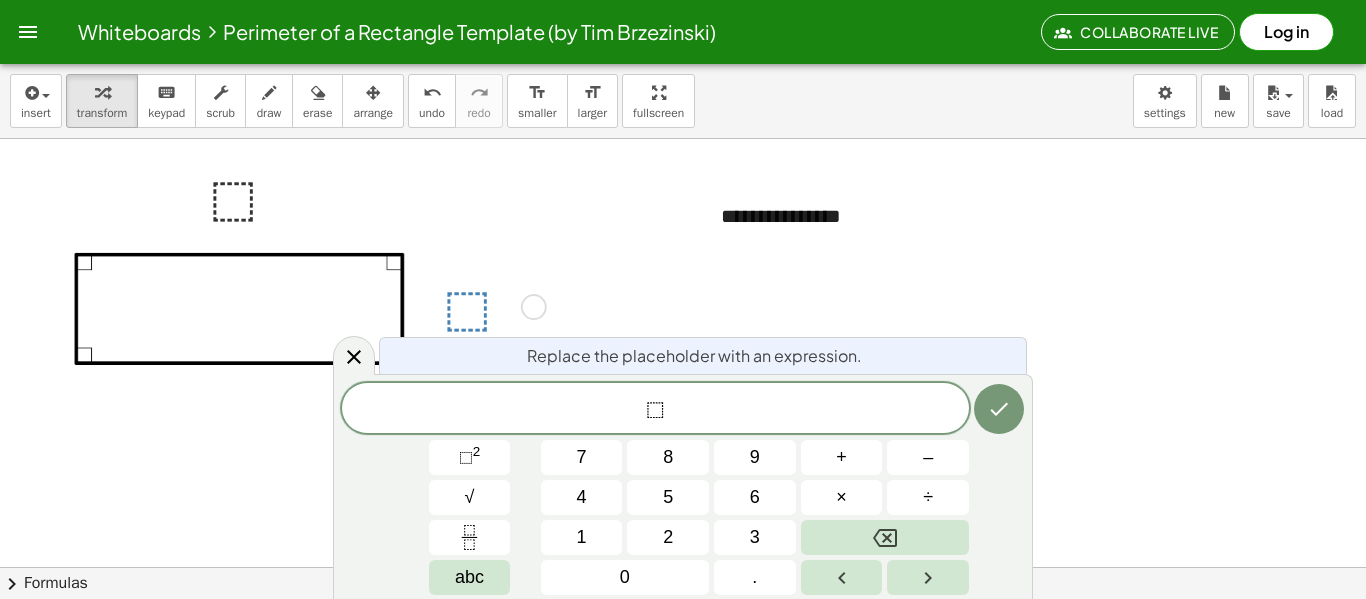 click on "**********" at bounding box center (851, 216) 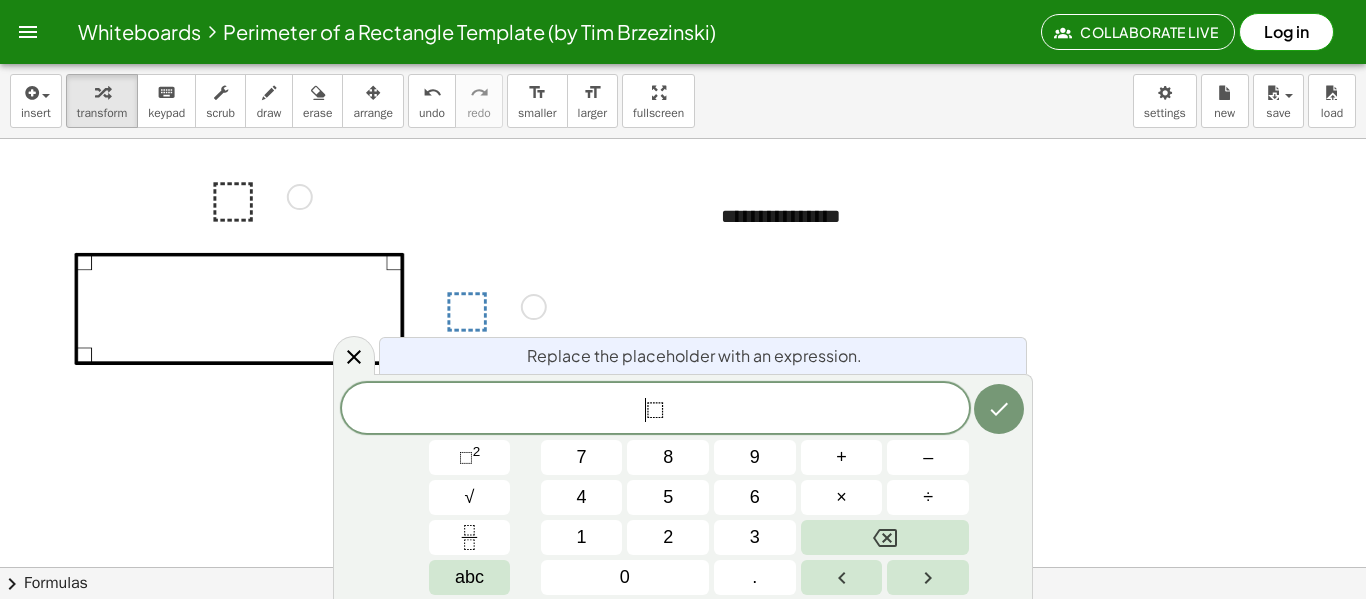 scroll, scrollTop: 2, scrollLeft: 0, axis: vertical 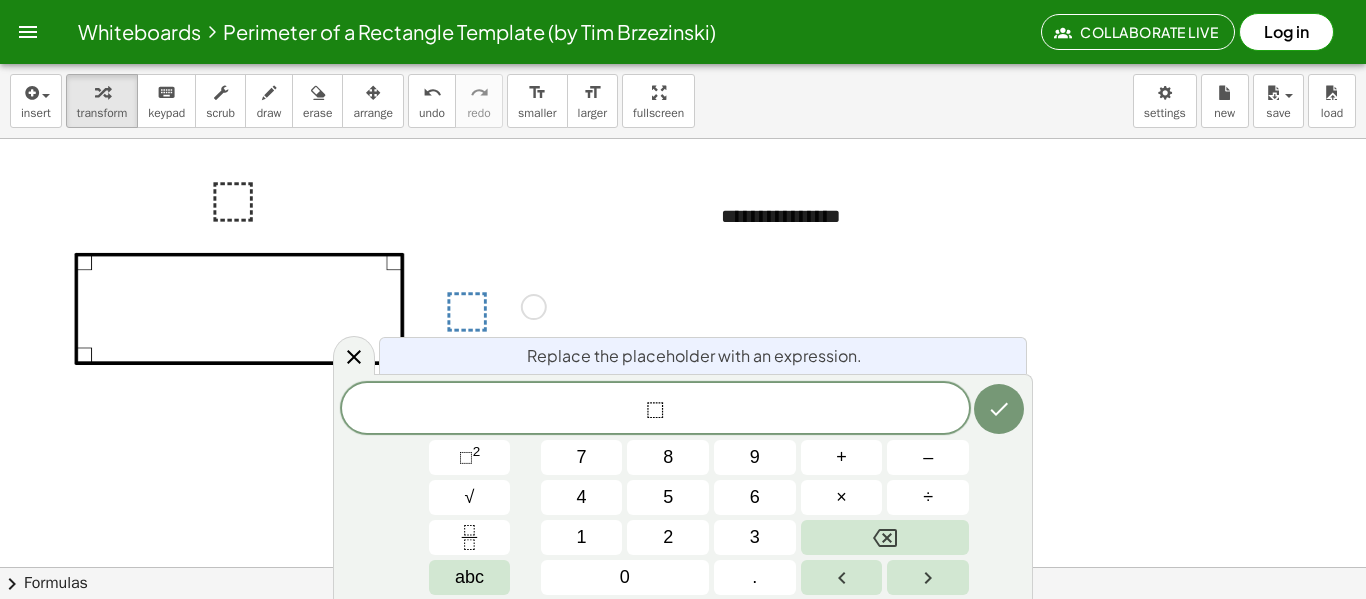 click on "**********" at bounding box center (851, 216) 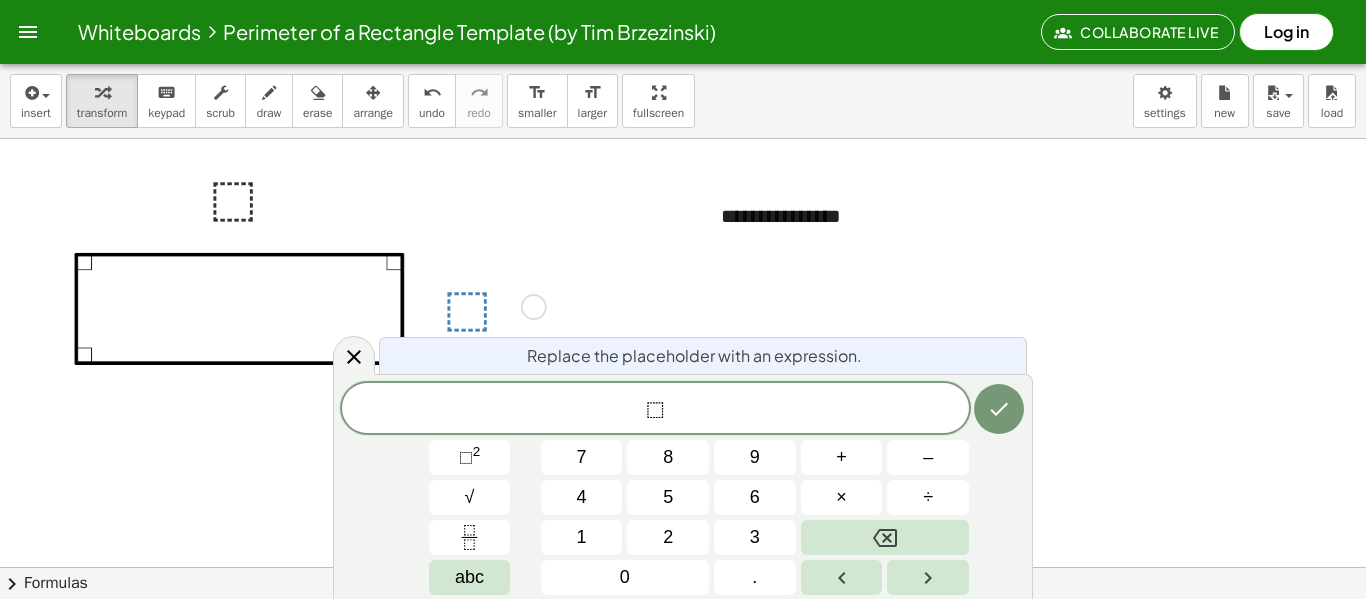 type 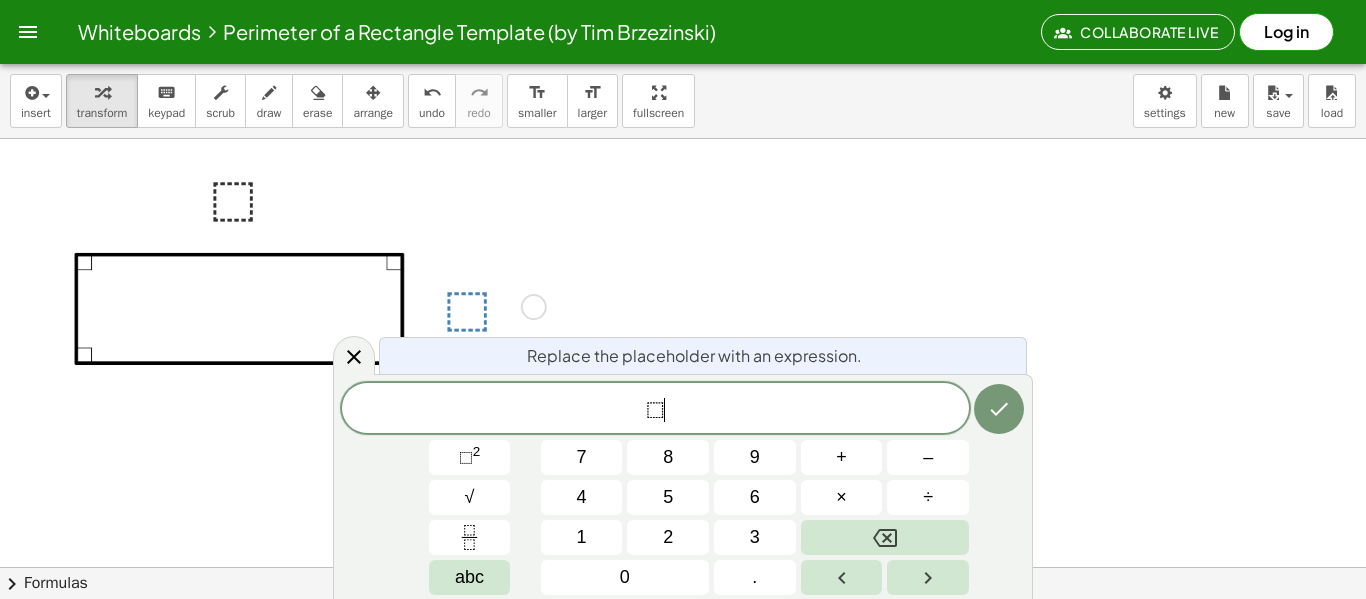 click on "⬚ ​" 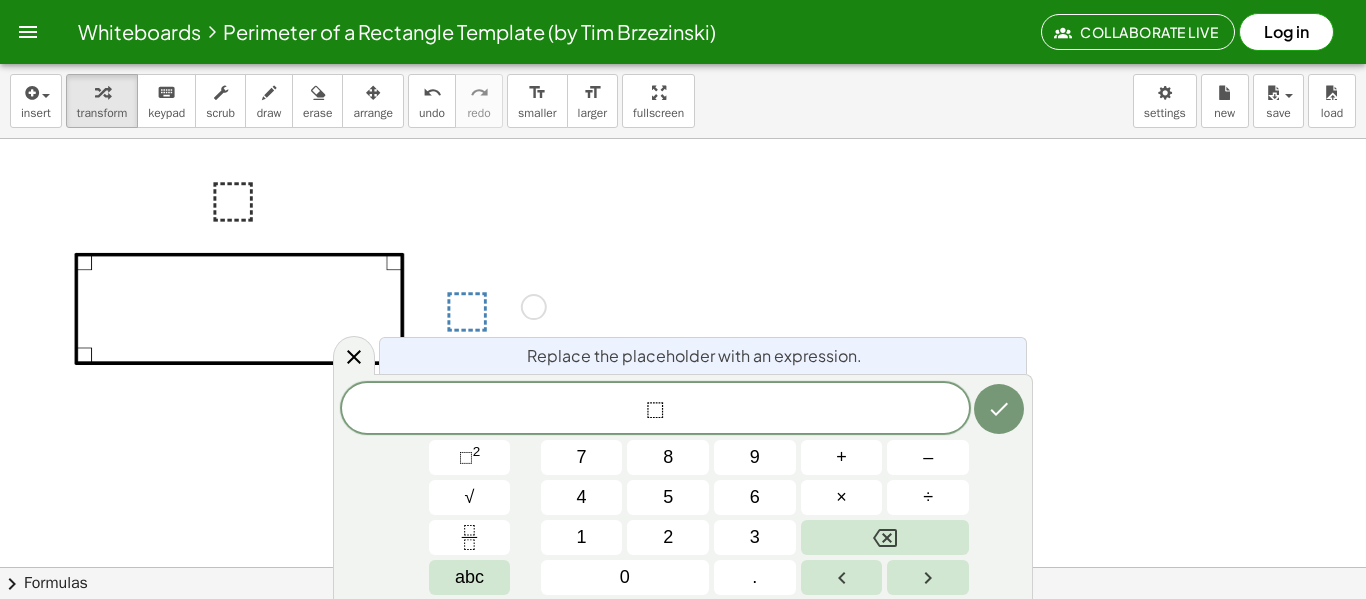scroll, scrollTop: 4, scrollLeft: 0, axis: vertical 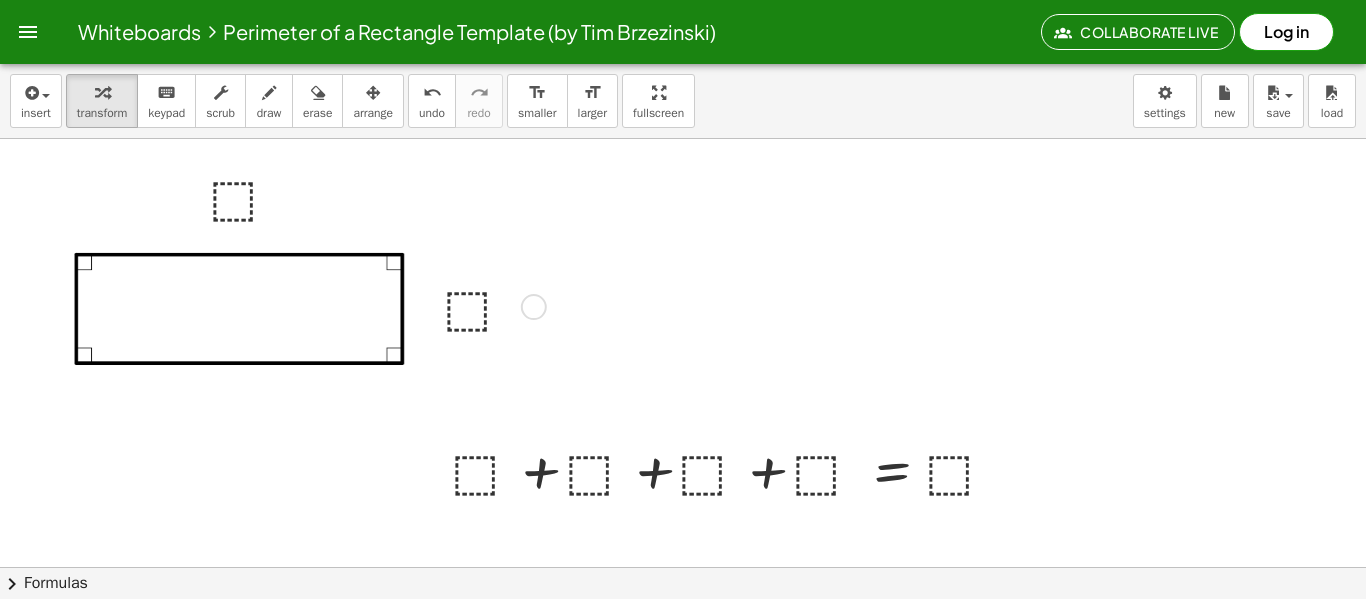 click at bounding box center (491, 305) 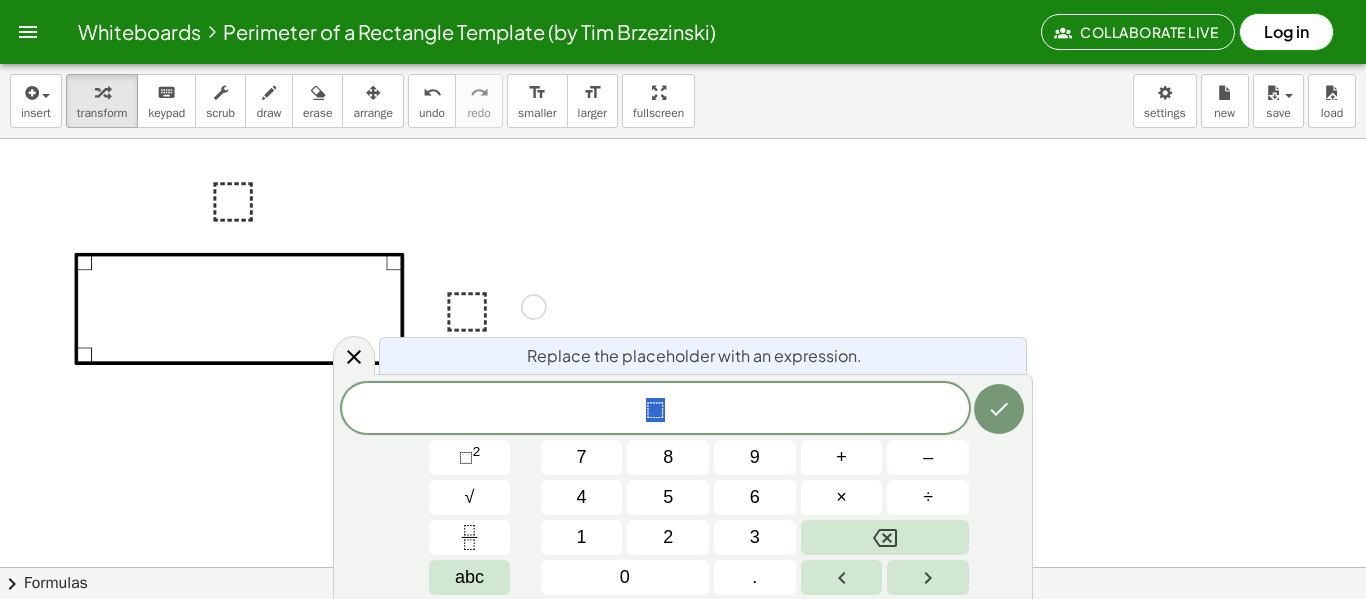 scroll, scrollTop: 5, scrollLeft: 0, axis: vertical 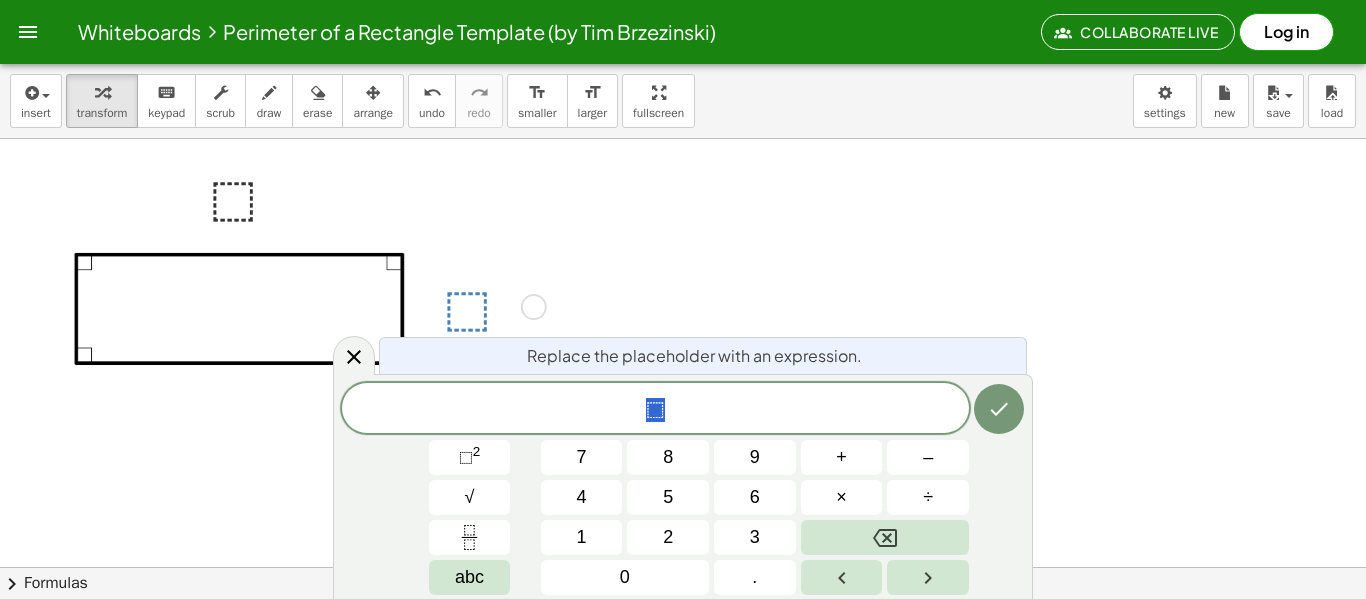 click at bounding box center [491, 305] 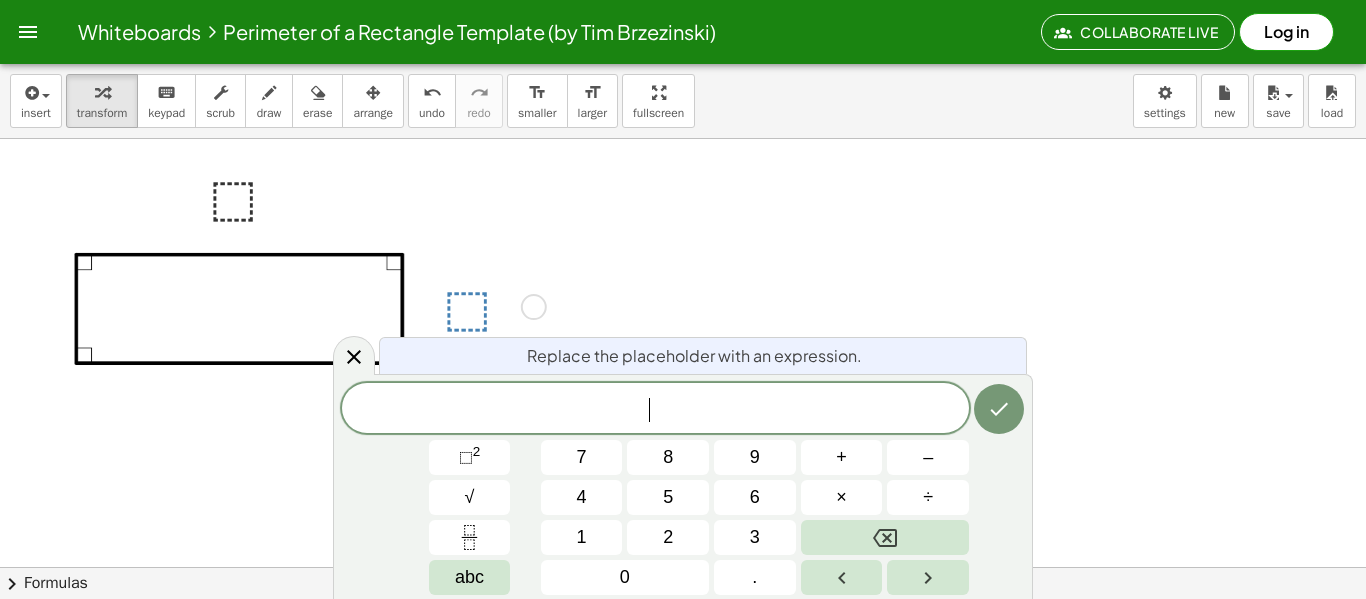 scroll, scrollTop: 6, scrollLeft: 0, axis: vertical 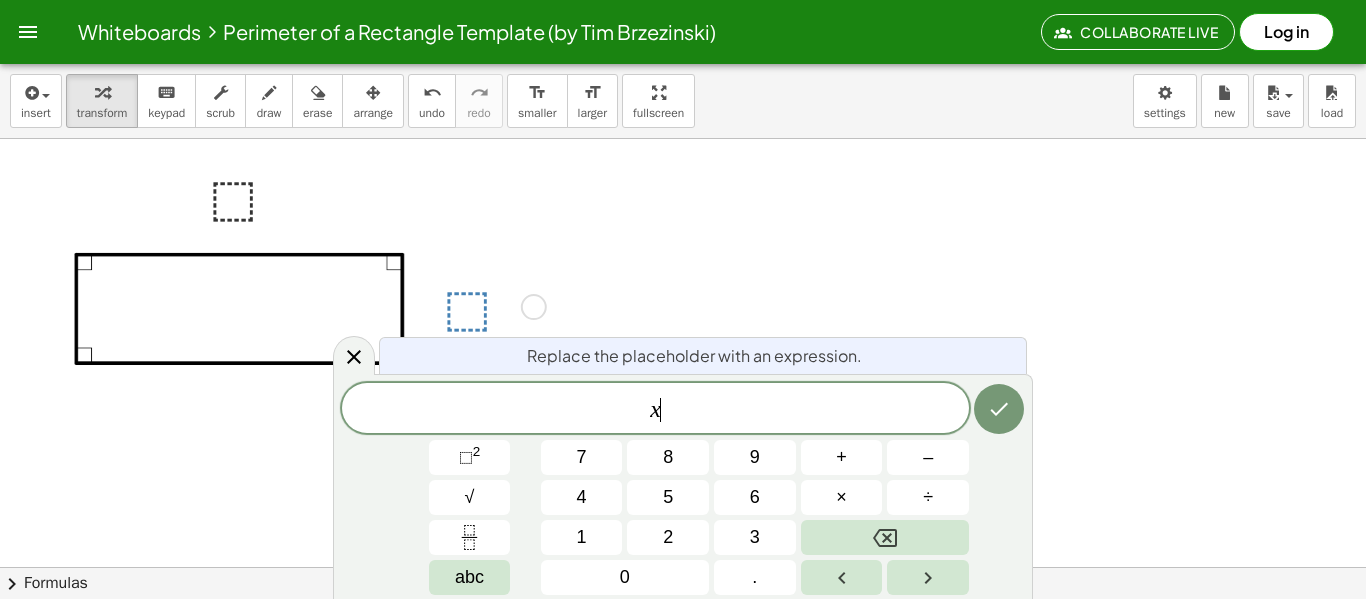 click at bounding box center [257, 195] 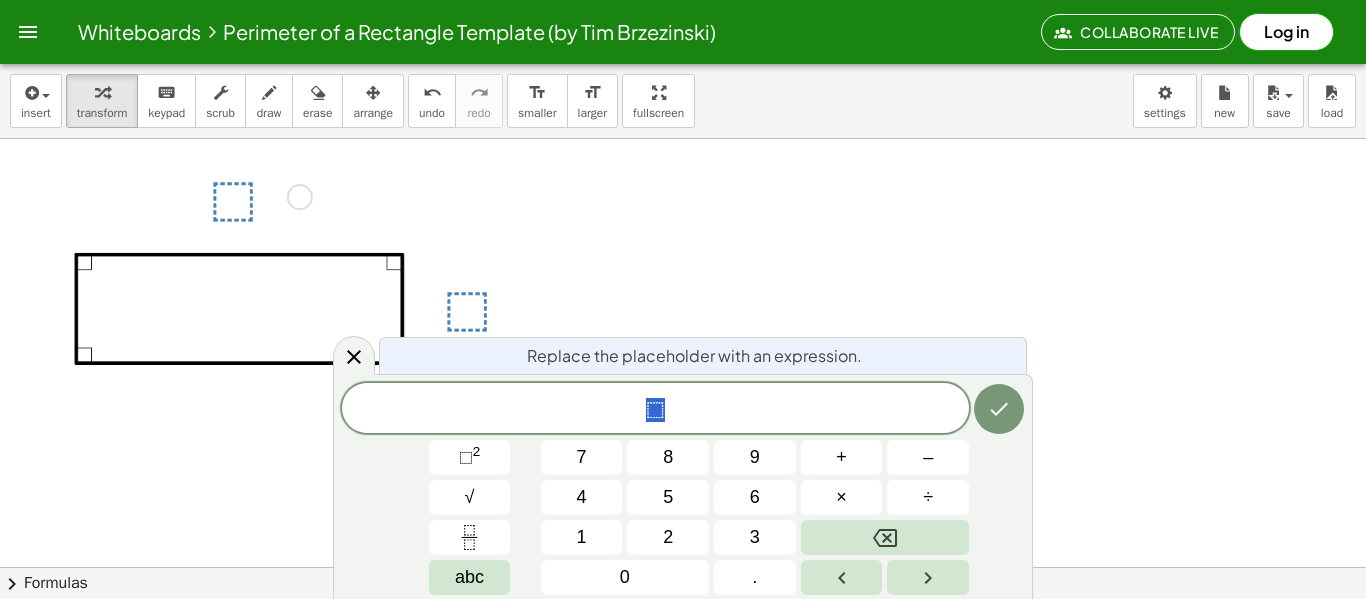 click on "⬚" at bounding box center [655, 410] 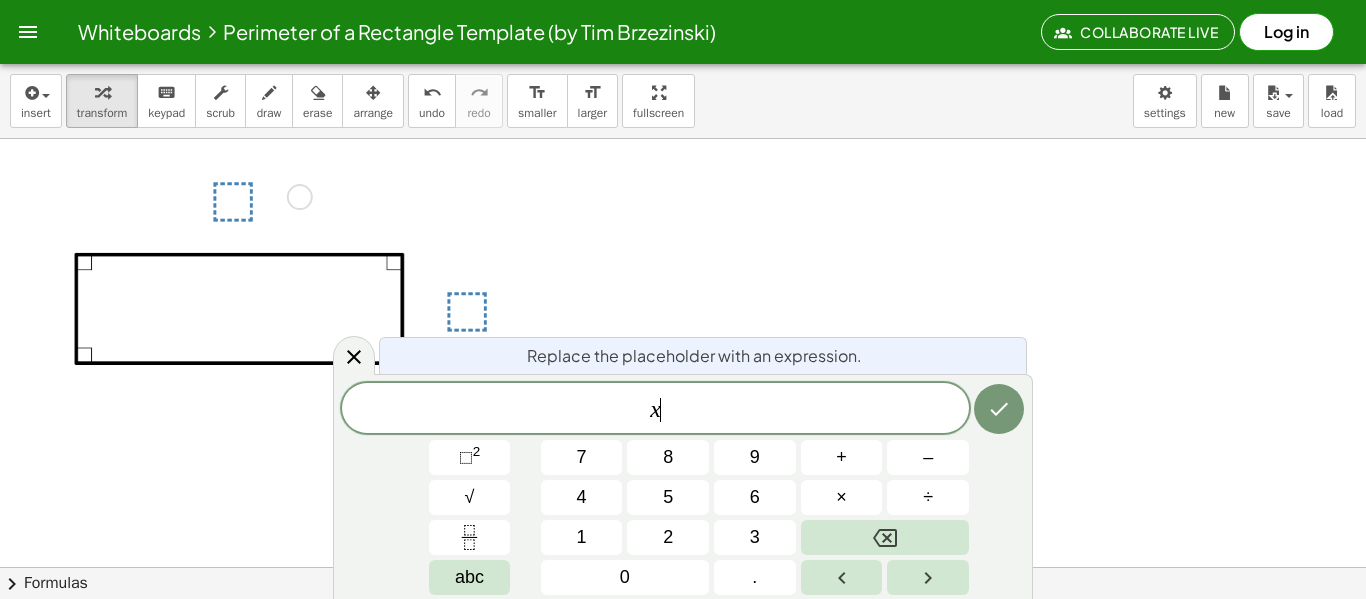 scroll, scrollTop: 8, scrollLeft: 0, axis: vertical 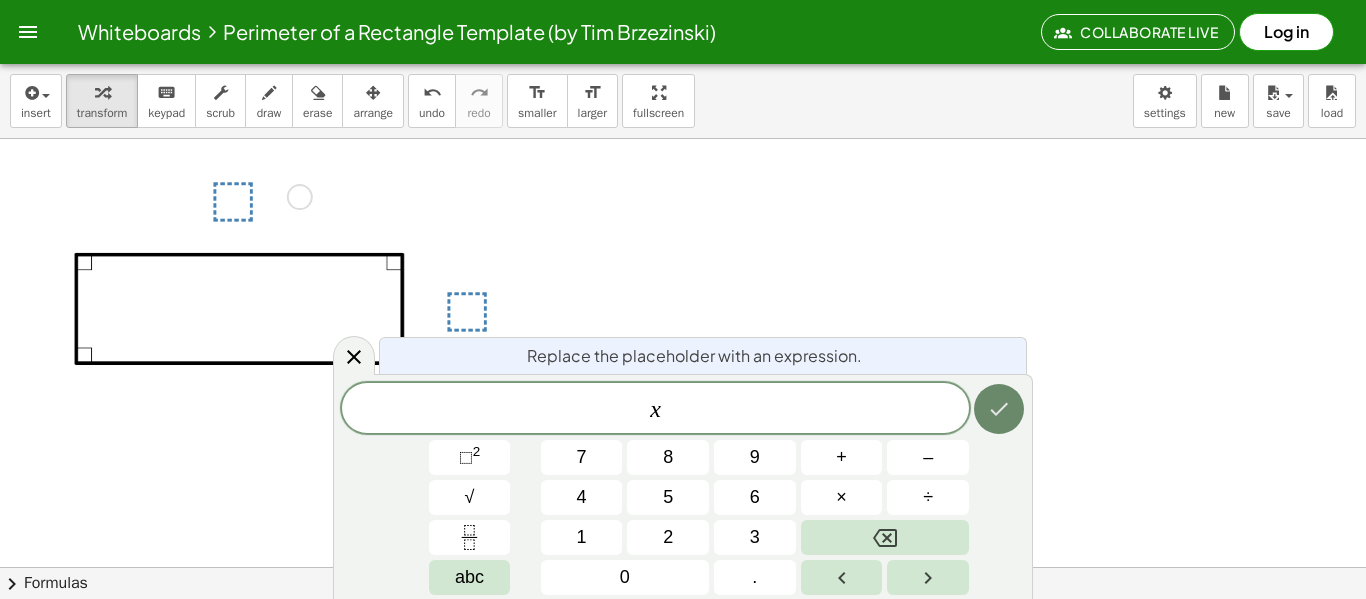 click 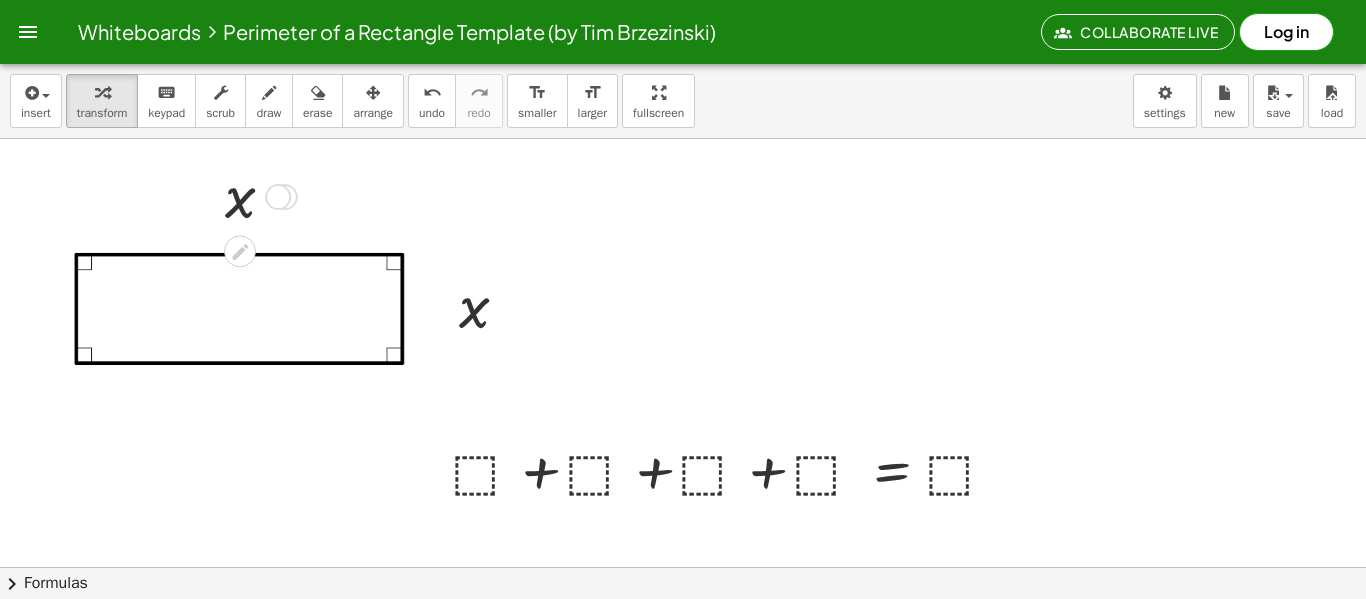 click at bounding box center [257, 195] 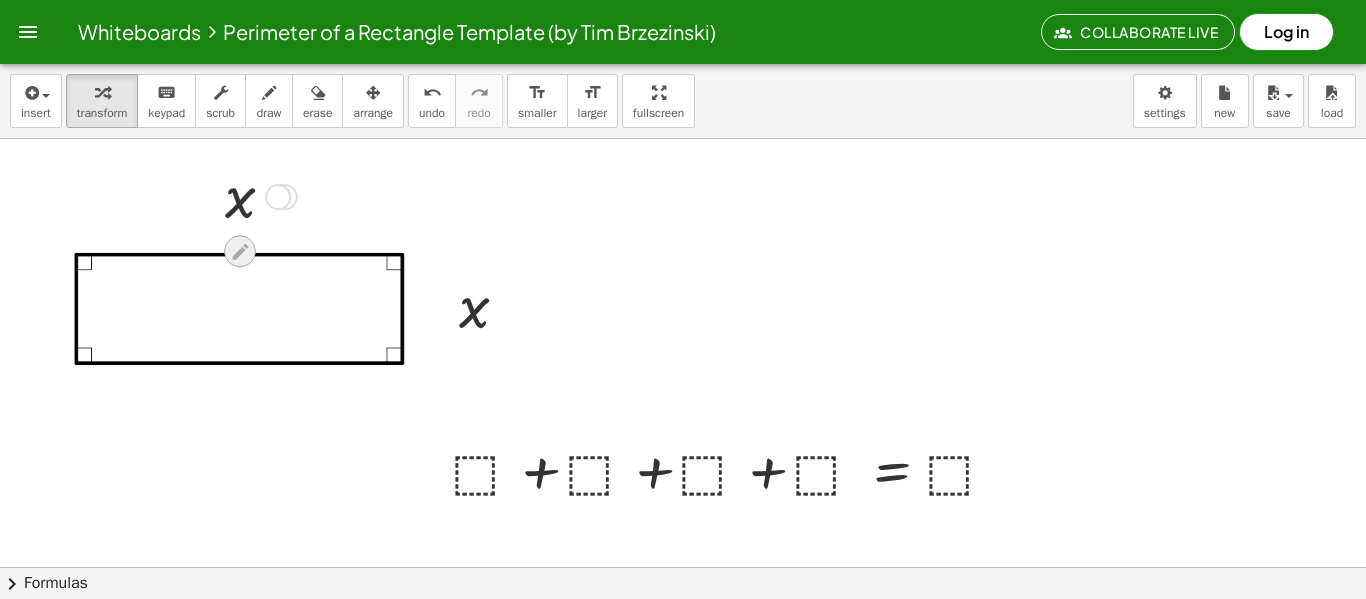 click 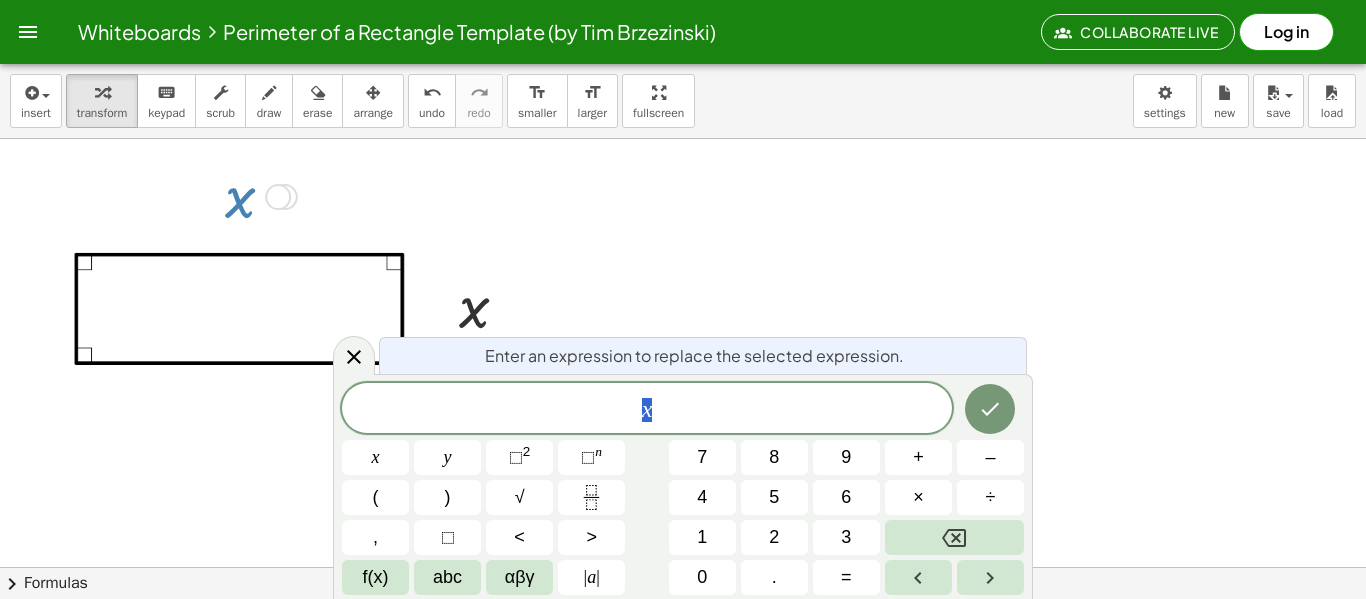 scroll, scrollTop: 9, scrollLeft: 0, axis: vertical 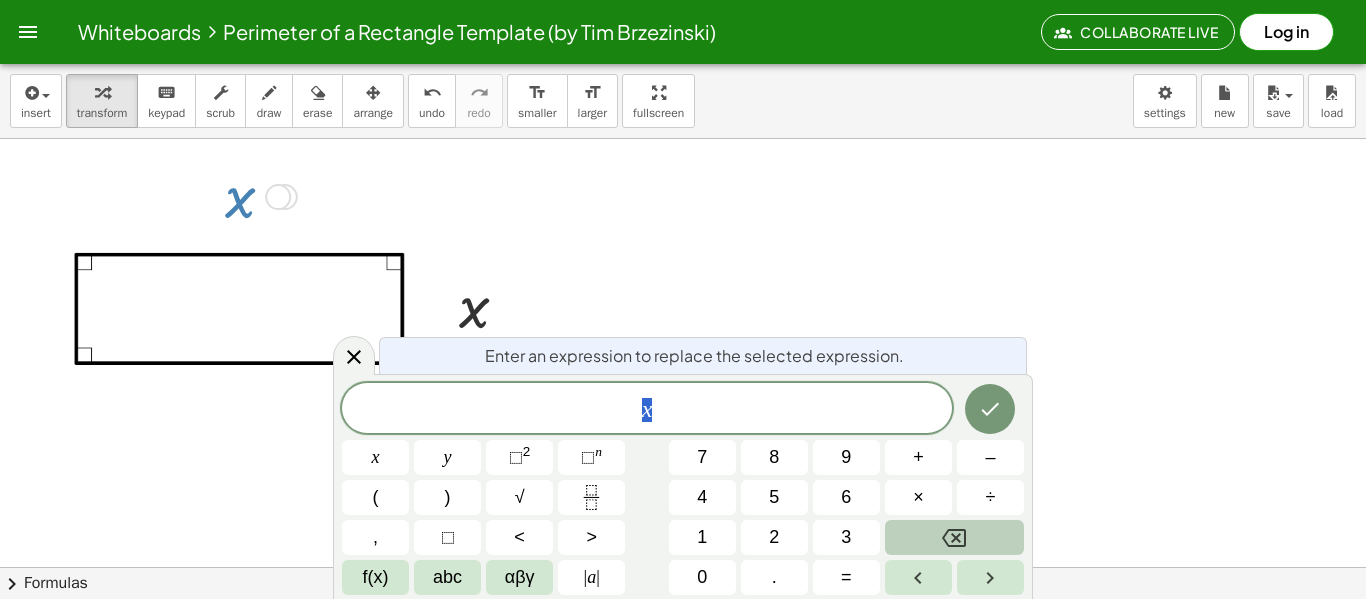click 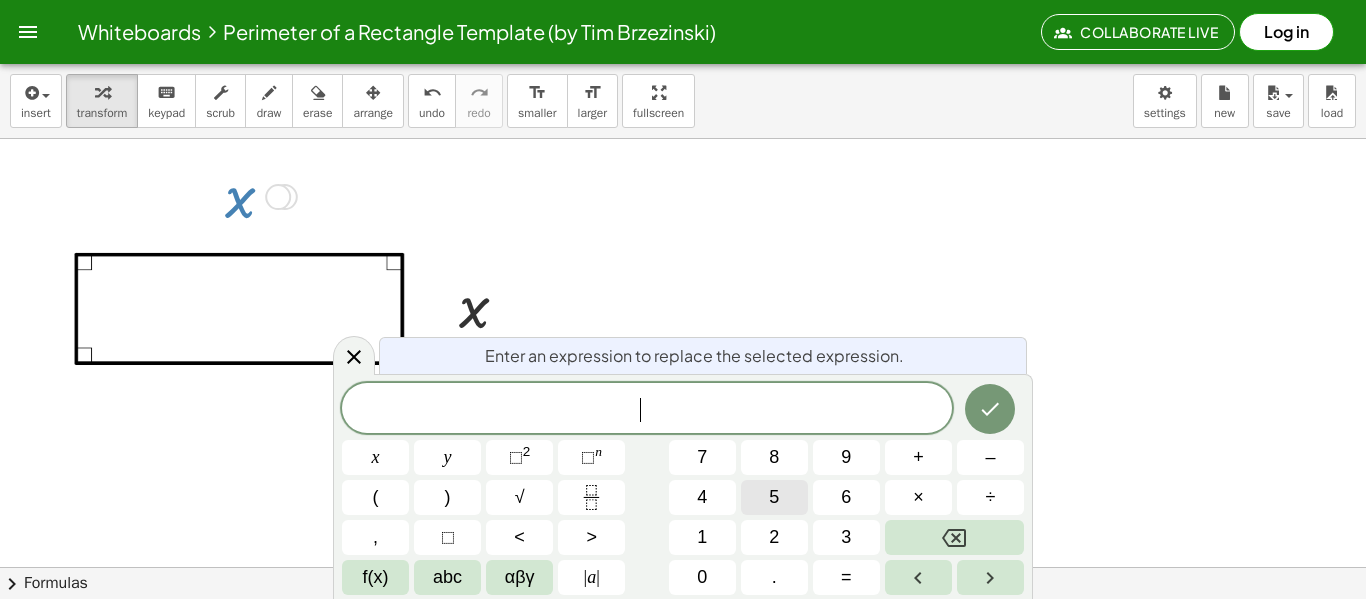 click on "5" at bounding box center [774, 497] 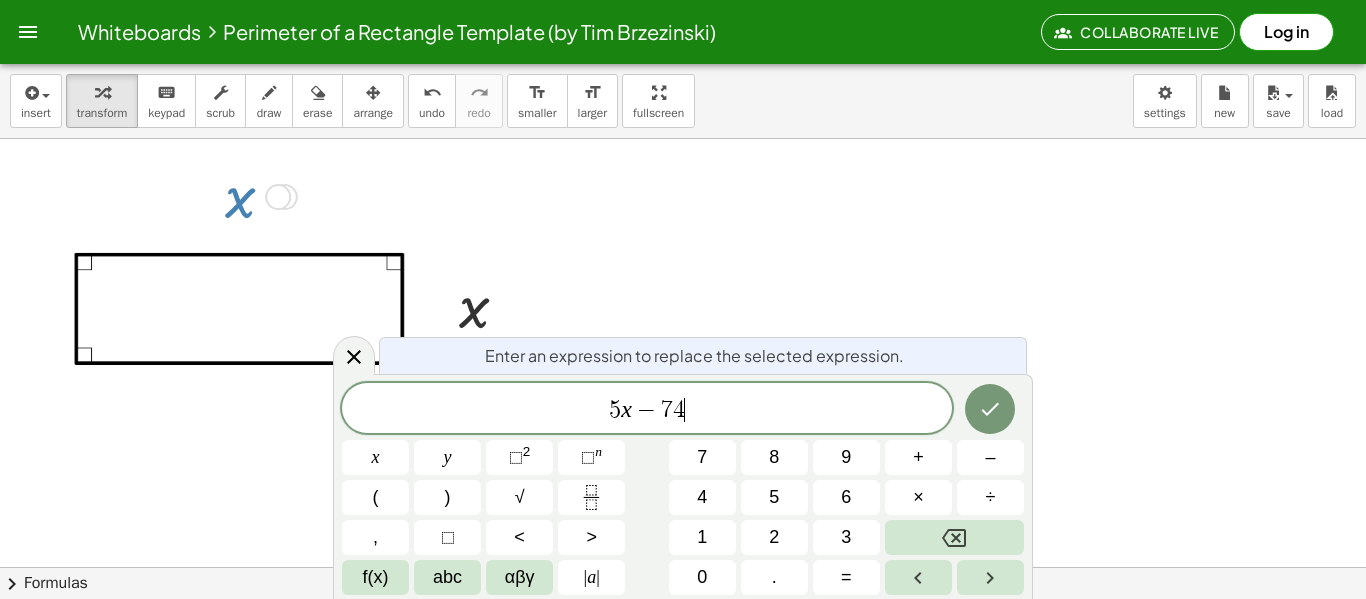 scroll, scrollTop: 13, scrollLeft: 0, axis: vertical 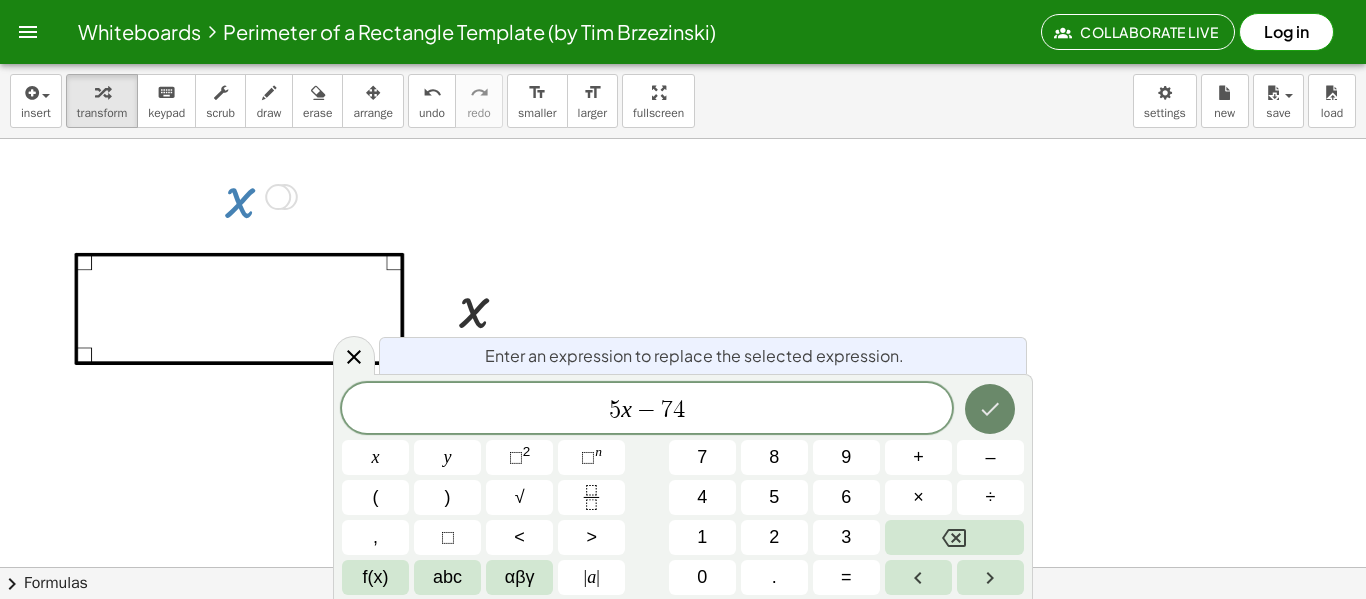 click at bounding box center (990, 409) 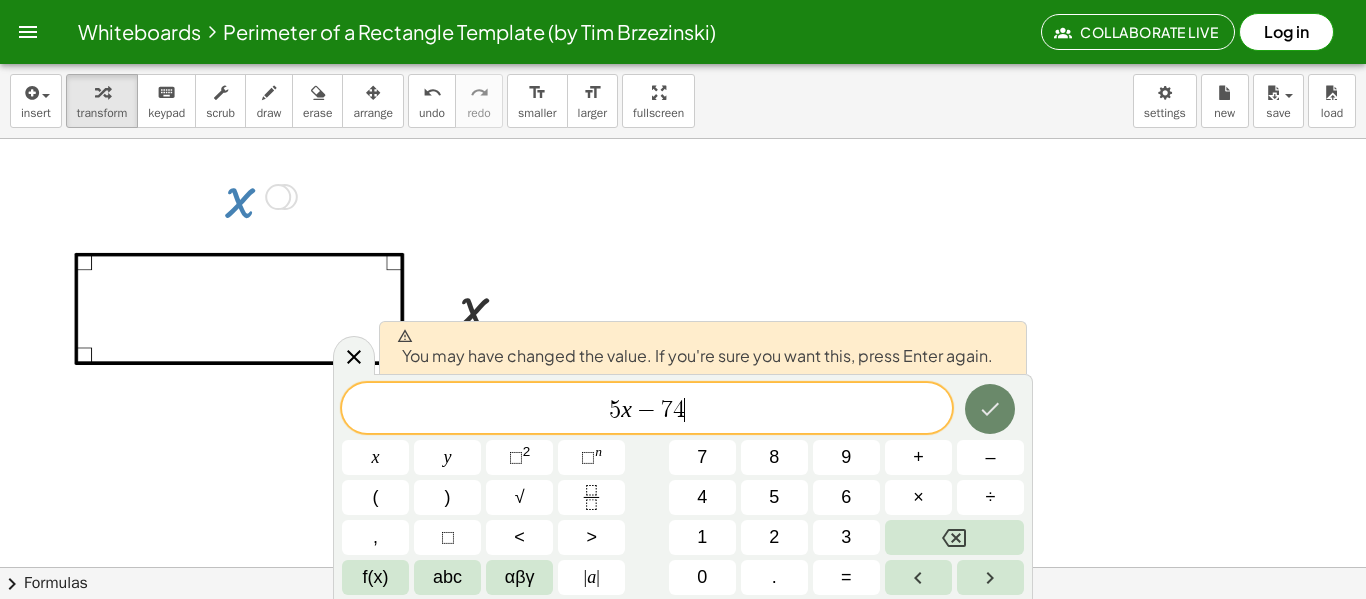 click at bounding box center (990, 409) 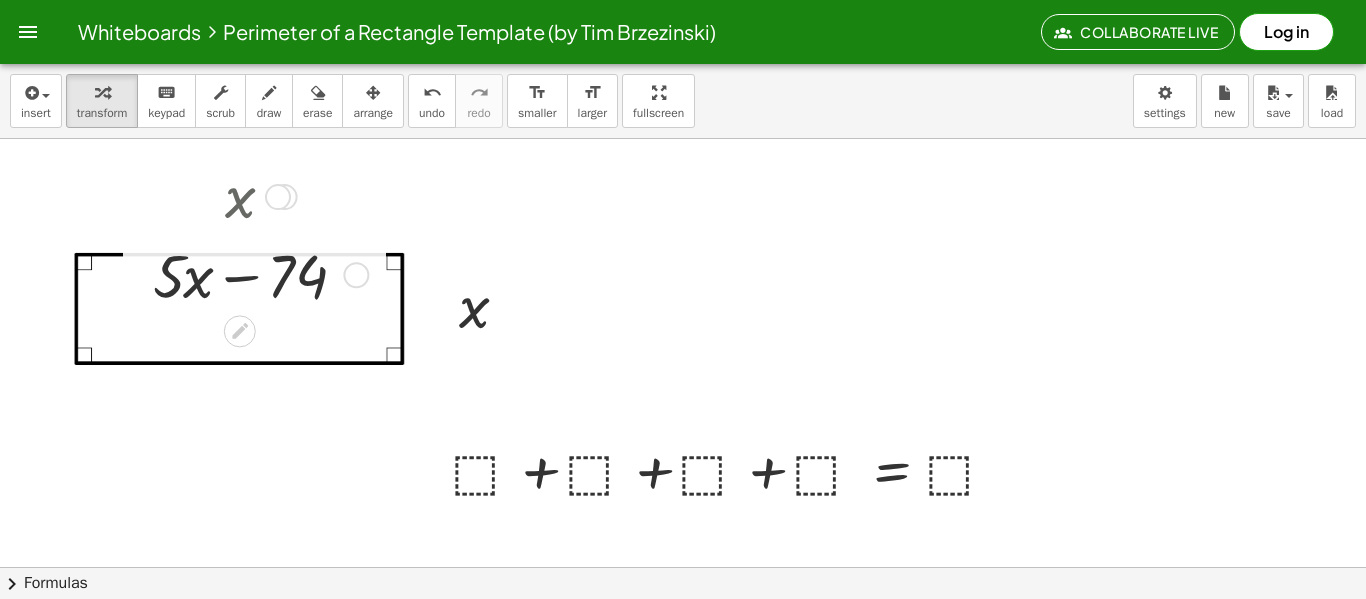 drag, startPoint x: 246, startPoint y: 208, endPoint x: 308, endPoint y: 196, distance: 63.15061 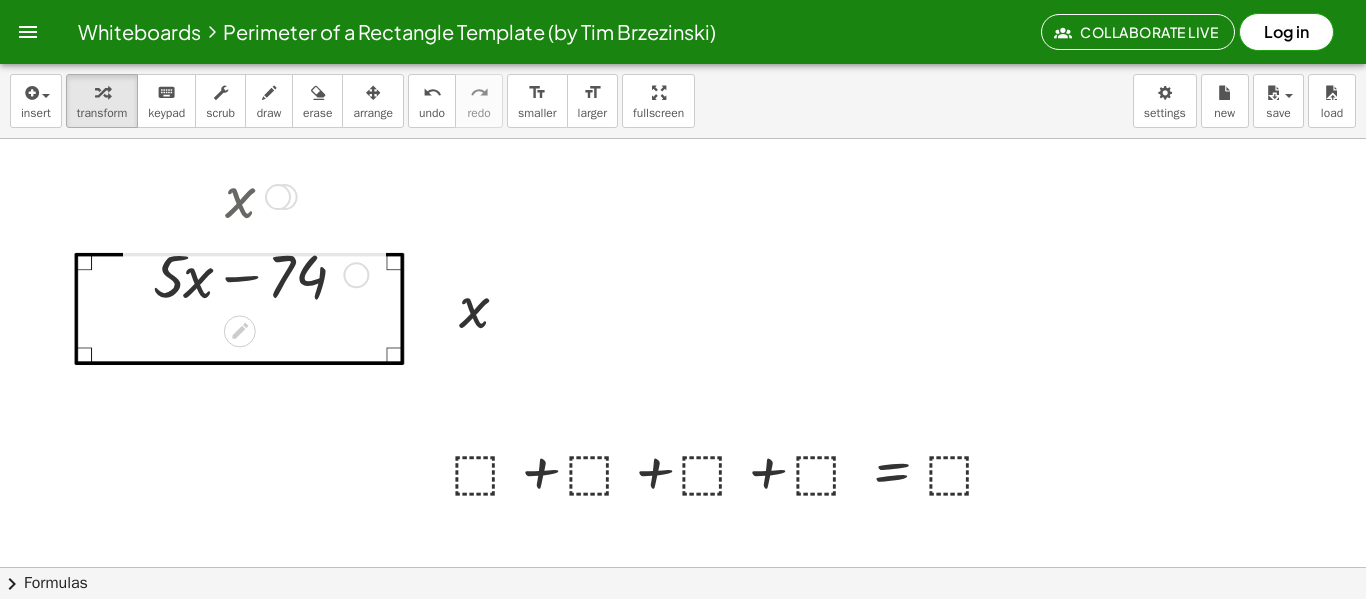click at bounding box center (257, 274) 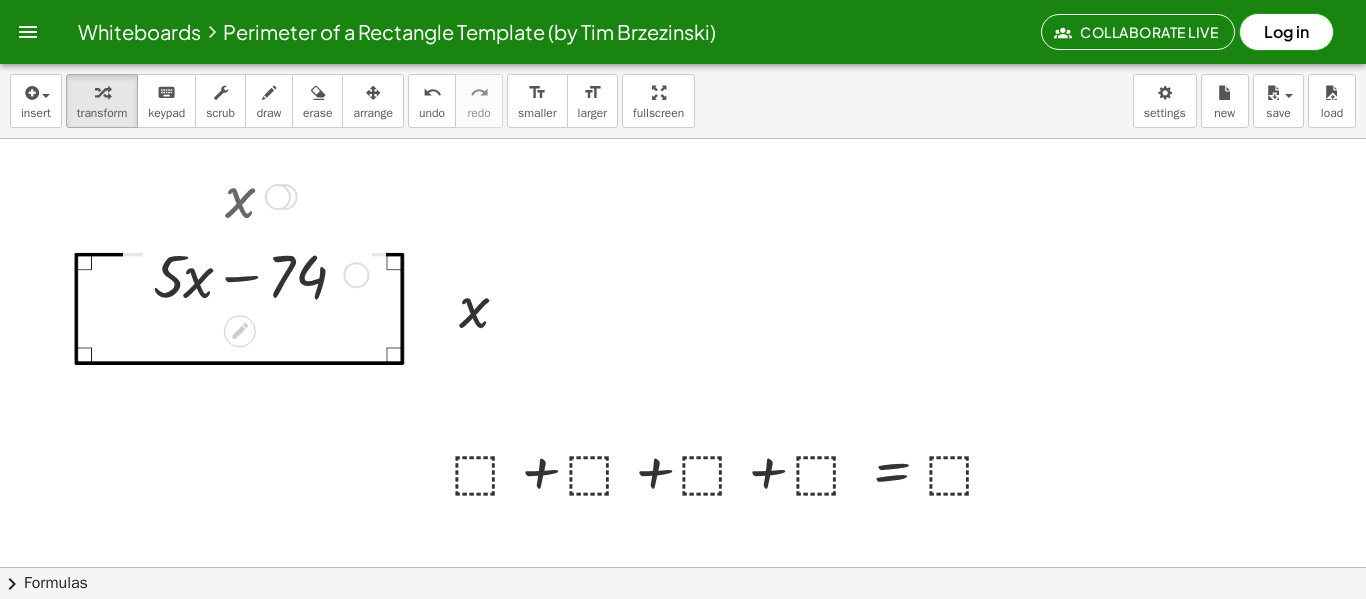 click at bounding box center (278, 197) 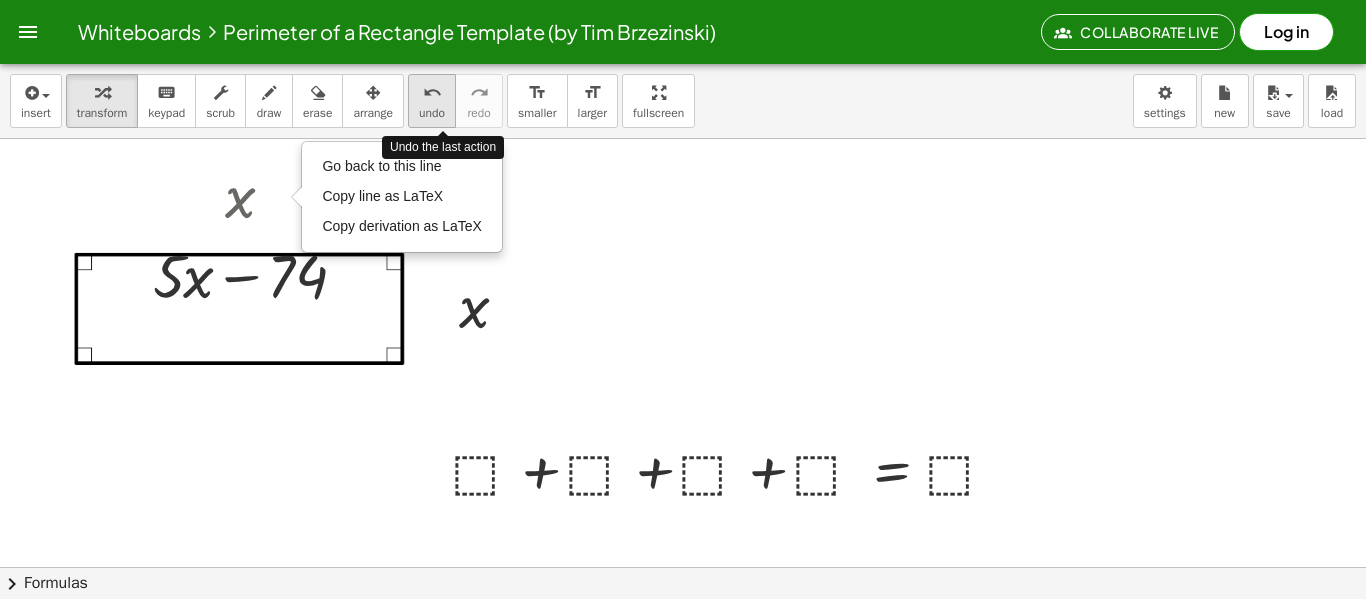 click on "undo" at bounding box center [432, 113] 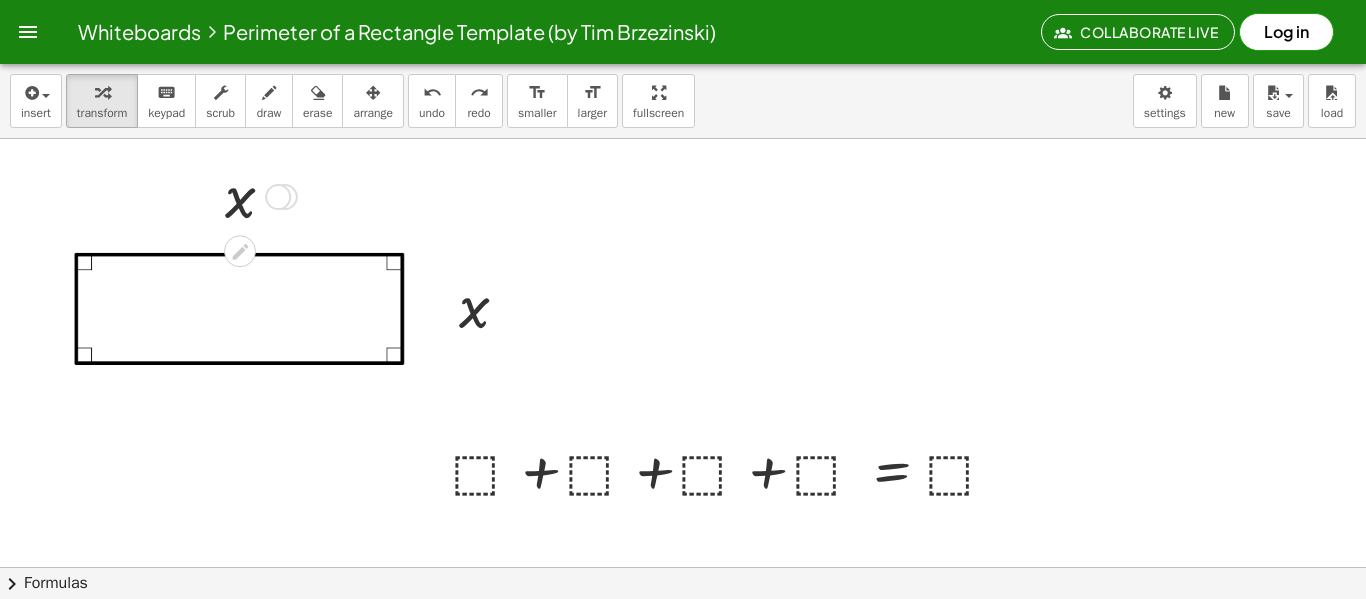 click on "Go back to this line Copy line as LaTeX Copy derivation as LaTeX" at bounding box center [278, 197] 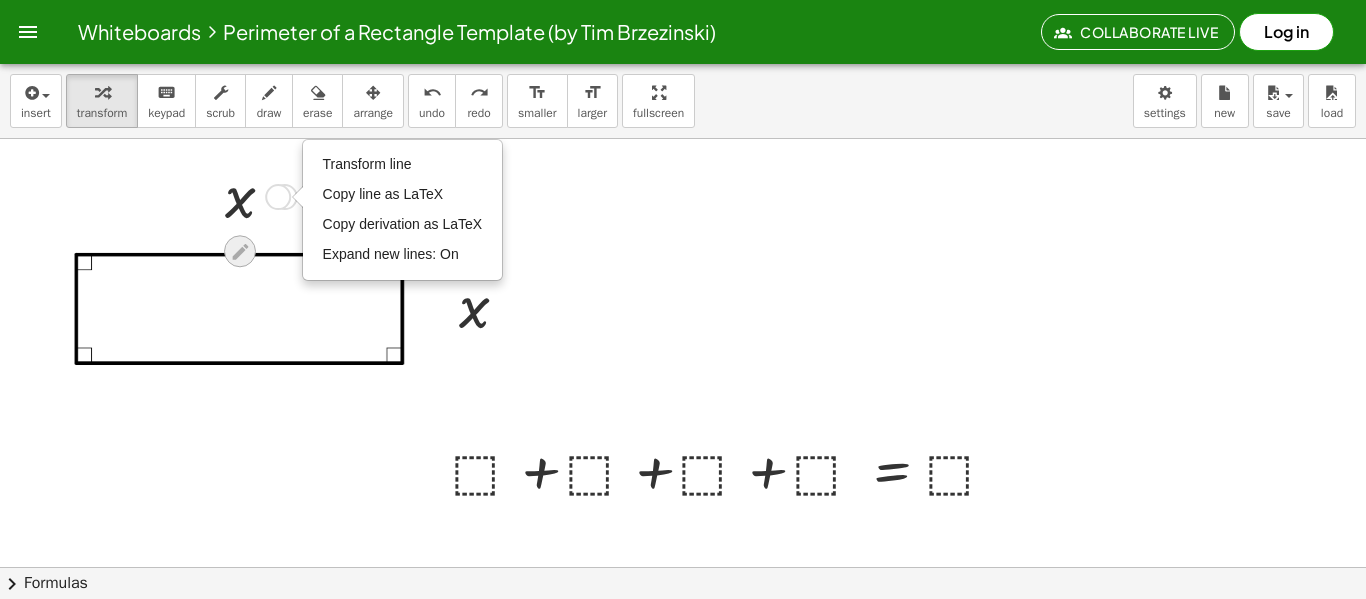 click 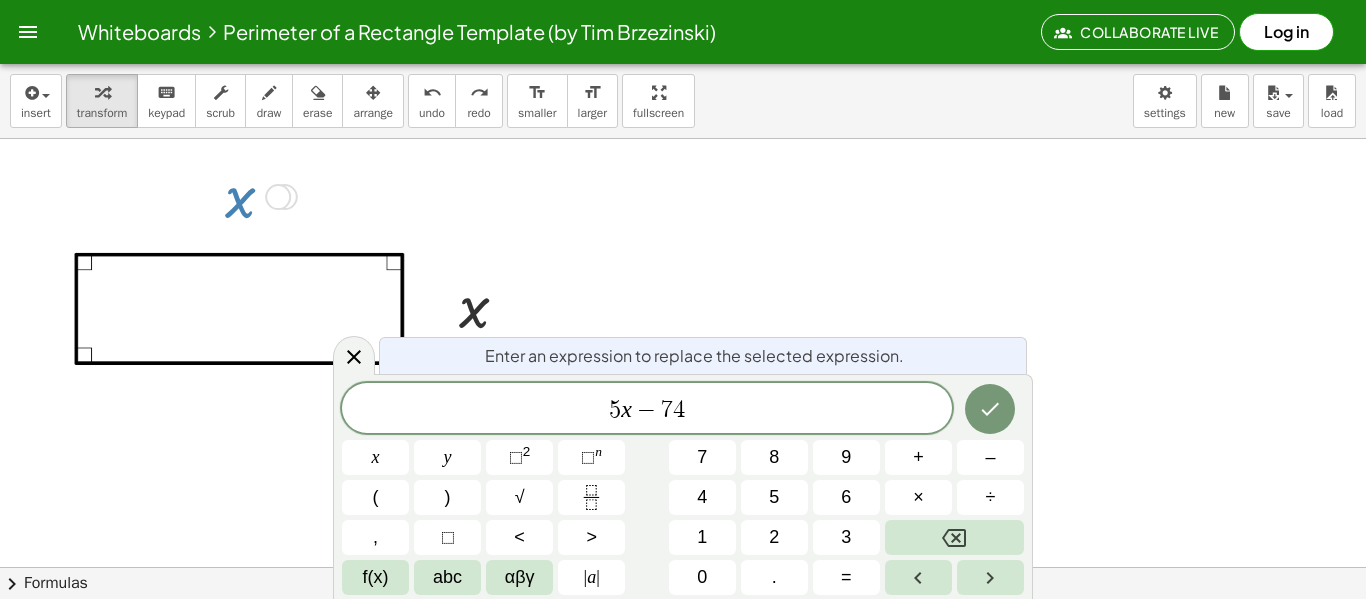 scroll, scrollTop: 20, scrollLeft: 0, axis: vertical 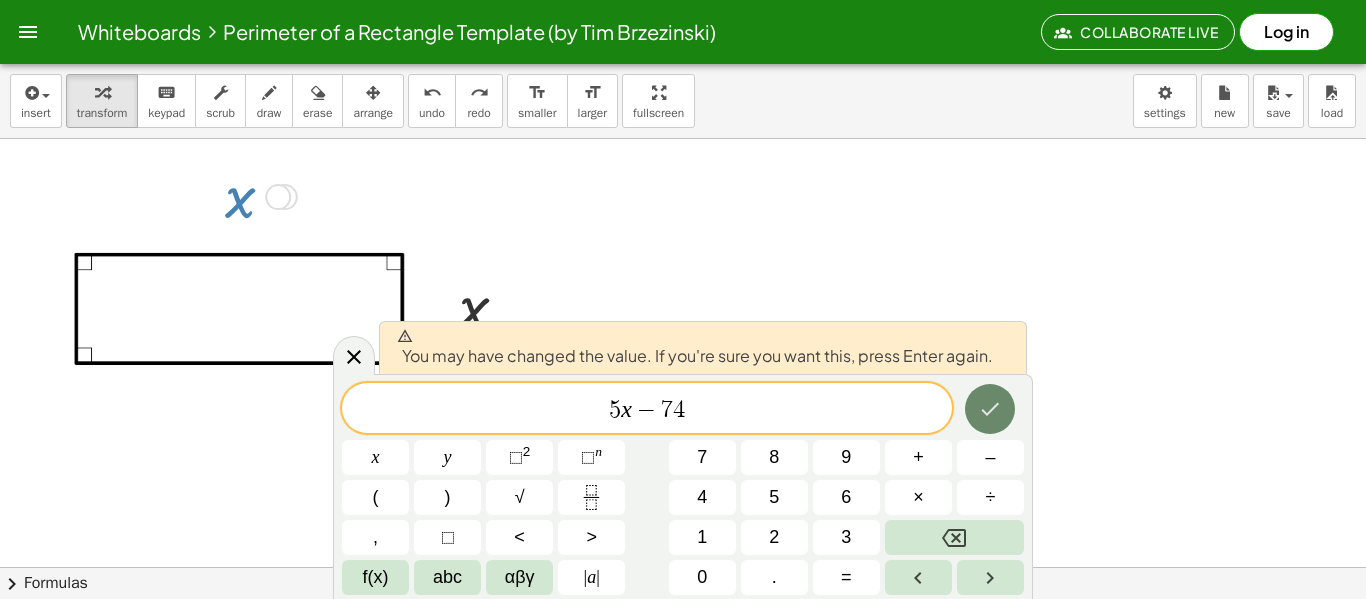 click at bounding box center [990, 409] 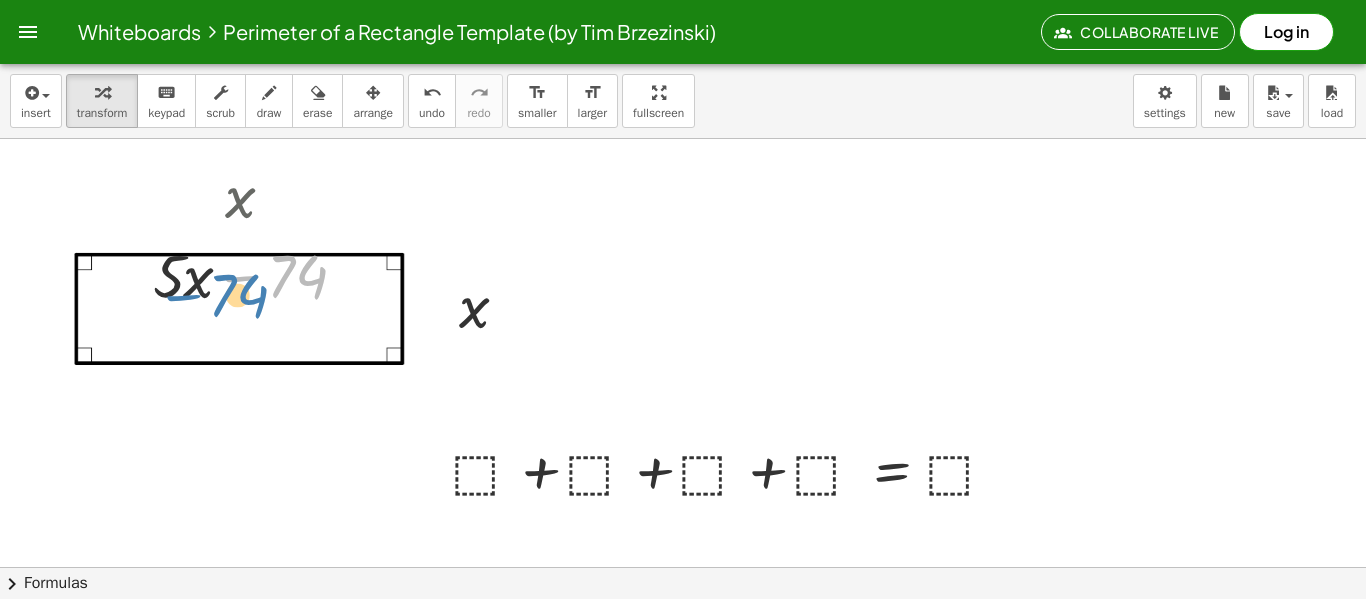 drag, startPoint x: 278, startPoint y: 284, endPoint x: 217, endPoint y: 303, distance: 63.89053 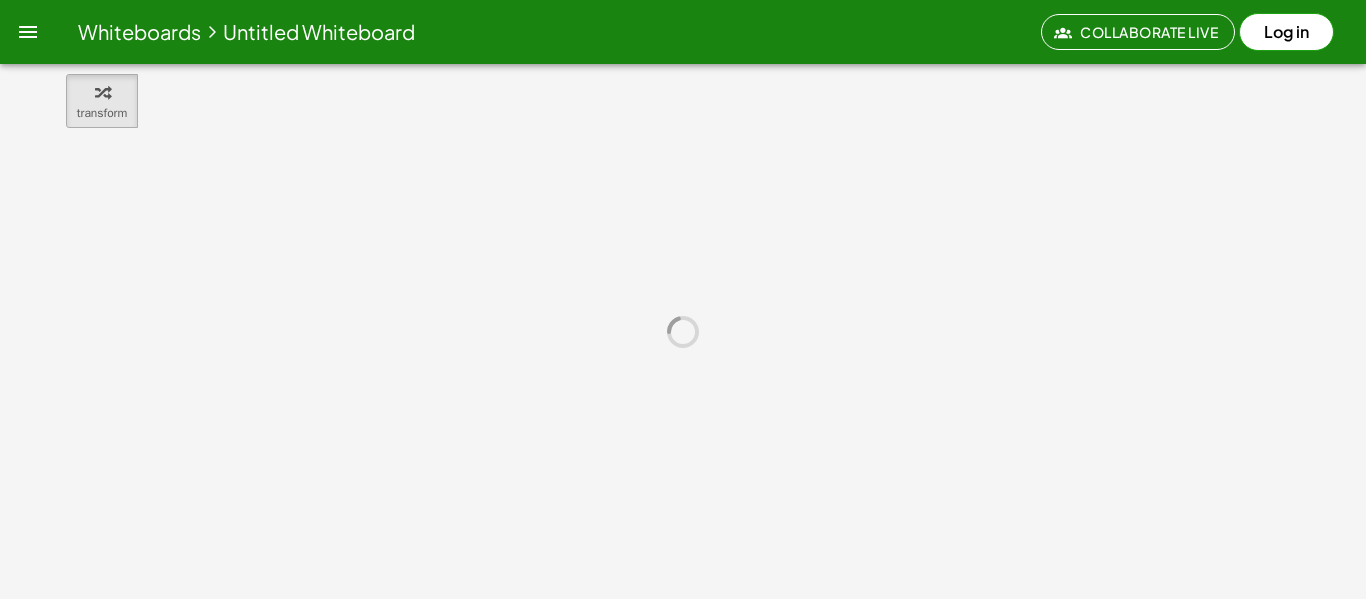 scroll, scrollTop: 0, scrollLeft: 0, axis: both 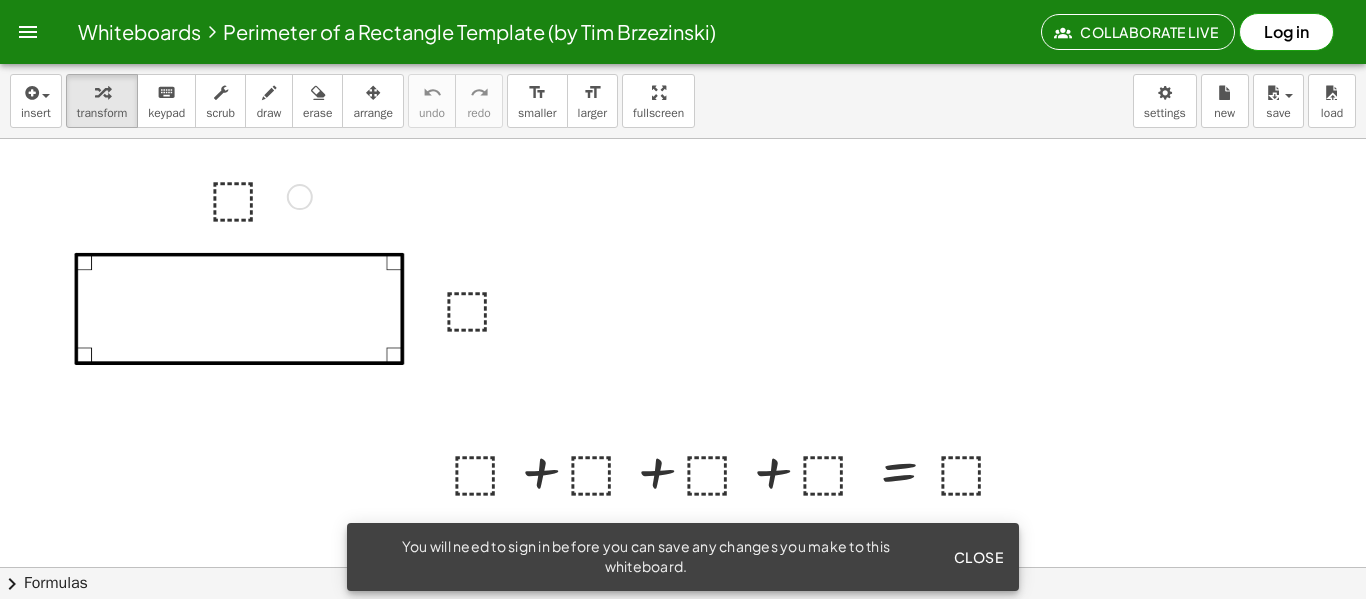 click at bounding box center [257, 195] 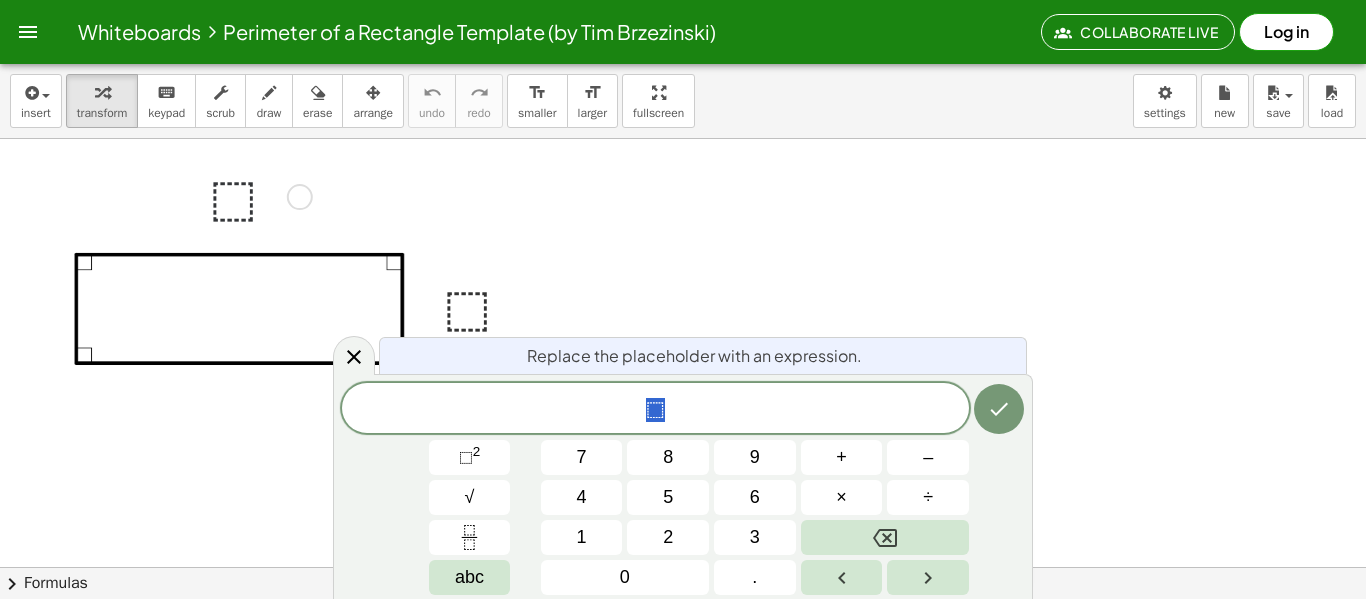 scroll, scrollTop: 1, scrollLeft: 0, axis: vertical 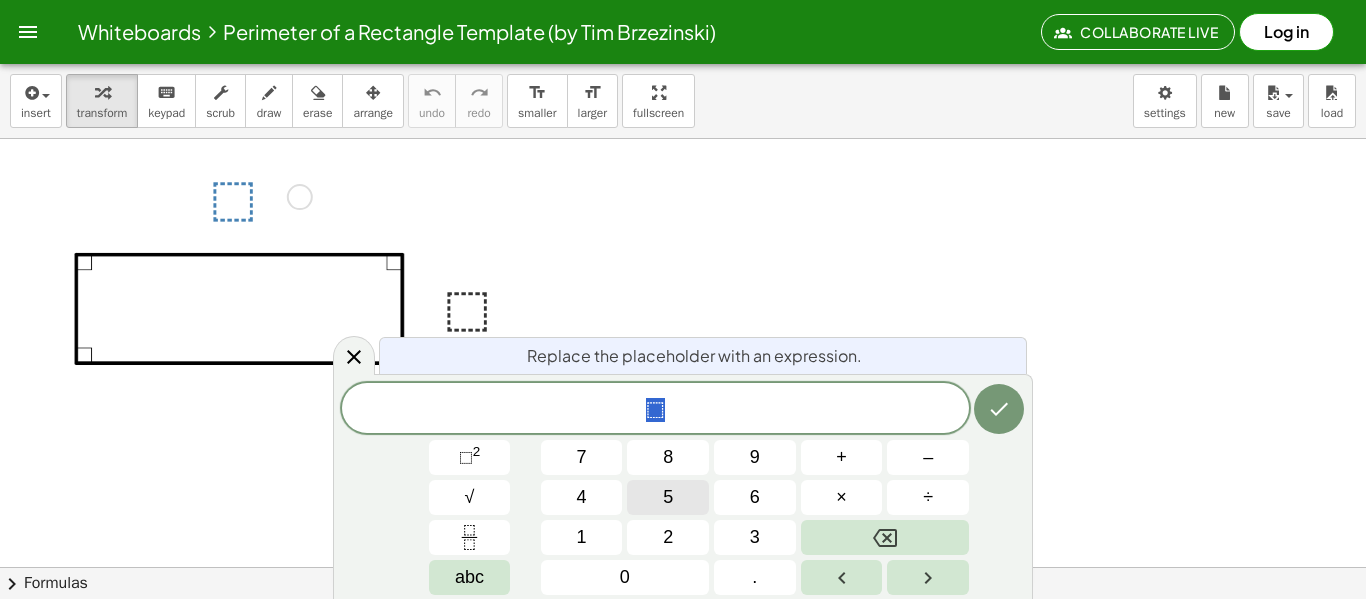 click on "5" at bounding box center (668, 497) 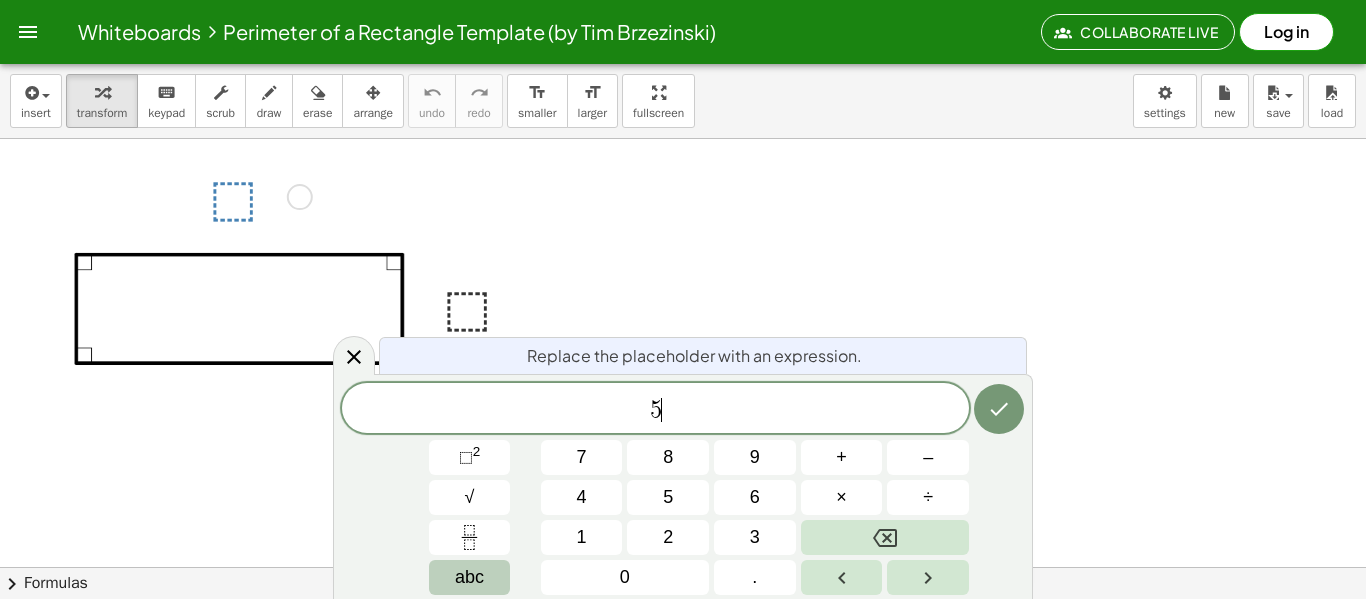 click on "abc" at bounding box center (469, 577) 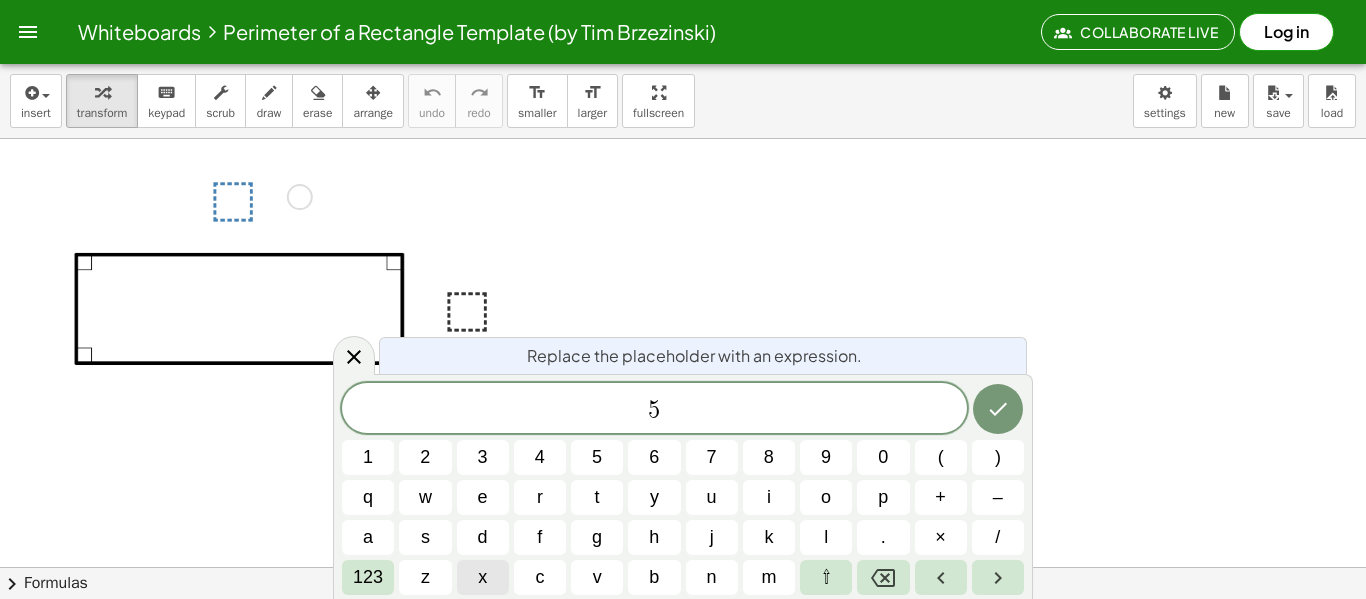 click on "x" at bounding box center [483, 577] 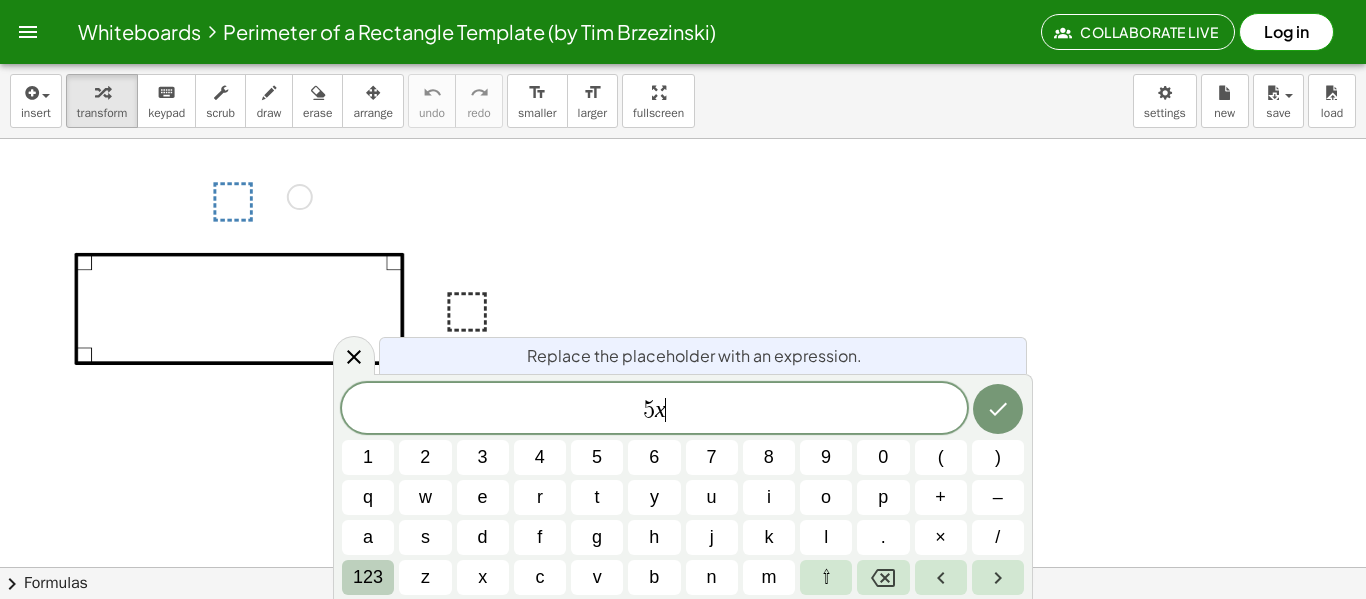 click on "123" at bounding box center (368, 577) 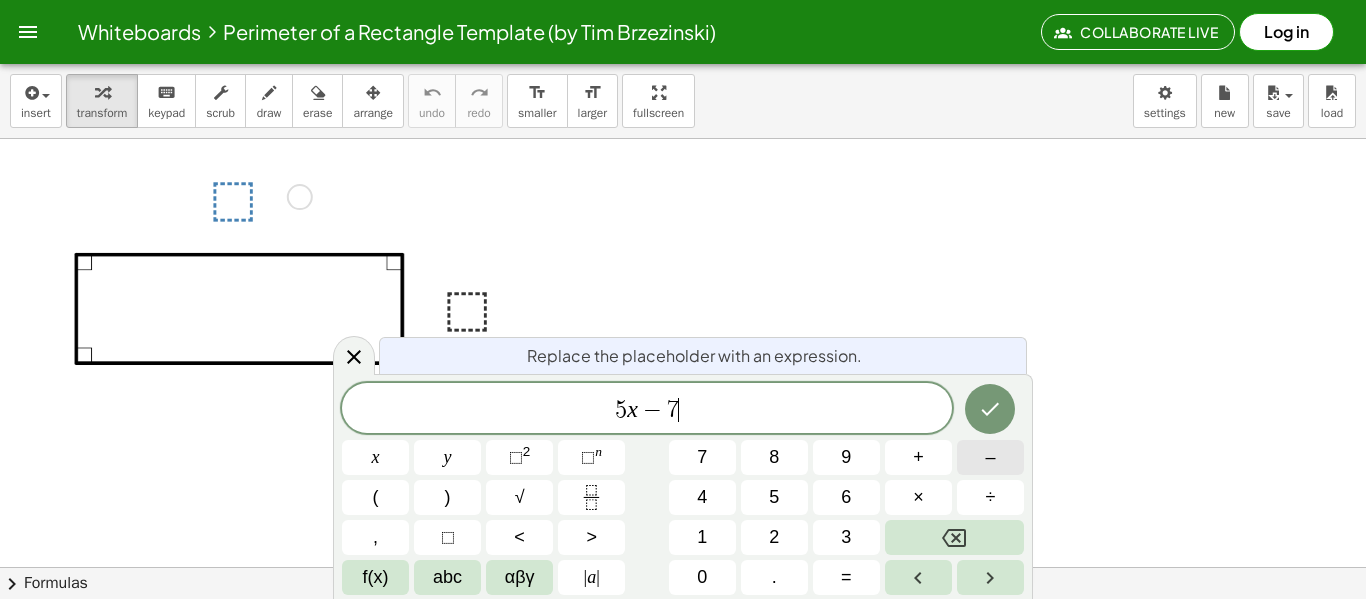 click on "–" at bounding box center (990, 457) 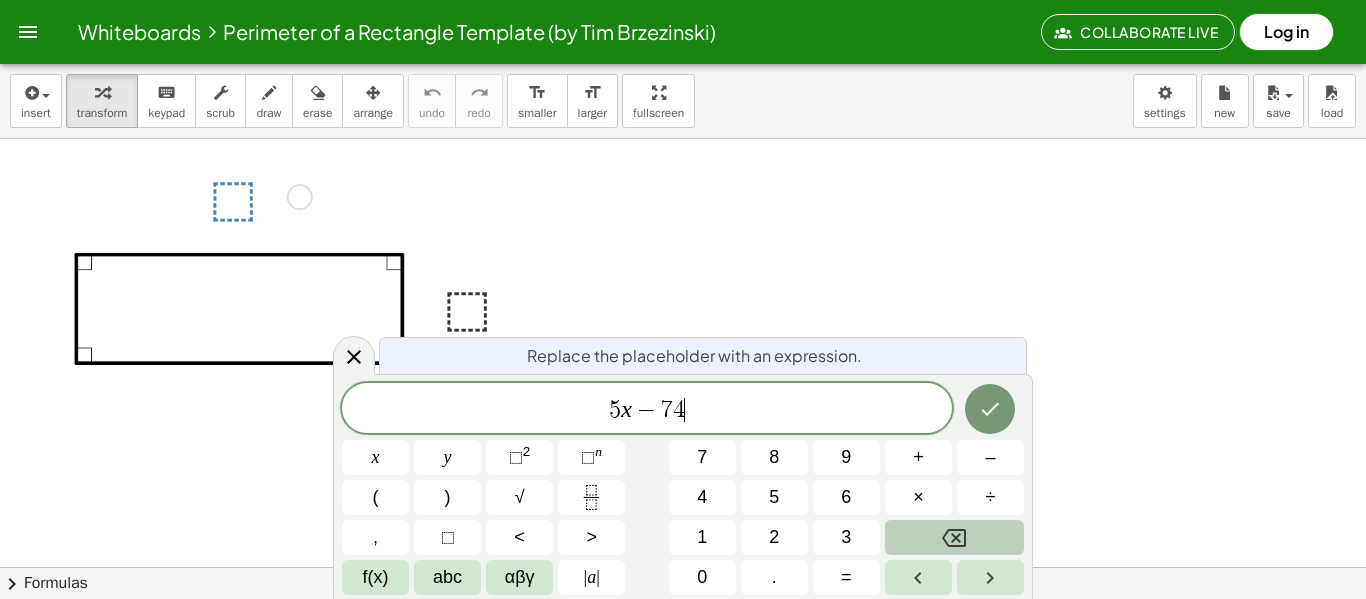scroll, scrollTop: 5, scrollLeft: 0, axis: vertical 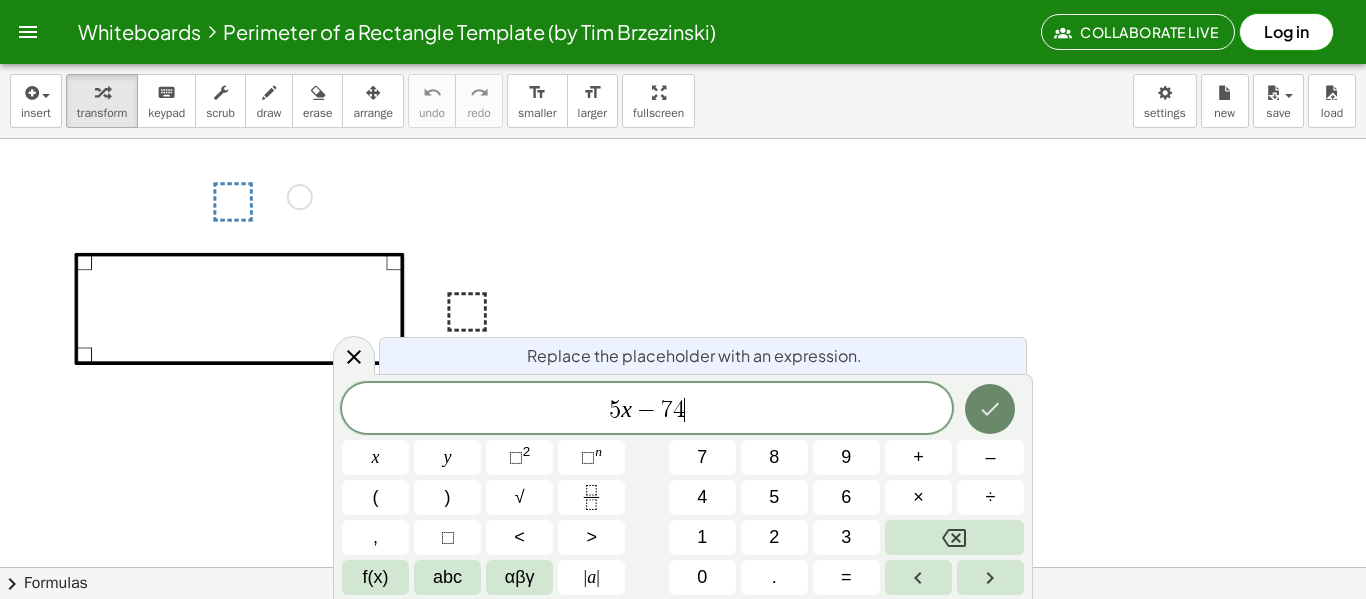 click 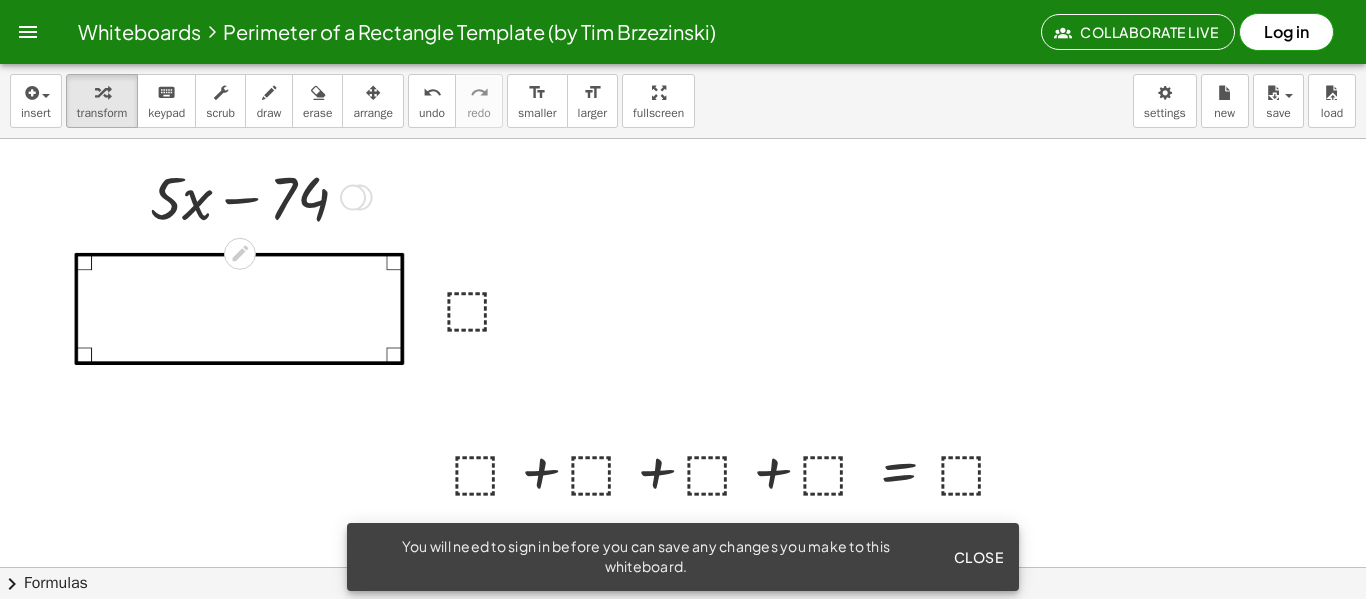 click at bounding box center (257, 196) 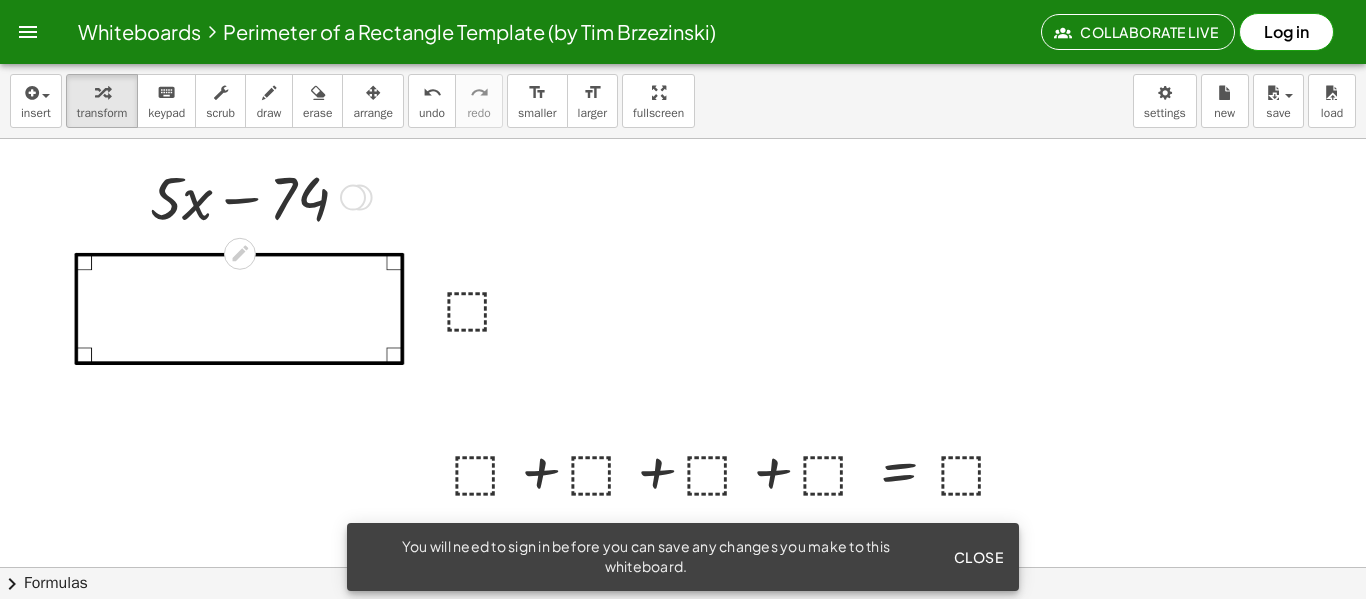 click at bounding box center [257, 196] 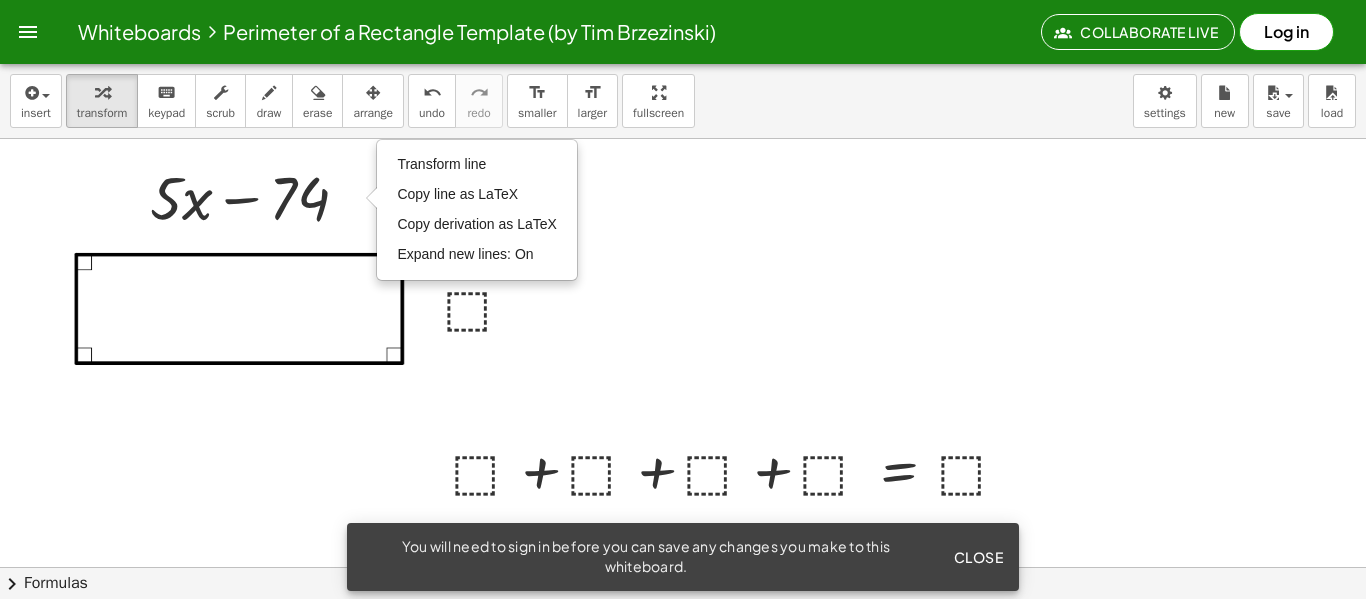 click at bounding box center (683, 631) 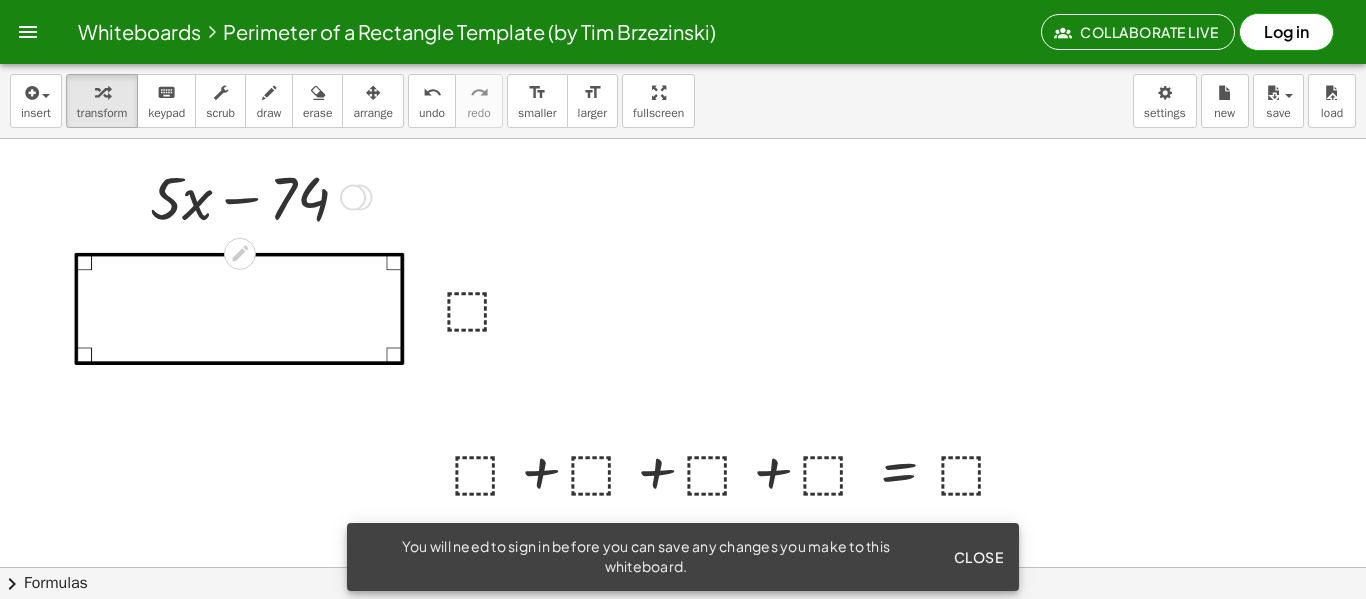 click at bounding box center [257, 196] 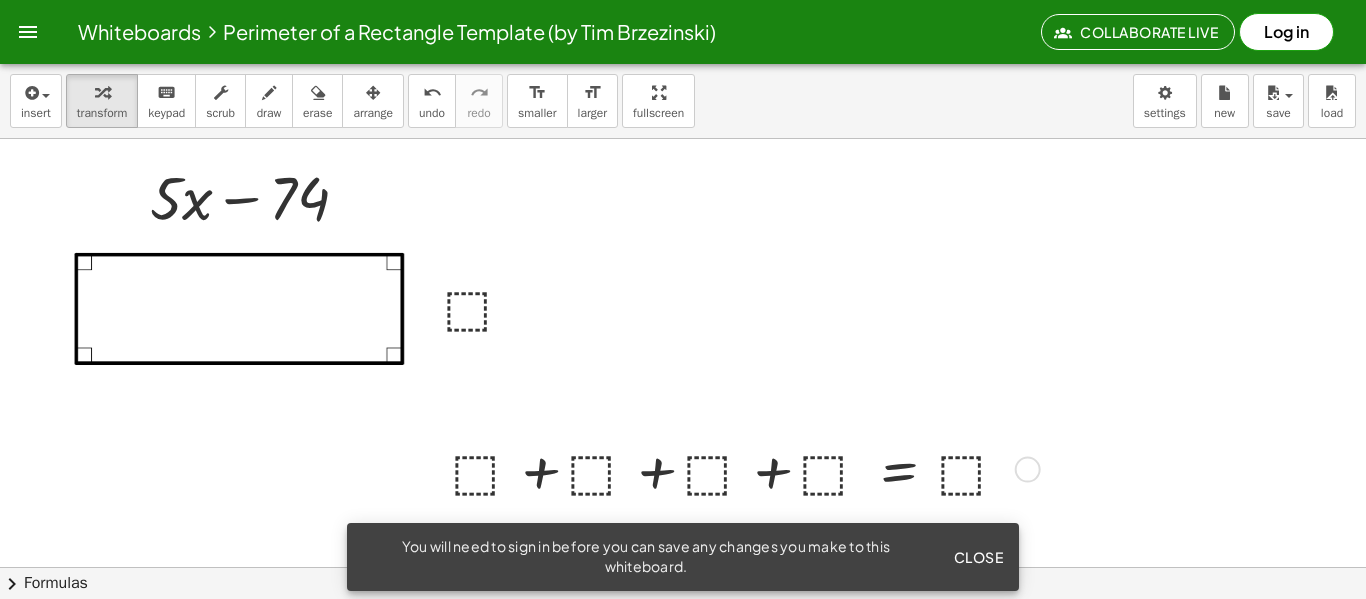 click at bounding box center (742, 468) 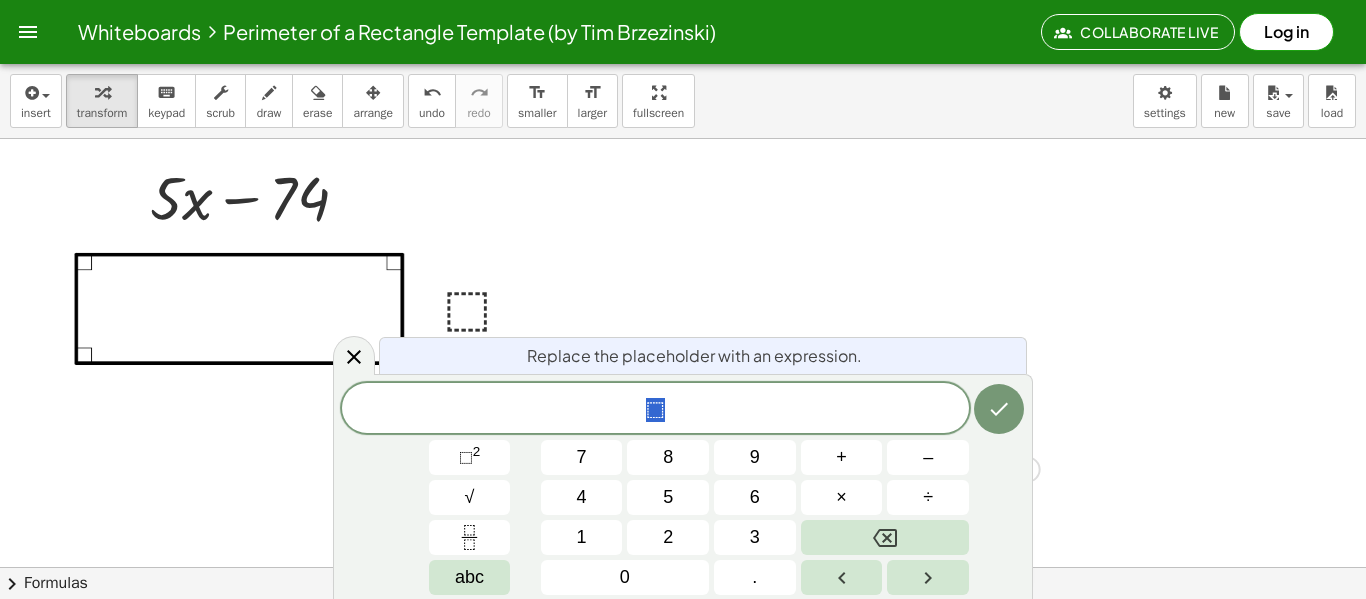 scroll, scrollTop: 6, scrollLeft: 0, axis: vertical 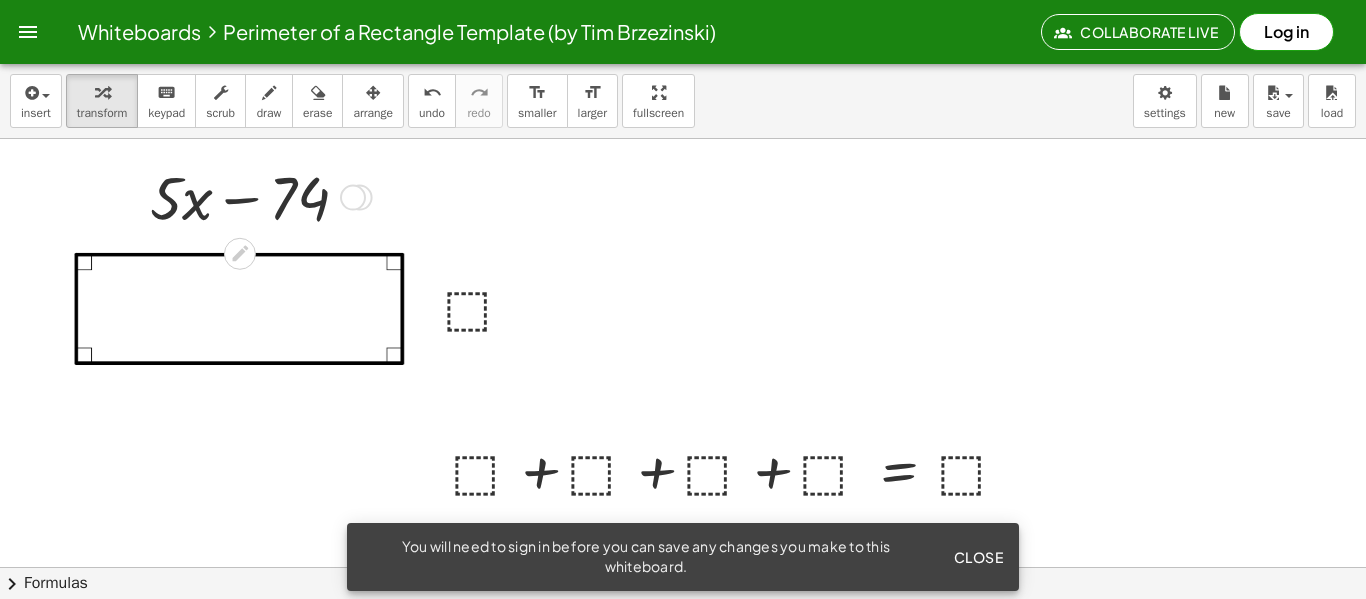 click at bounding box center [135, 196] 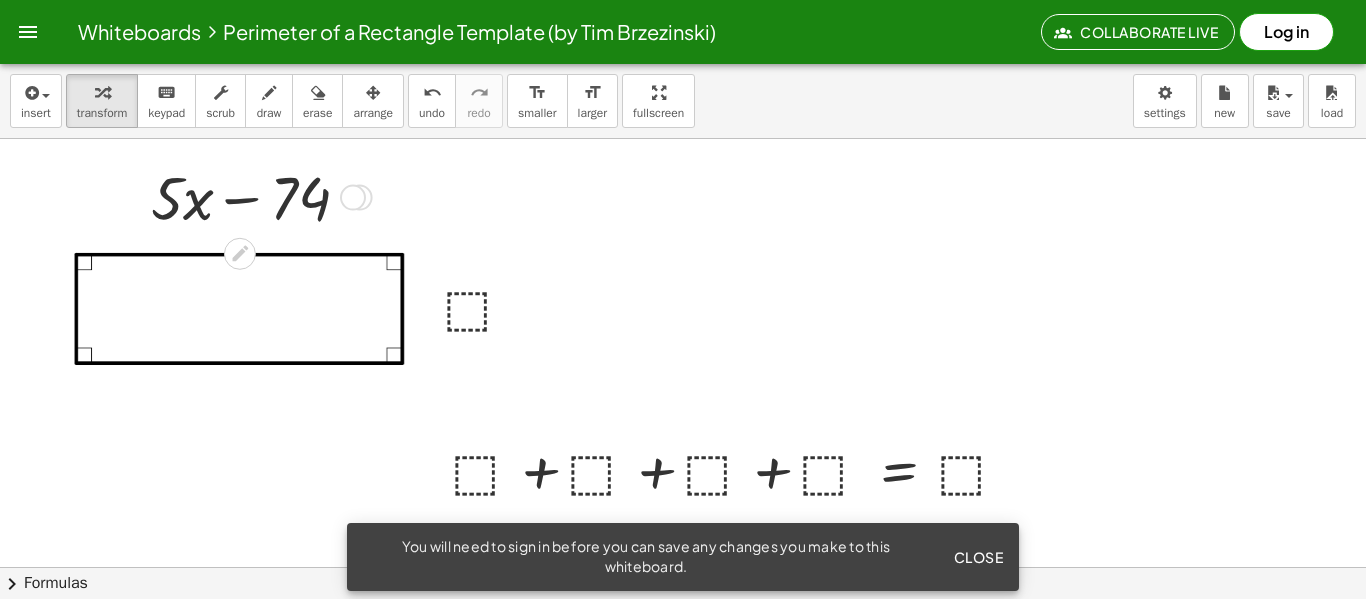 click at bounding box center [257, 196] 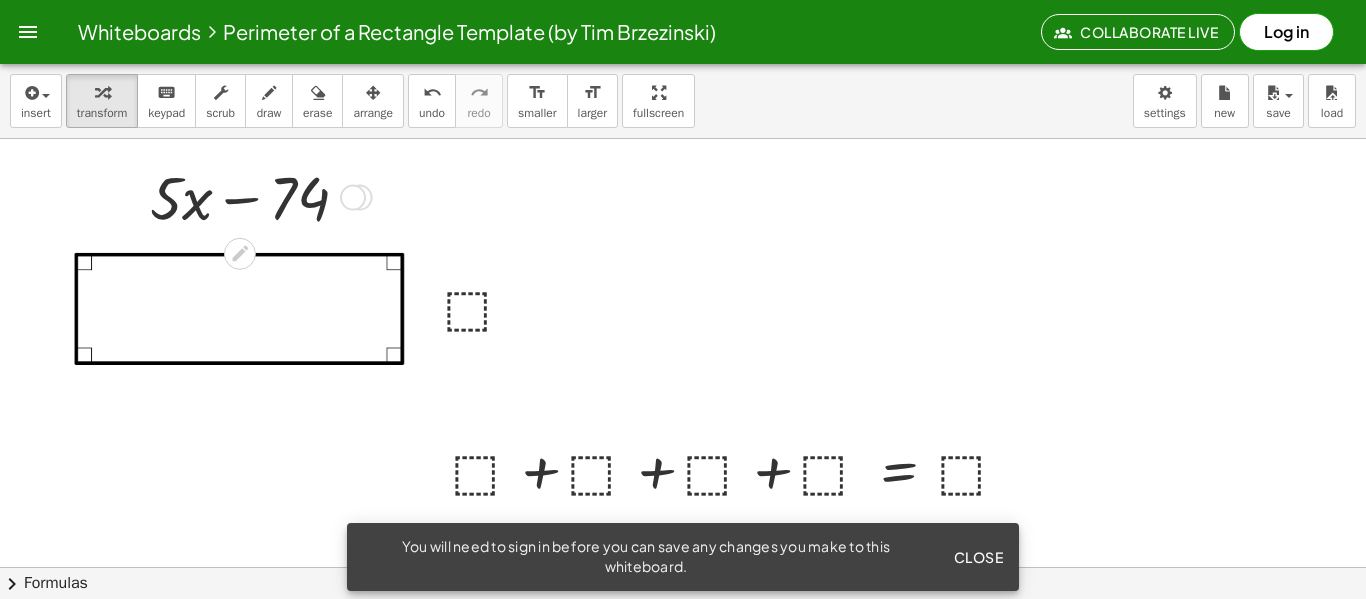 click at bounding box center (257, 196) 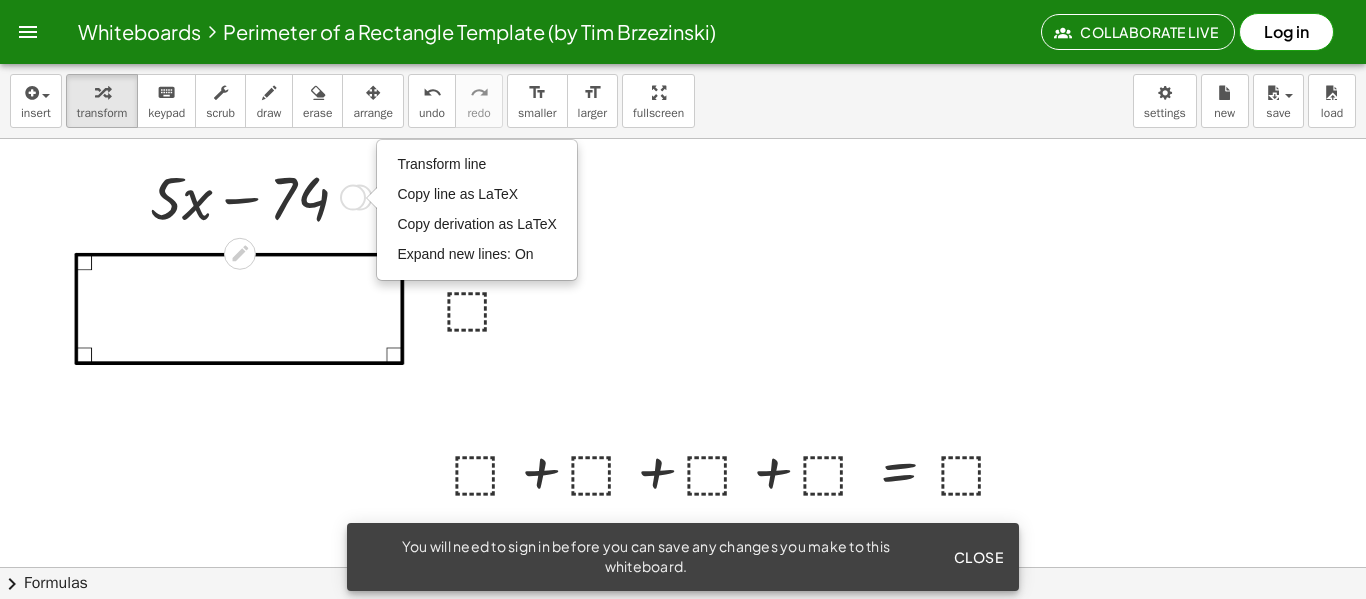 click on "Transform line Copy line as LaTeX Copy derivation as LaTeX Expand new lines: On" at bounding box center (353, 198) 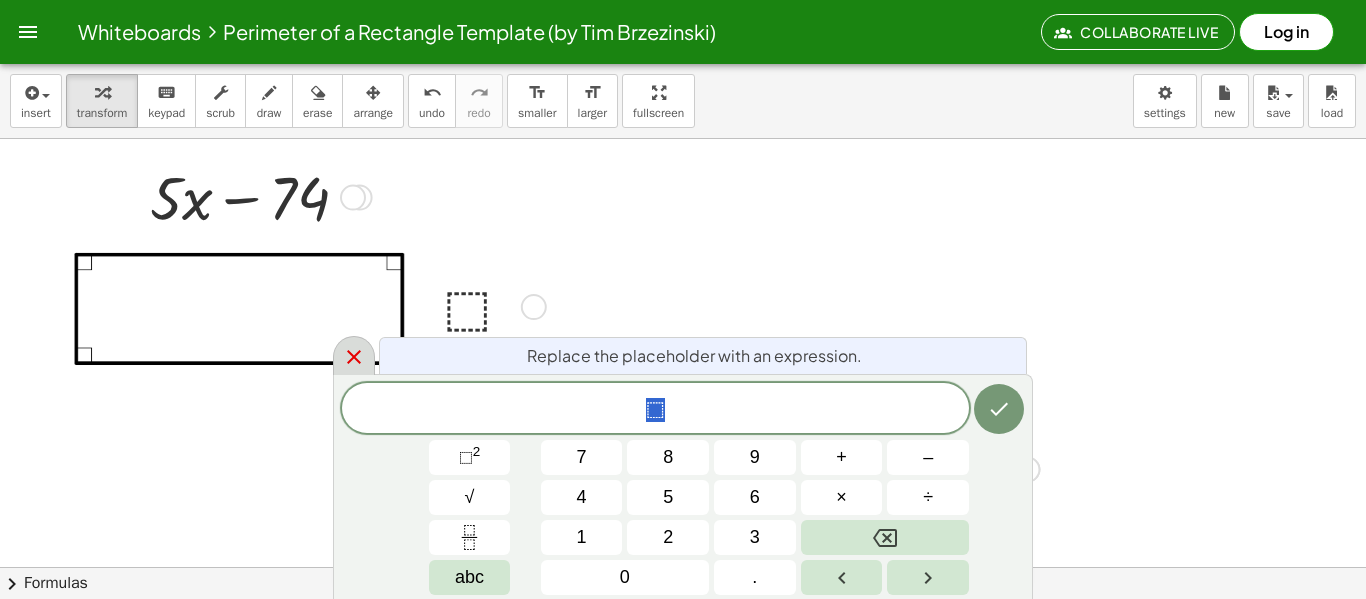 click at bounding box center [354, 355] 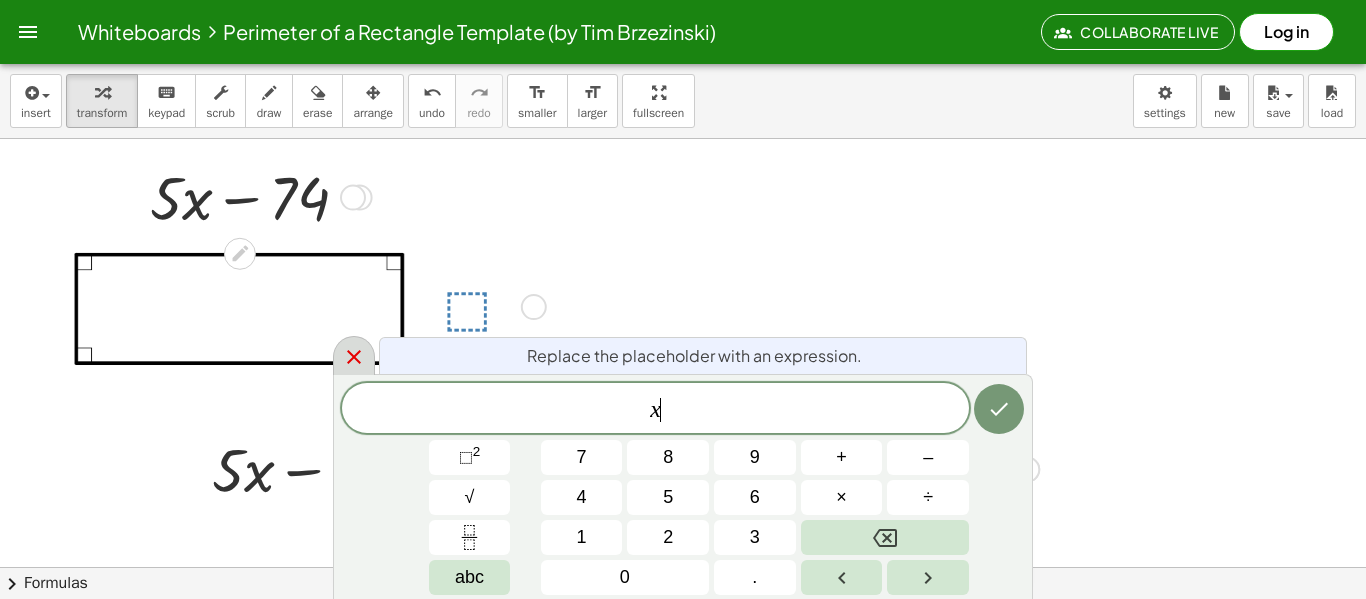 scroll, scrollTop: 0, scrollLeft: 0, axis: both 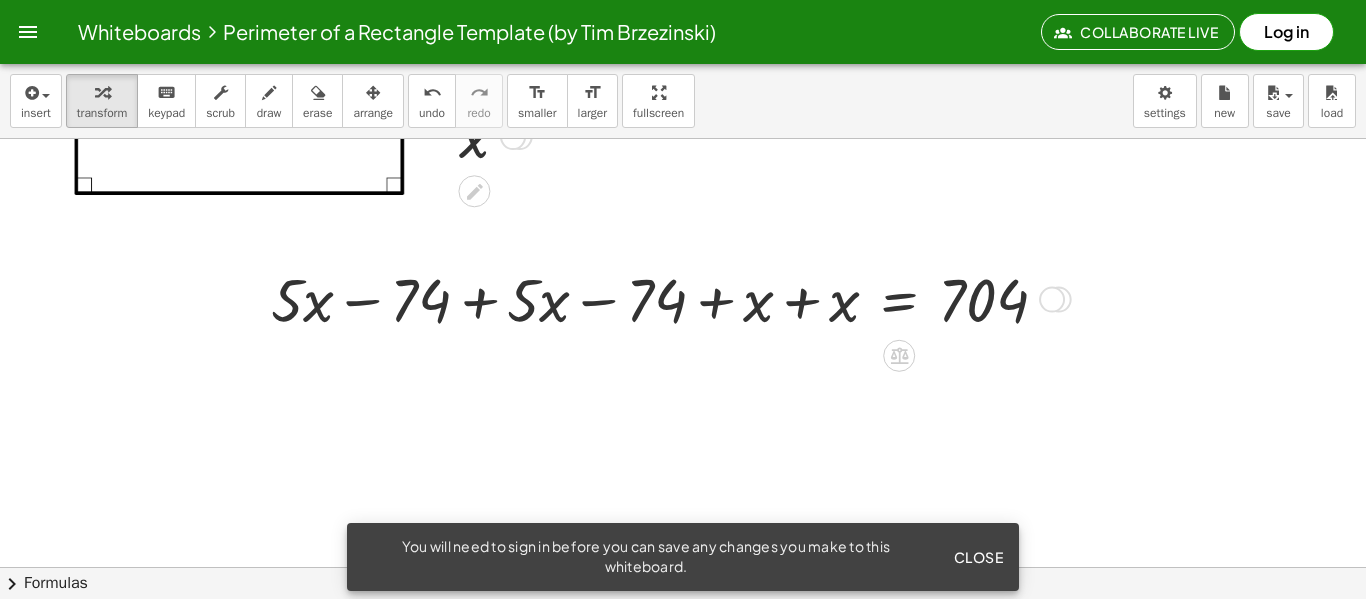 click at bounding box center [667, 298] 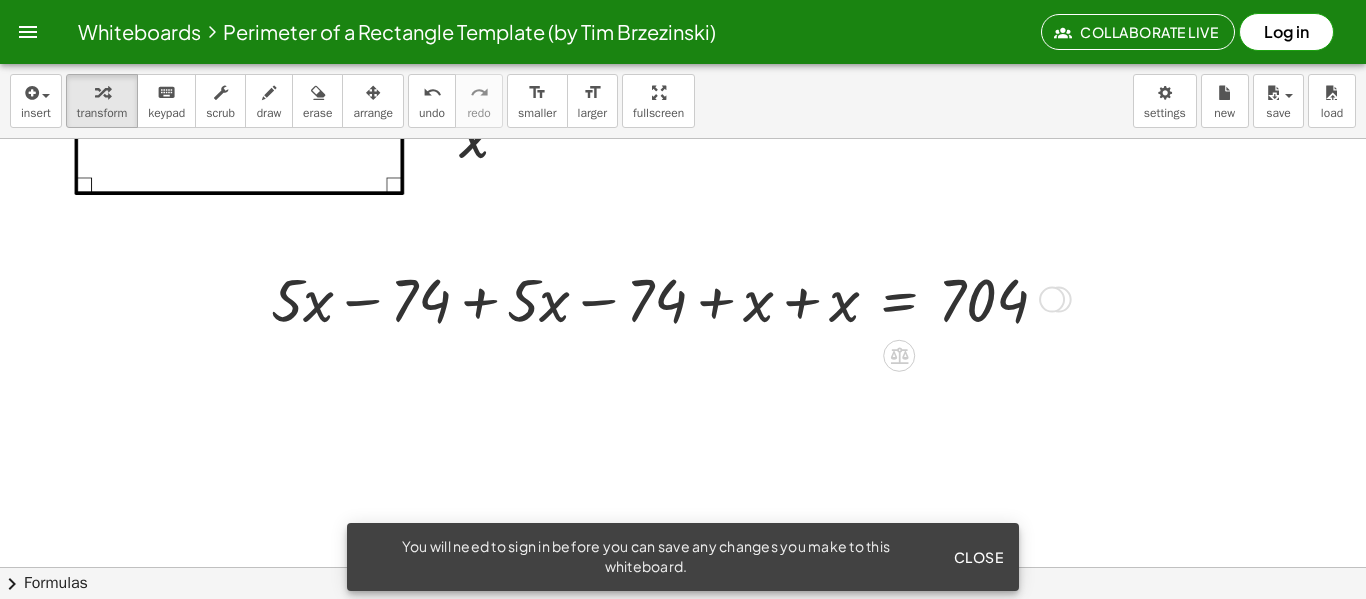 click at bounding box center [667, 298] 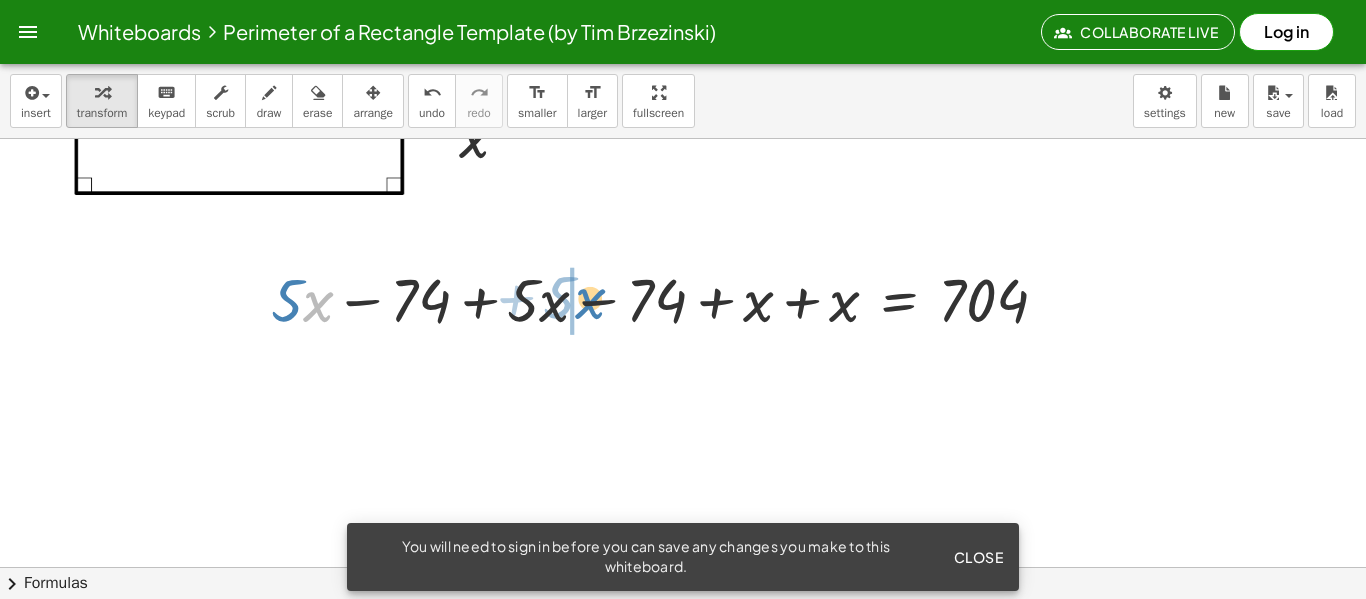 drag, startPoint x: 307, startPoint y: 299, endPoint x: 577, endPoint y: 296, distance: 270.01666 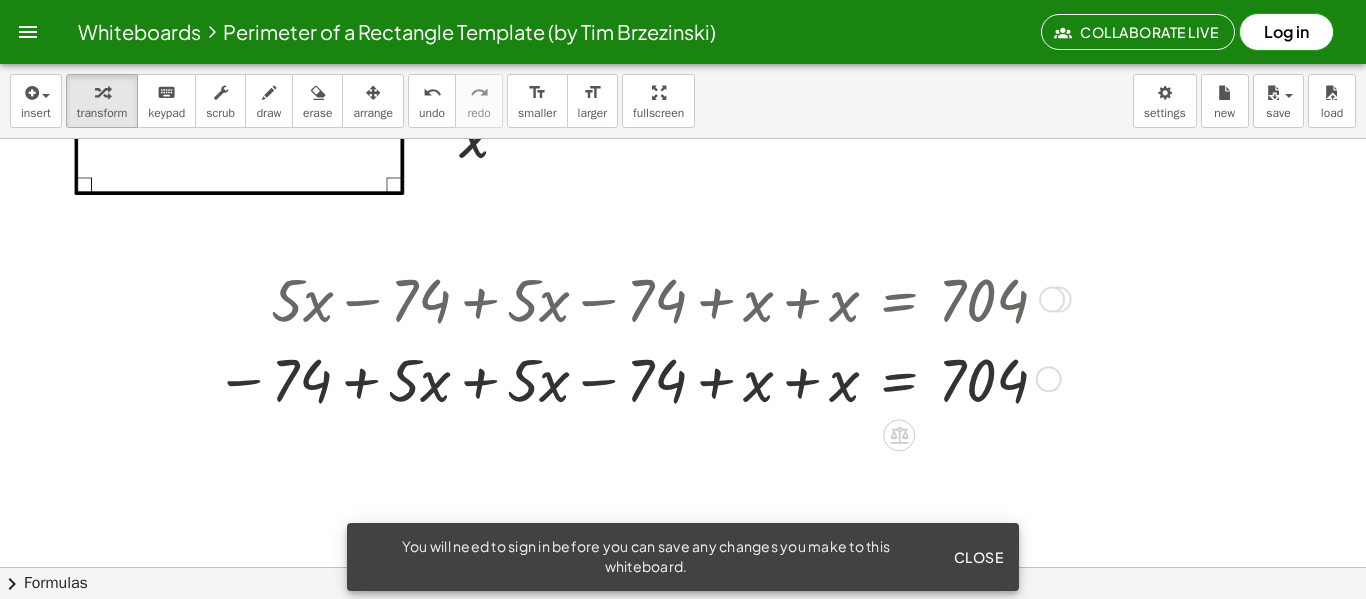 click at bounding box center (639, 378) 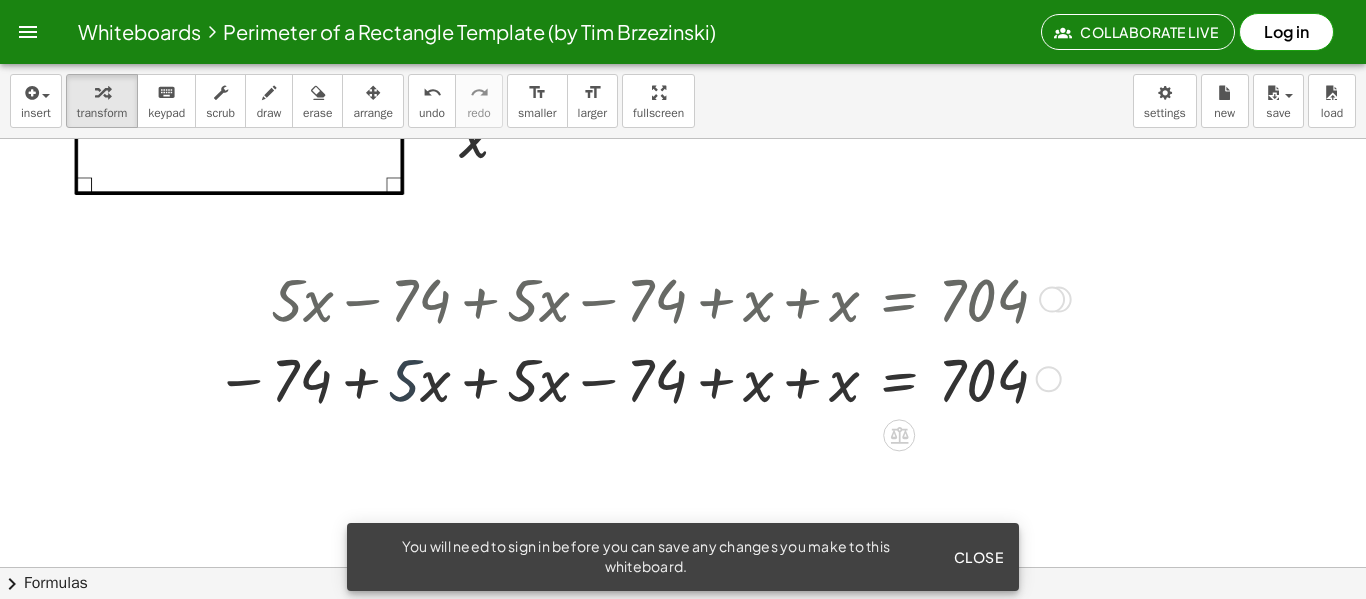 click at bounding box center (639, 378) 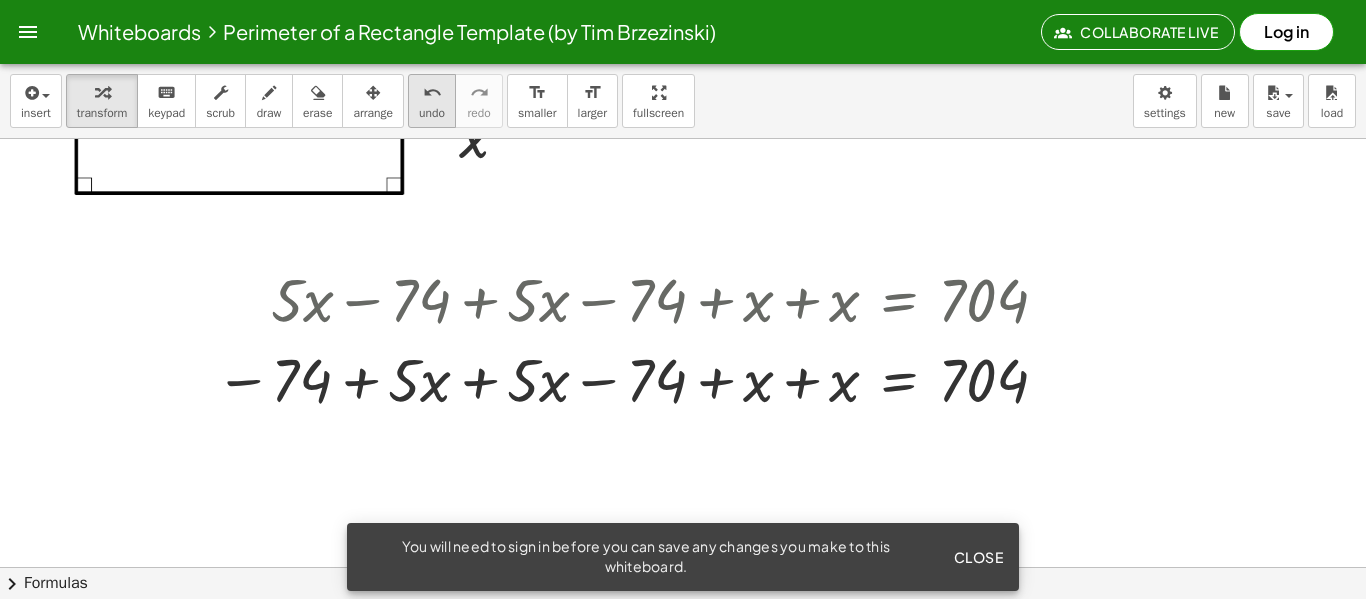 click on "undo" at bounding box center [432, 93] 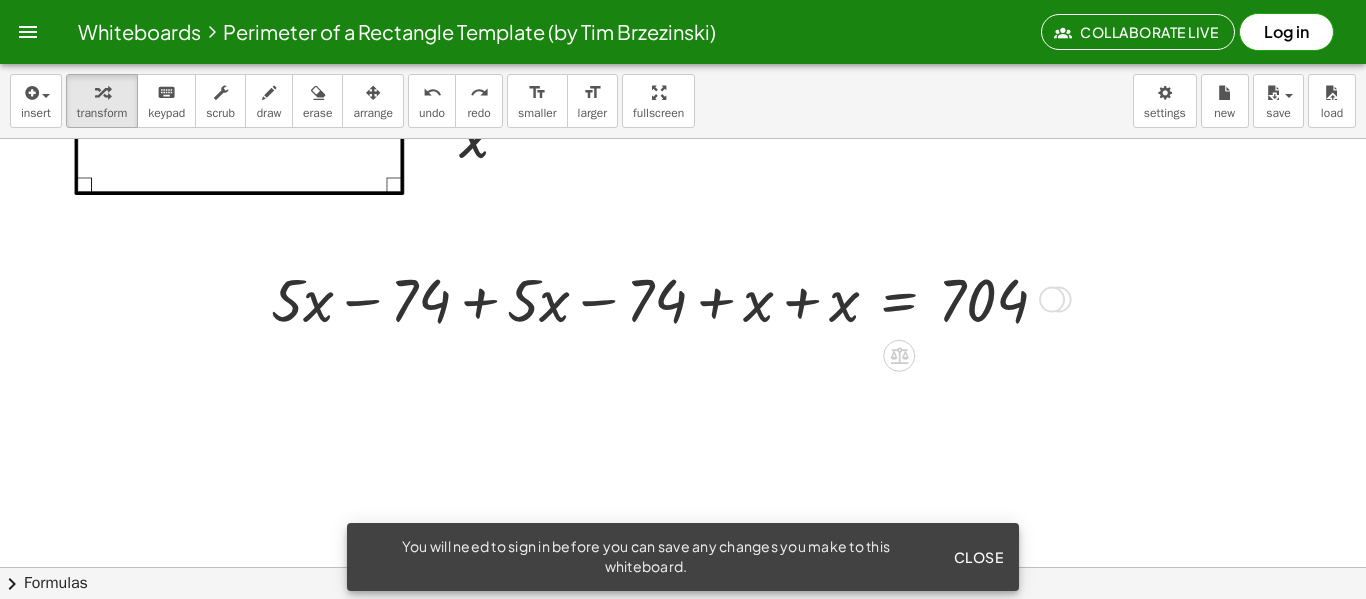 click at bounding box center (667, 298) 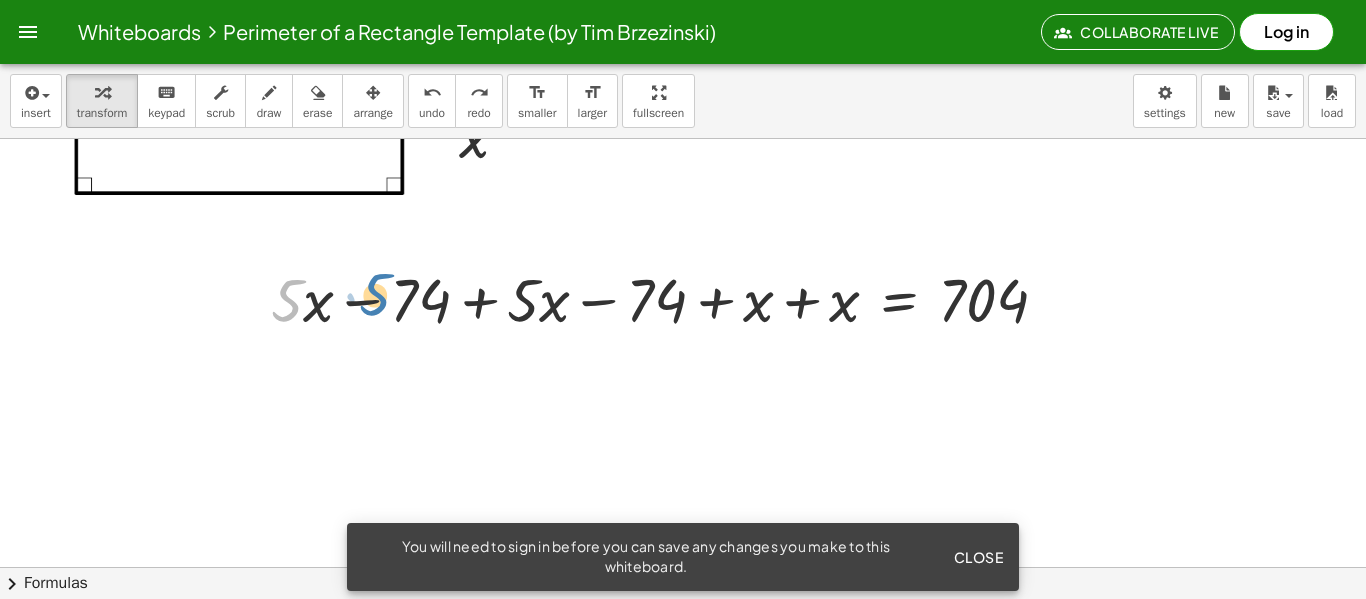 drag, startPoint x: 303, startPoint y: 307, endPoint x: 343, endPoint y: 298, distance: 41 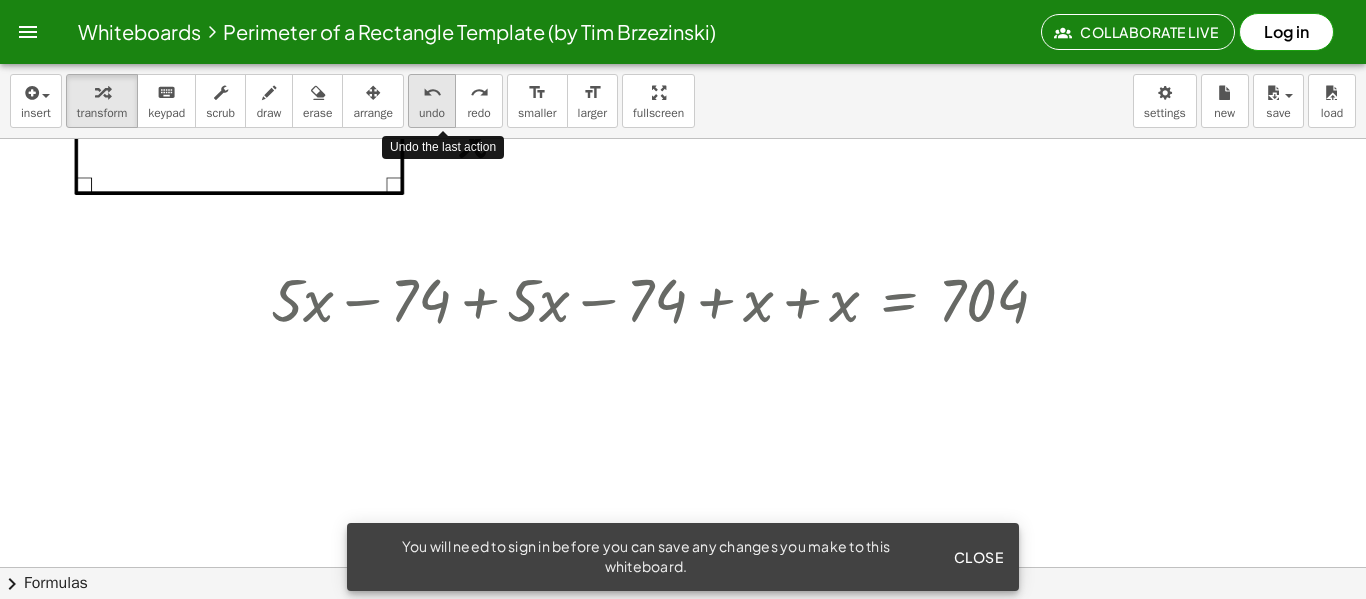 click on "undo undo" at bounding box center (432, 101) 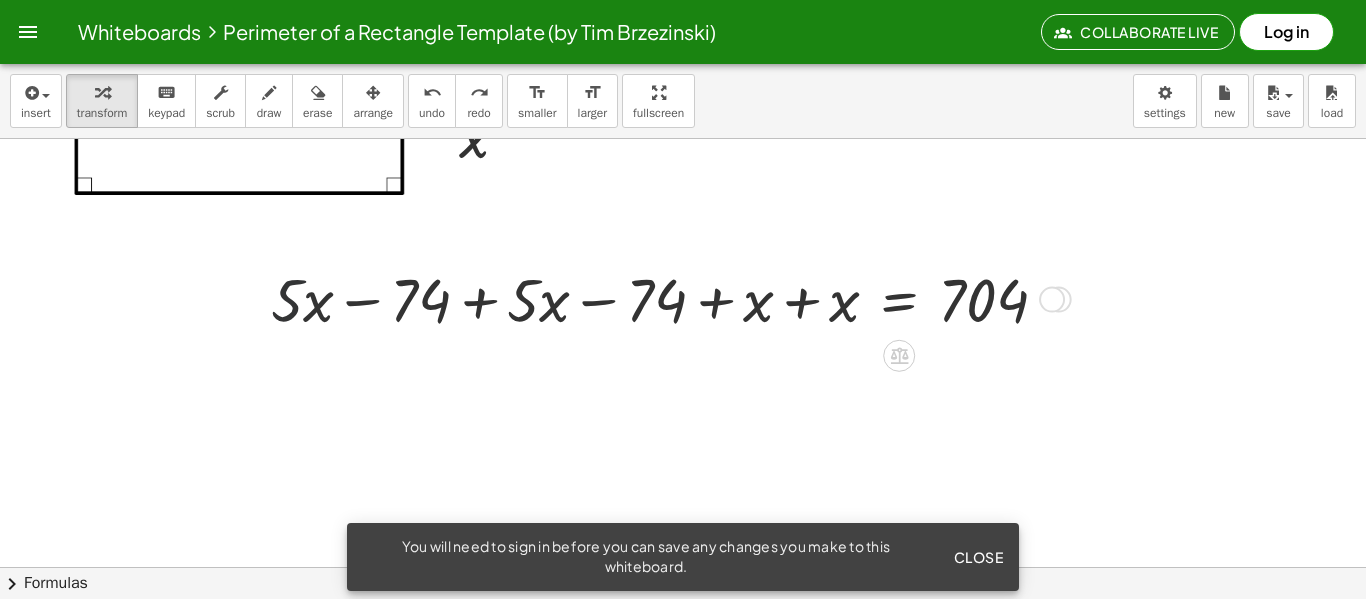click at bounding box center [667, 298] 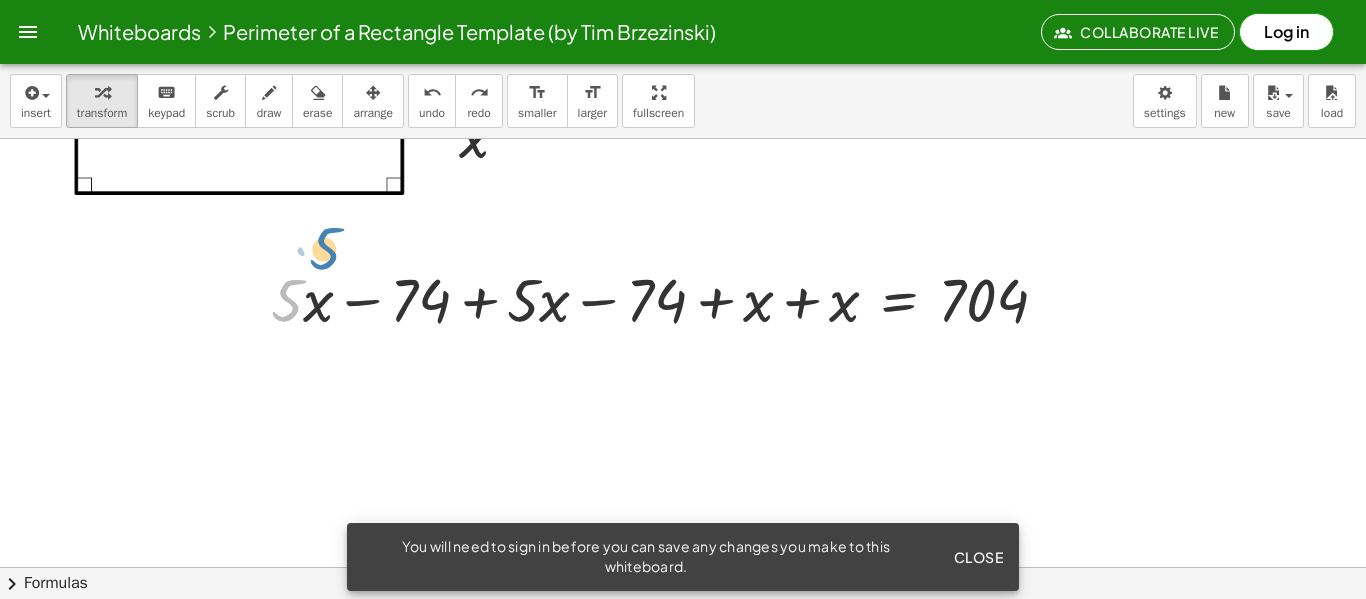 drag, startPoint x: 303, startPoint y: 301, endPoint x: 318, endPoint y: 294, distance: 16.552946 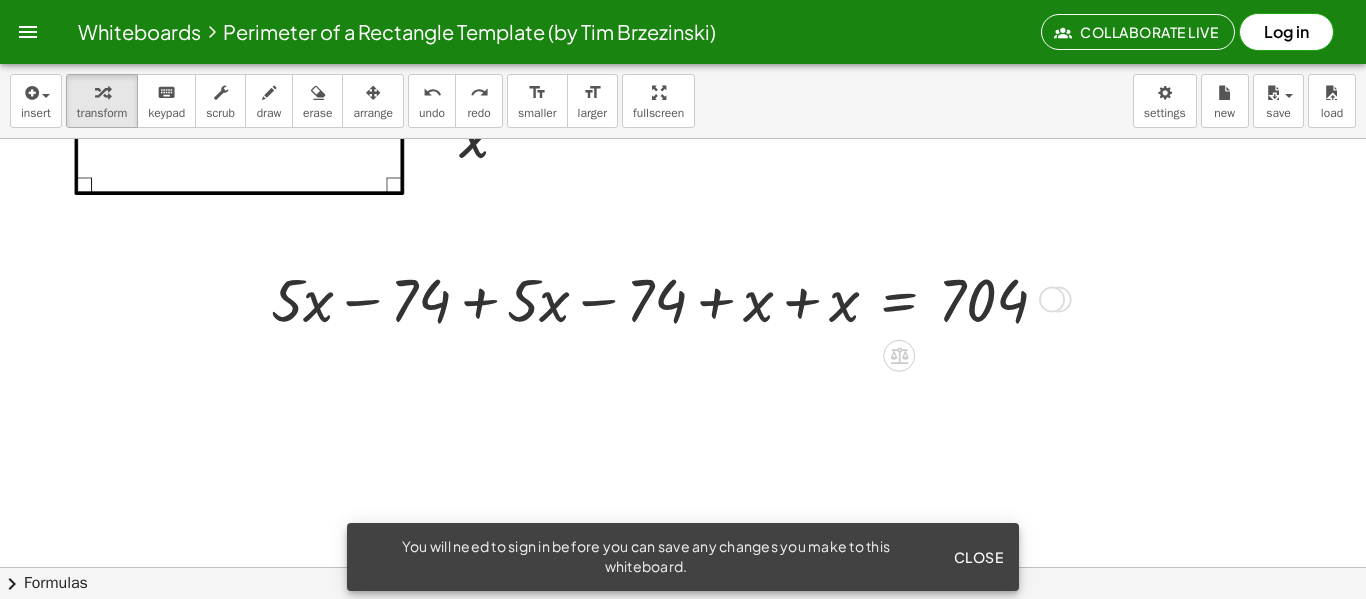 click at bounding box center (667, 298) 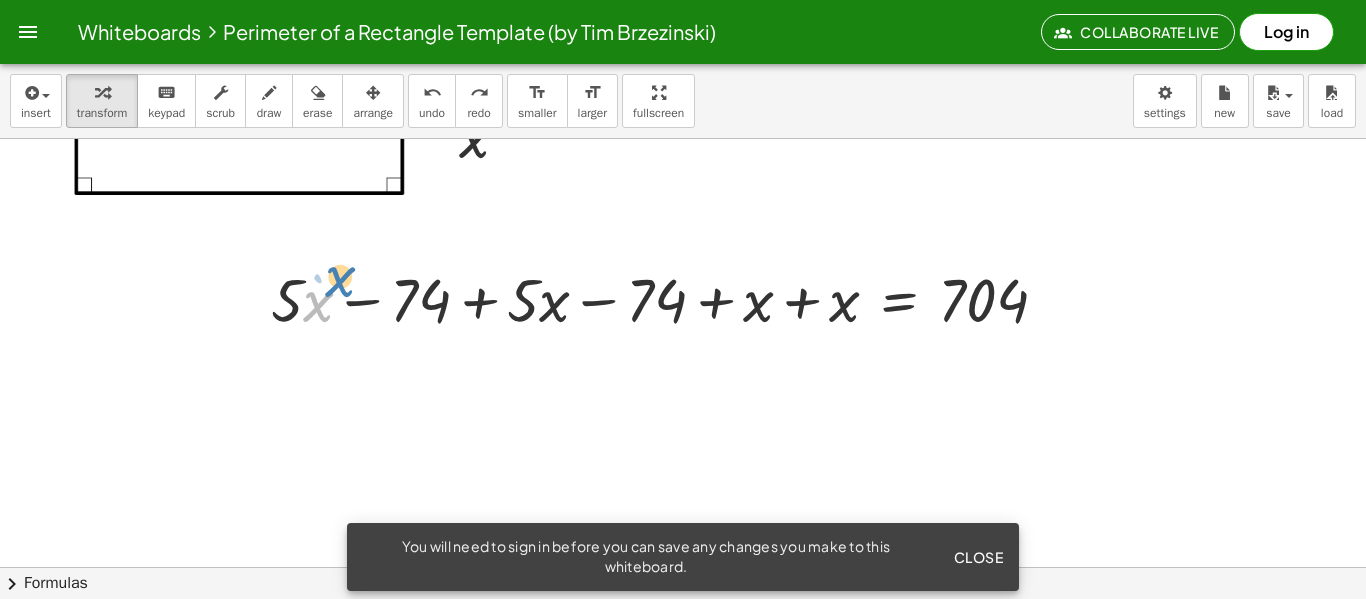 click at bounding box center [667, 298] 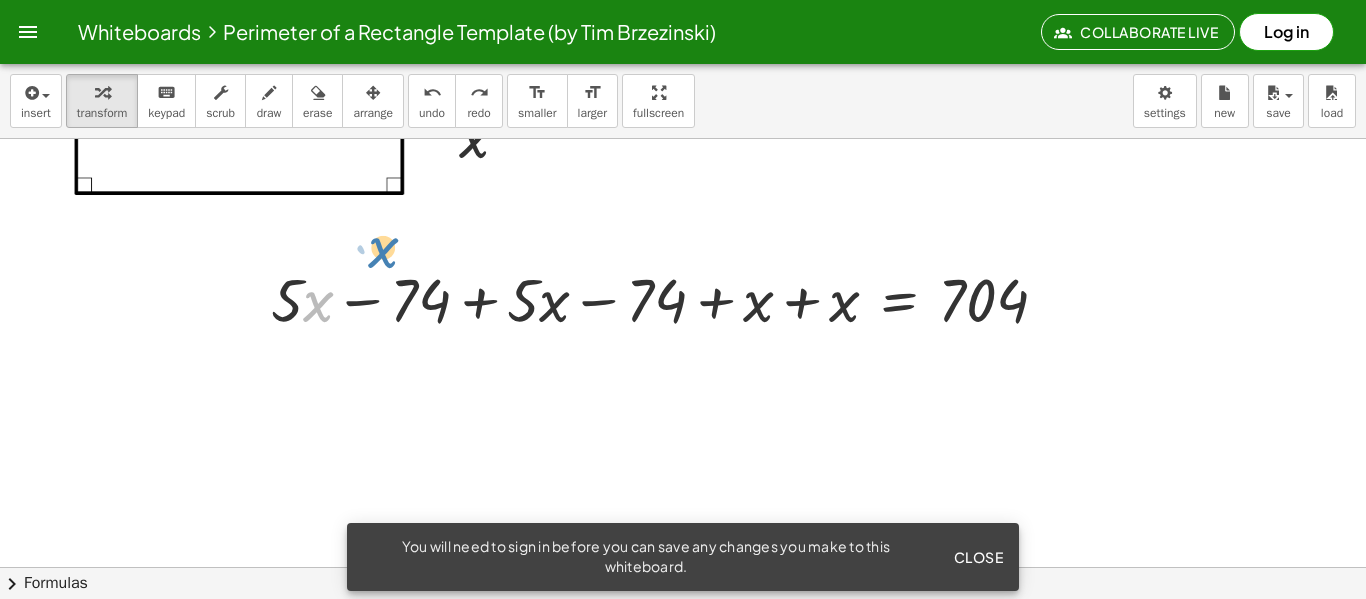 drag, startPoint x: 314, startPoint y: 276, endPoint x: 341, endPoint y: 237, distance: 47.434166 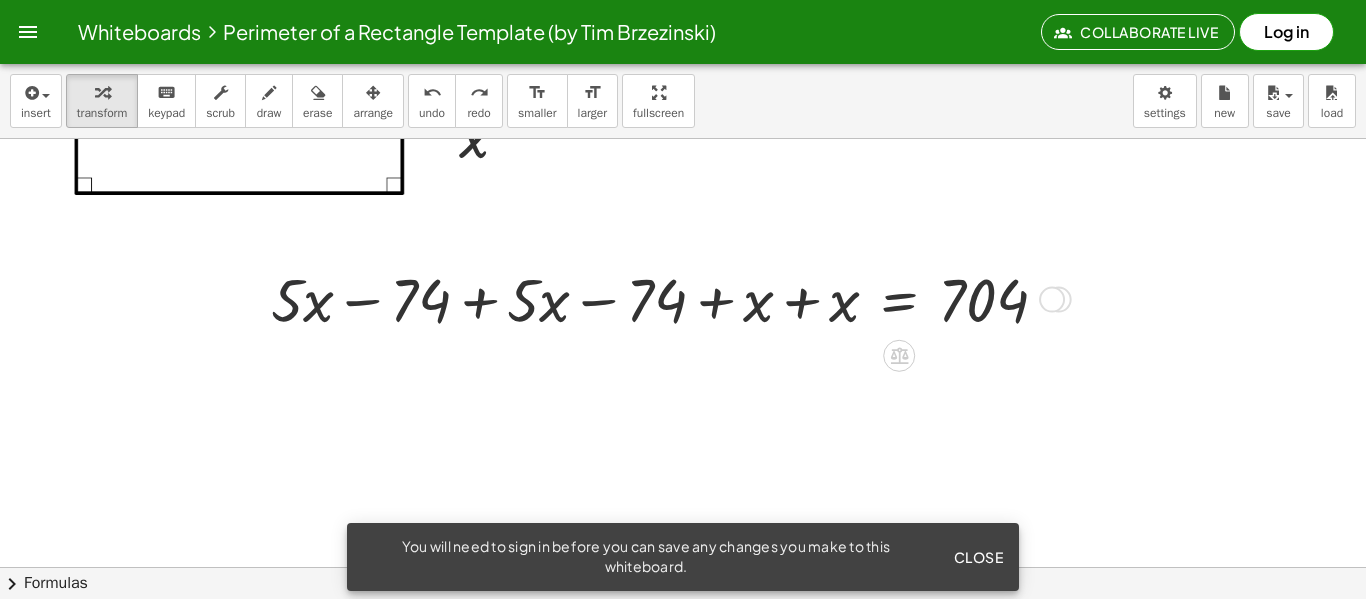 click at bounding box center (667, 298) 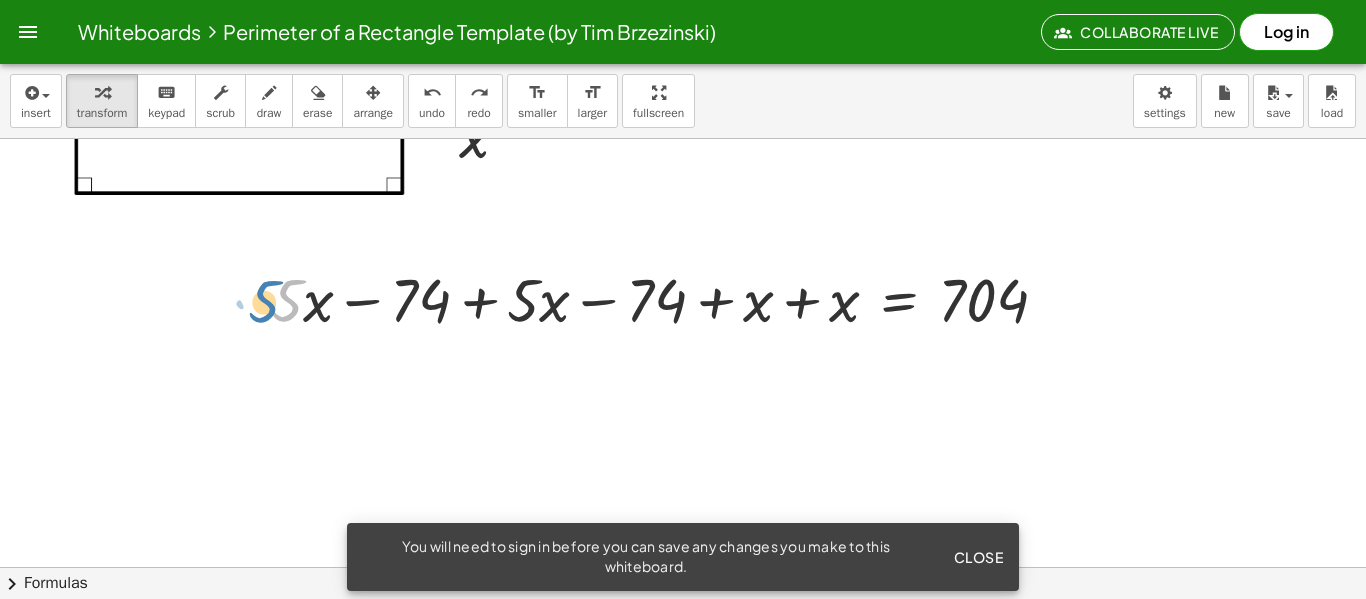 drag, startPoint x: 291, startPoint y: 324, endPoint x: 274, endPoint y: 324, distance: 17 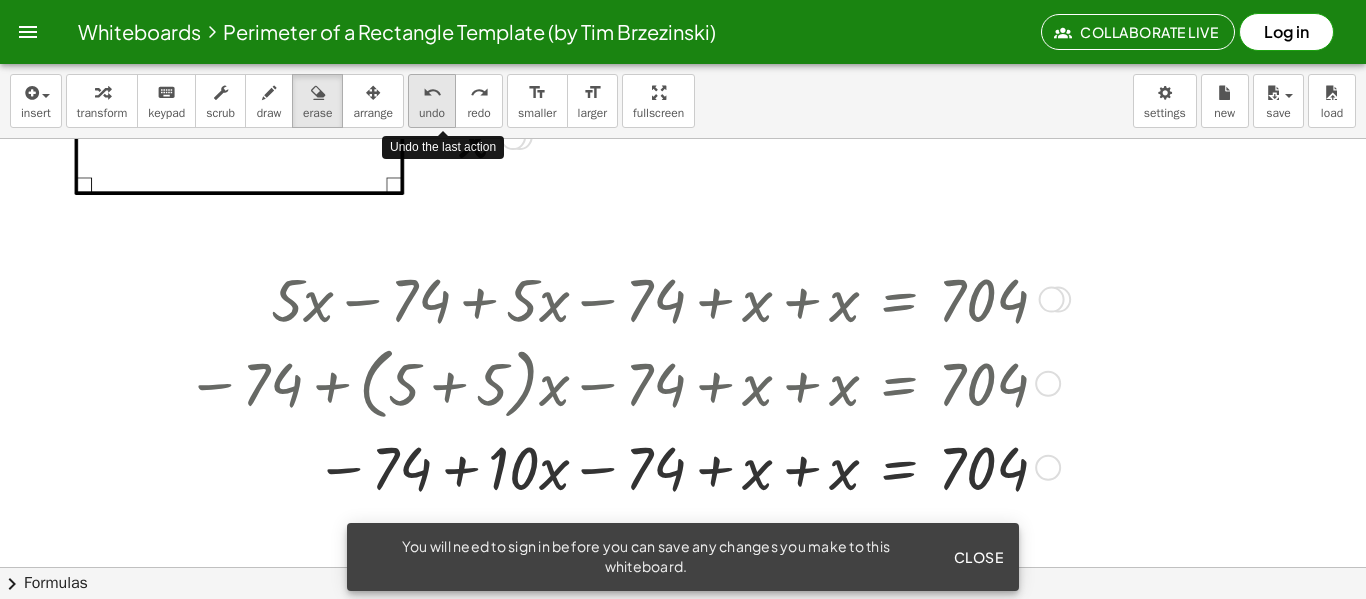 click on "undo" at bounding box center (432, 93) 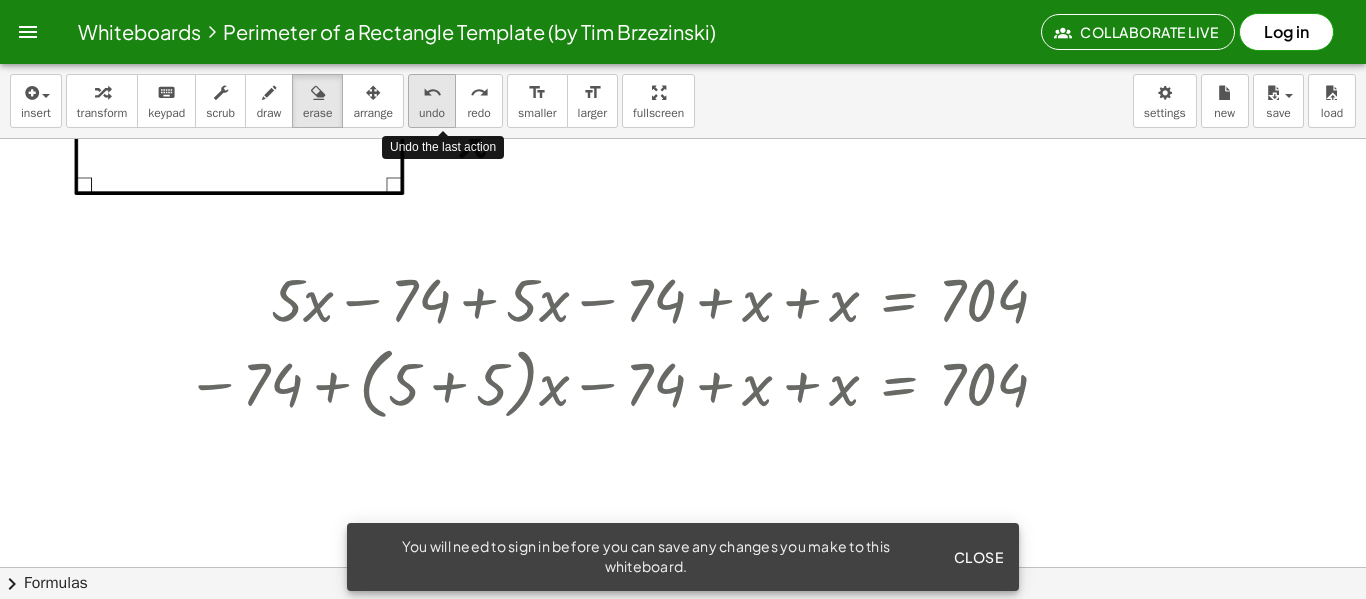 click on "undo" at bounding box center [432, 93] 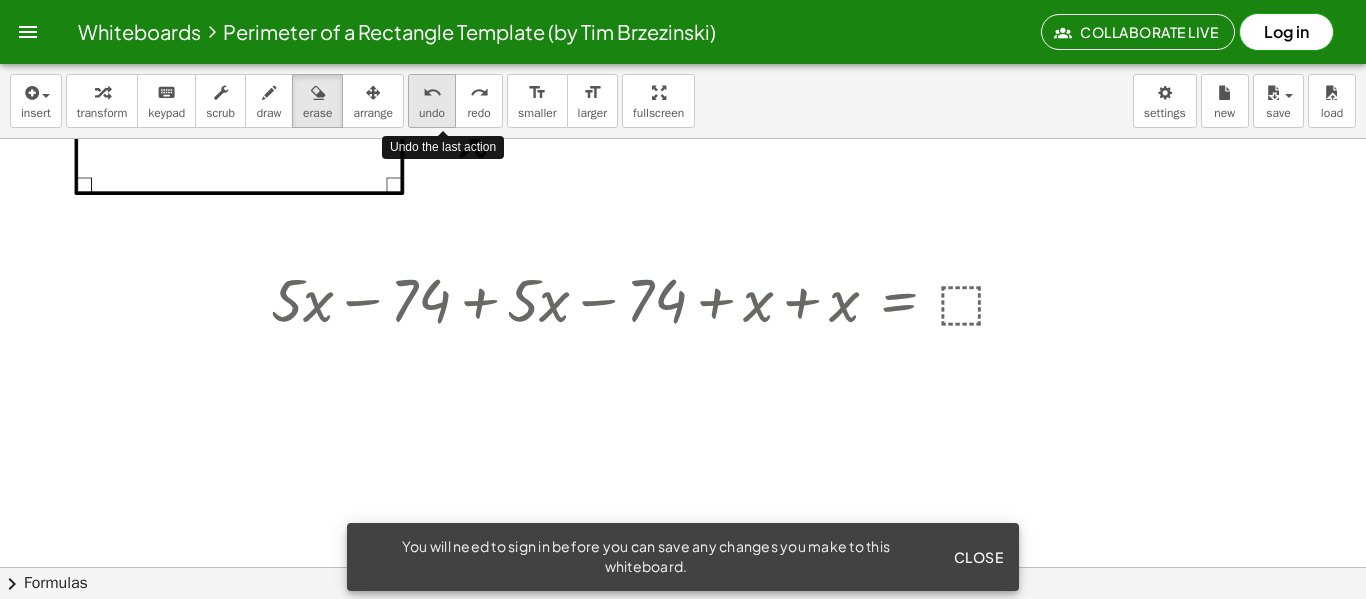 click on "undo" at bounding box center [432, 93] 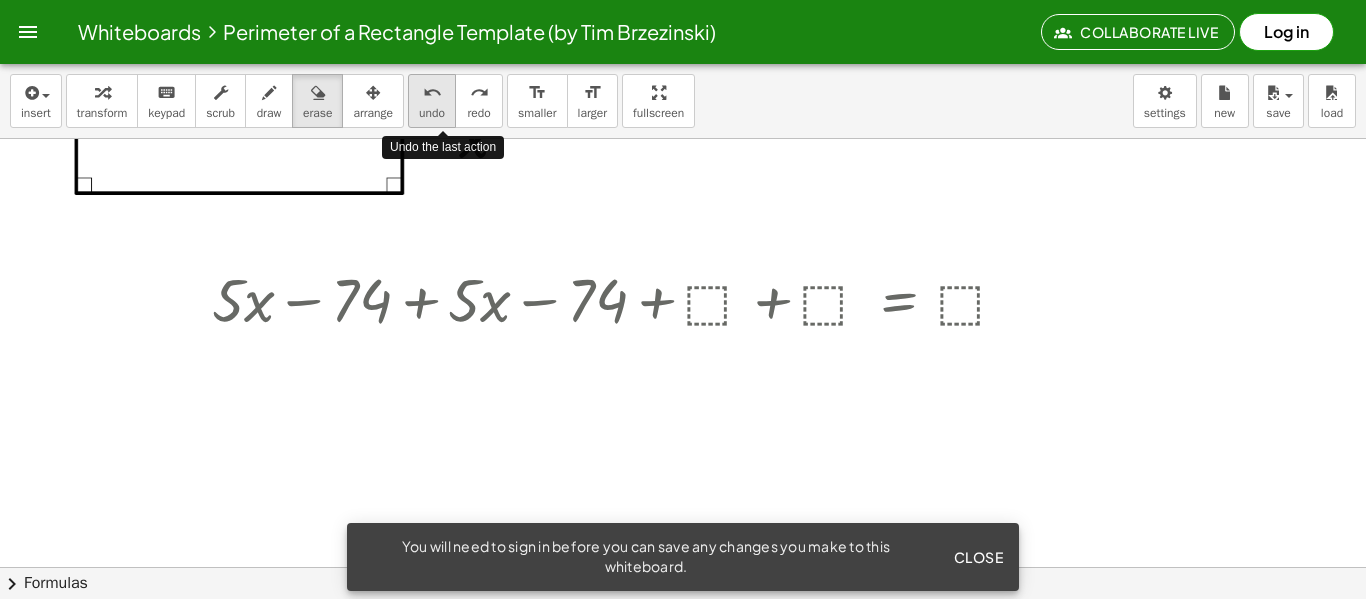 click on "undo" at bounding box center [432, 93] 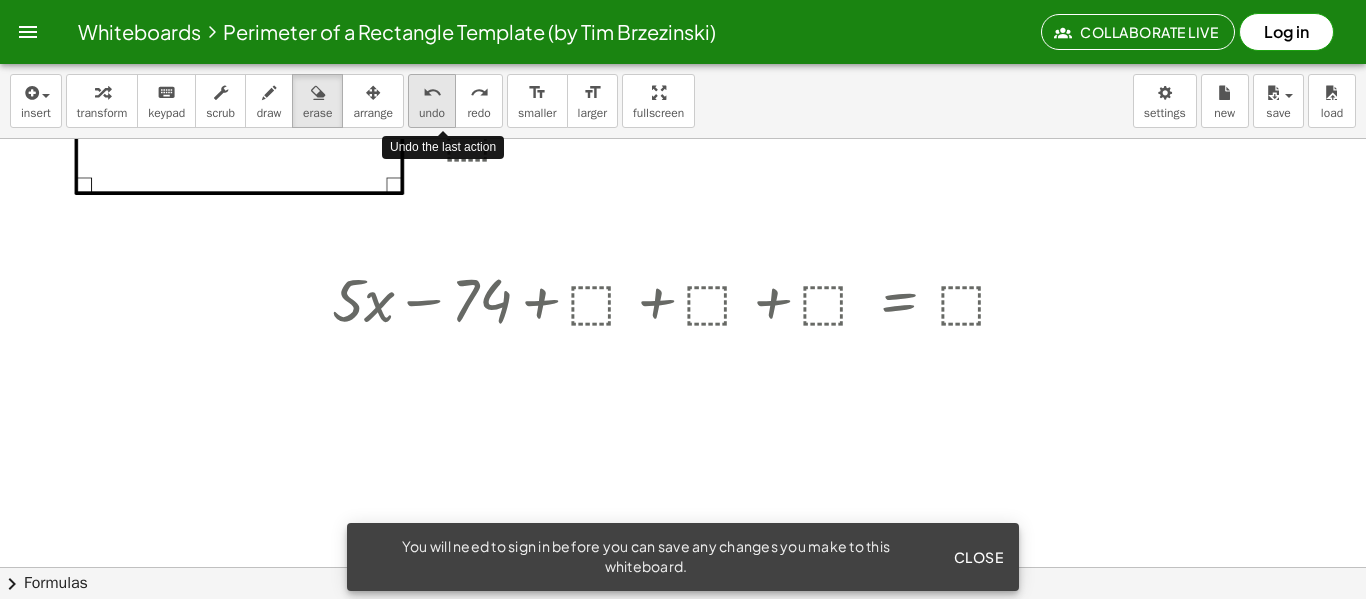 click on "undo" at bounding box center [432, 93] 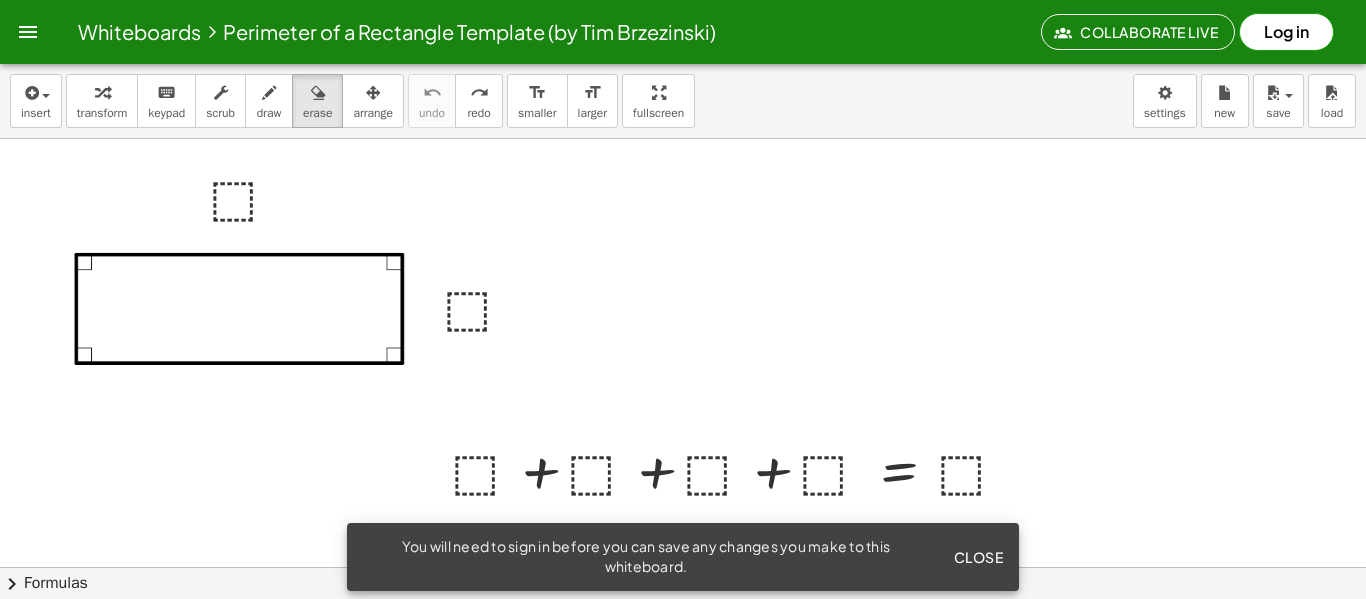 scroll, scrollTop: 2, scrollLeft: 0, axis: vertical 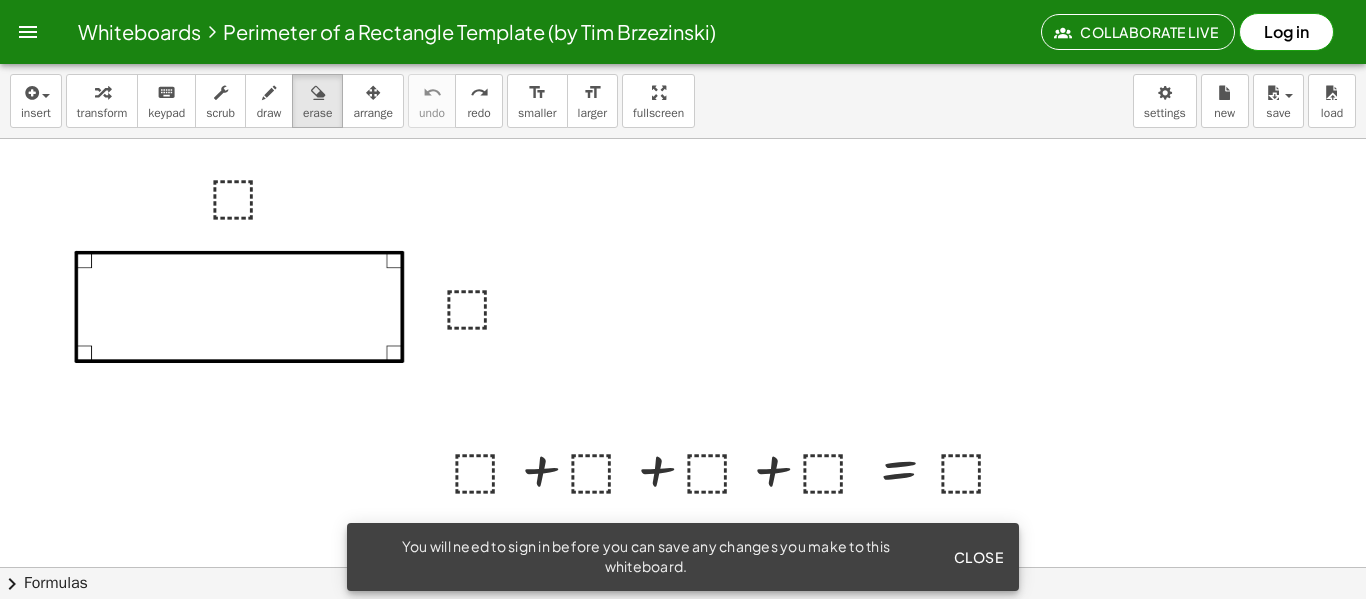 click at bounding box center (683, 629) 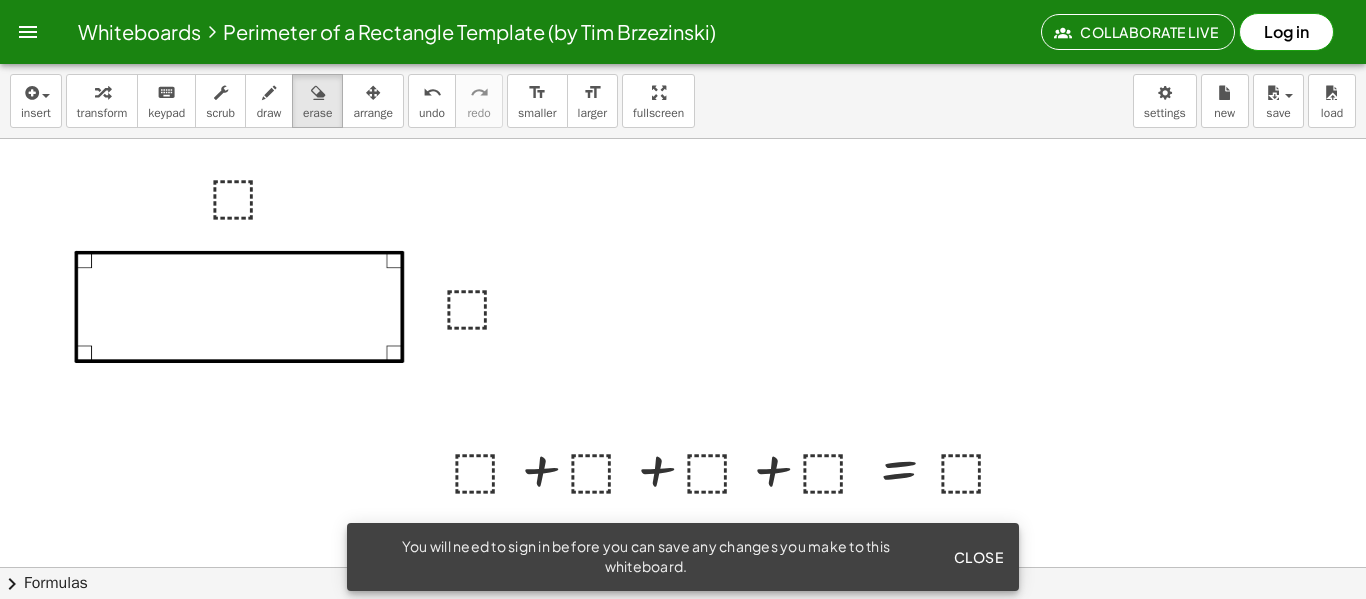 click at bounding box center (683, 629) 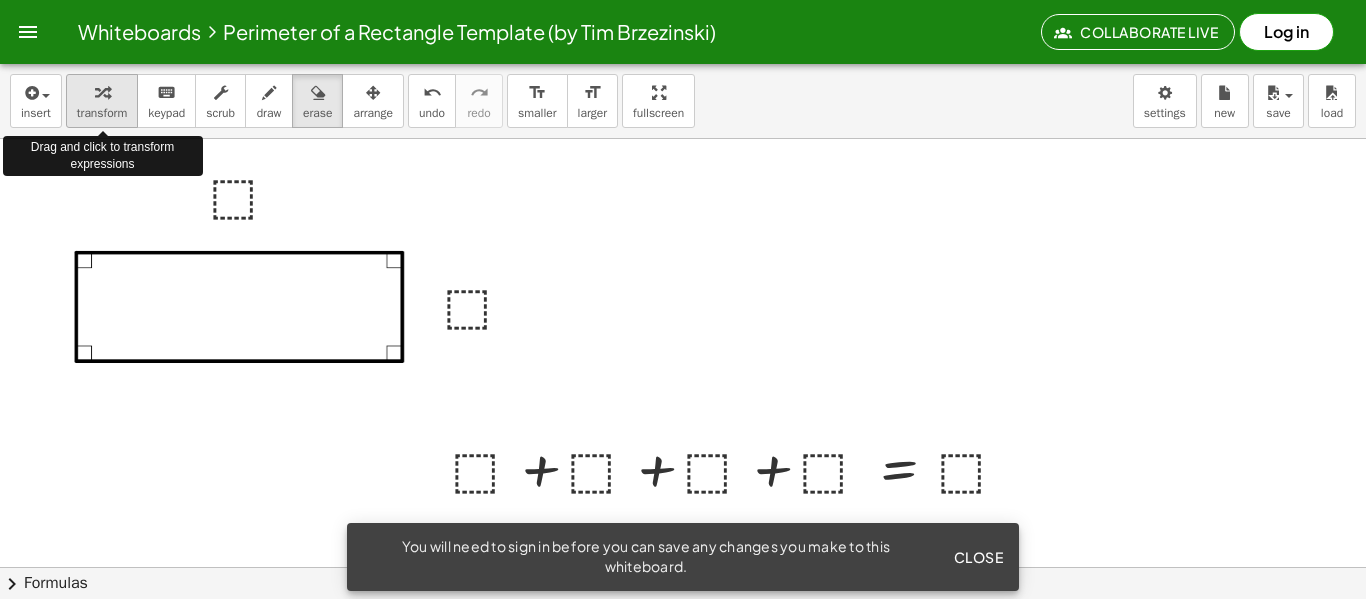 click on "transform" at bounding box center (102, 101) 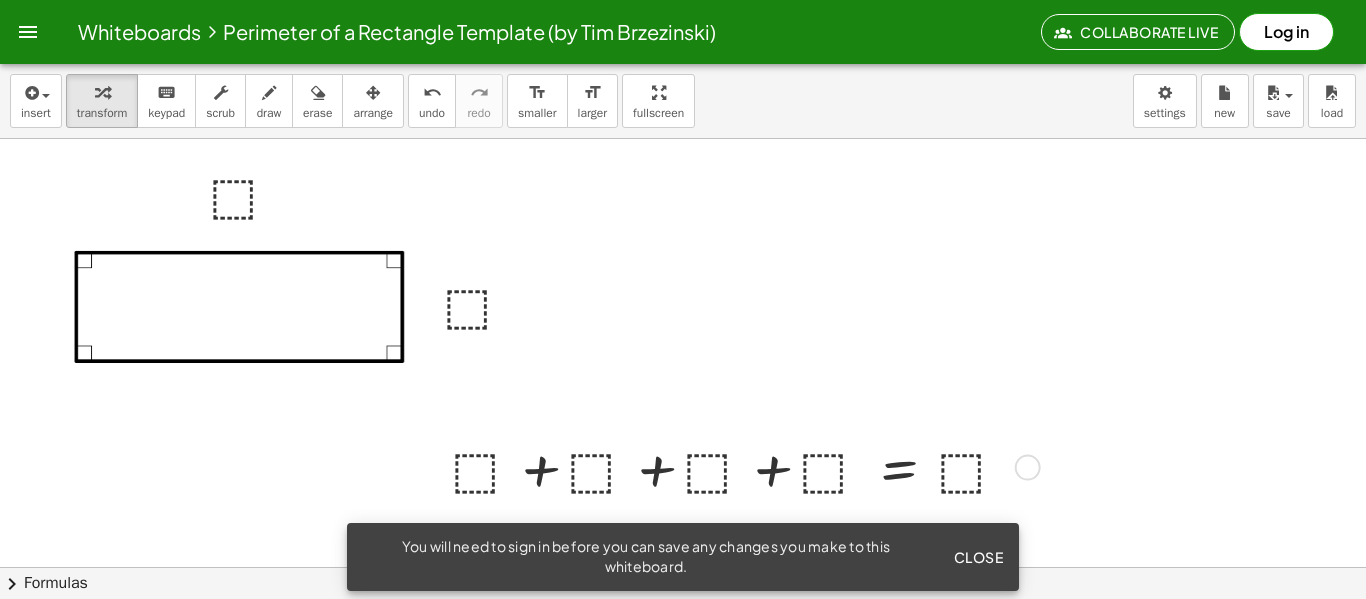 click at bounding box center (742, 466) 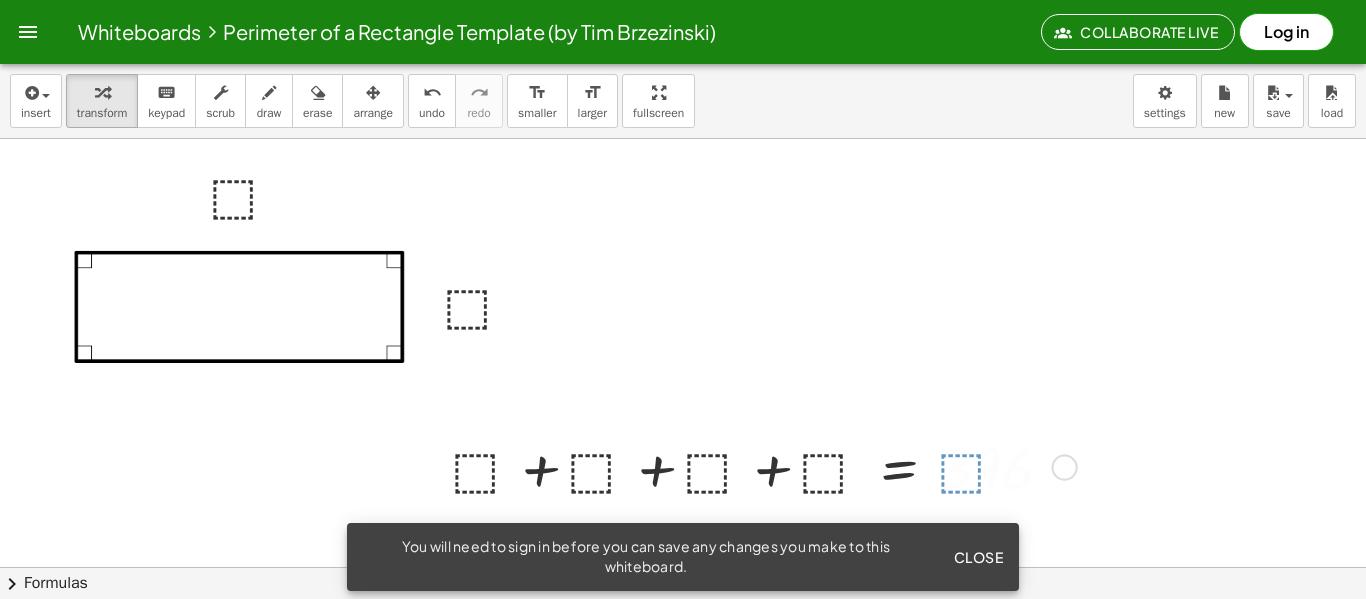 scroll, scrollTop: 0, scrollLeft: 0, axis: both 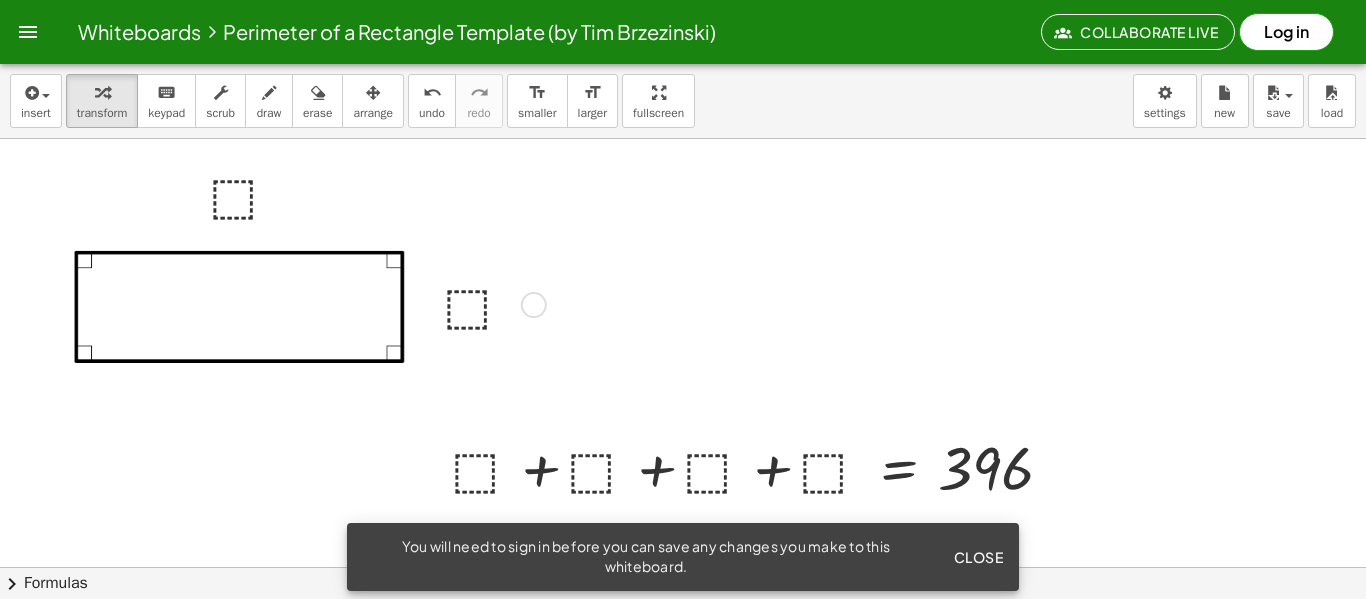 click at bounding box center [491, 303] 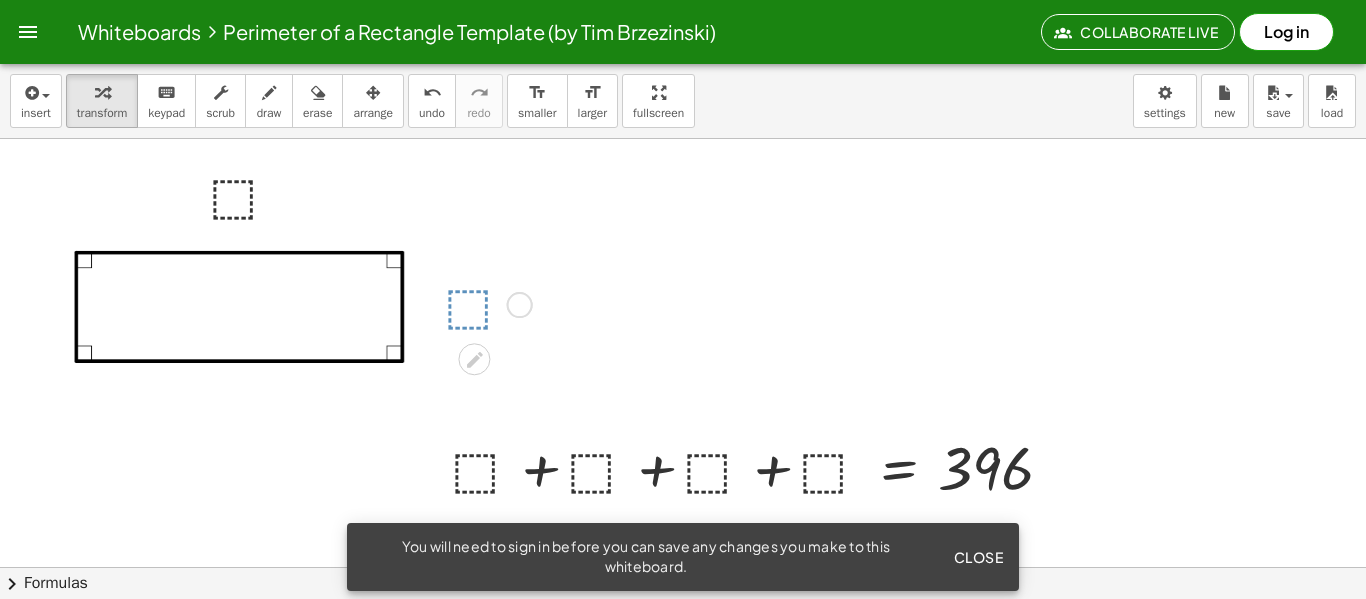 scroll, scrollTop: 0, scrollLeft: 0, axis: both 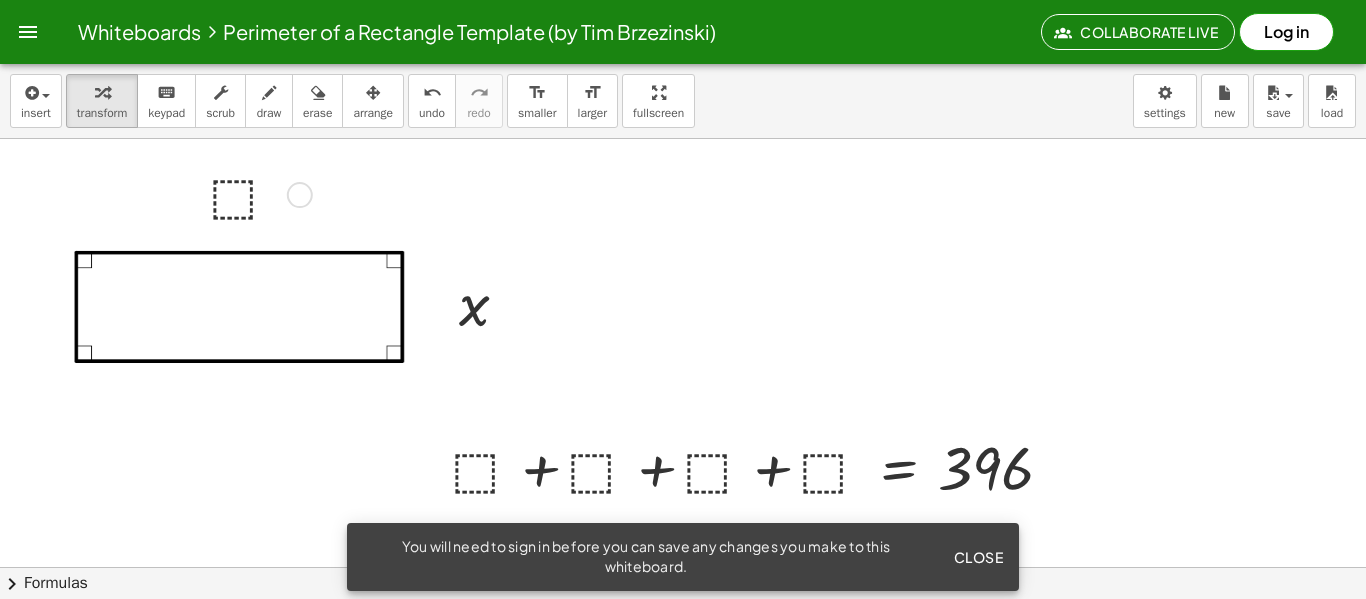 click at bounding box center [257, 193] 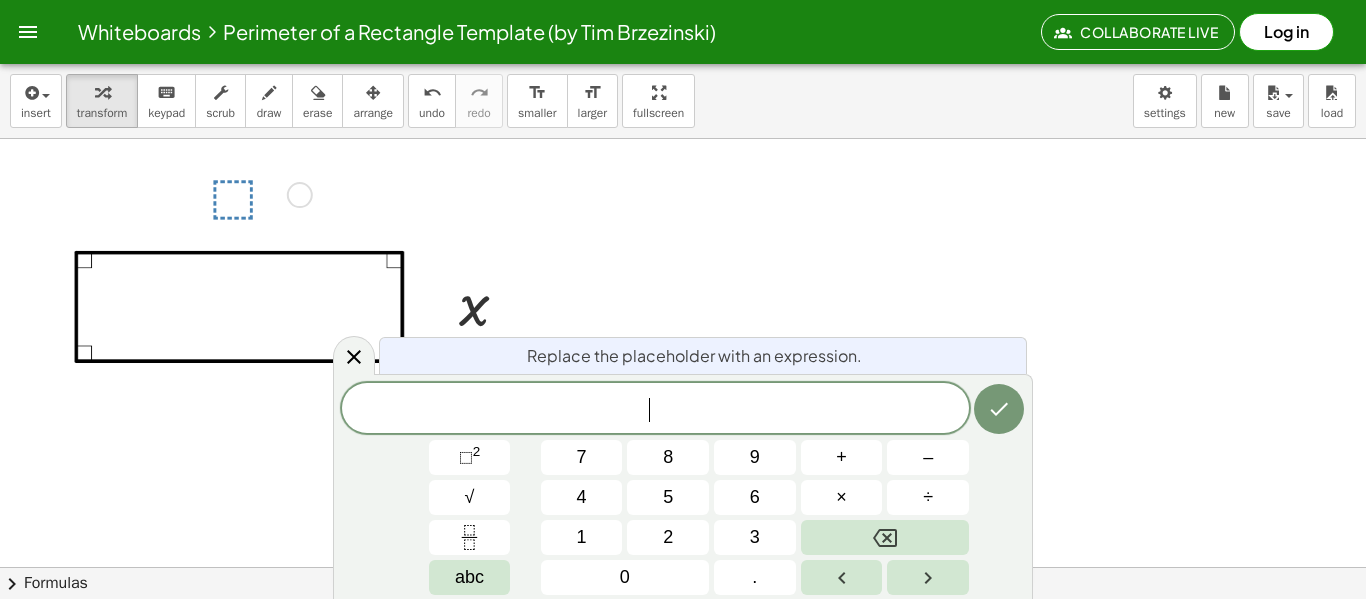 scroll, scrollTop: 23, scrollLeft: 0, axis: vertical 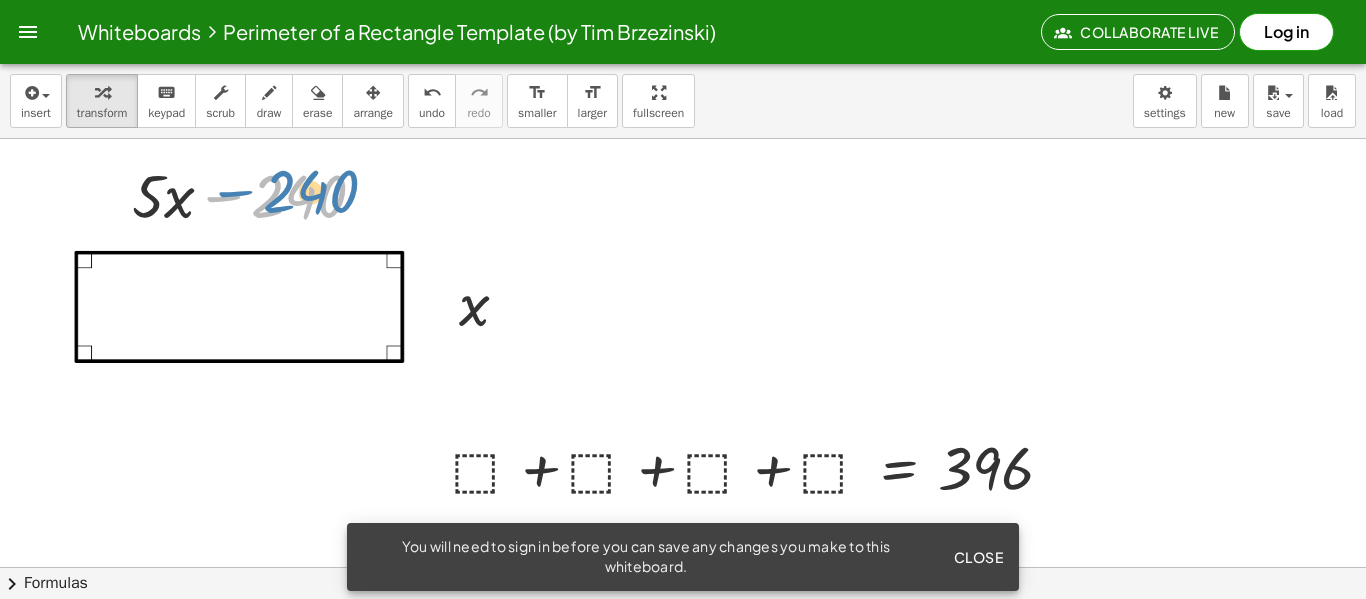 click at bounding box center [257, 194] 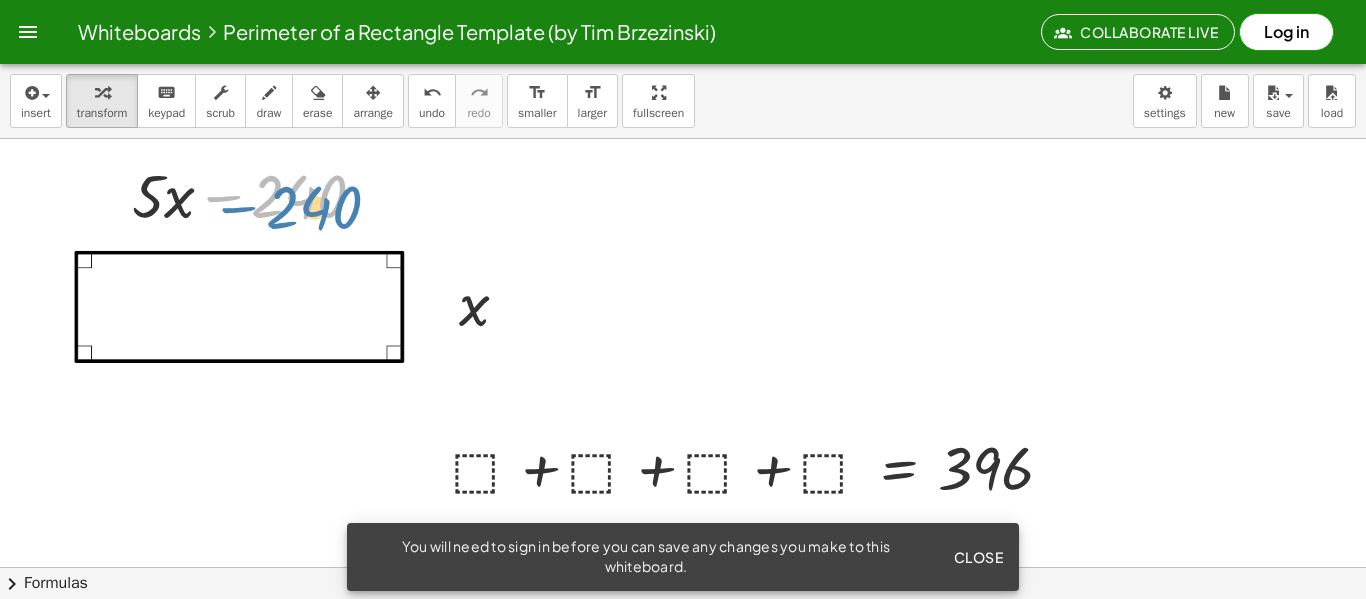 drag, startPoint x: 347, startPoint y: 217, endPoint x: 358, endPoint y: 214, distance: 11.401754 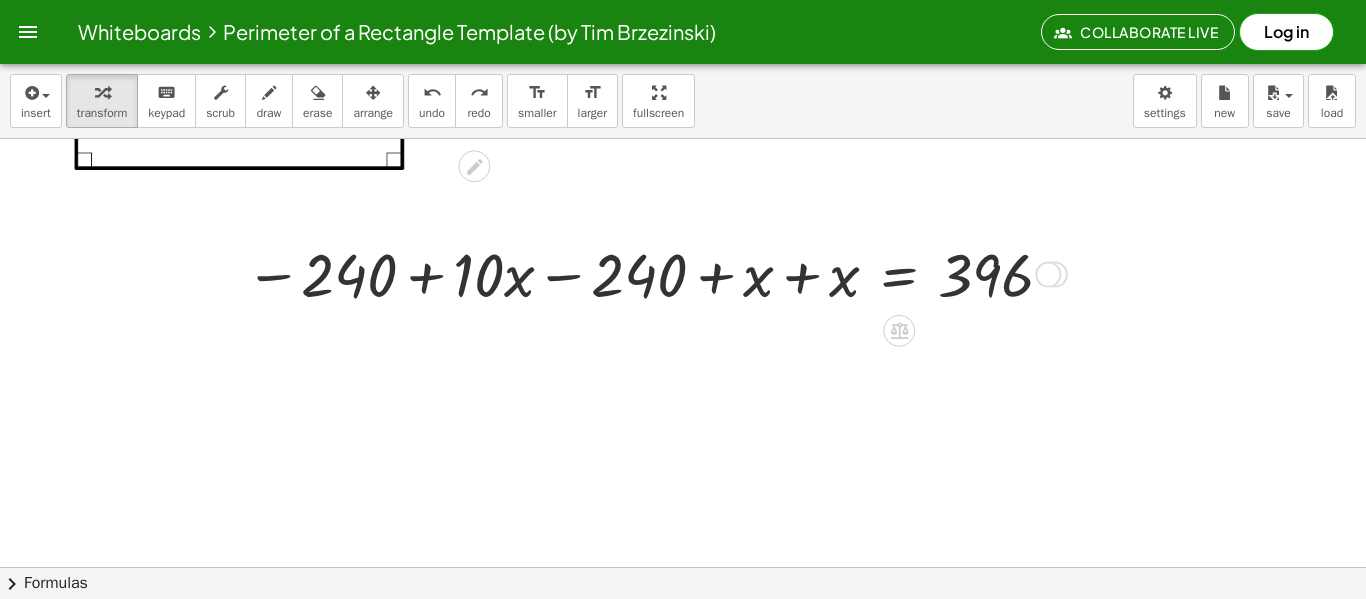 scroll, scrollTop: 196, scrollLeft: 0, axis: vertical 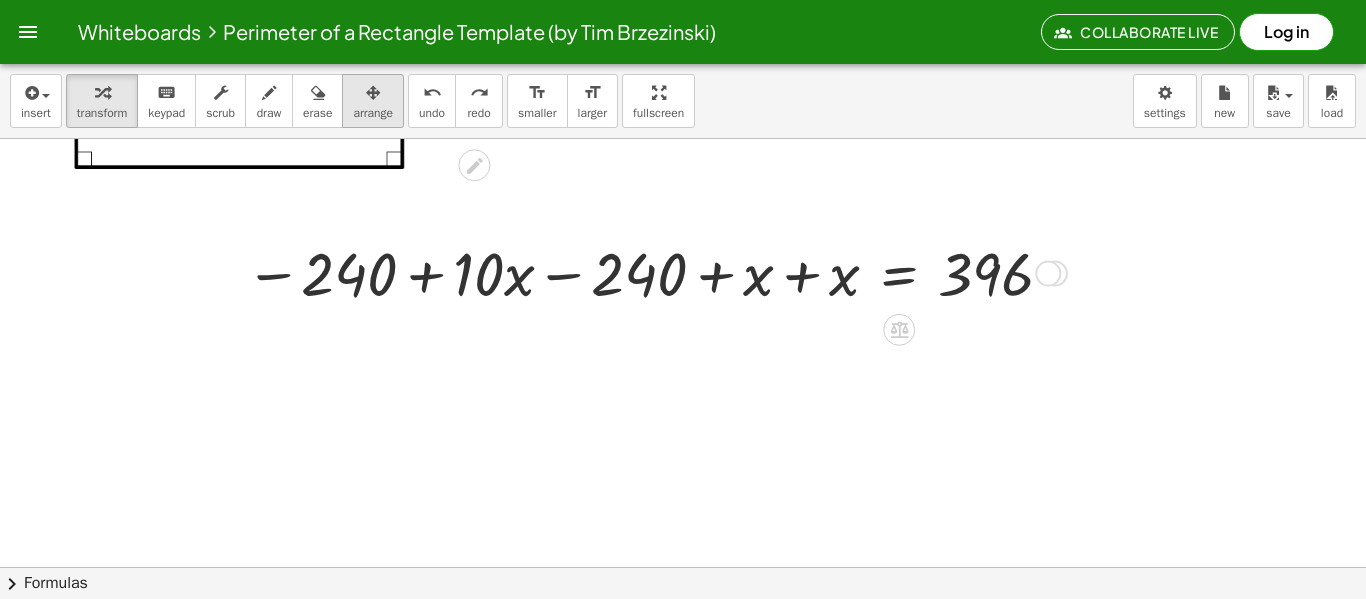 click at bounding box center [373, 92] 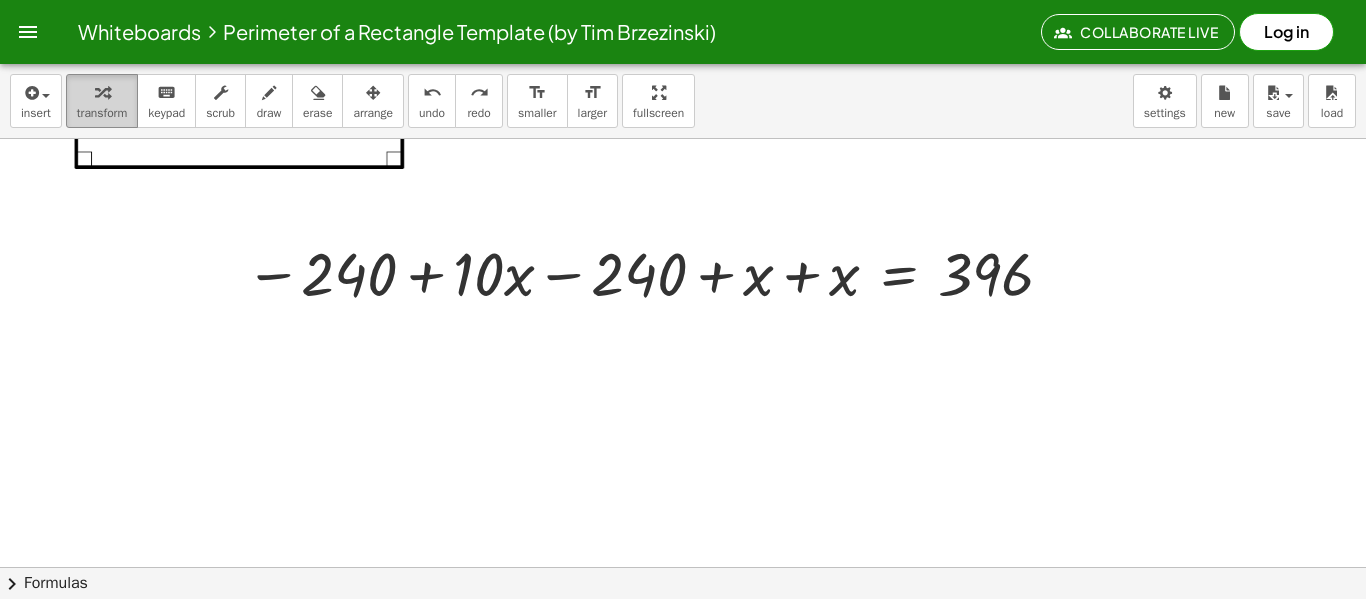 click at bounding box center (102, 92) 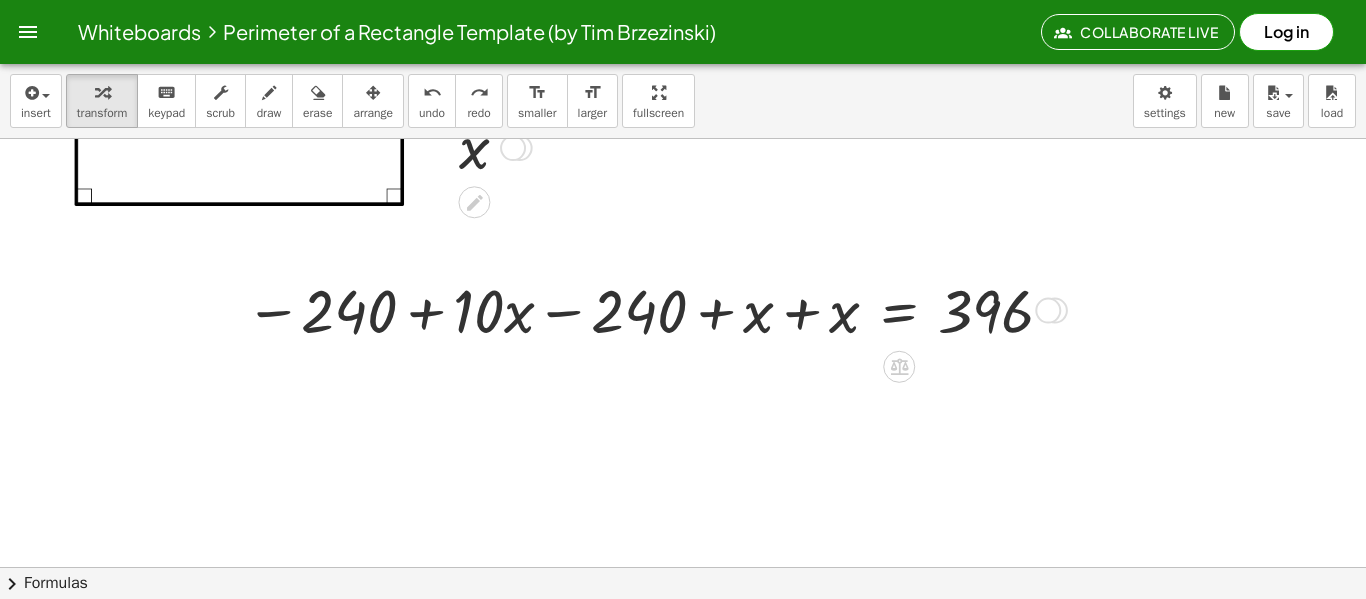 scroll, scrollTop: 158, scrollLeft: 0, axis: vertical 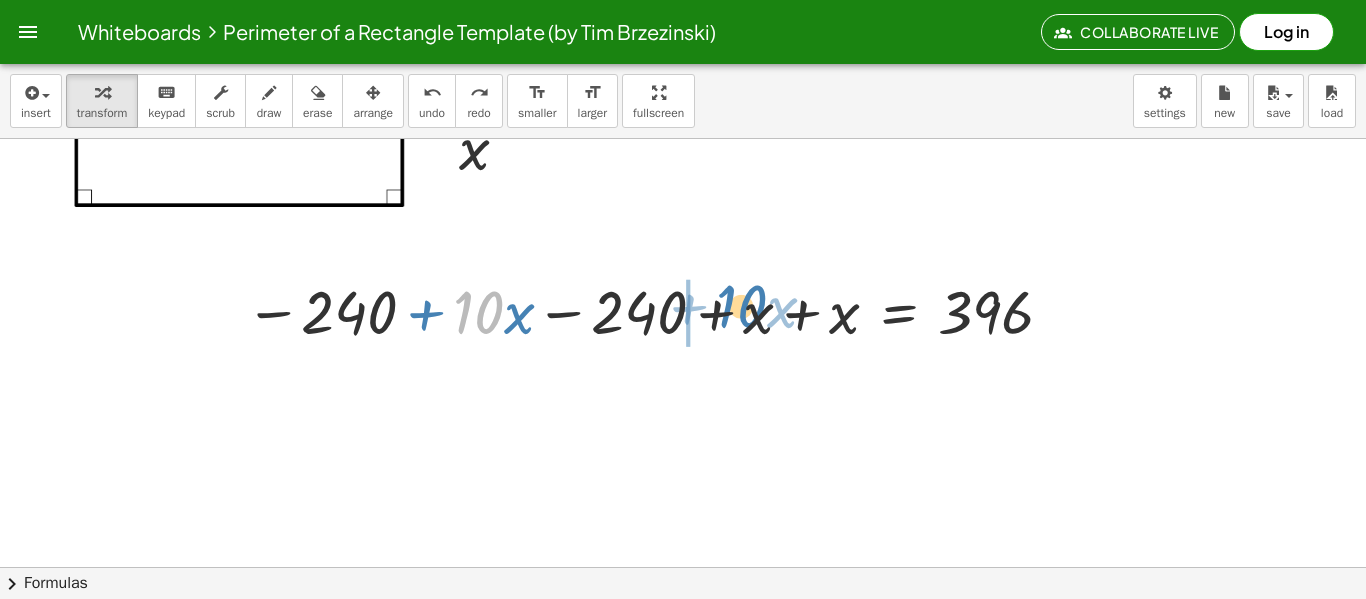 drag, startPoint x: 497, startPoint y: 313, endPoint x: 761, endPoint y: 309, distance: 264.0303 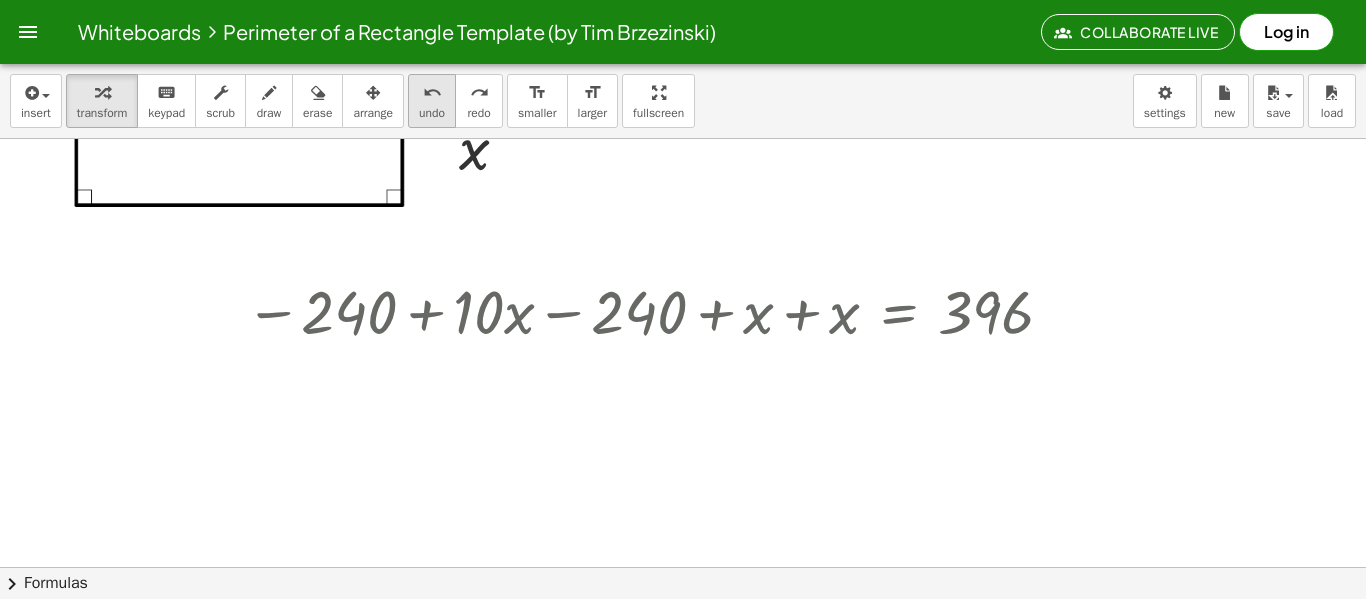 click on "undo" at bounding box center (432, 93) 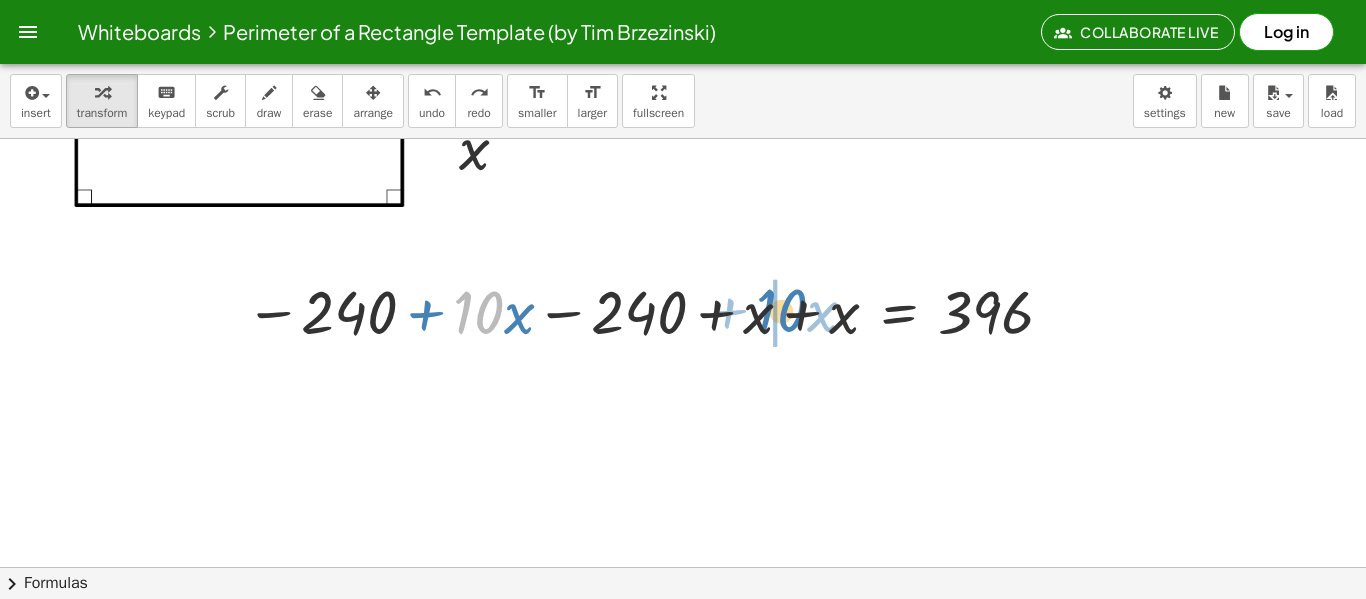 drag, startPoint x: 496, startPoint y: 306, endPoint x: 799, endPoint y: 304, distance: 303.0066 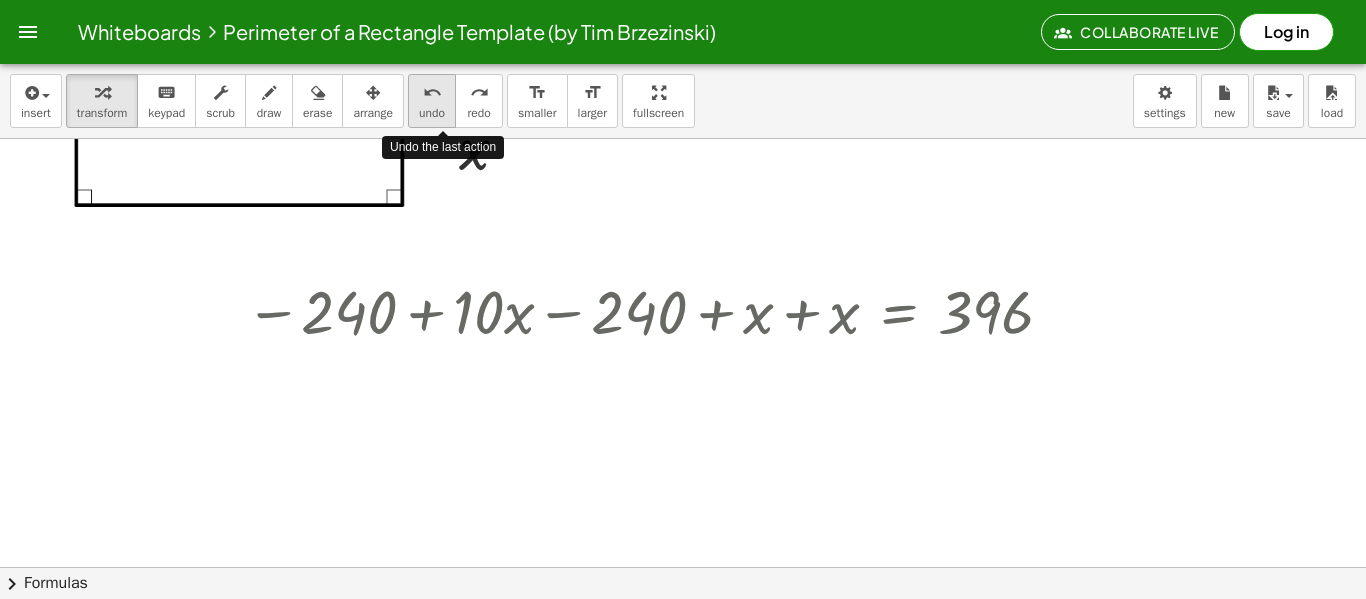 click on "undo" at bounding box center (432, 113) 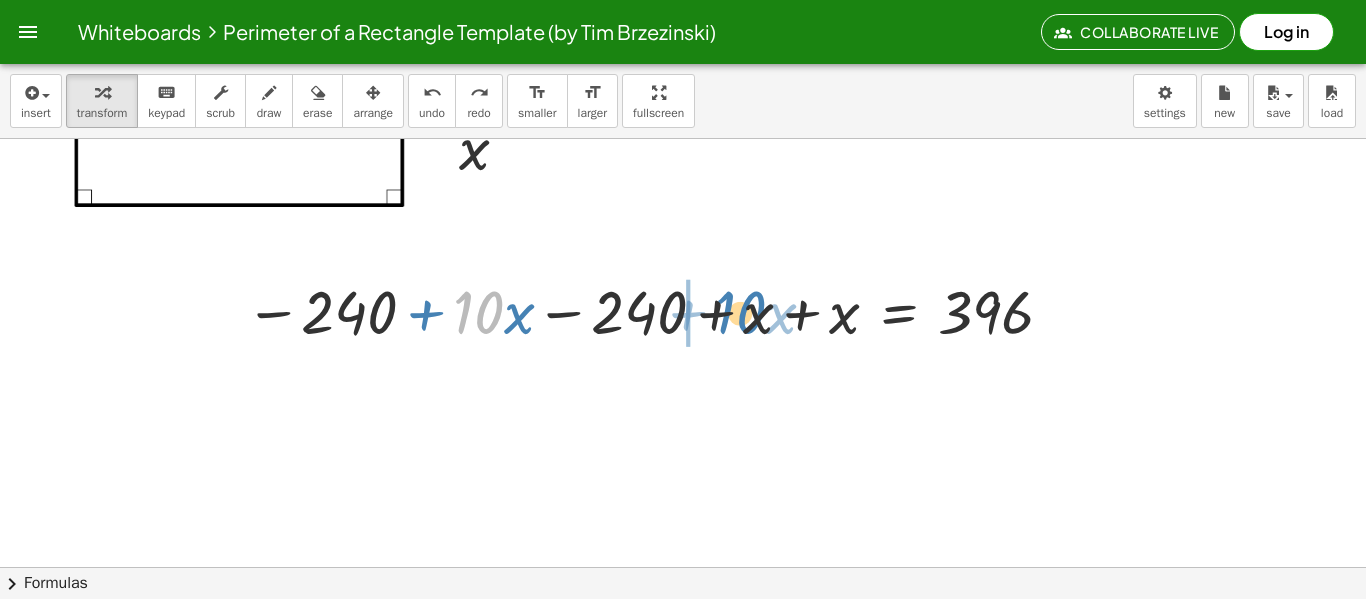 drag, startPoint x: 469, startPoint y: 298, endPoint x: 731, endPoint y: 298, distance: 262 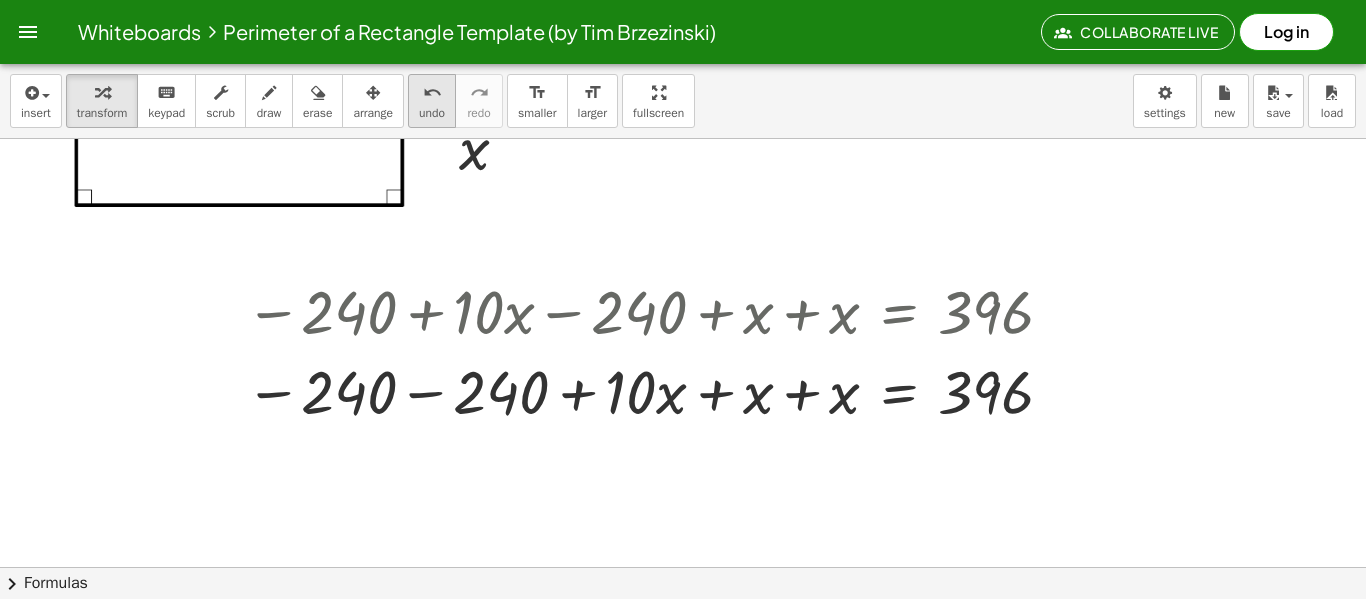 click on "undo" at bounding box center [432, 93] 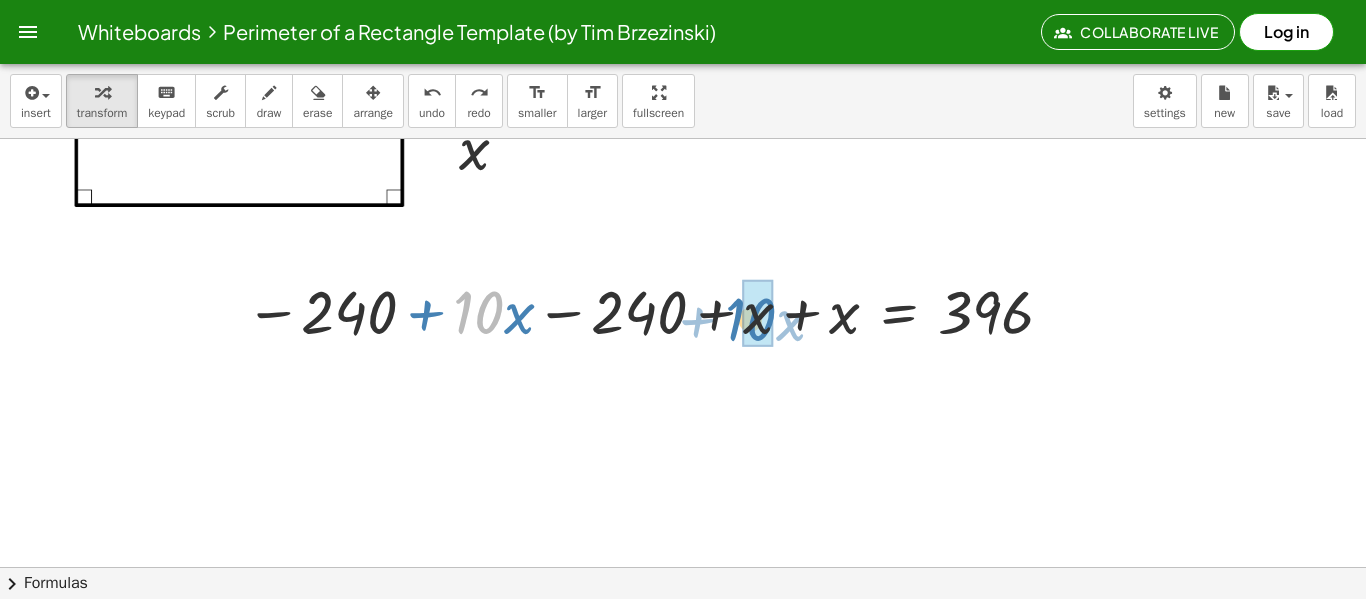 drag, startPoint x: 456, startPoint y: 306, endPoint x: 728, endPoint y: 313, distance: 272.09006 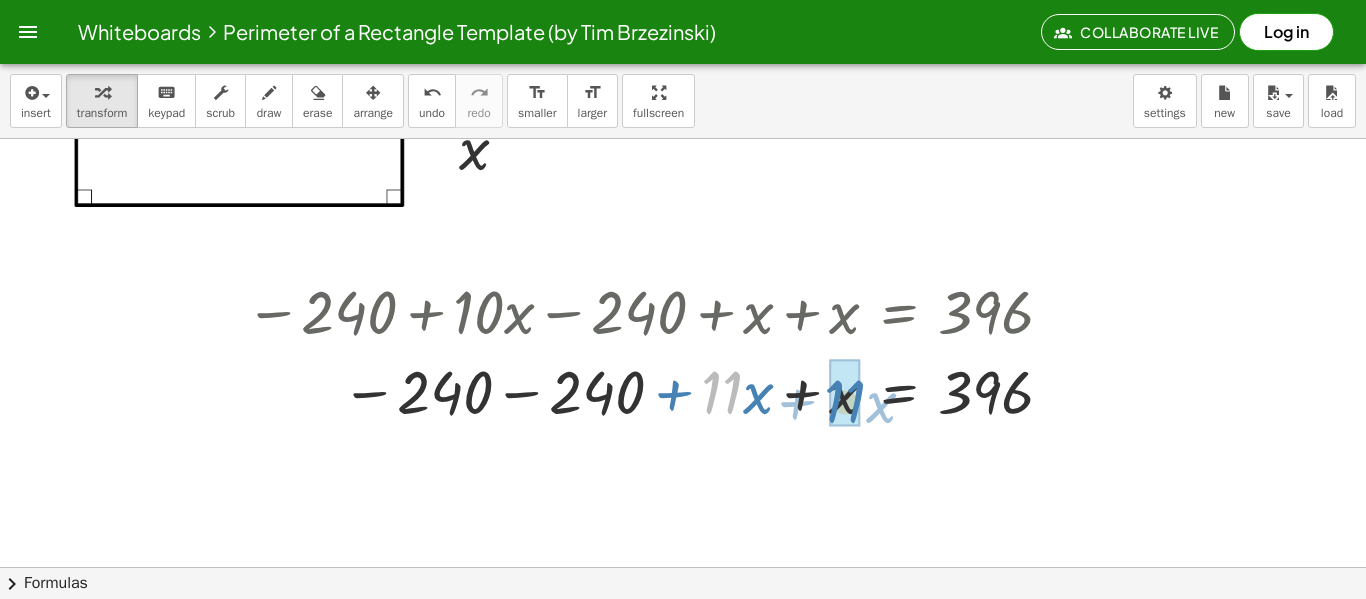 drag, startPoint x: 742, startPoint y: 389, endPoint x: 865, endPoint y: 398, distance: 123.32883 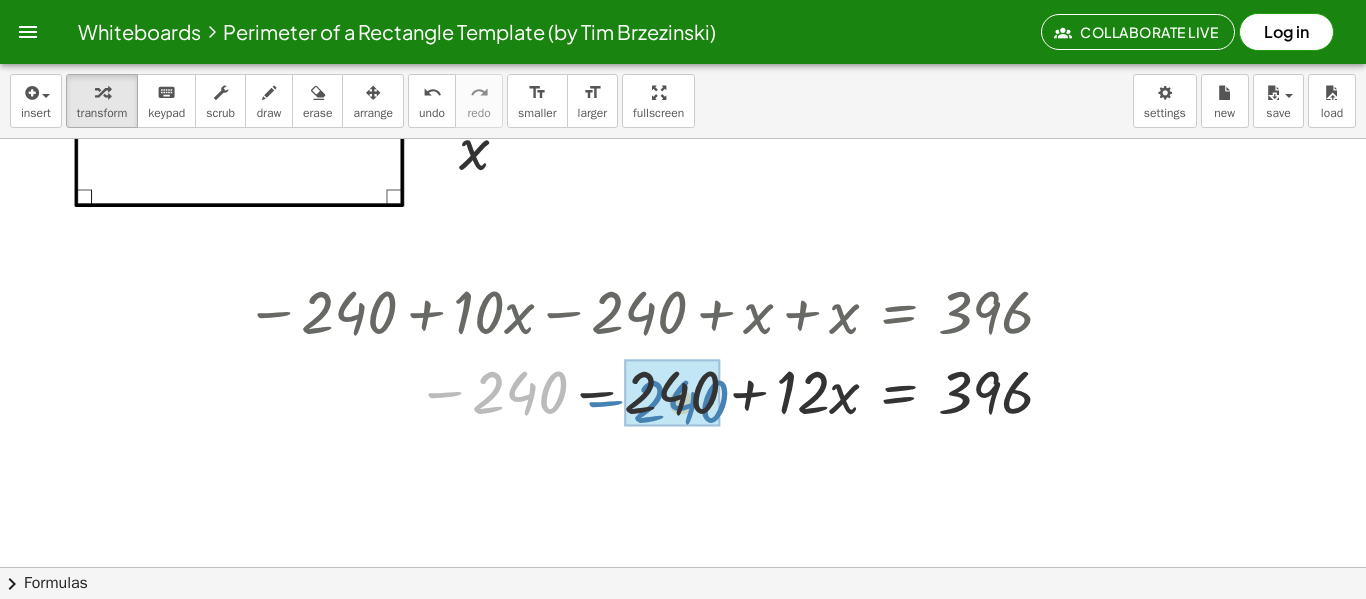 drag, startPoint x: 519, startPoint y: 397, endPoint x: 682, endPoint y: 406, distance: 163.24828 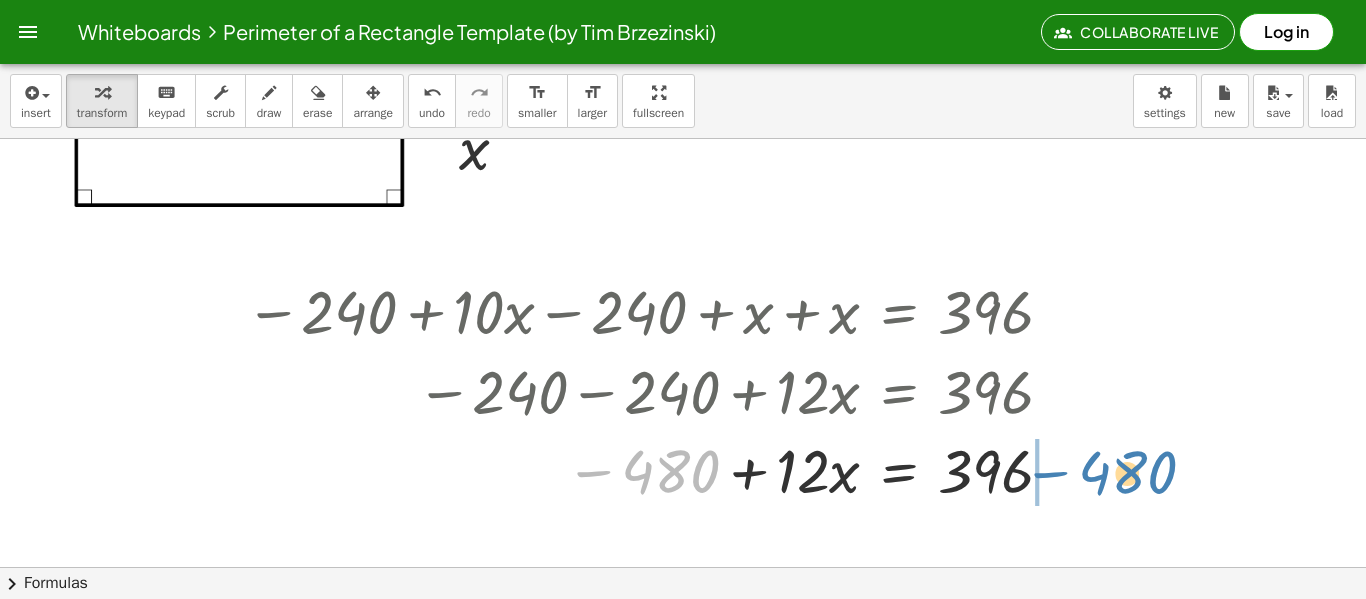 drag, startPoint x: 678, startPoint y: 479, endPoint x: 1136, endPoint y: 480, distance: 458.0011 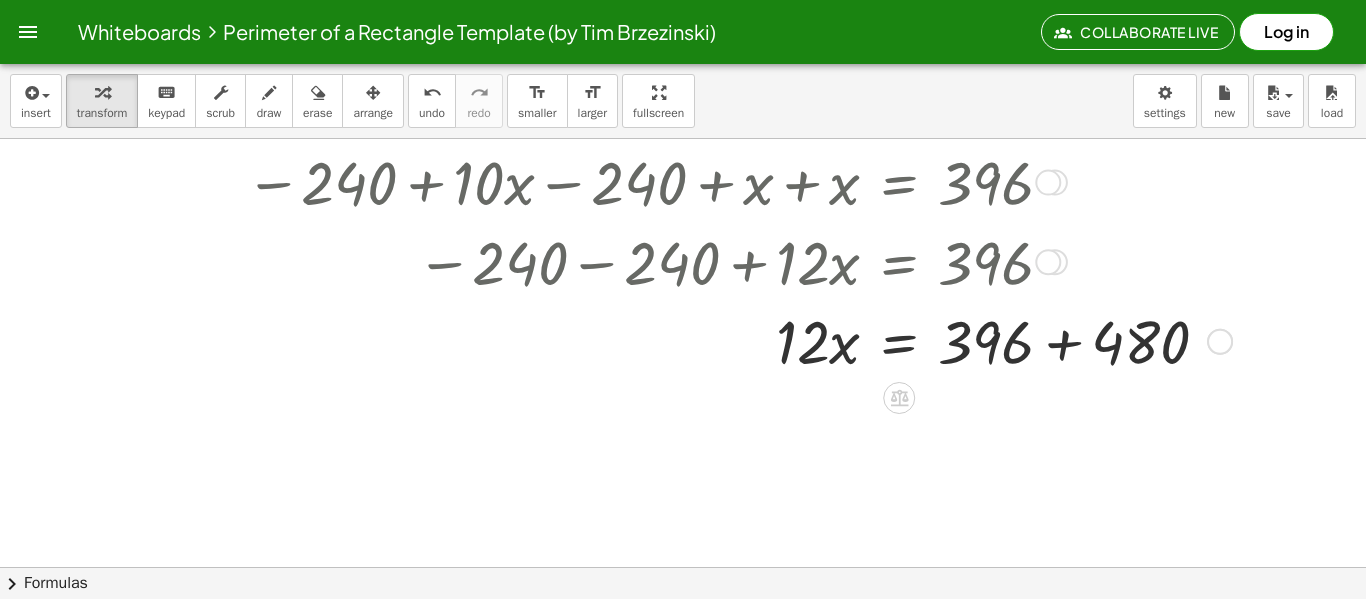 scroll, scrollTop: 290, scrollLeft: 0, axis: vertical 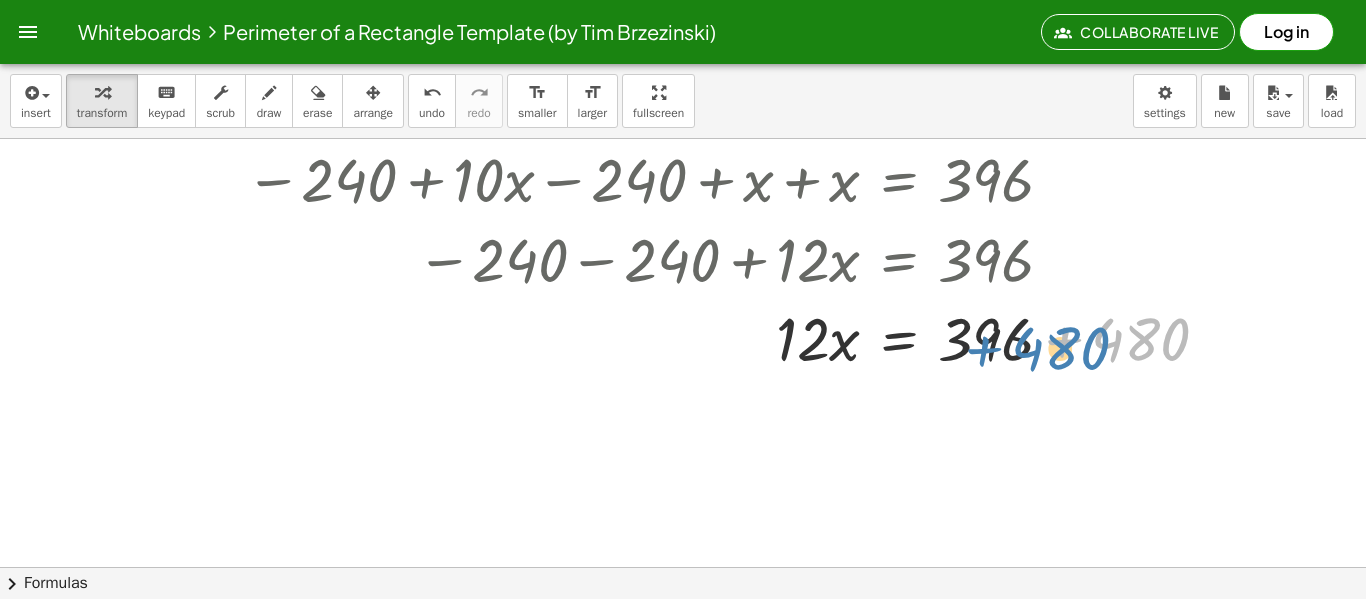 drag, startPoint x: 1156, startPoint y: 336, endPoint x: 1063, endPoint y: 345, distance: 93.43447 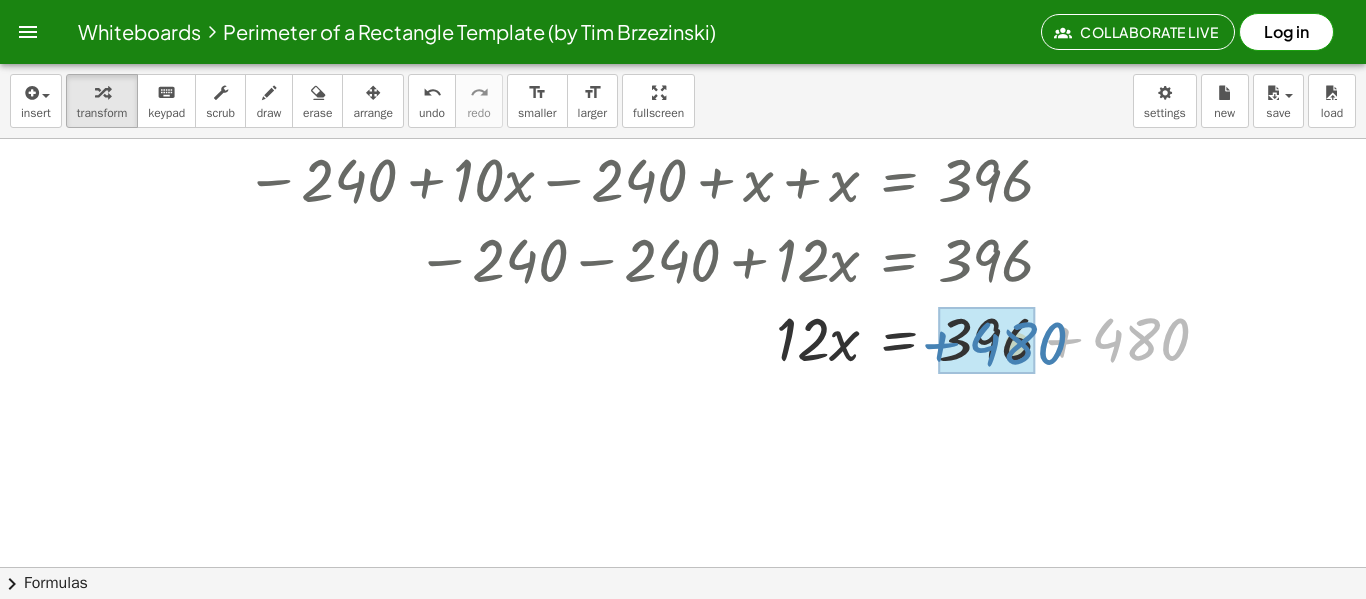 drag, startPoint x: 1060, startPoint y: 345, endPoint x: 930, endPoint y: 349, distance: 130.06152 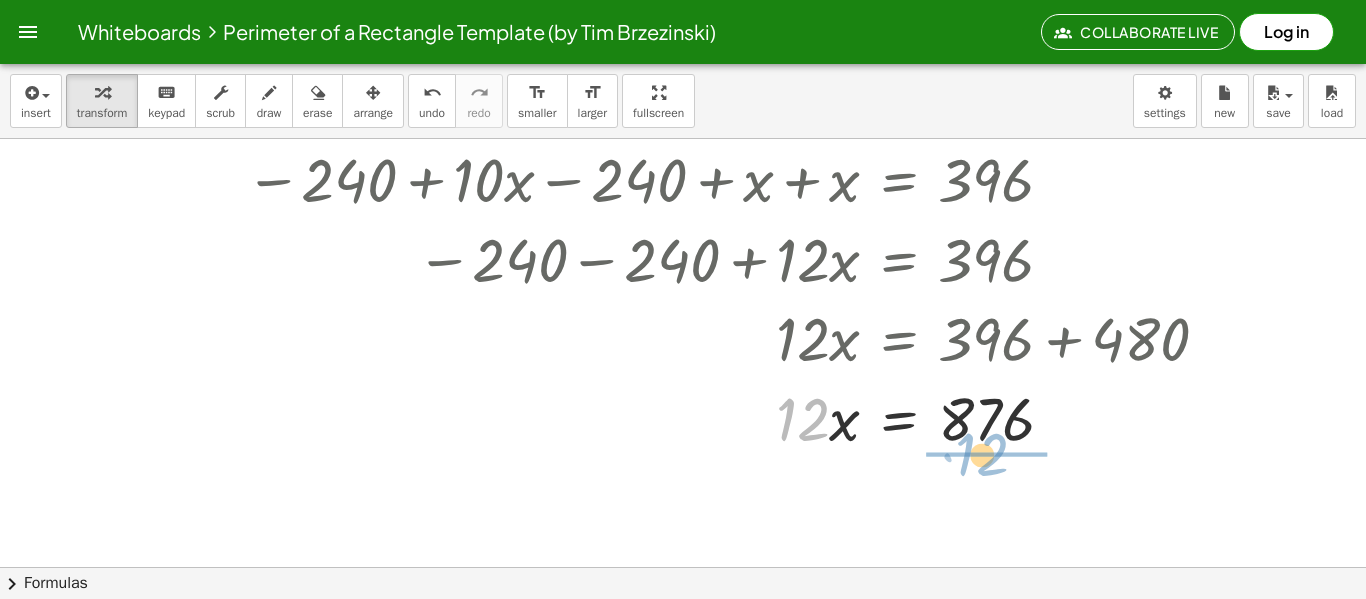 drag, startPoint x: 811, startPoint y: 414, endPoint x: 997, endPoint y: 448, distance: 189.08199 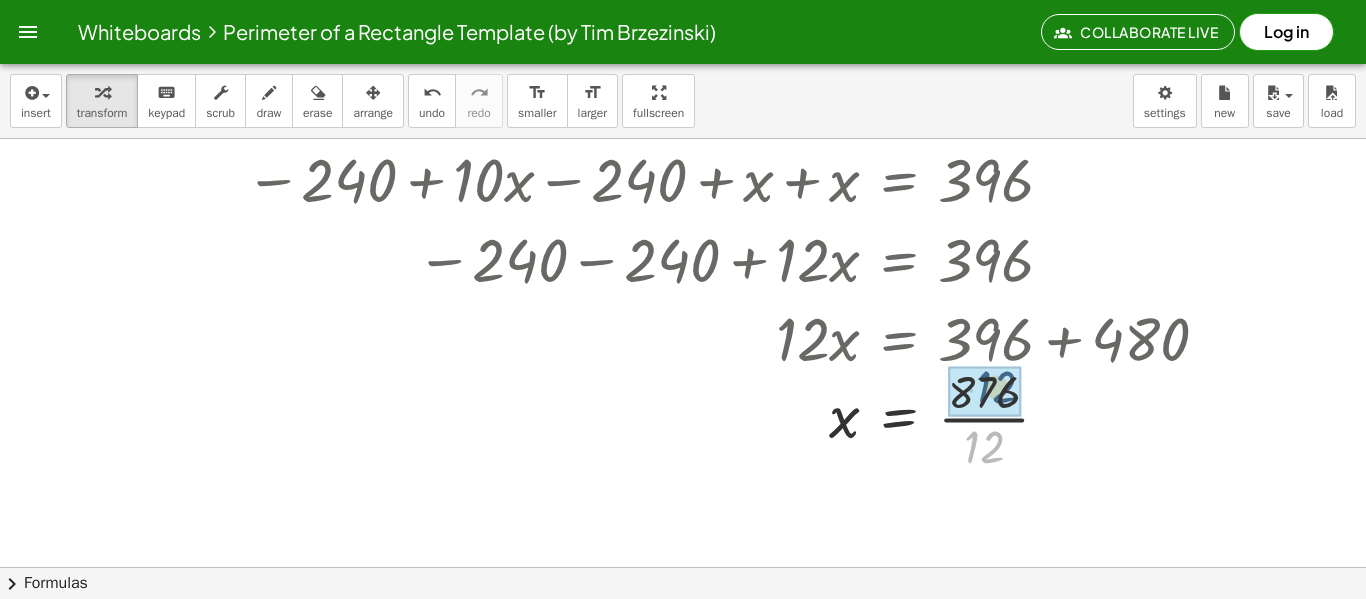 drag, startPoint x: 977, startPoint y: 453, endPoint x: 989, endPoint y: 392, distance: 62.169125 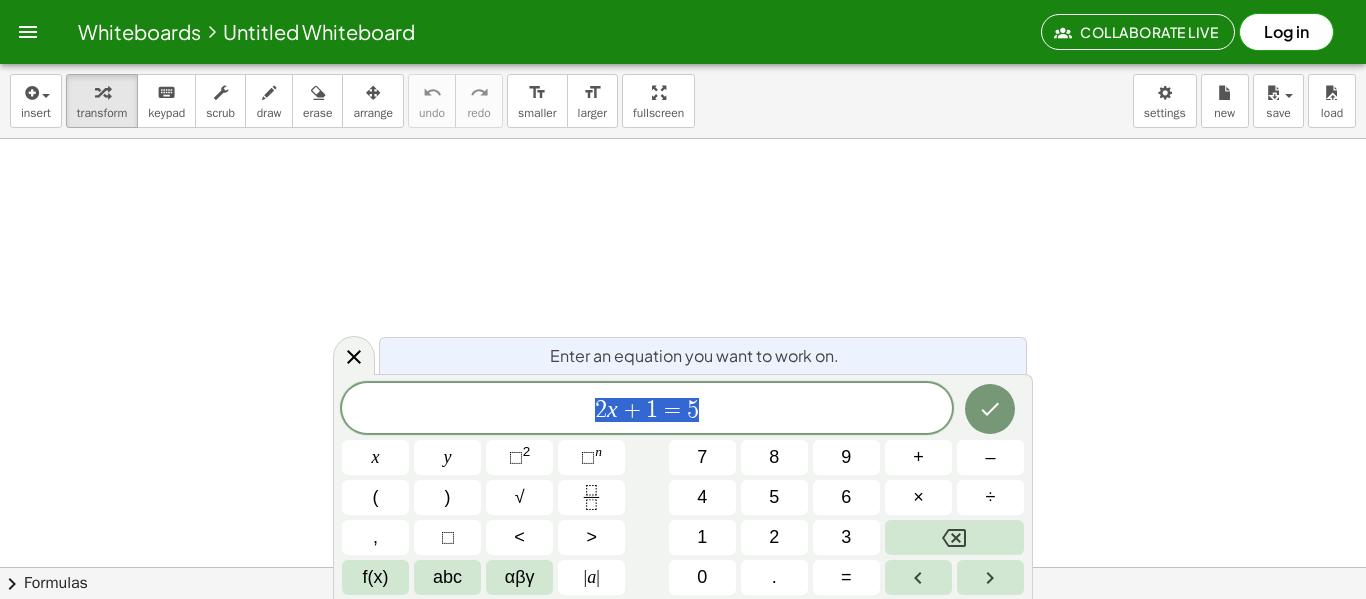 scroll, scrollTop: 0, scrollLeft: 0, axis: both 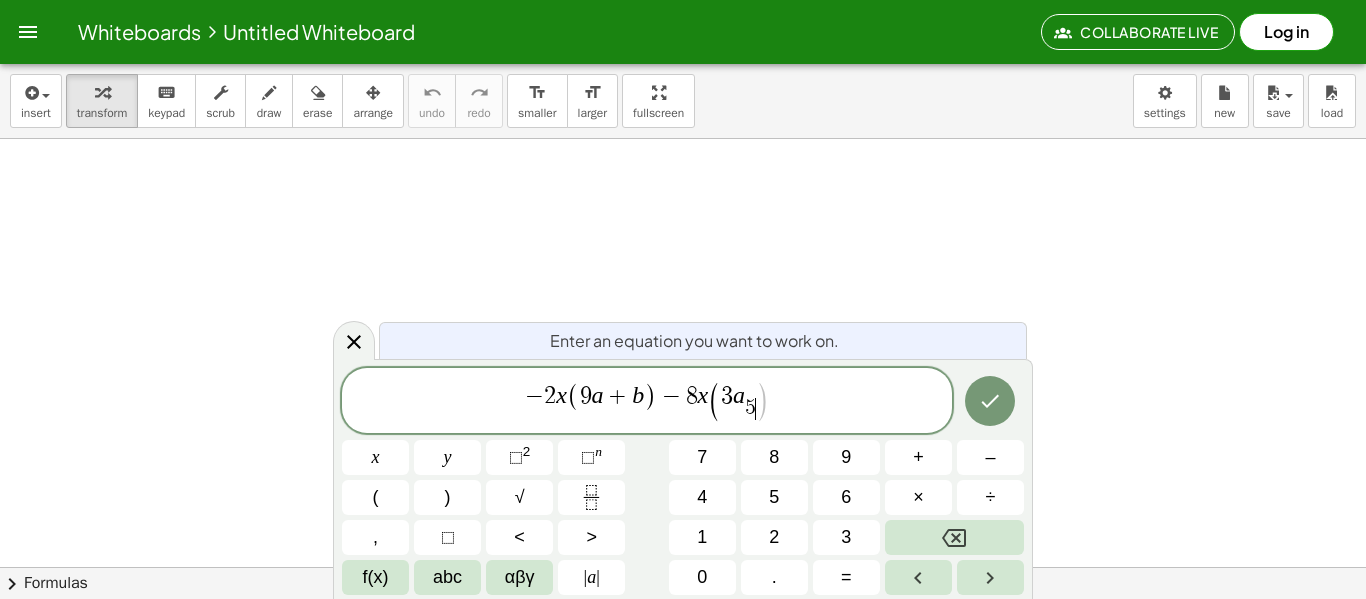 click at bounding box center (683, 631) 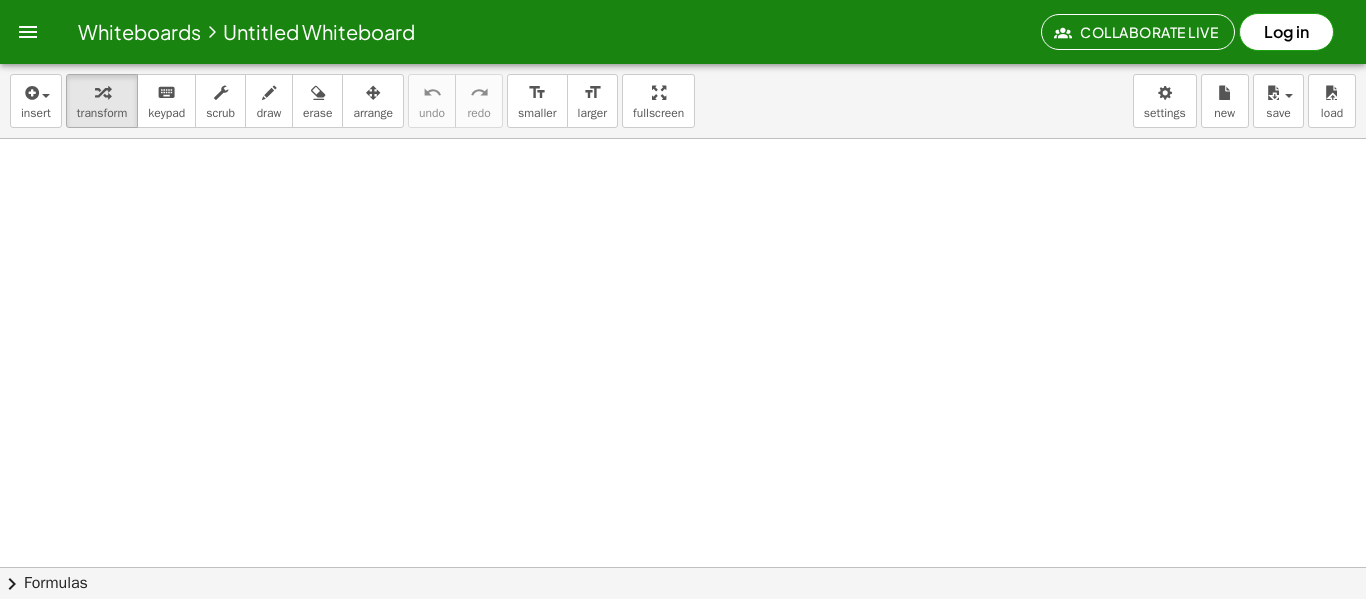 scroll, scrollTop: 1111, scrollLeft: 0, axis: vertical 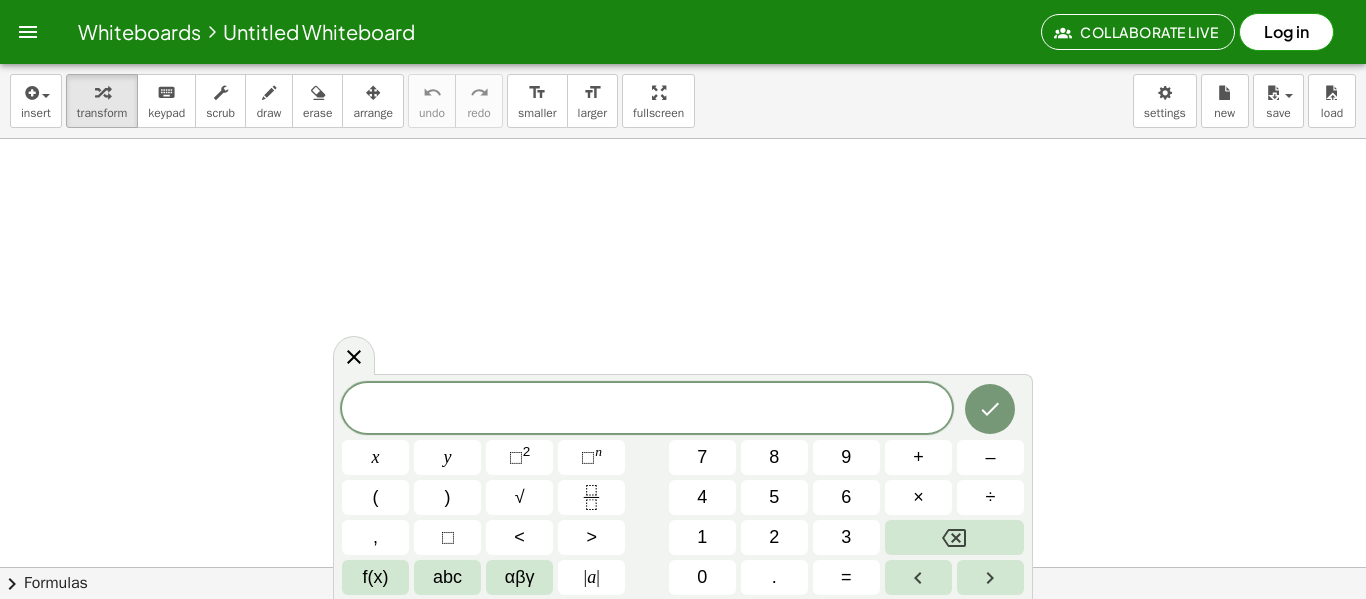 click at bounding box center (683, -116) 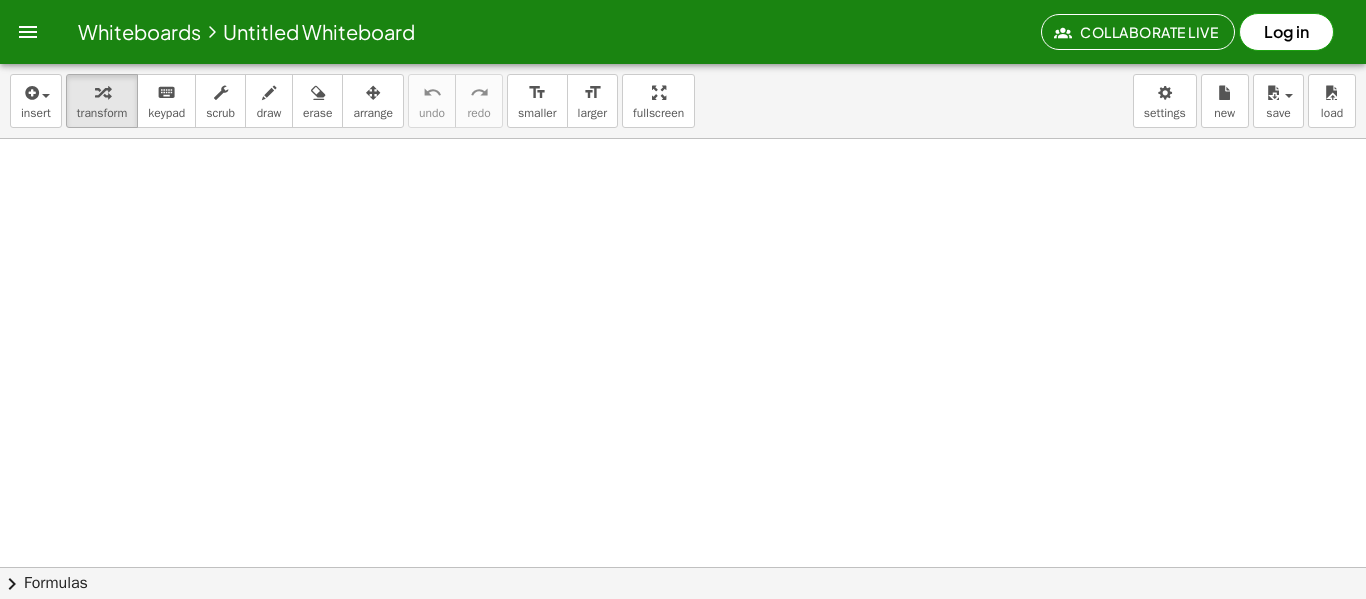 click at bounding box center [683, -116] 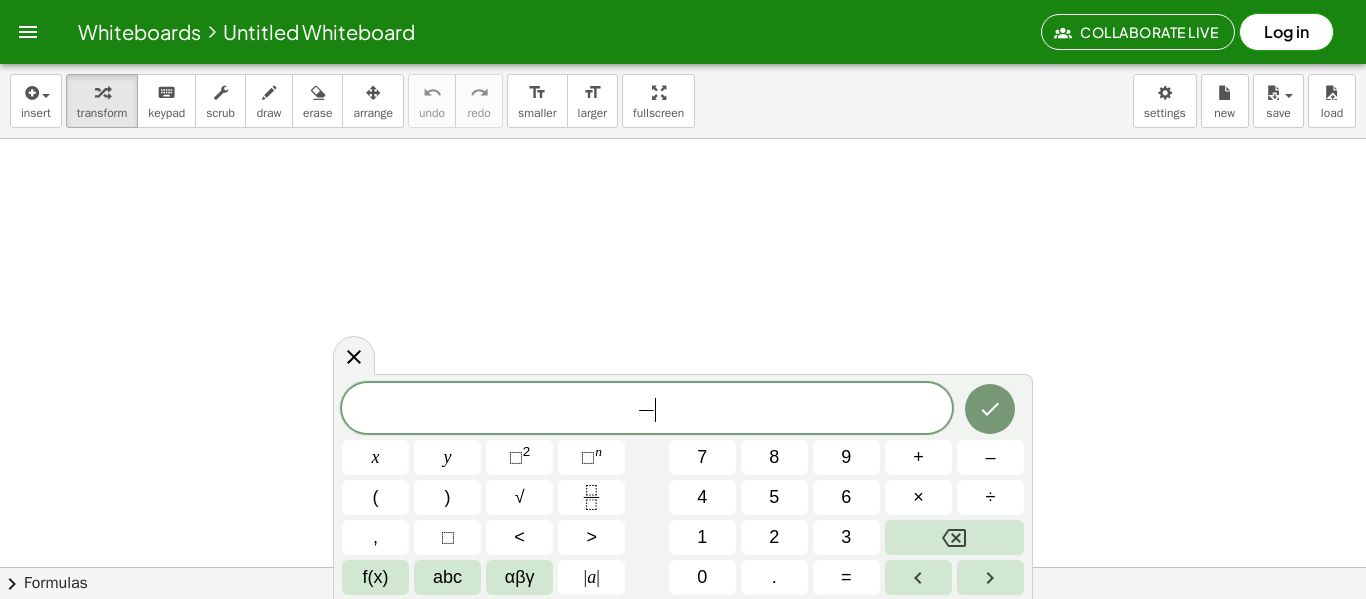 scroll, scrollTop: 6, scrollLeft: 0, axis: vertical 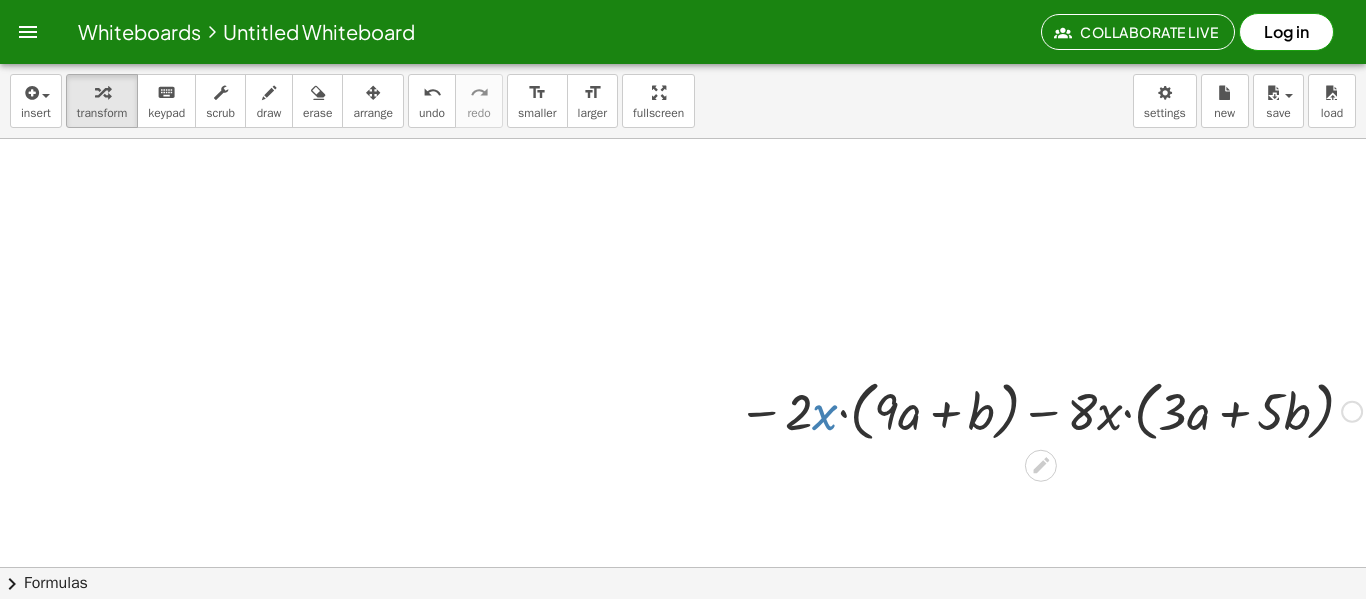 click at bounding box center (1050, 410) 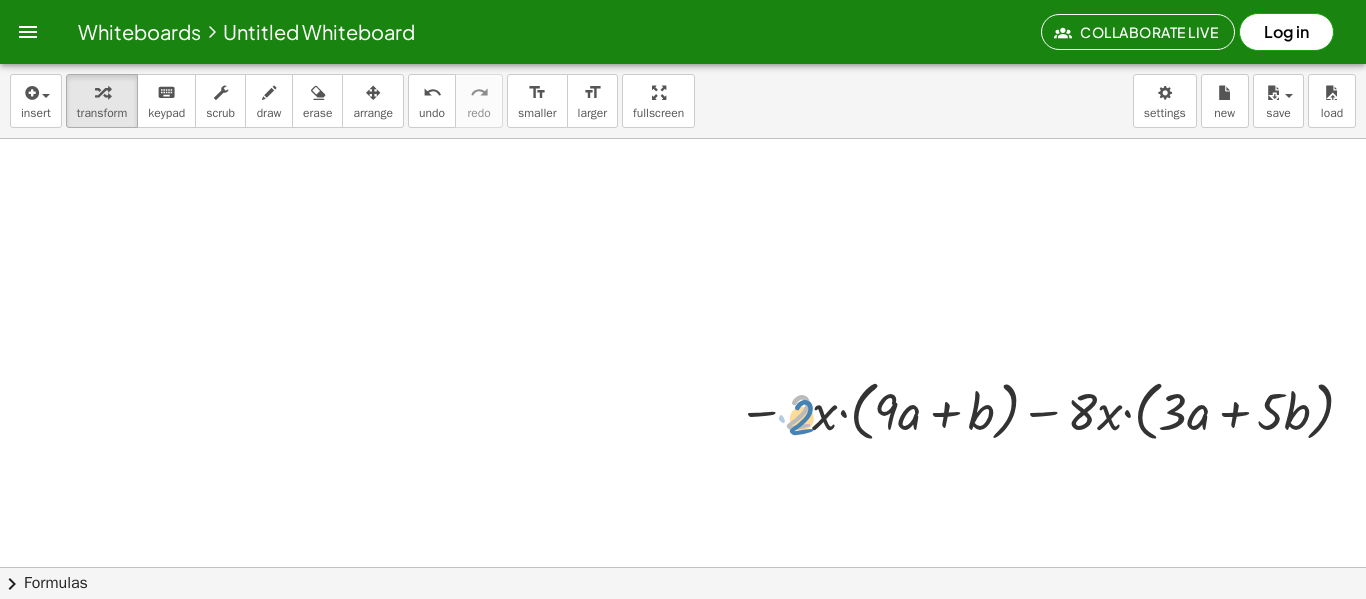 click at bounding box center [1050, 410] 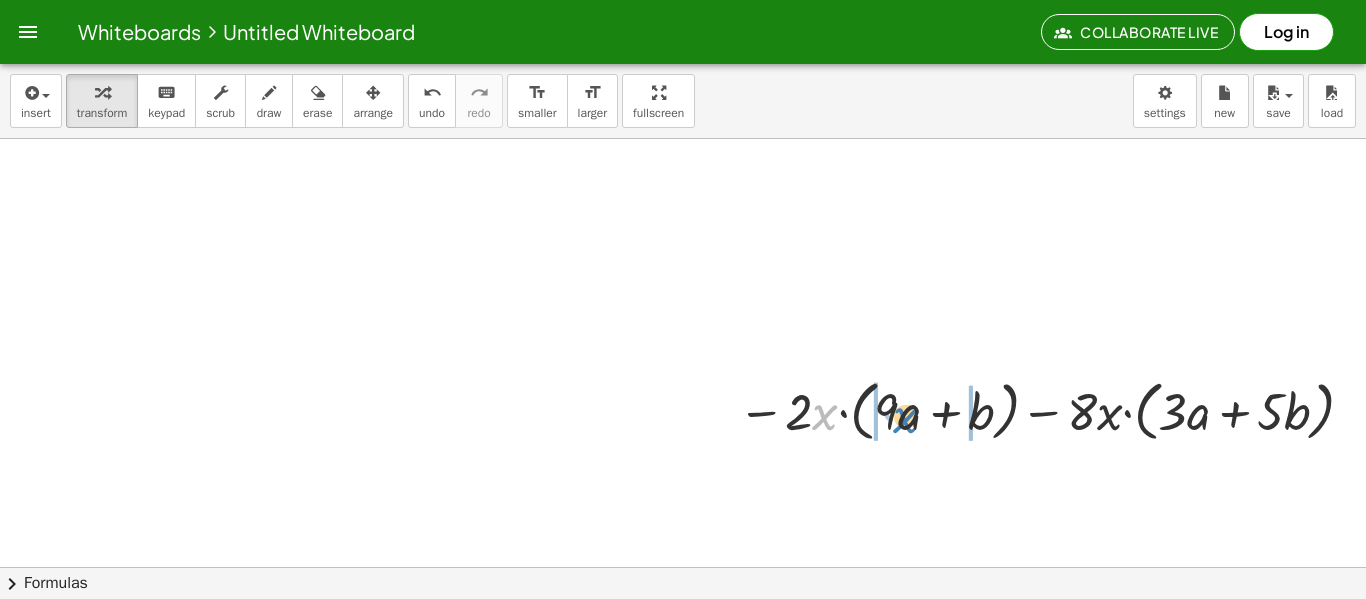 drag, startPoint x: 817, startPoint y: 417, endPoint x: 898, endPoint y: 420, distance: 81.055534 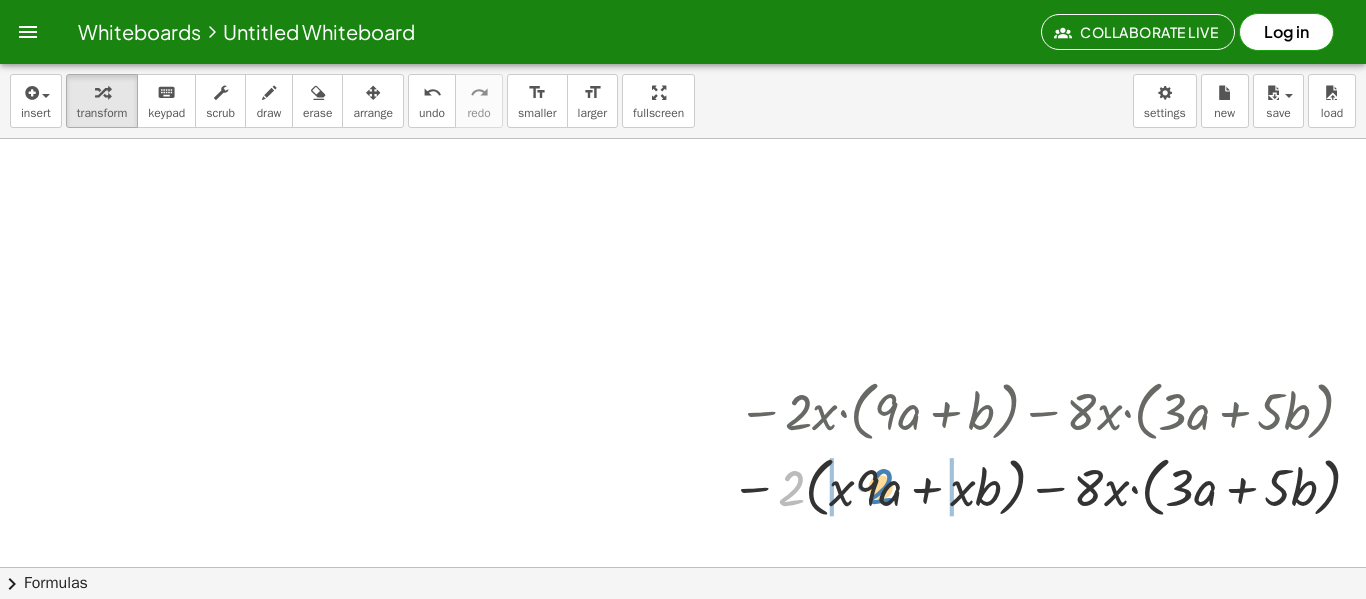 drag, startPoint x: 790, startPoint y: 489, endPoint x: 879, endPoint y: 491, distance: 89.02247 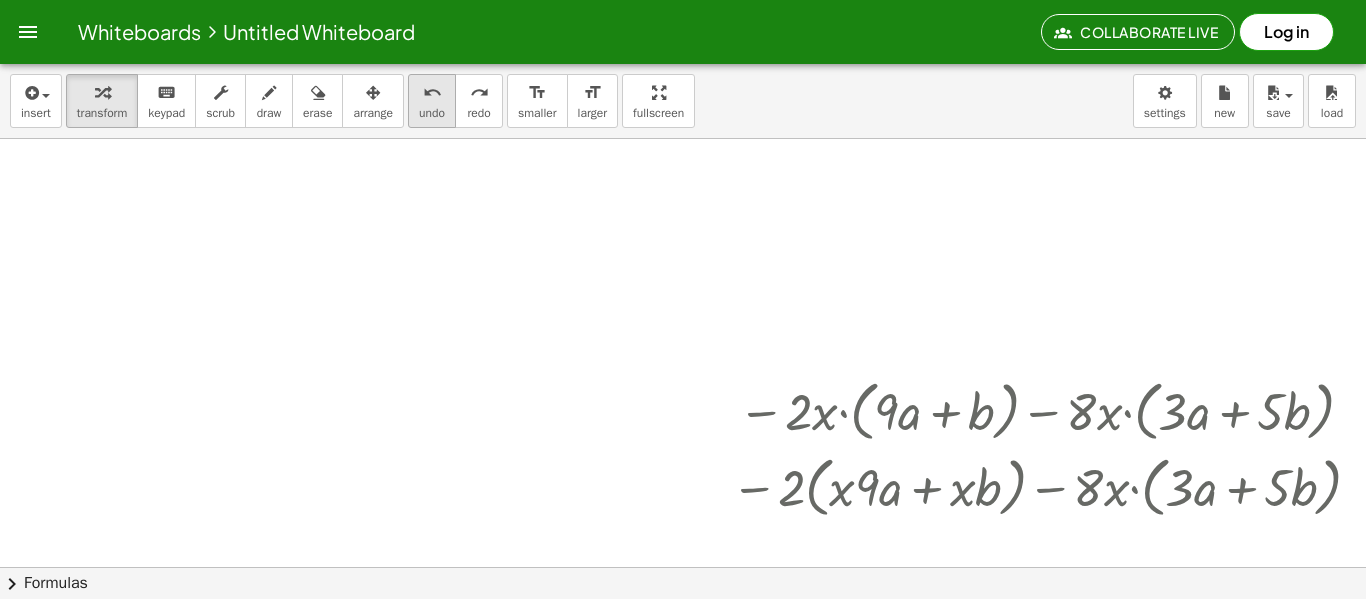 click on "undo undo" at bounding box center (432, 101) 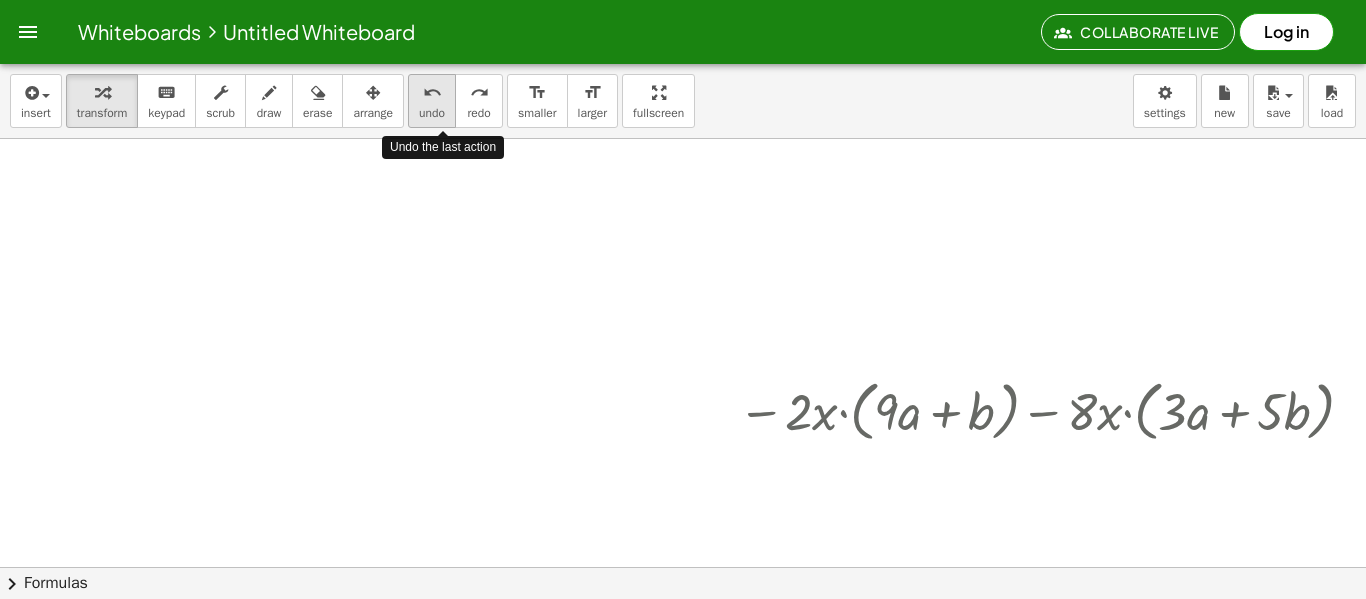 click on "undo undo" at bounding box center [432, 101] 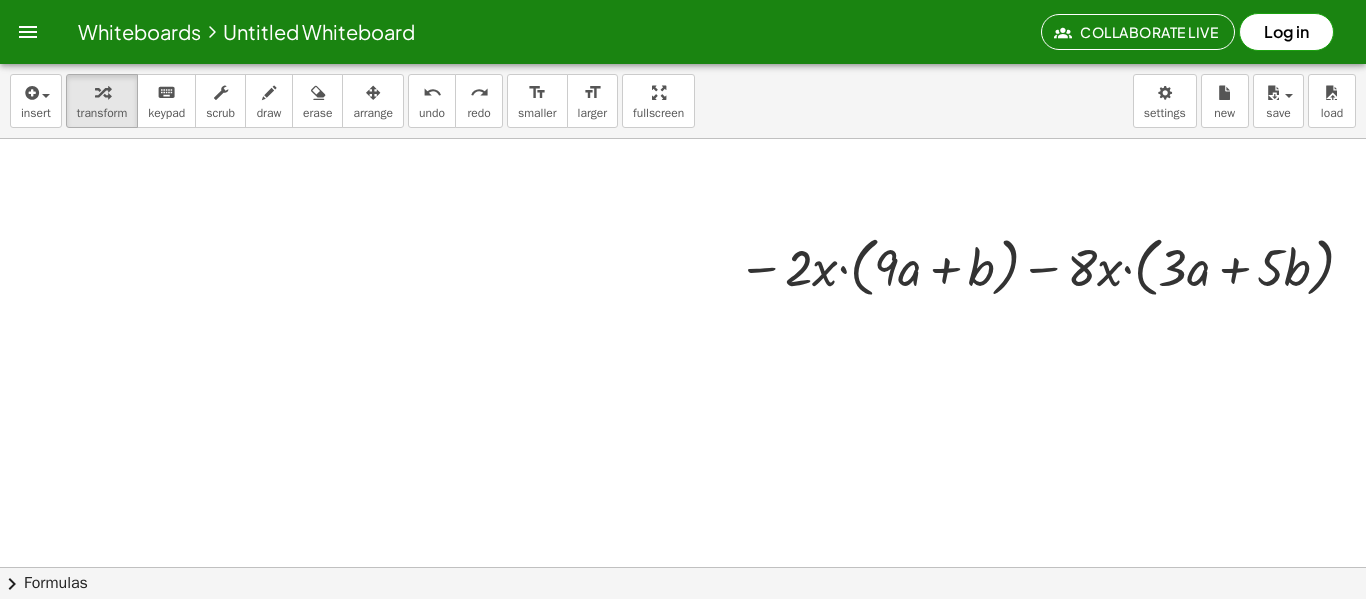 scroll, scrollTop: 1256, scrollLeft: 0, axis: vertical 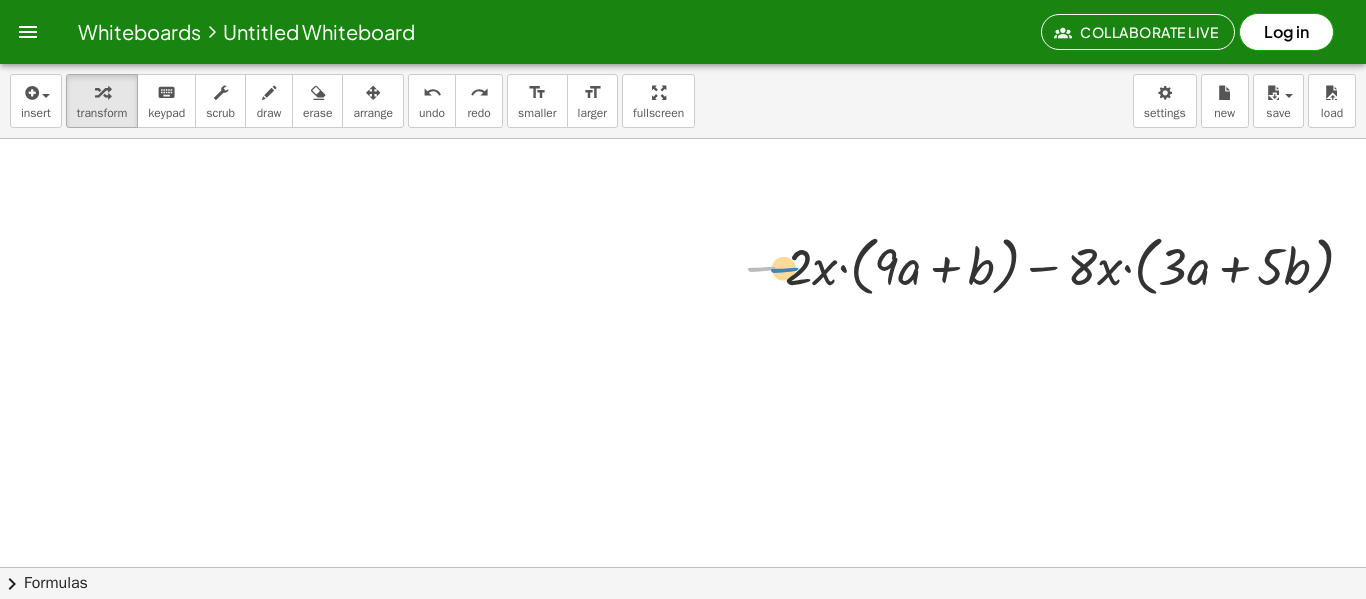 drag, startPoint x: 783, startPoint y: 277, endPoint x: 806, endPoint y: 279, distance: 23.086792 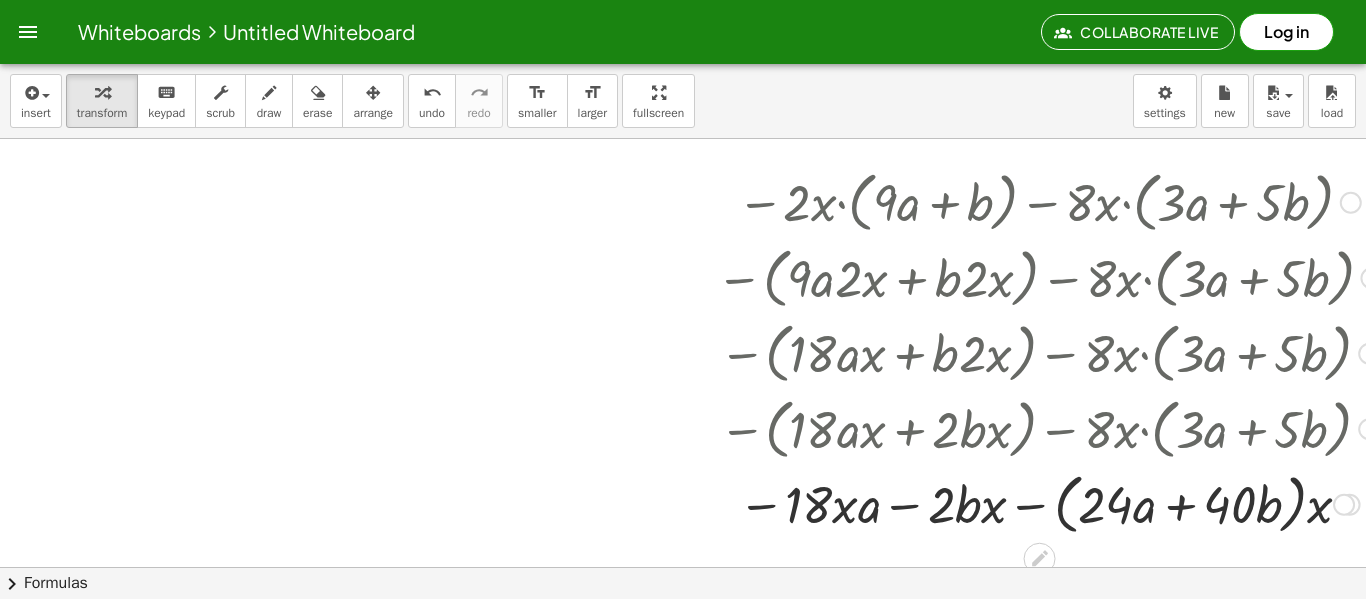 scroll, scrollTop: 1319, scrollLeft: 1, axis: both 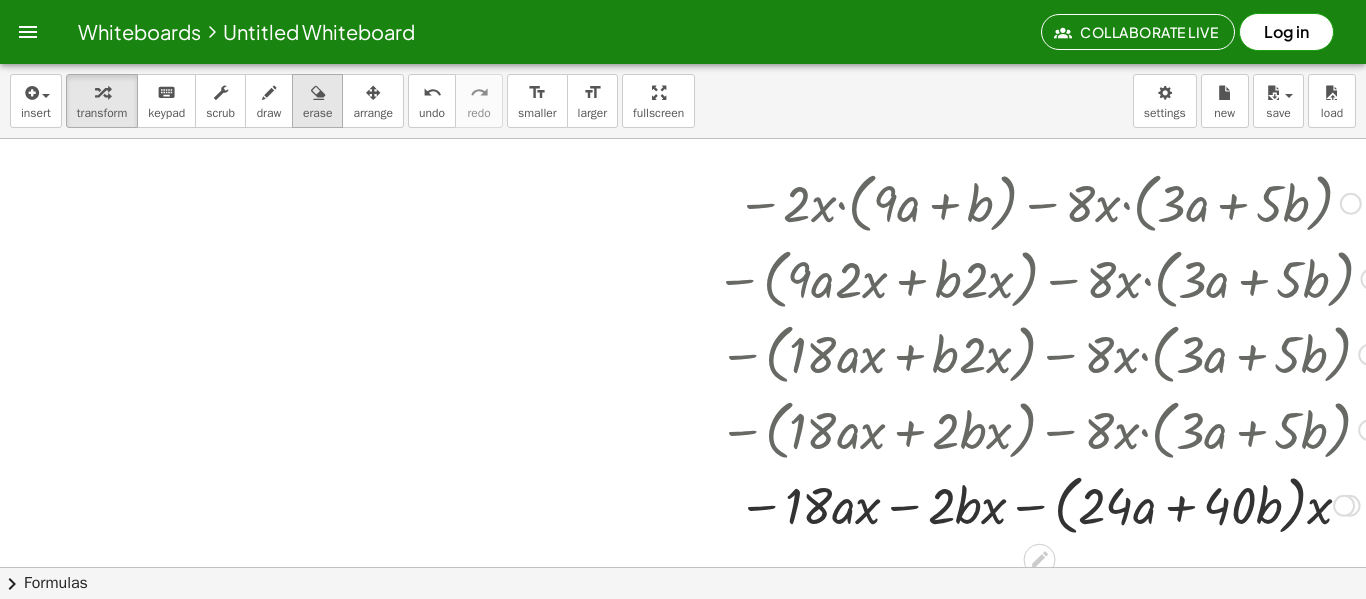 click on "erase" at bounding box center (317, 113) 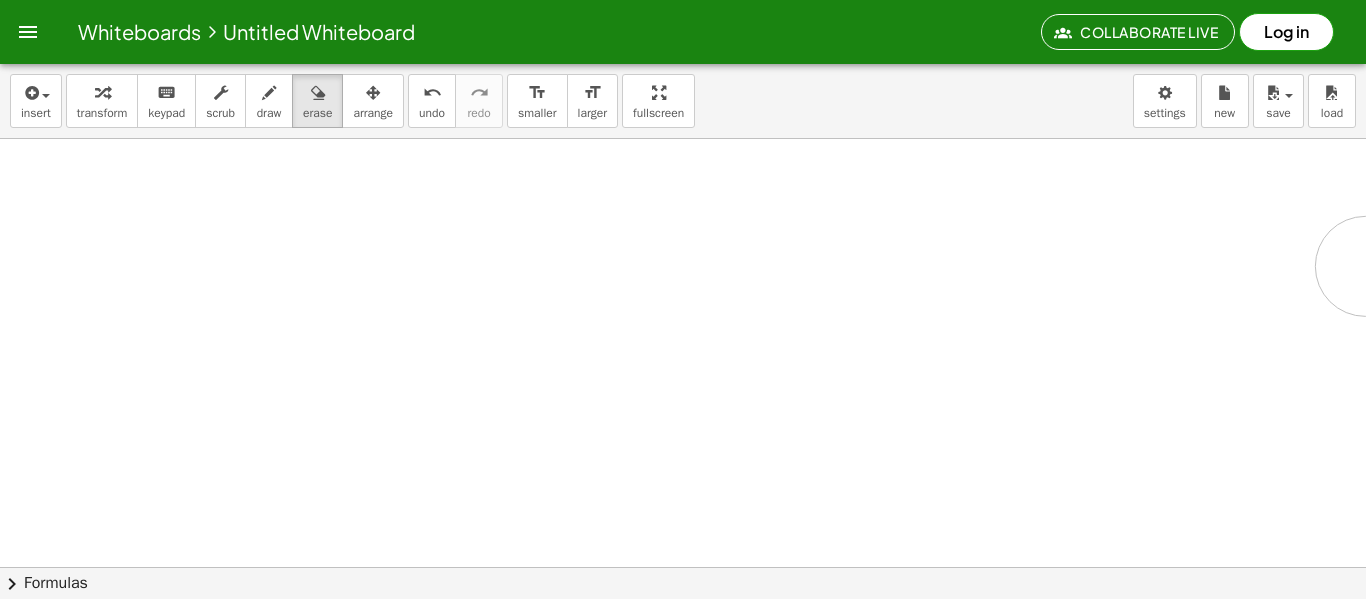 drag, startPoint x: 753, startPoint y: 210, endPoint x: 1362, endPoint y: 264, distance: 611.3894 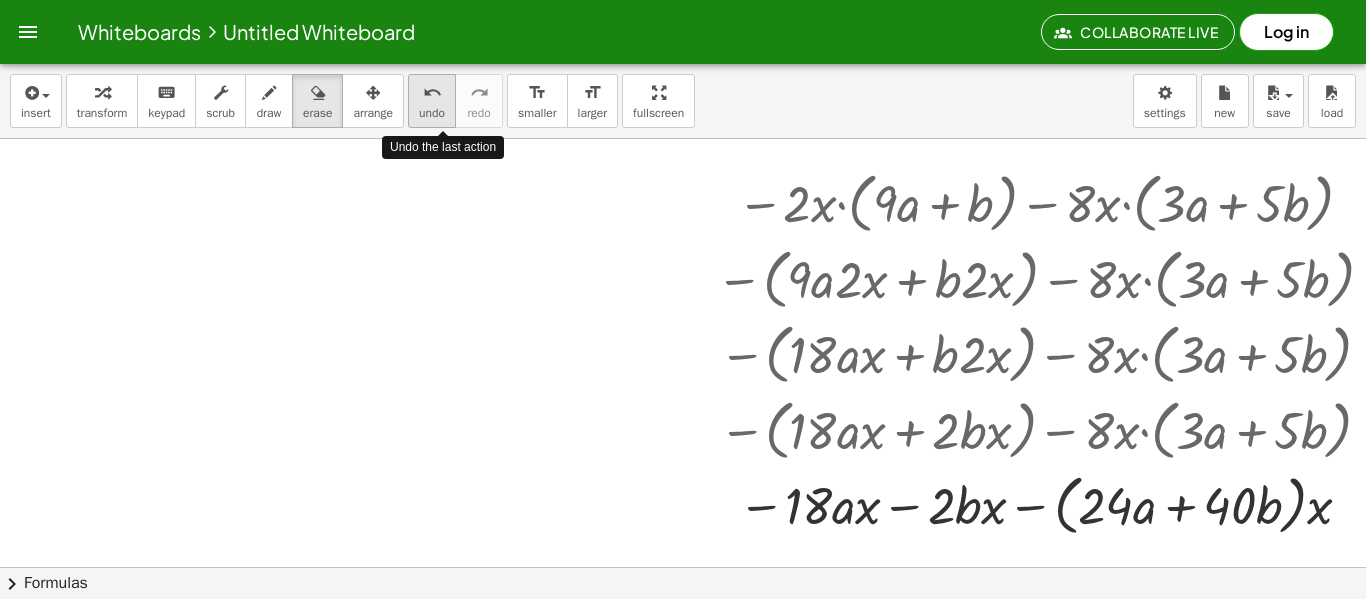 click on "undo undo" at bounding box center (432, 101) 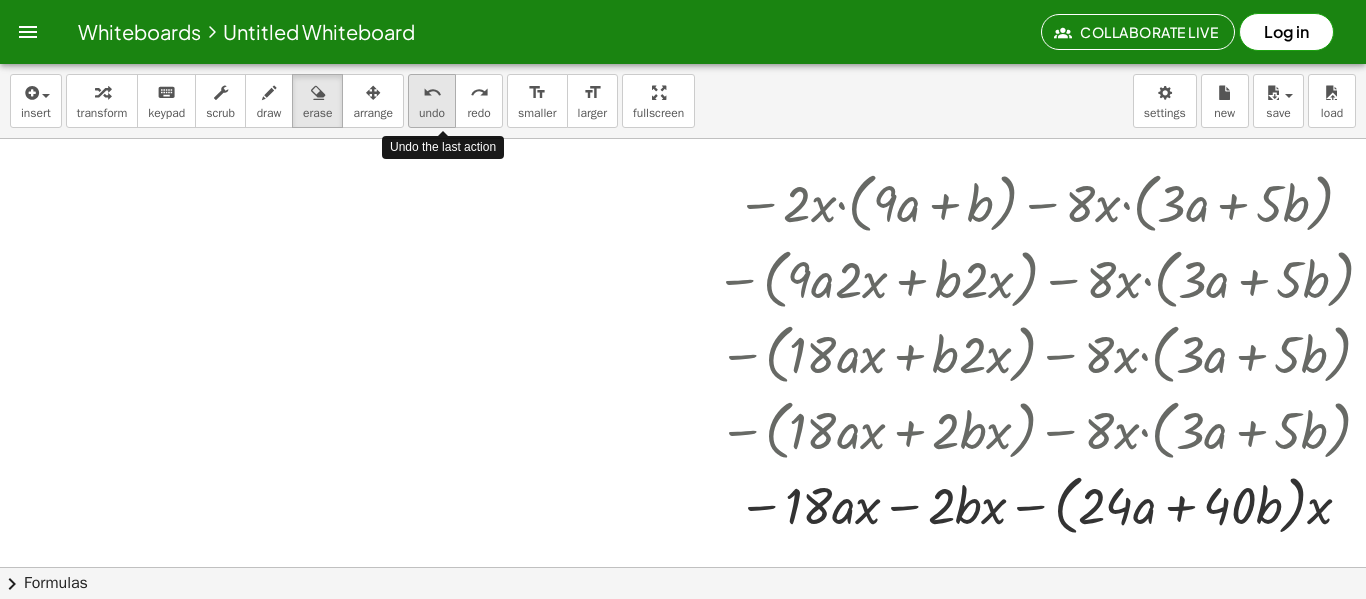 click on "undo undo" at bounding box center [432, 101] 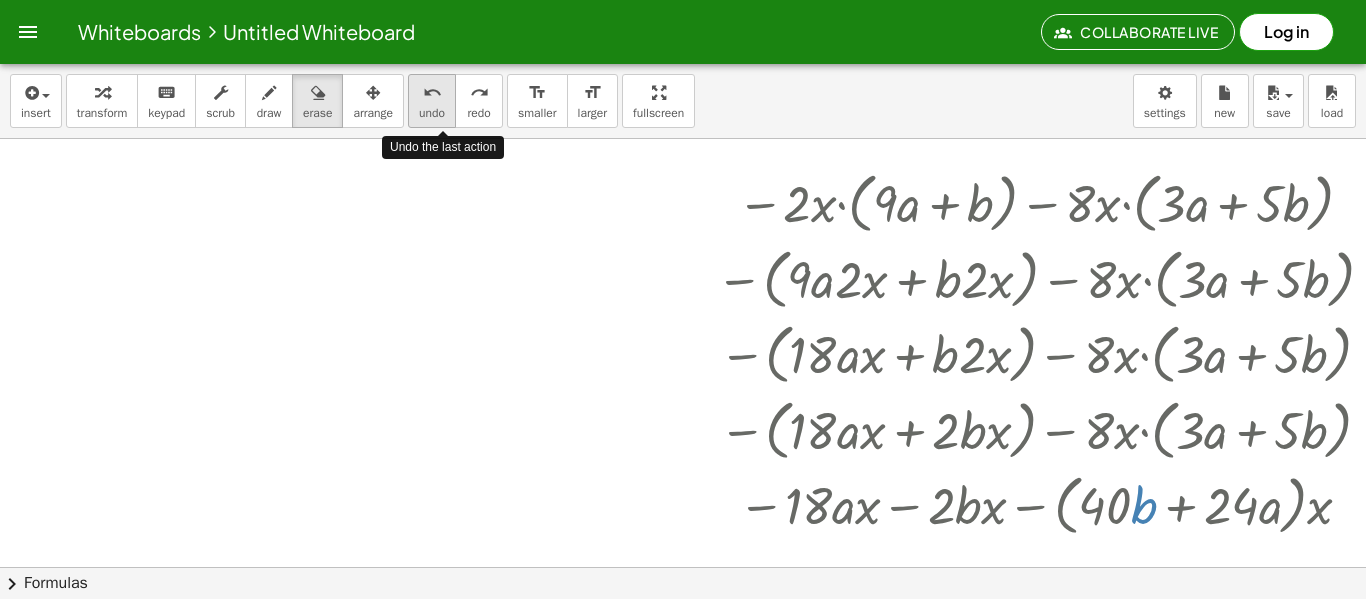 click on "undo undo" at bounding box center (432, 101) 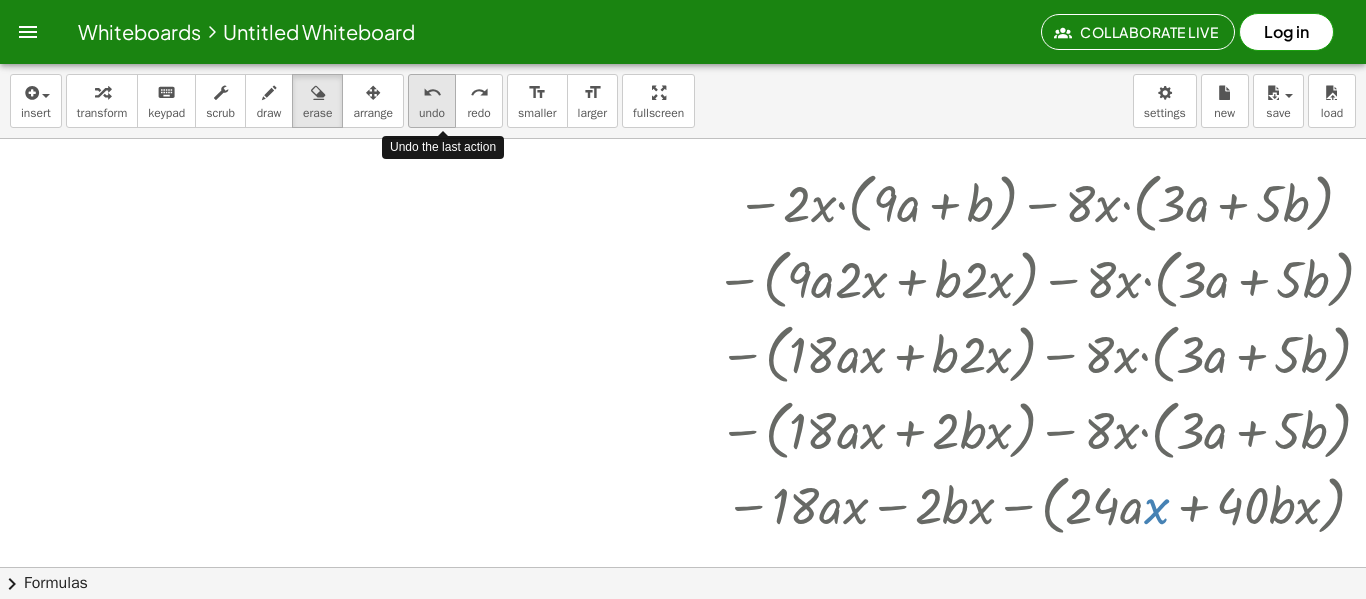 click on "undo undo" at bounding box center (432, 101) 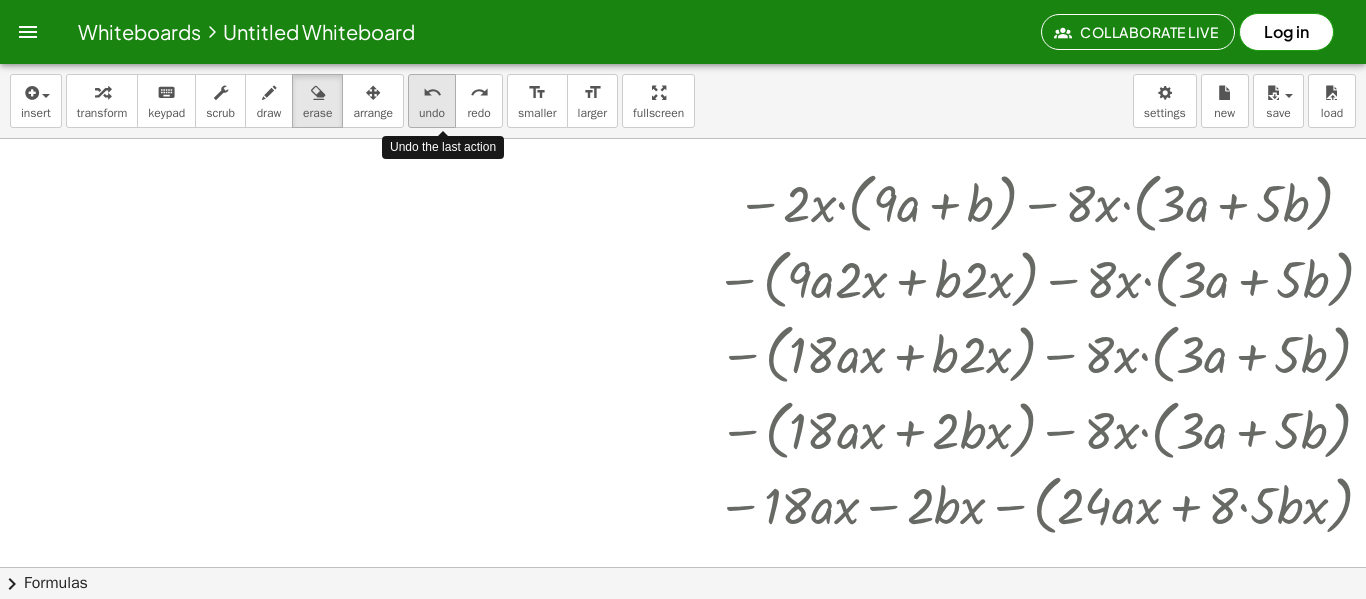 click on "undo undo" at bounding box center [432, 101] 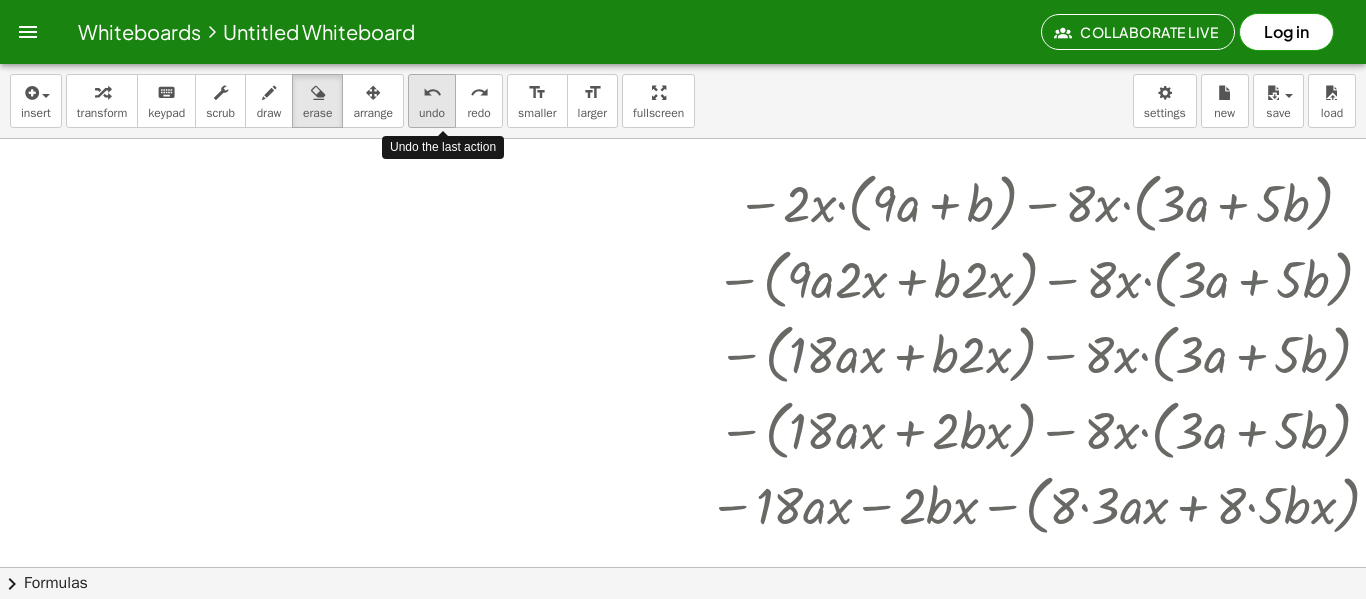 click on "undo undo" at bounding box center (432, 101) 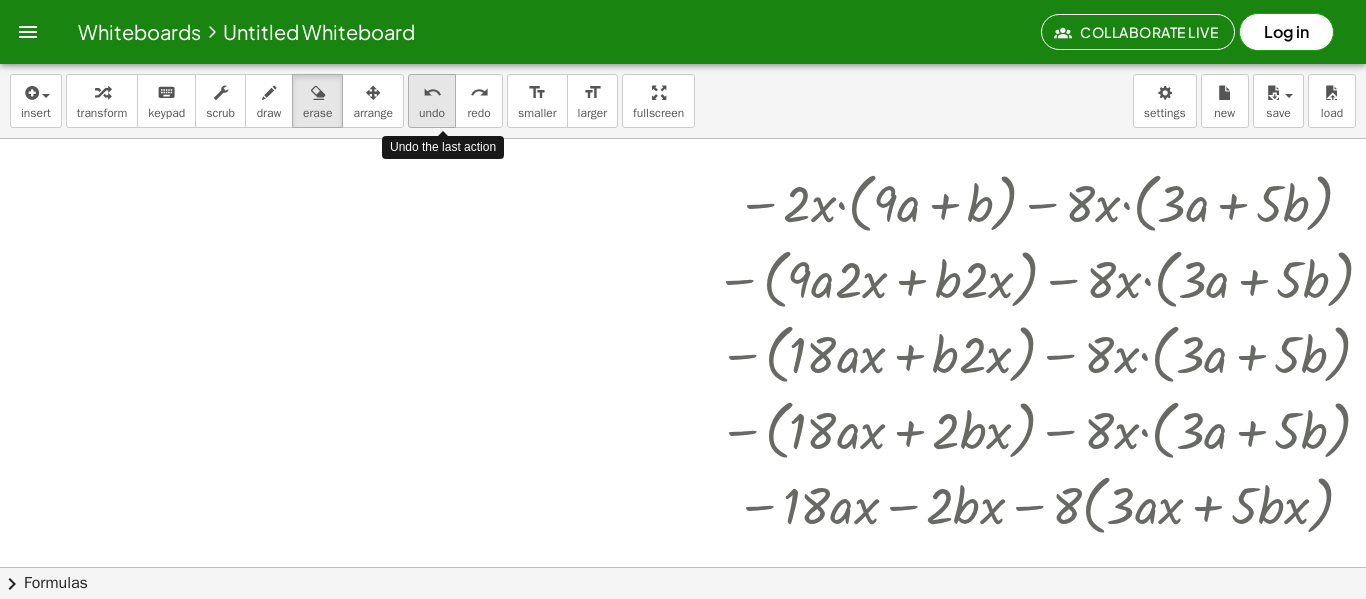 click on "undo undo" at bounding box center [432, 101] 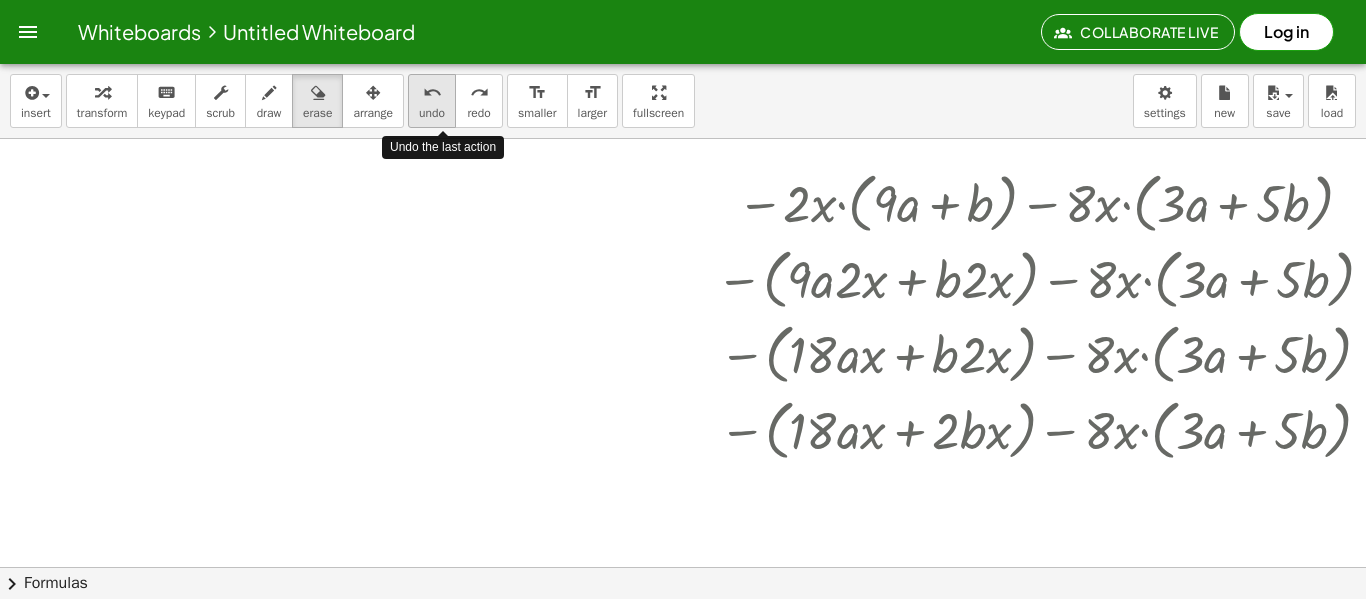 click on "undo undo" at bounding box center (432, 101) 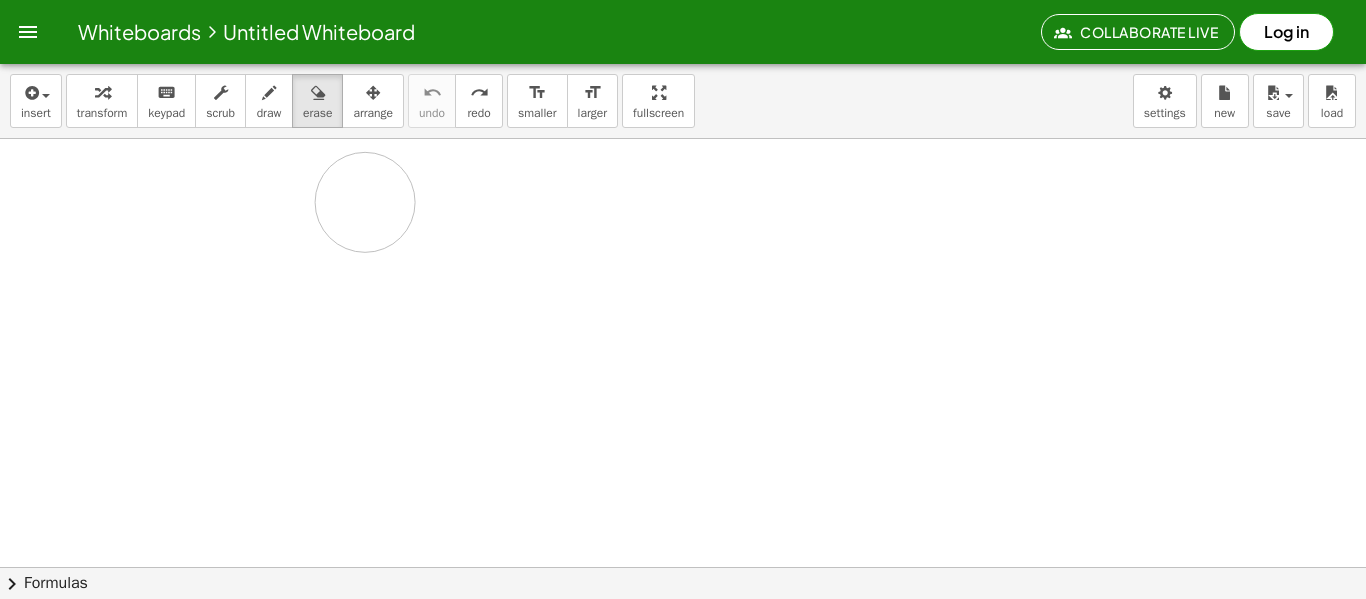 click at bounding box center [704, -110] 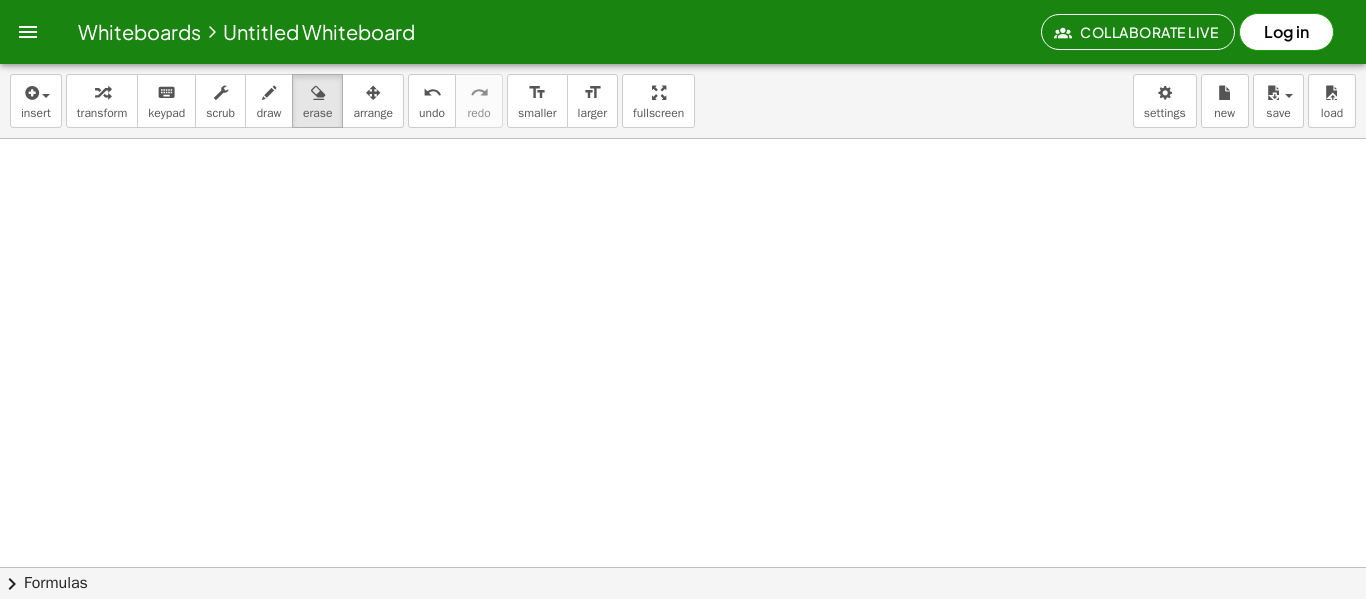 click at bounding box center [704, -110] 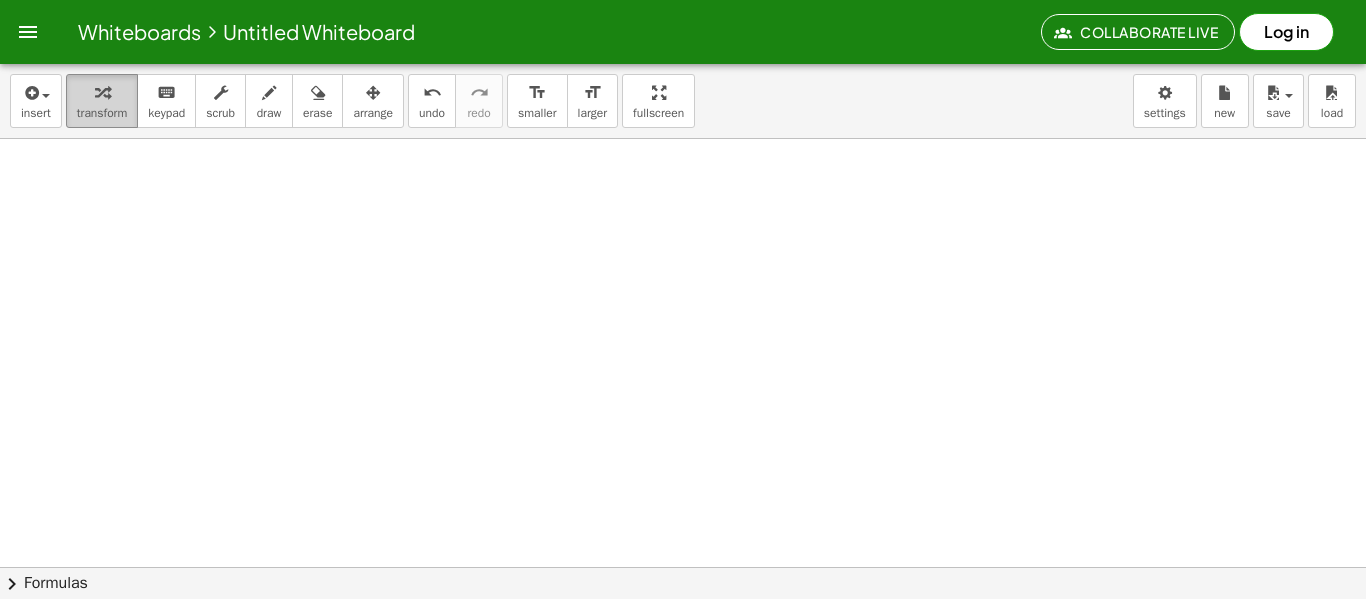 click on "transform" at bounding box center [102, 113] 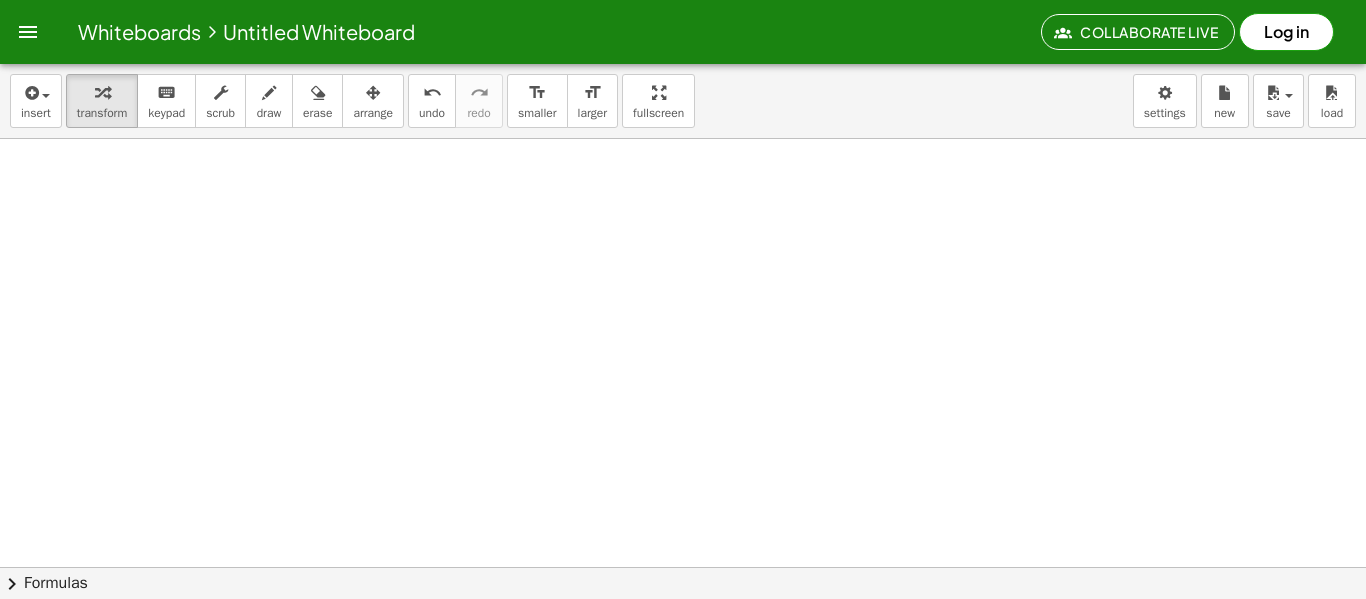 click at bounding box center (704, -110) 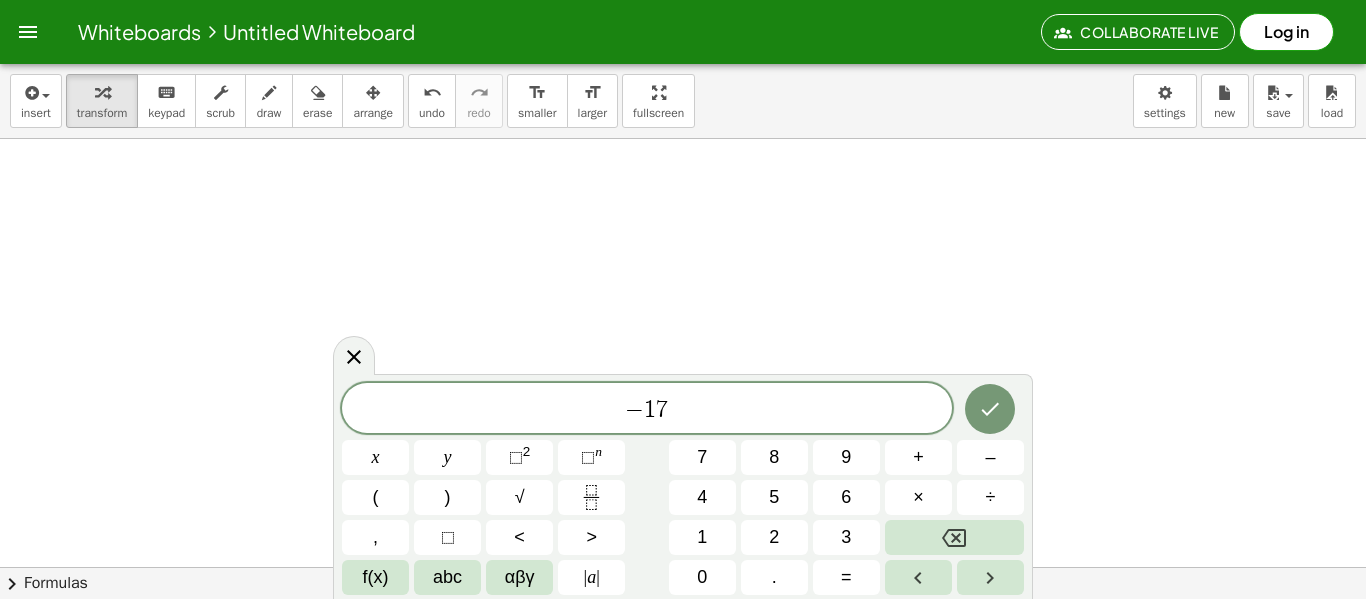 scroll, scrollTop: 14, scrollLeft: 0, axis: vertical 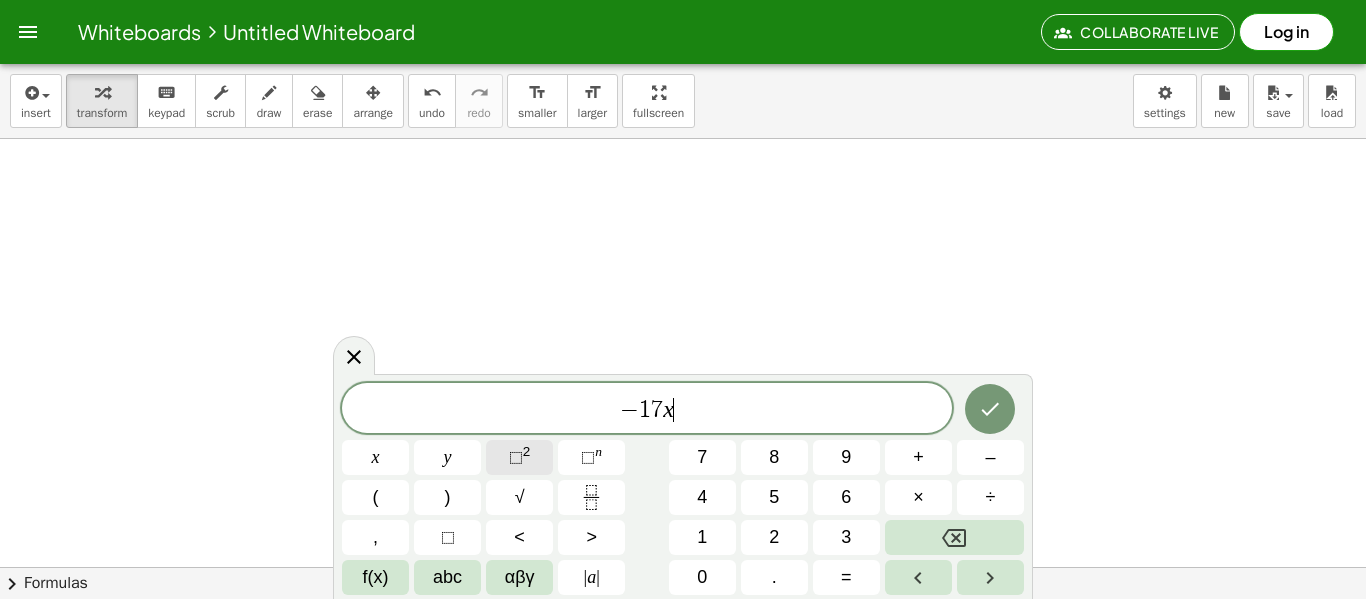 click on "⬚" at bounding box center [516, 457] 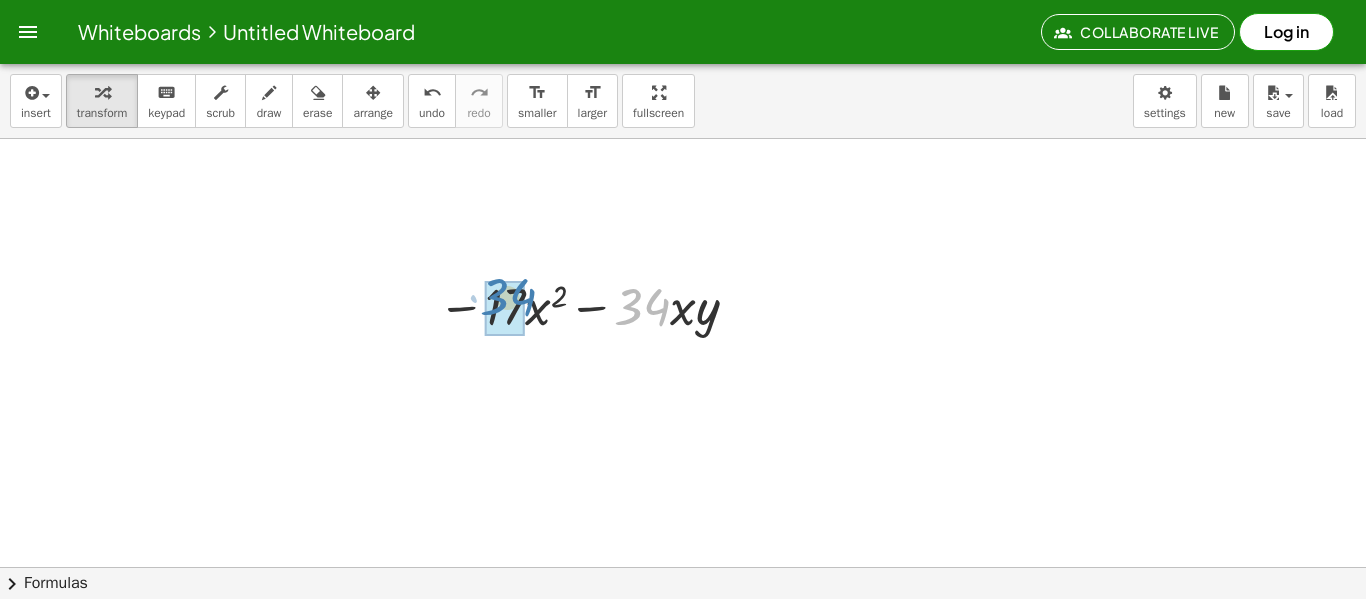 drag, startPoint x: 638, startPoint y: 295, endPoint x: 503, endPoint y: 285, distance: 135.36986 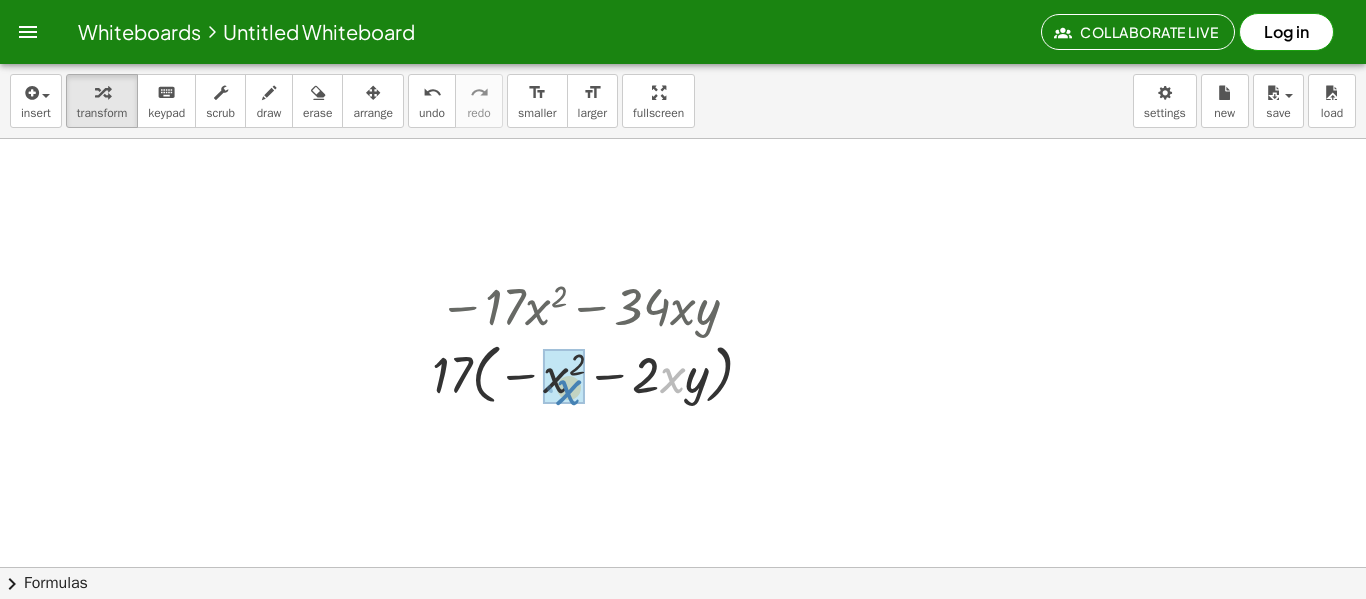 drag, startPoint x: 676, startPoint y: 382, endPoint x: 571, endPoint y: 394, distance: 105.68349 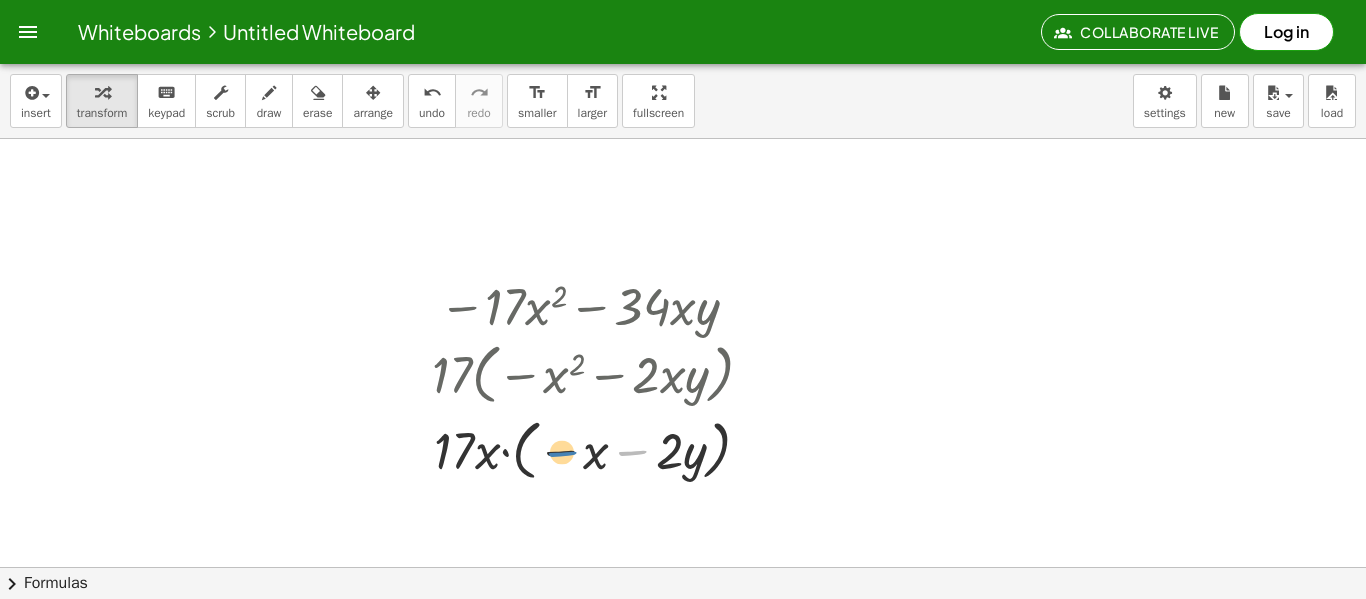 drag, startPoint x: 631, startPoint y: 451, endPoint x: 562, endPoint y: 451, distance: 69 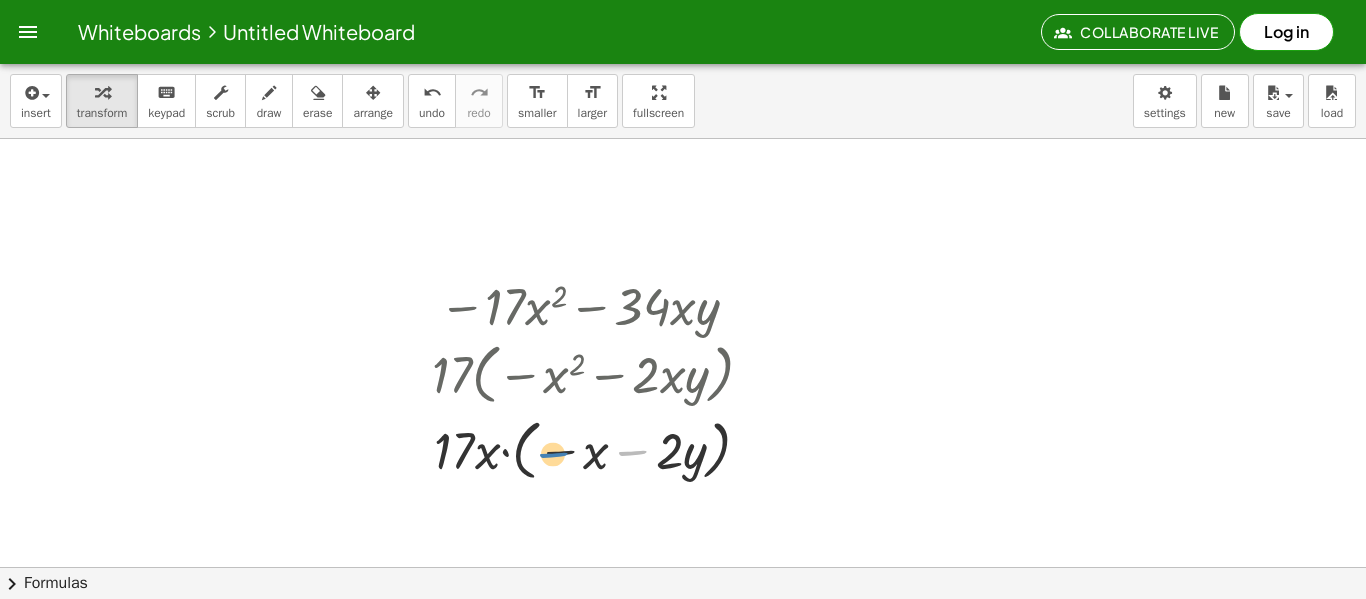 drag, startPoint x: 633, startPoint y: 456, endPoint x: 555, endPoint y: 458, distance: 78.025635 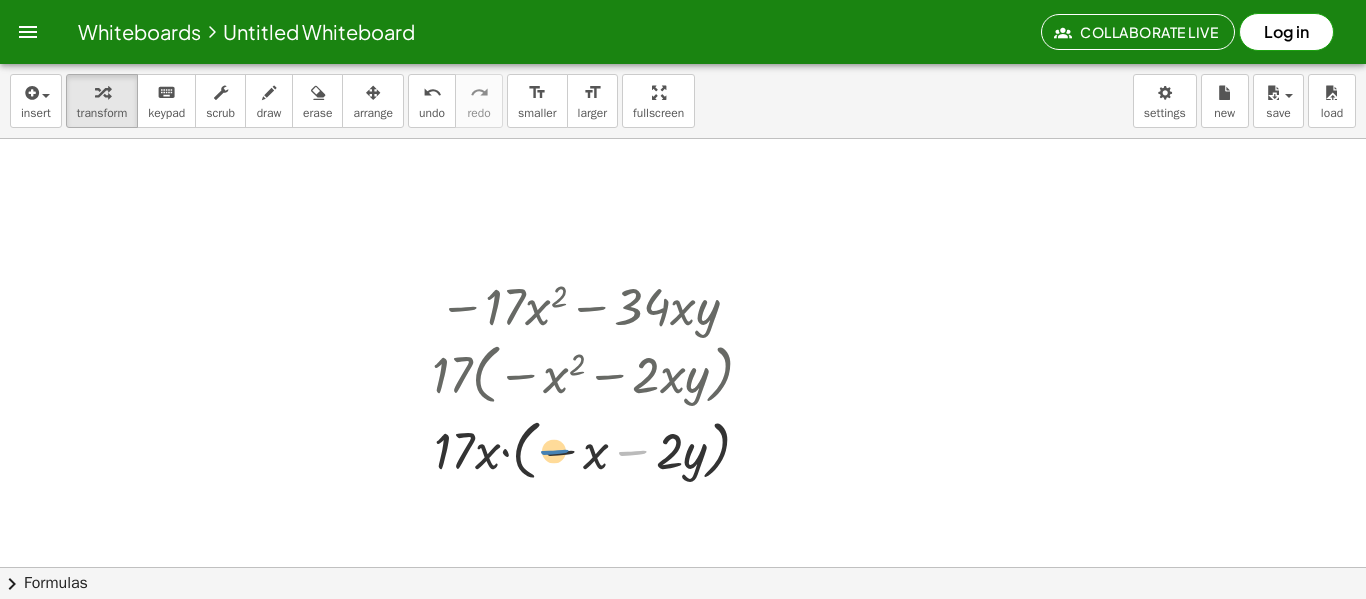 drag, startPoint x: 628, startPoint y: 448, endPoint x: 556, endPoint y: 448, distance: 72 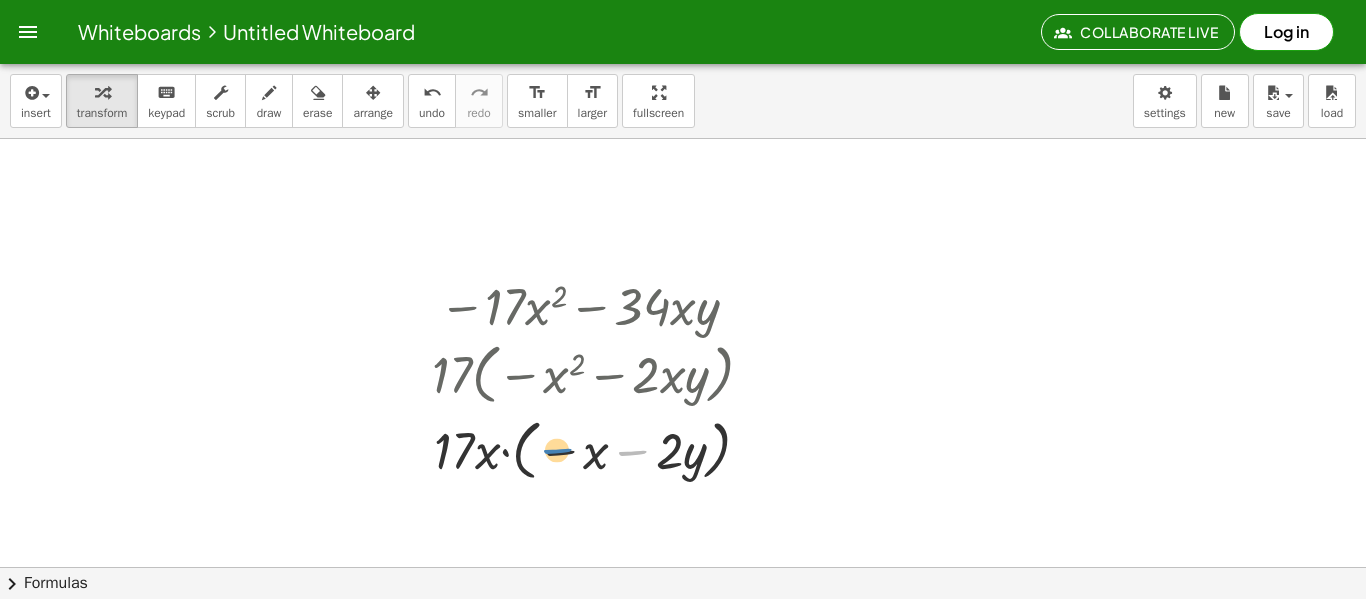 drag, startPoint x: 632, startPoint y: 453, endPoint x: 557, endPoint y: 451, distance: 75.026665 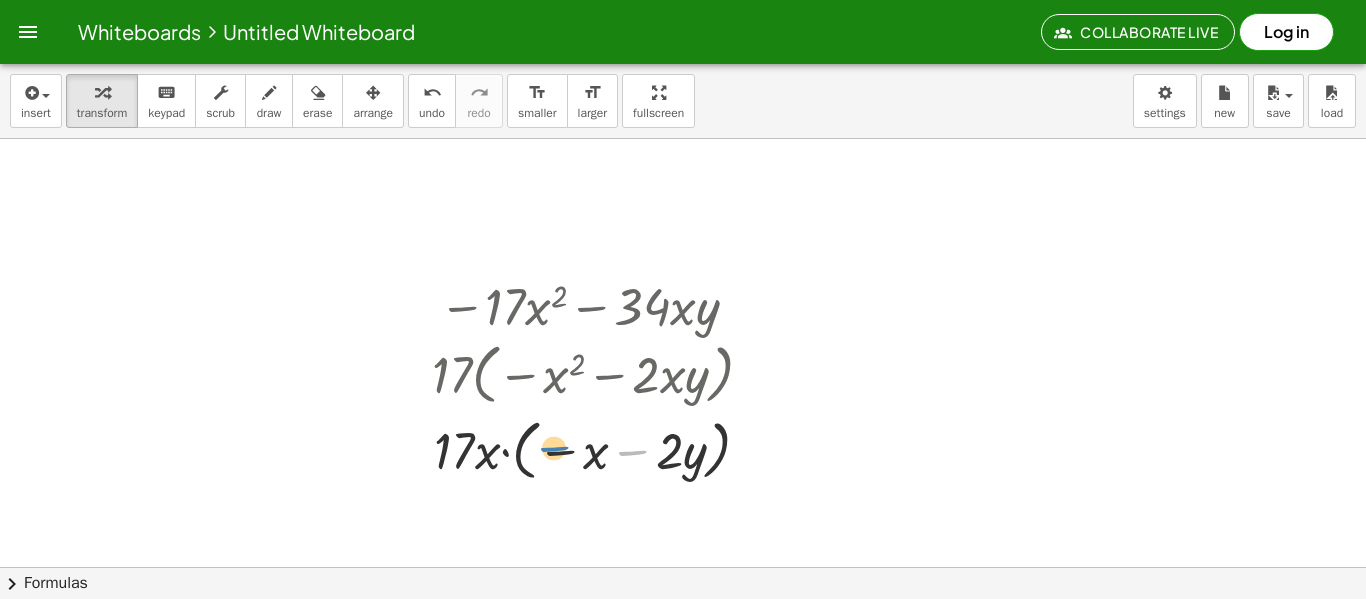 drag, startPoint x: 624, startPoint y: 451, endPoint x: 549, endPoint y: 456, distance: 75.16648 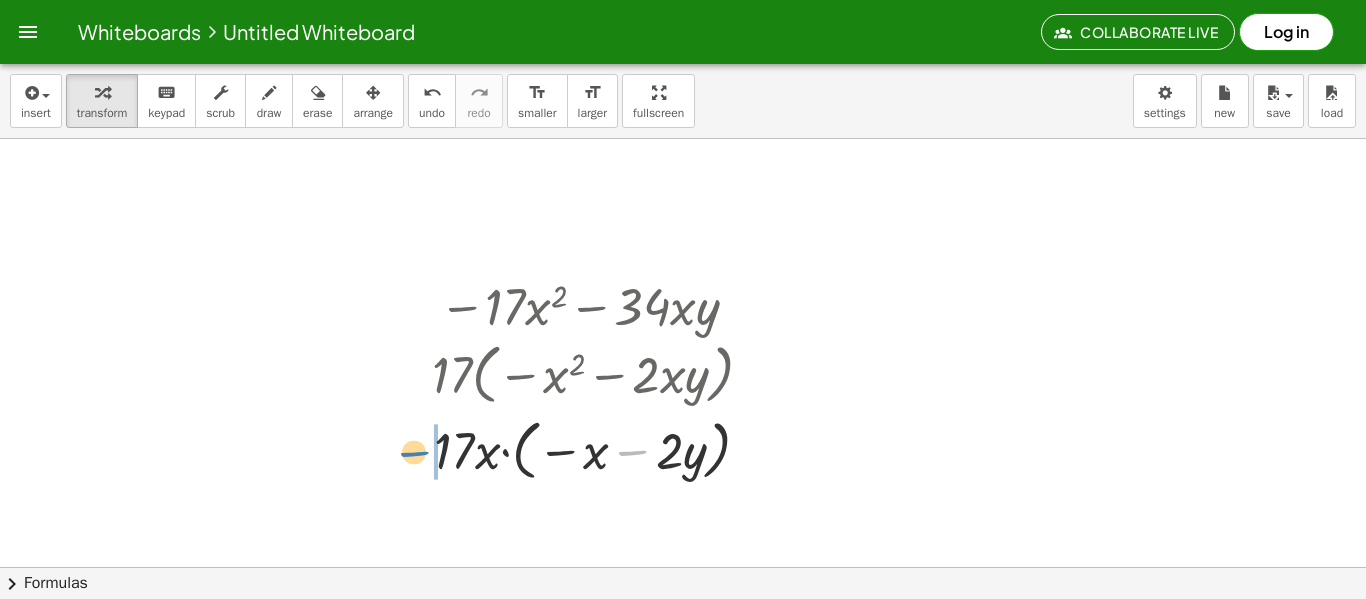 drag, startPoint x: 639, startPoint y: 454, endPoint x: 418, endPoint y: 455, distance: 221.00226 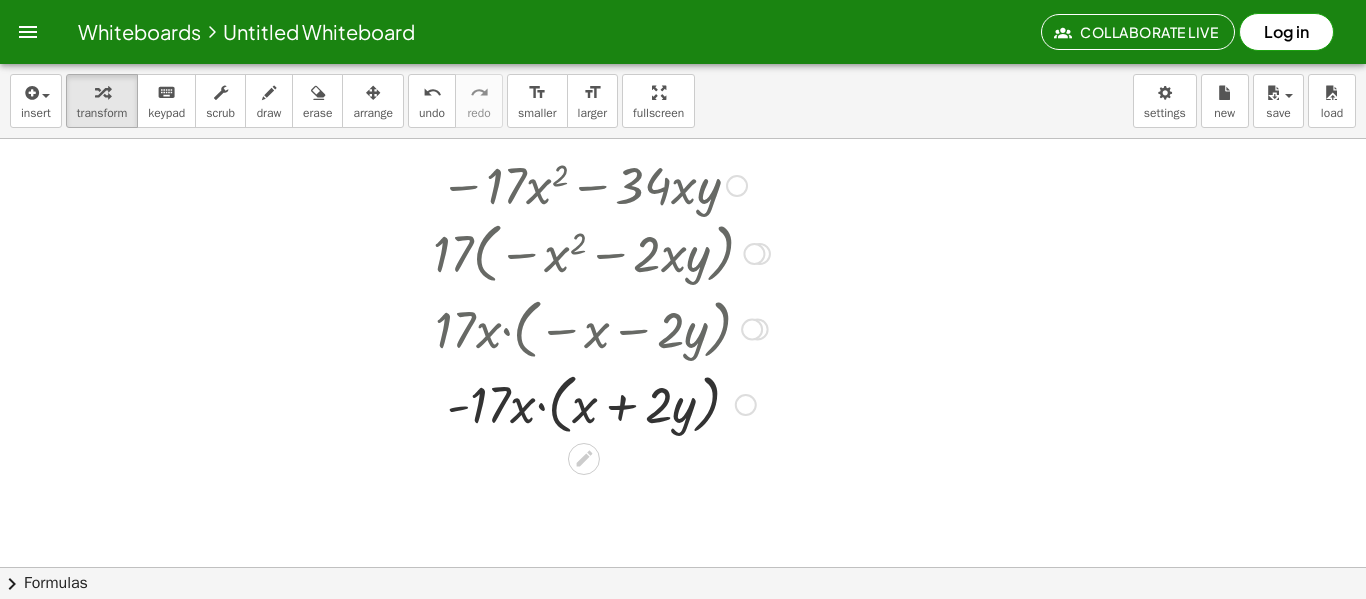 scroll, scrollTop: 1443, scrollLeft: 0, axis: vertical 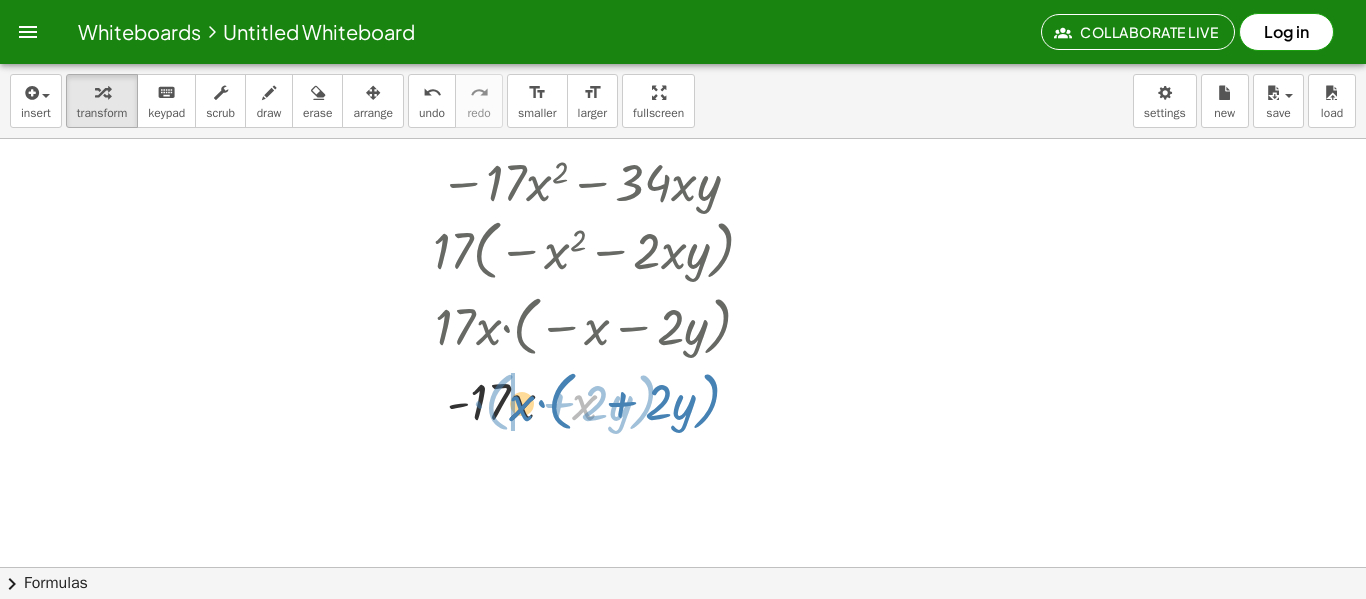 drag, startPoint x: 583, startPoint y: 396, endPoint x: 518, endPoint y: 395, distance: 65.00769 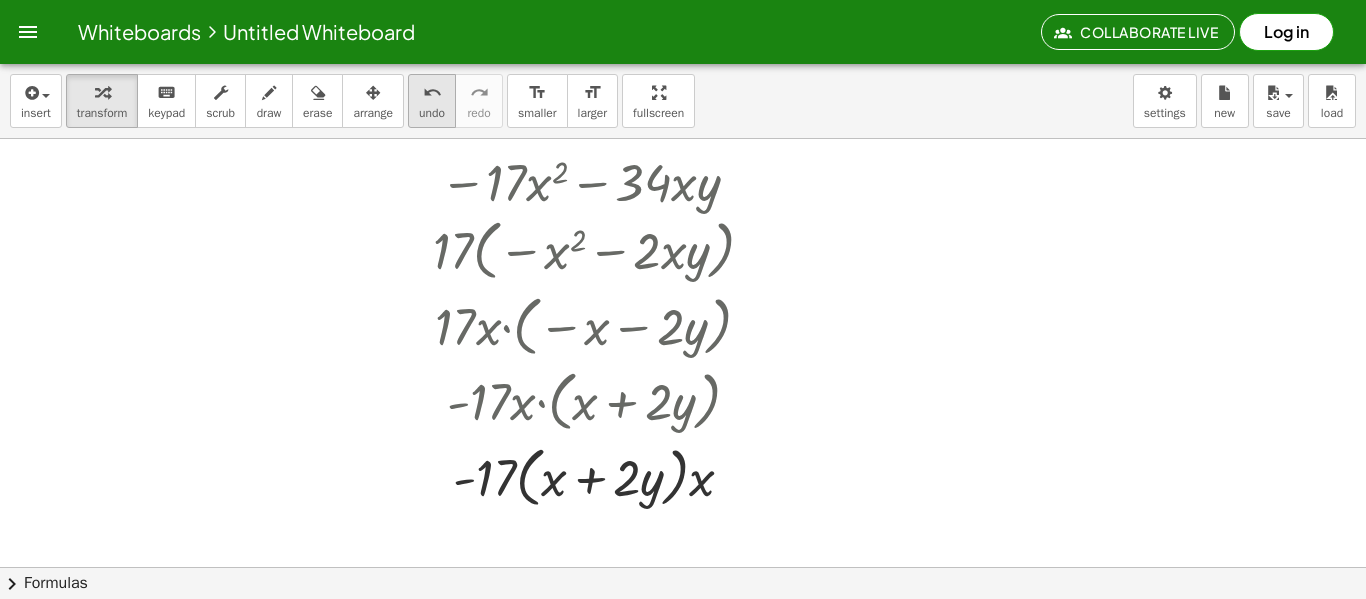 click on "undo" at bounding box center [432, 92] 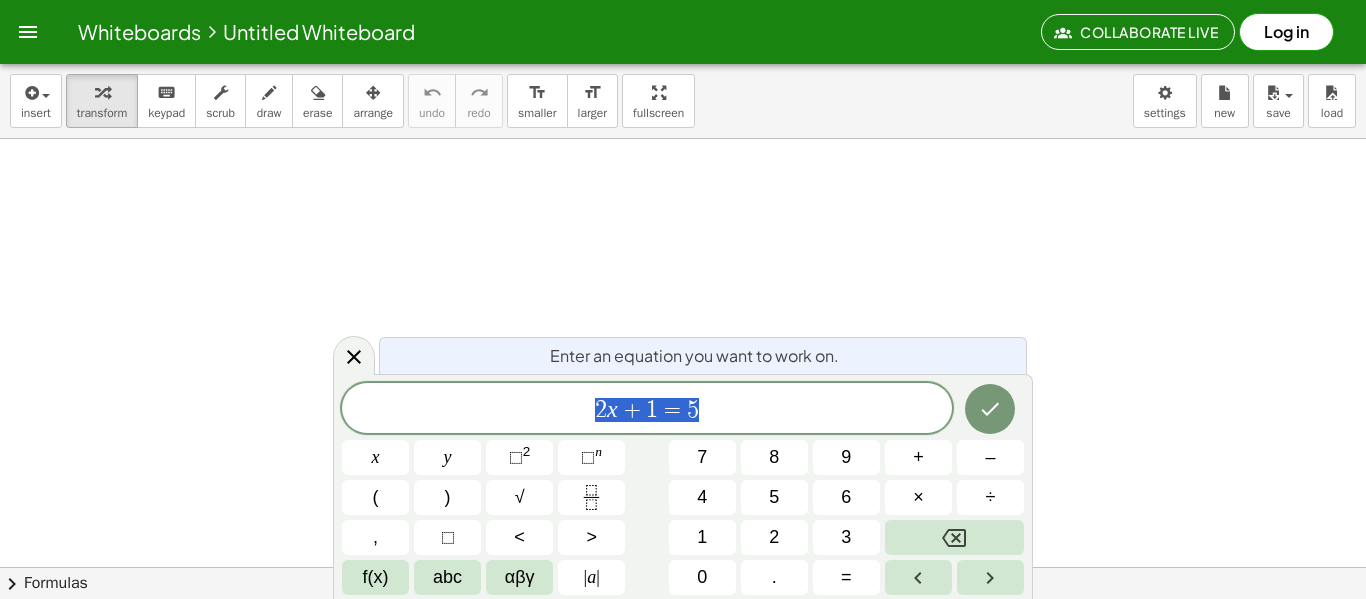 scroll, scrollTop: 0, scrollLeft: 0, axis: both 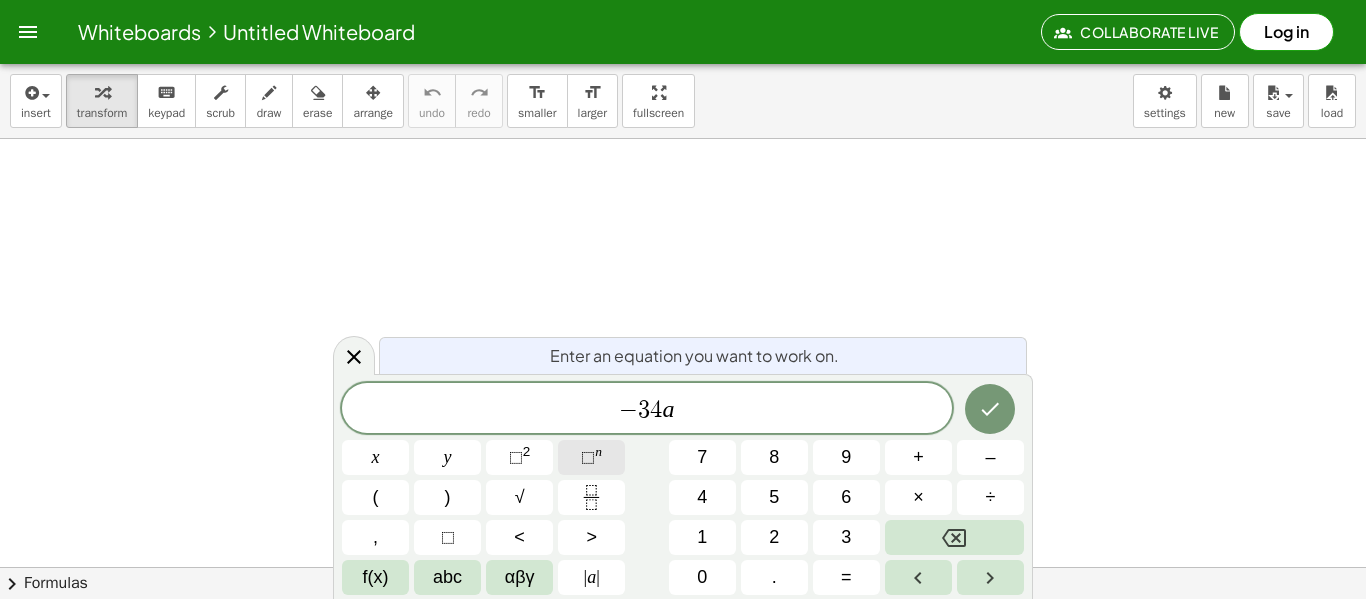 click on "⬚ n" at bounding box center [591, 457] 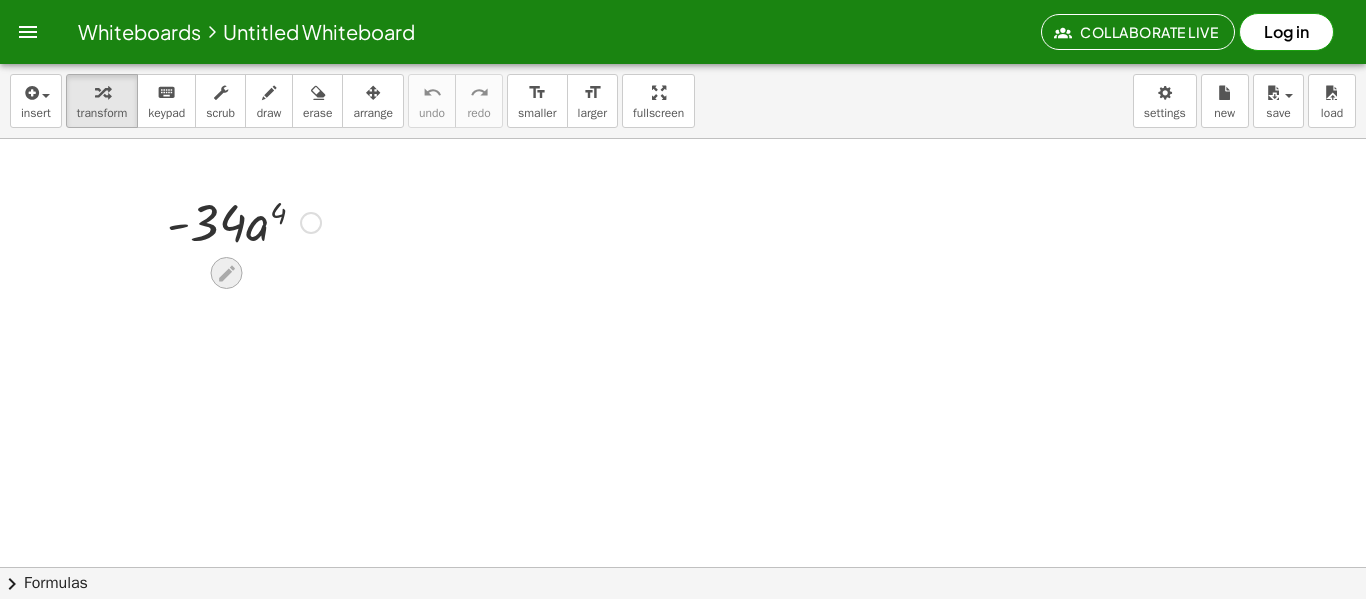 click 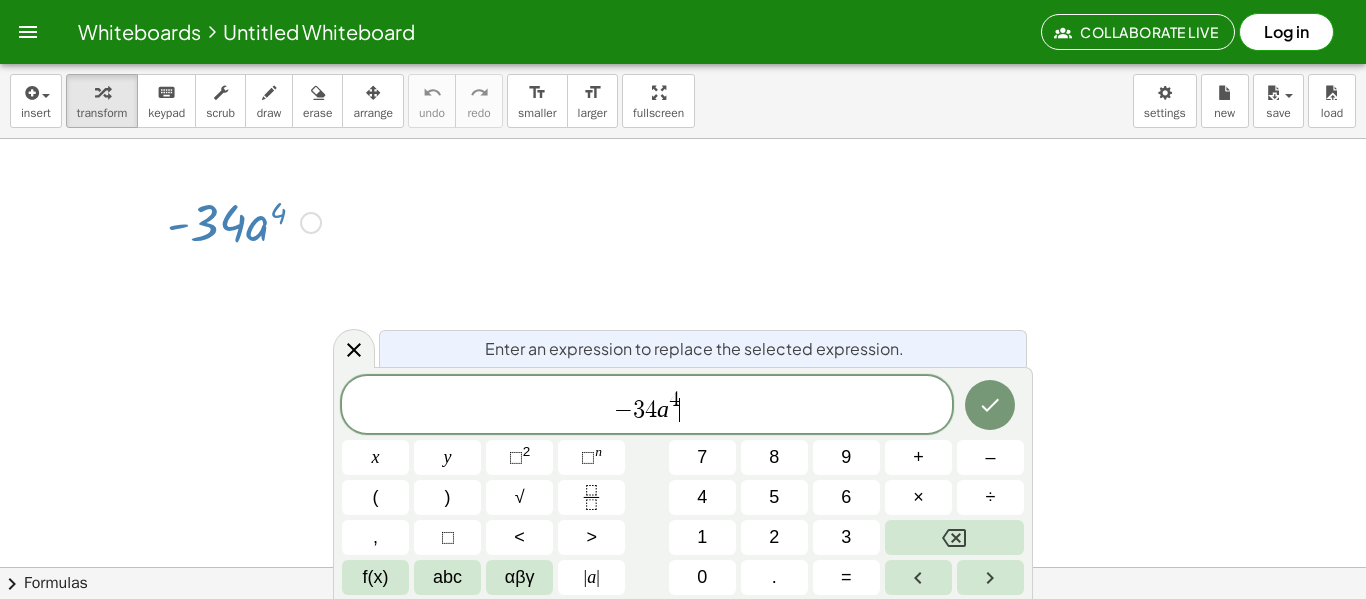 click on "− 3 4 a 4 ​" at bounding box center (647, 406) 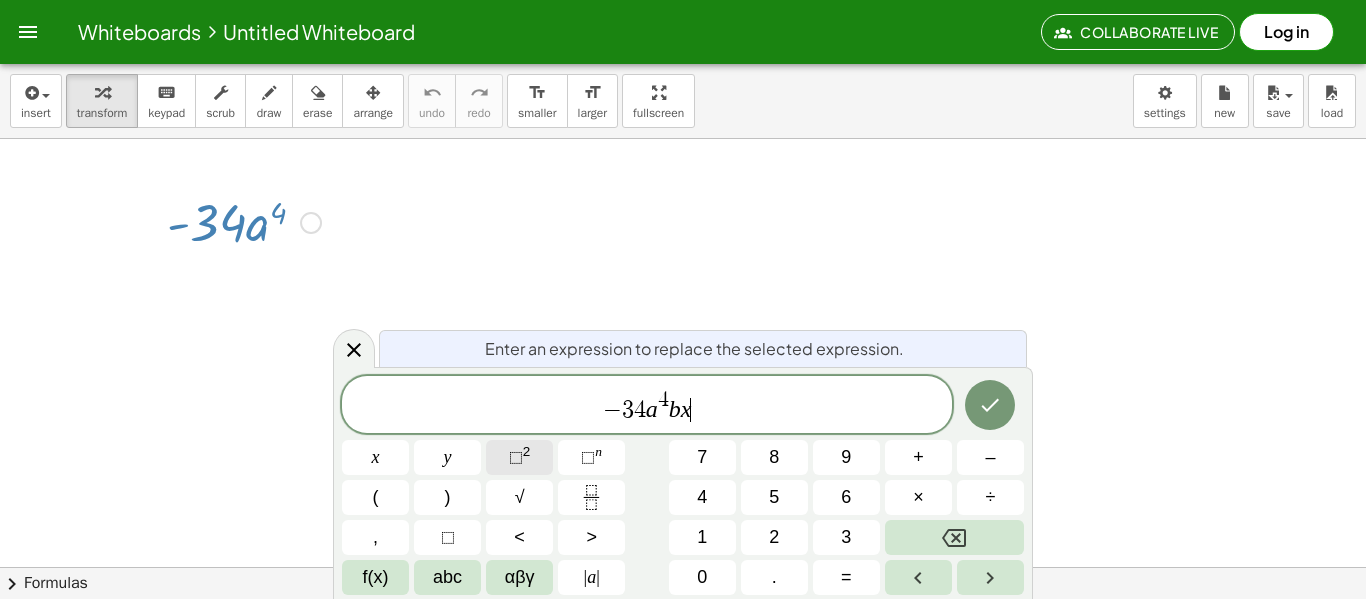 click on "⬚" at bounding box center [516, 457] 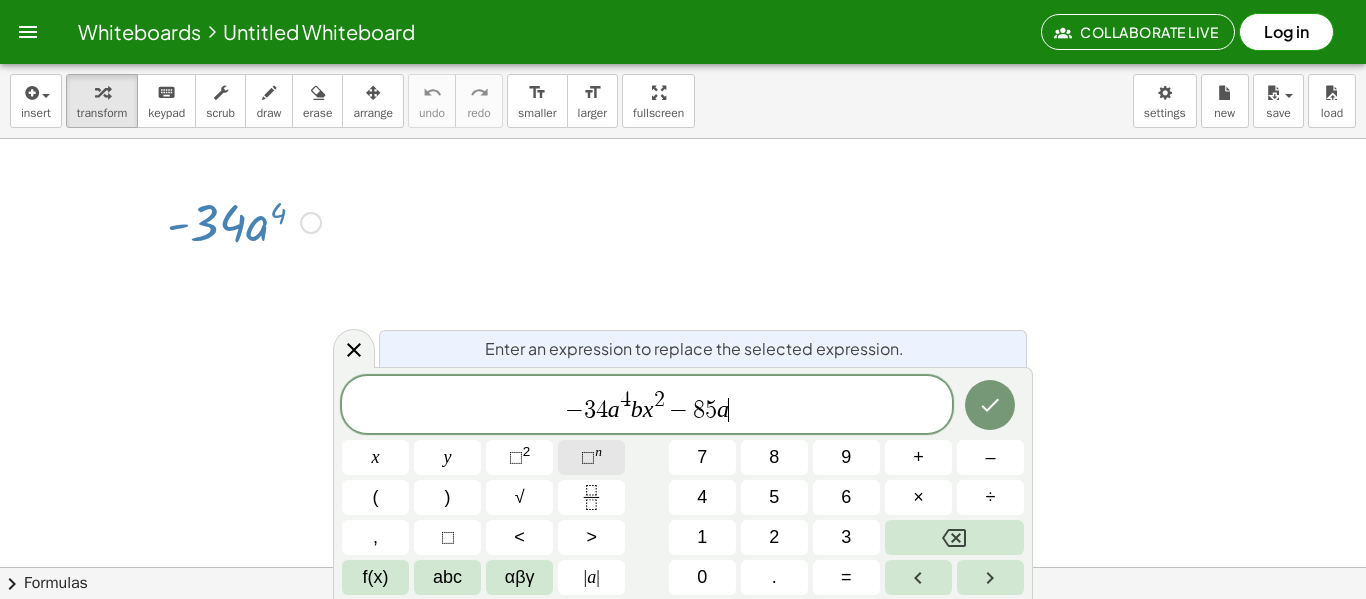 click on "⬚" at bounding box center [588, 457] 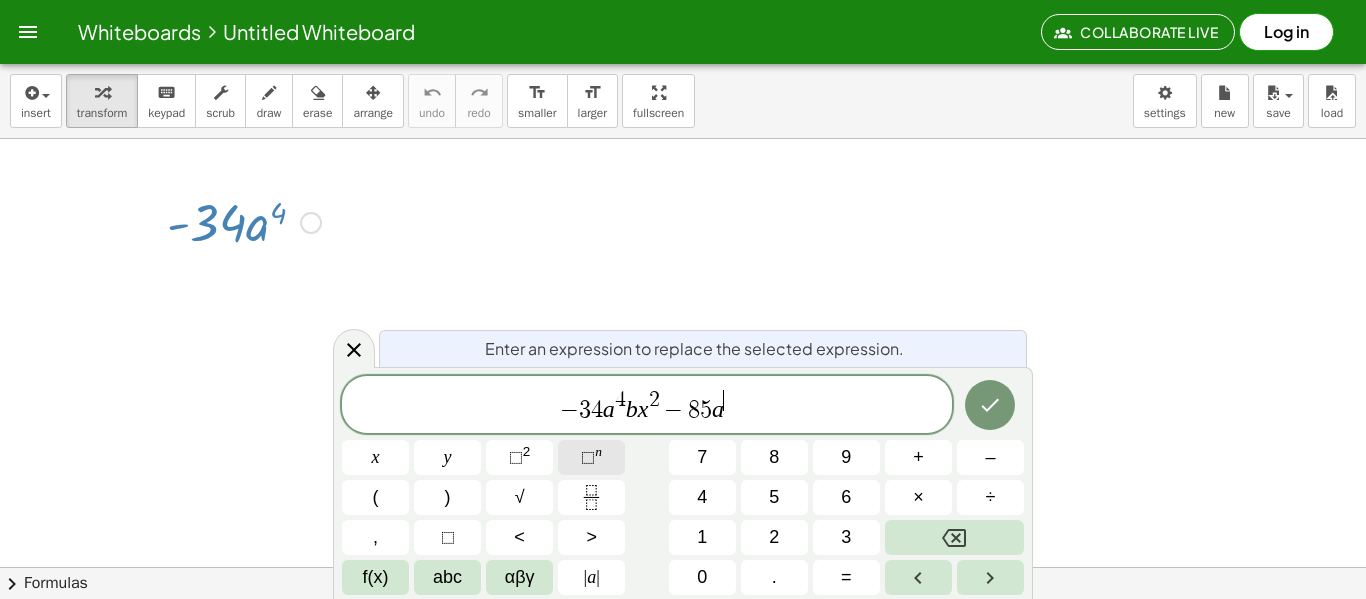 click on "⬚" at bounding box center [588, 457] 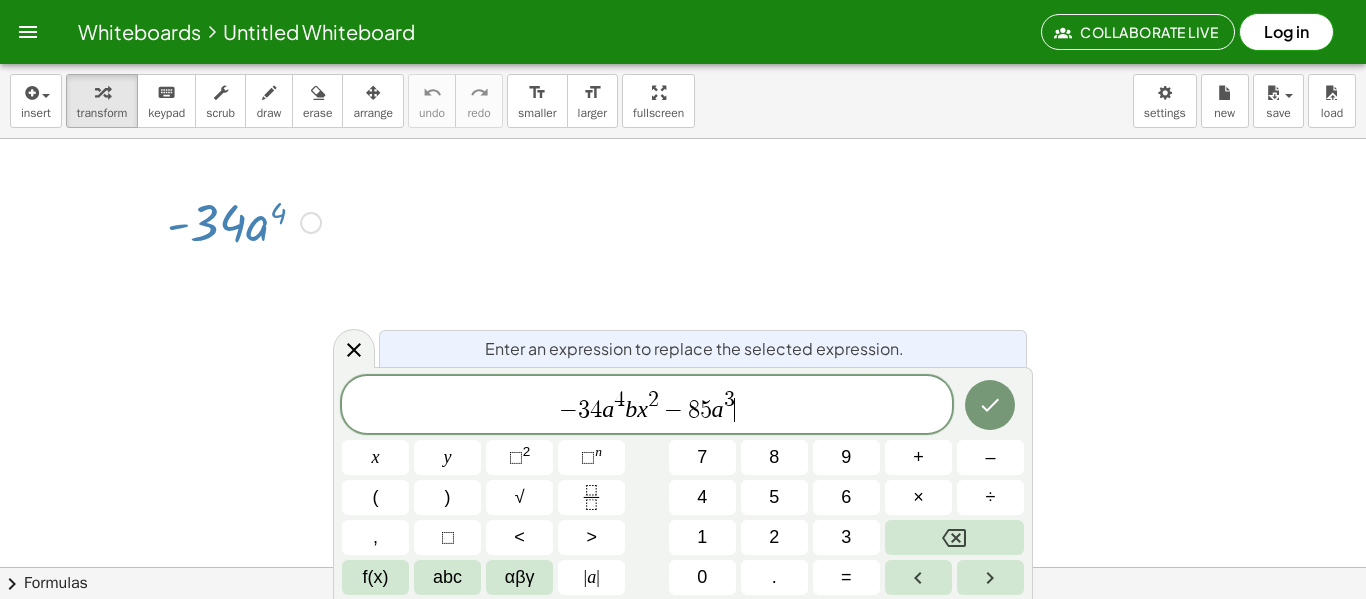 click on "− 3 4 a 4 b x 2 − 8 5 a 3 ​" at bounding box center (647, 406) 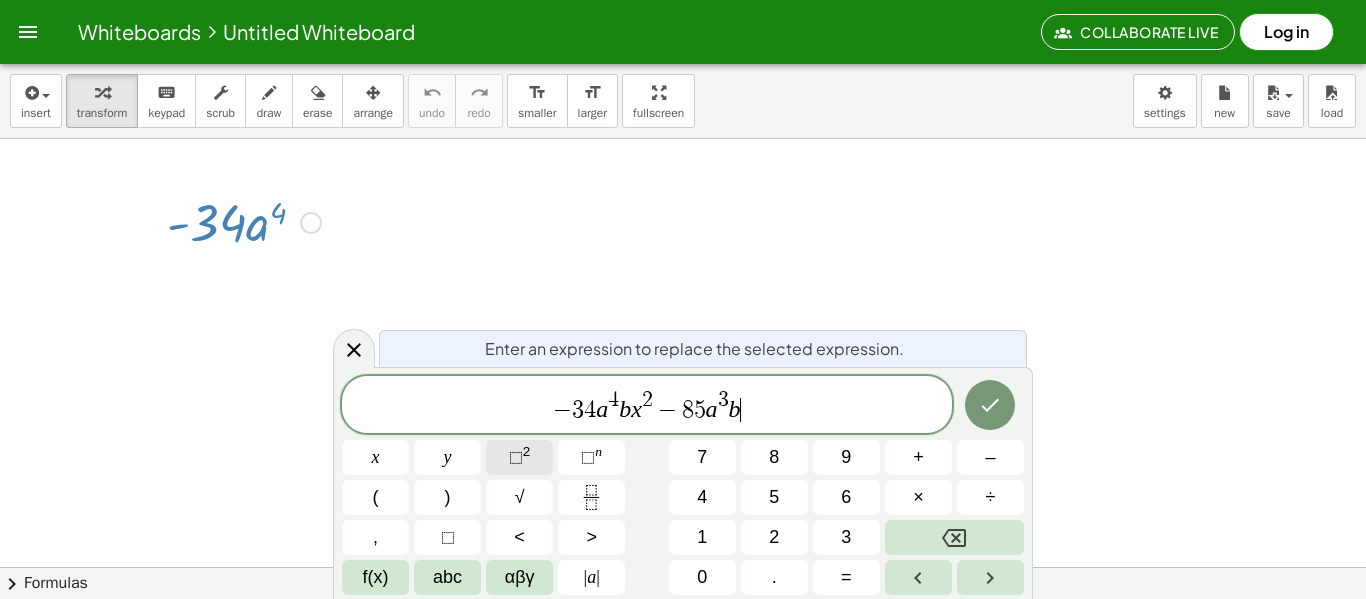 click on "⬚" at bounding box center [516, 457] 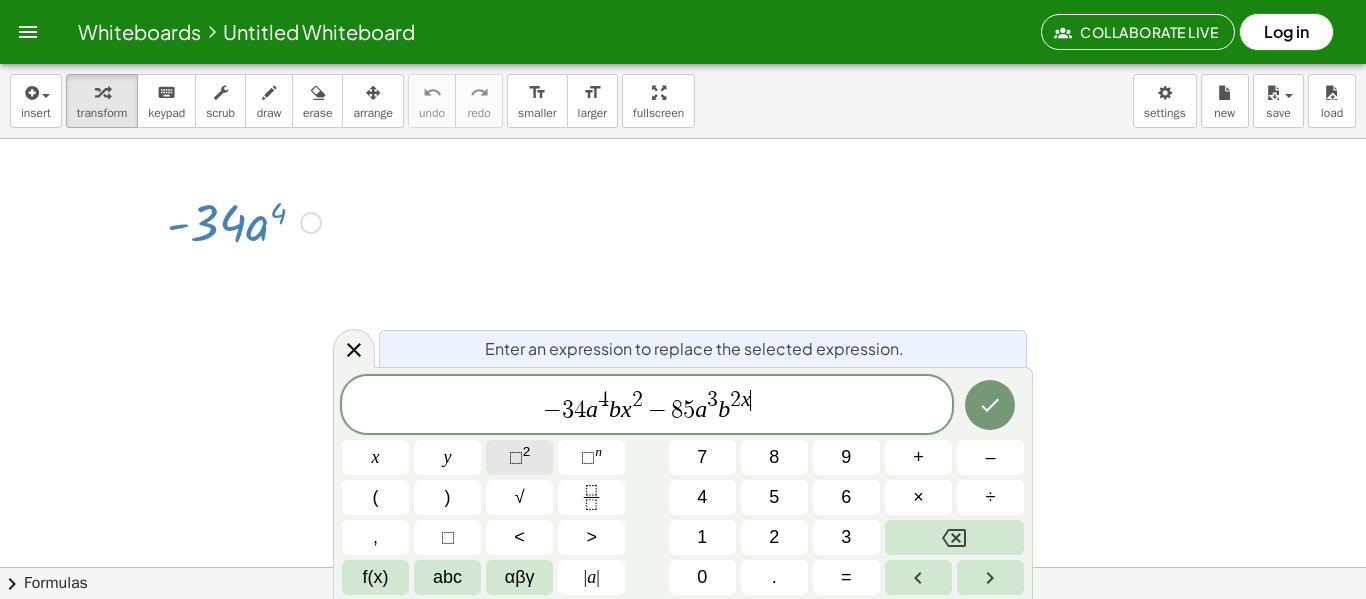 click on "⬚ 2" at bounding box center (519, 457) 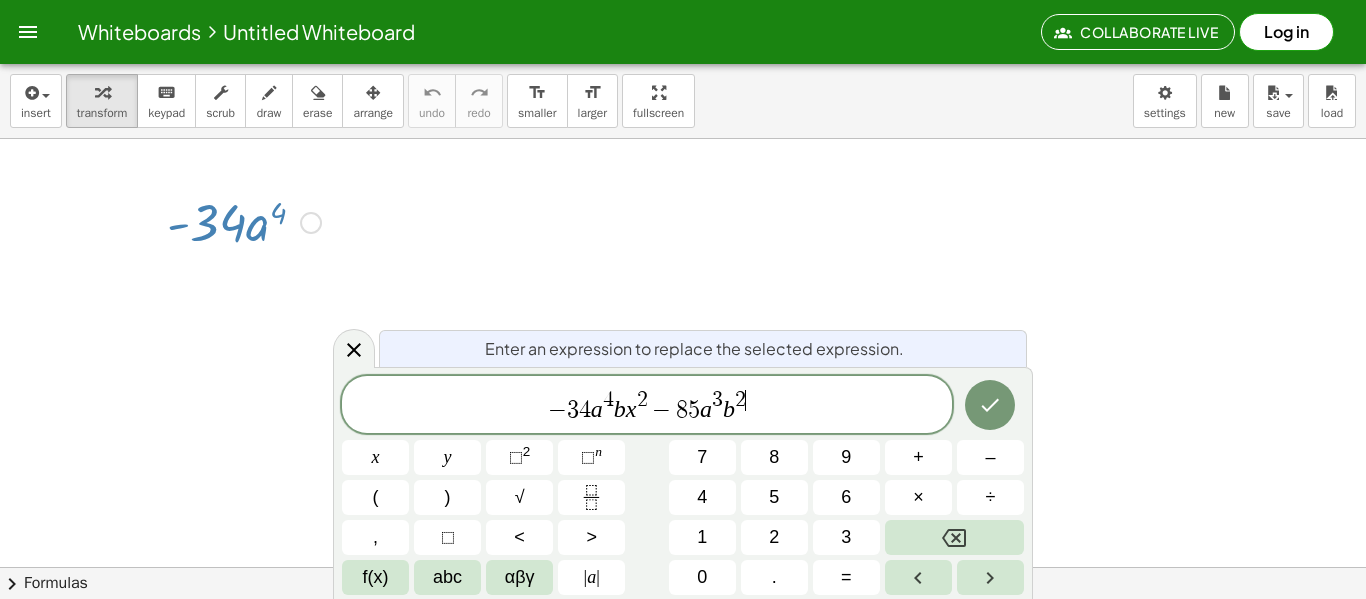 click on "− 3 4 a 4 b x 2 − 8 5 a 3 b 2 ​" at bounding box center (647, 406) 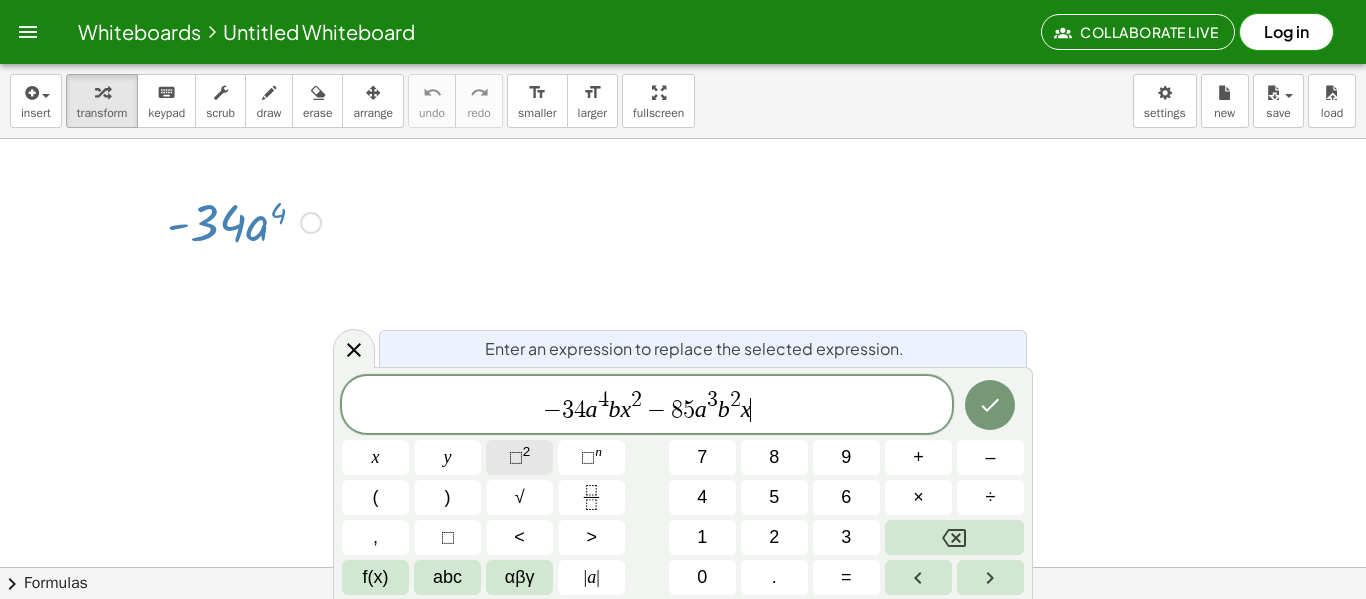 click on "⬚" at bounding box center [516, 457] 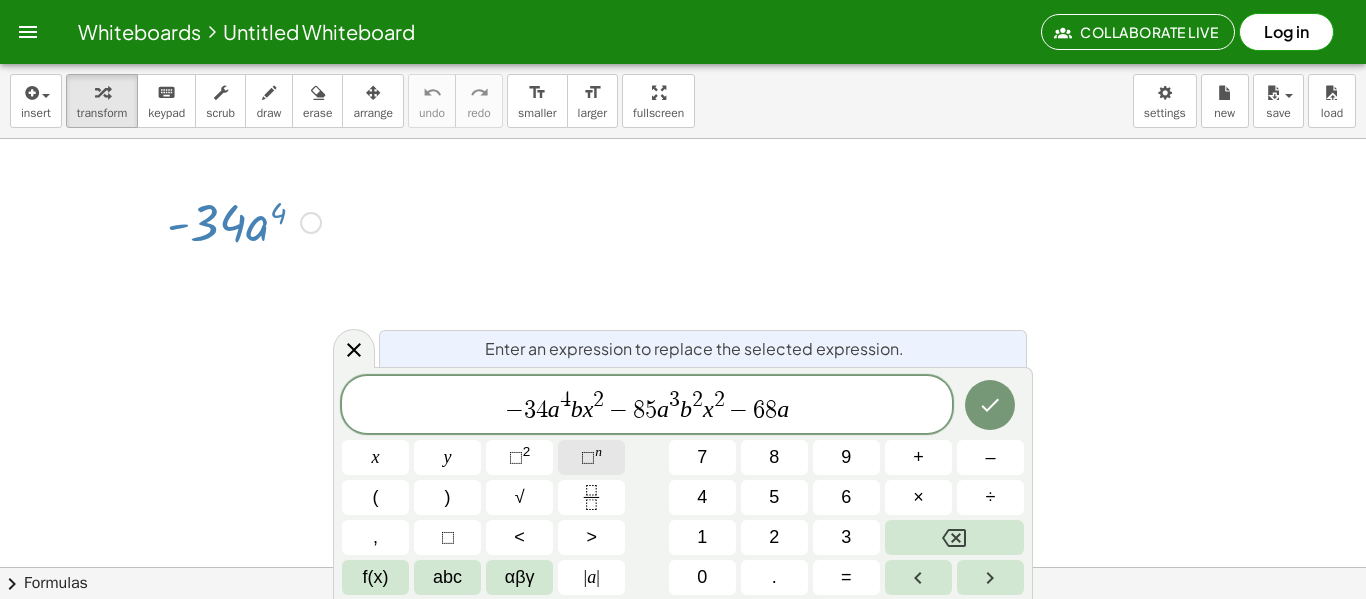 click on "n" at bounding box center [598, 451] 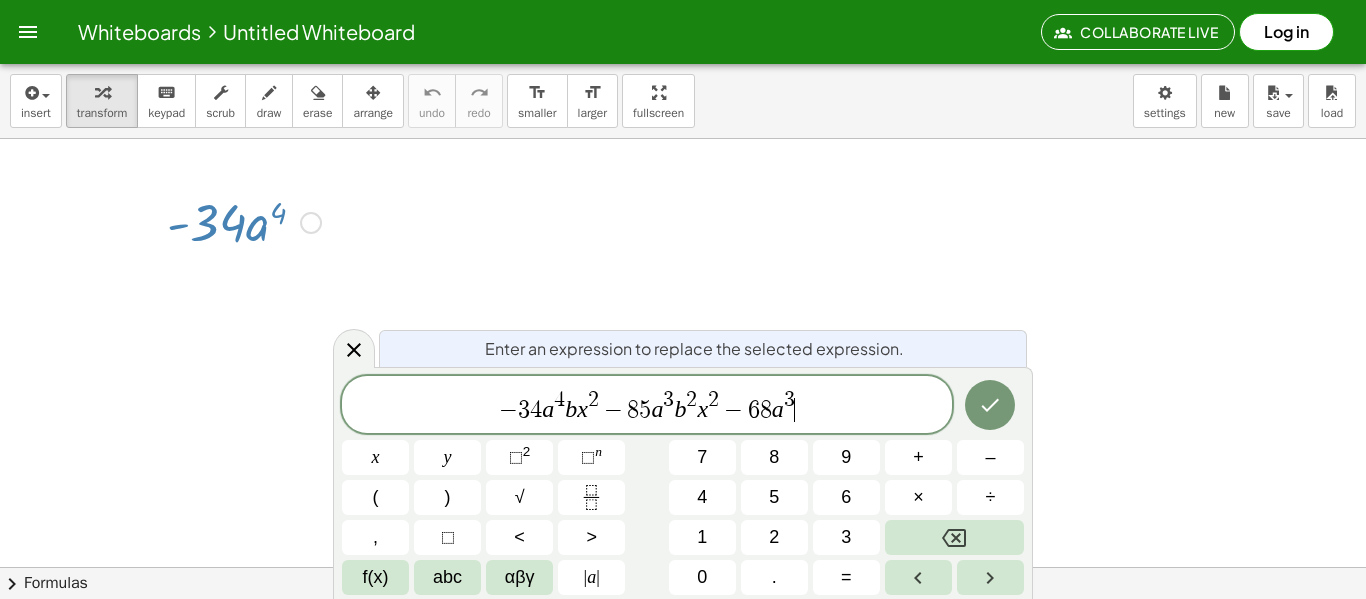 click on "− 3 4 a 4 b x 2 − 8 5 a 3 b 2 x 2 − 6 8 a 3 ​" at bounding box center [647, 406] 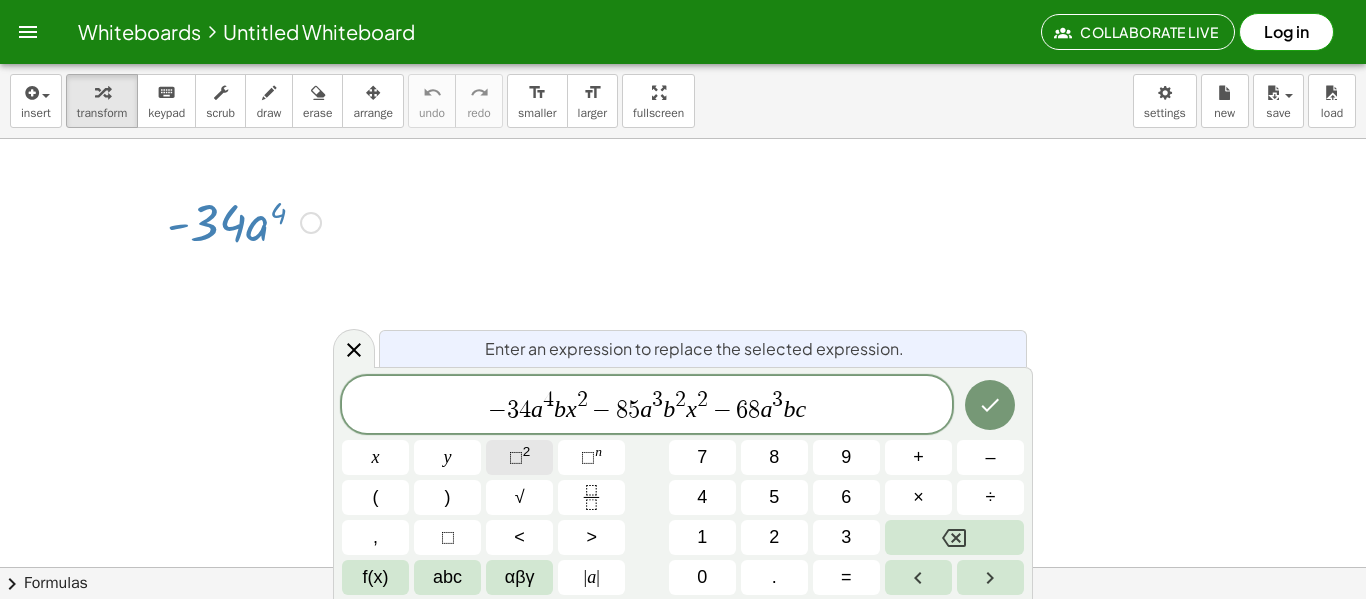 click on "⬚ 2" at bounding box center (519, 457) 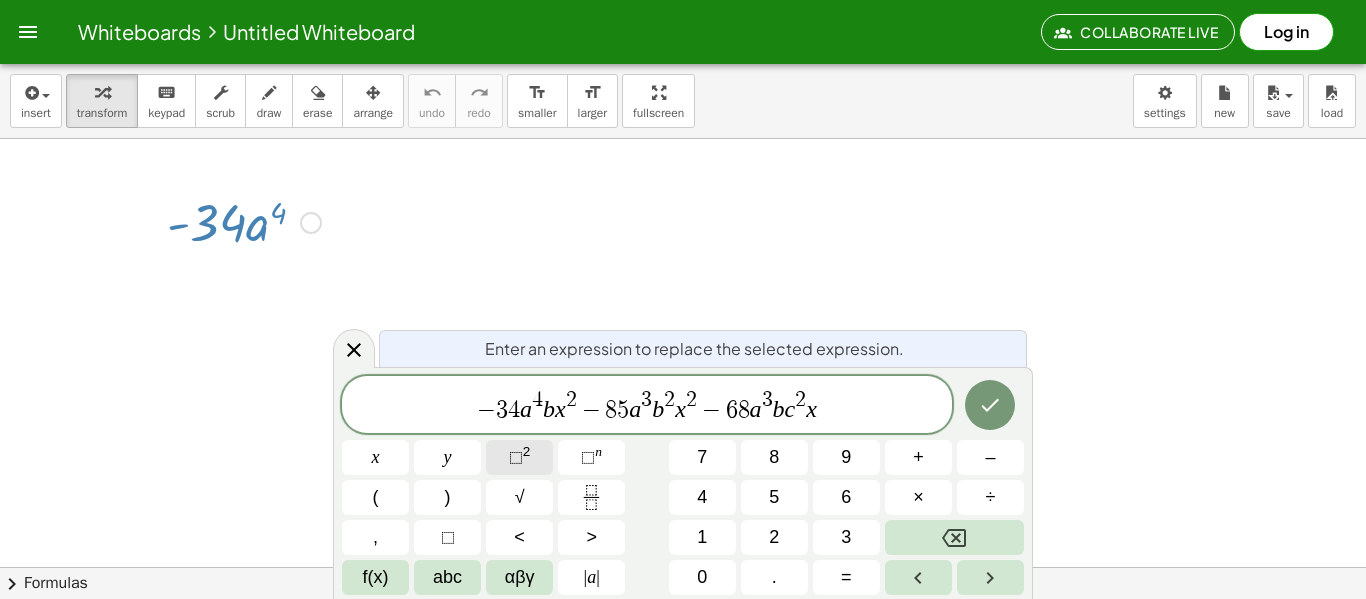 click on "⬚ 2" at bounding box center [519, 457] 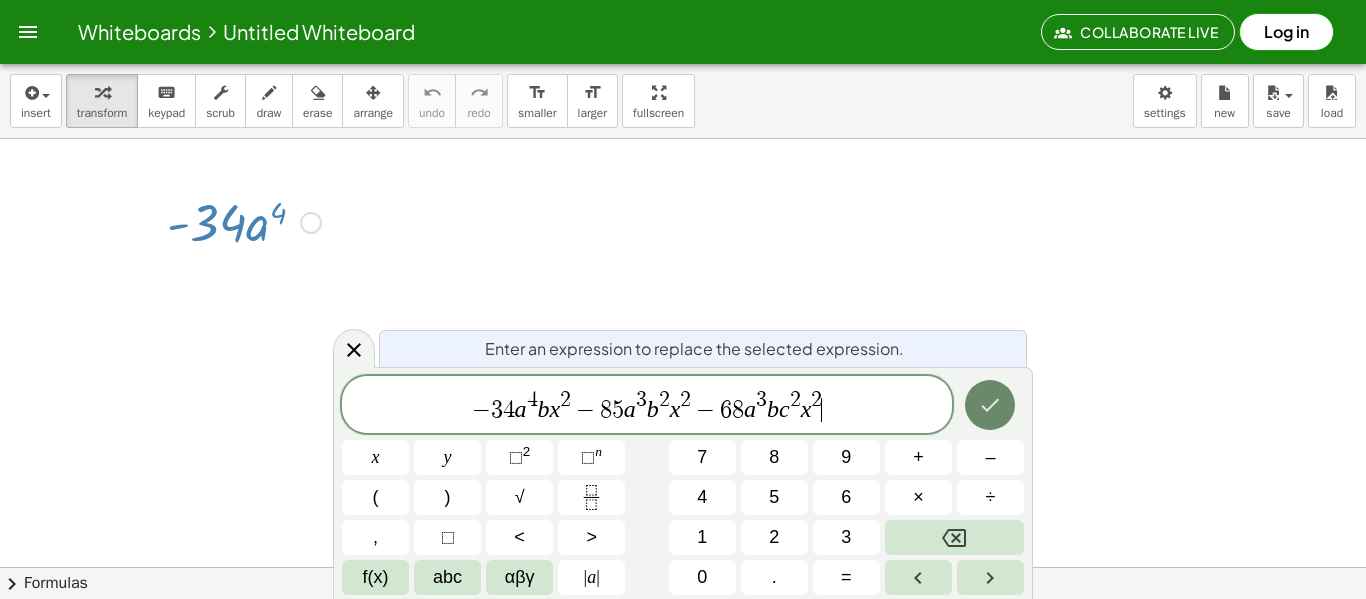 click 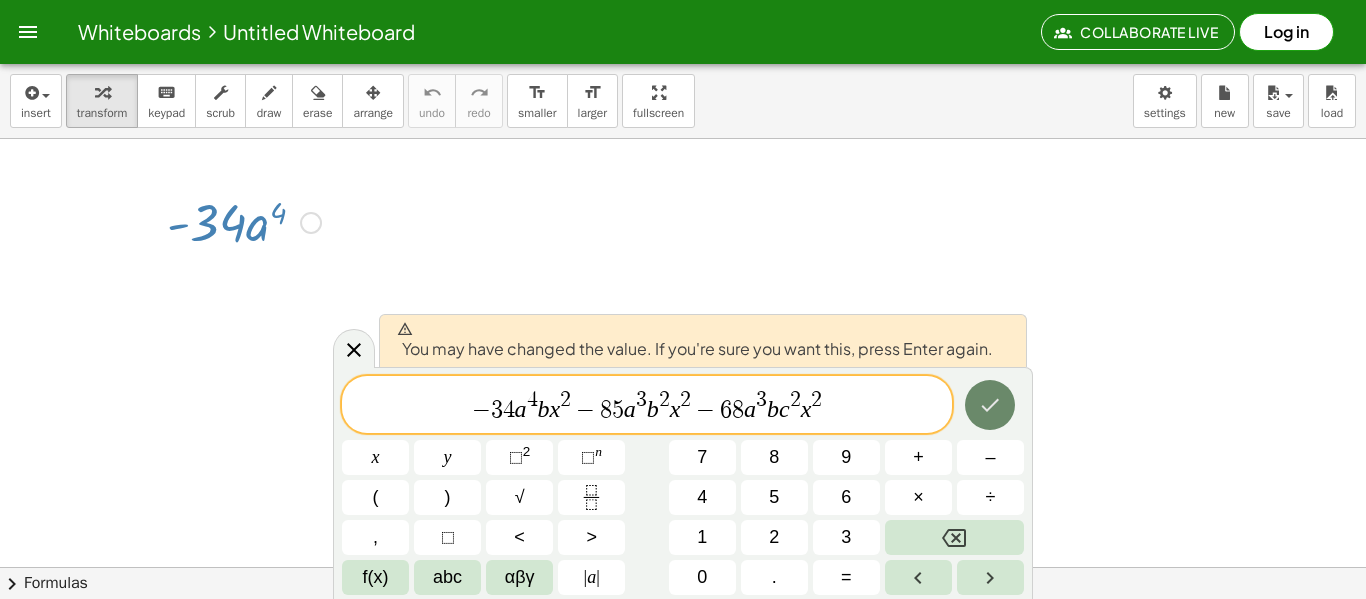 click 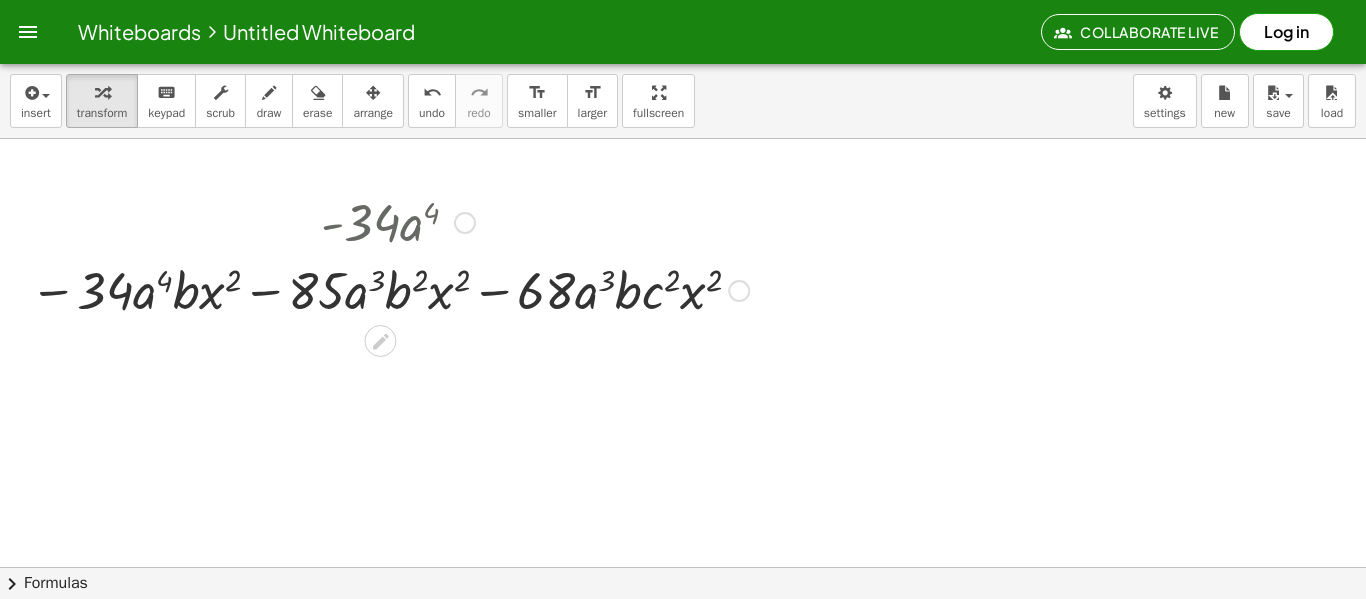 drag, startPoint x: 380, startPoint y: 212, endPoint x: 456, endPoint y: 194, distance: 78.10249 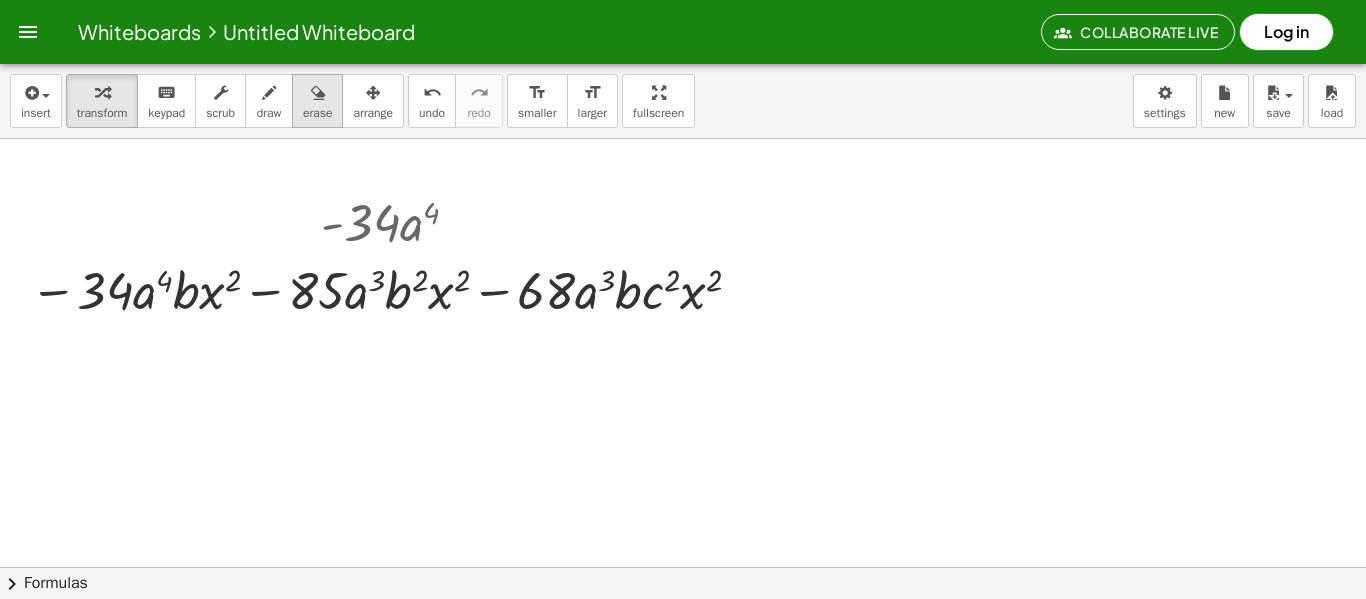 click at bounding box center (318, 93) 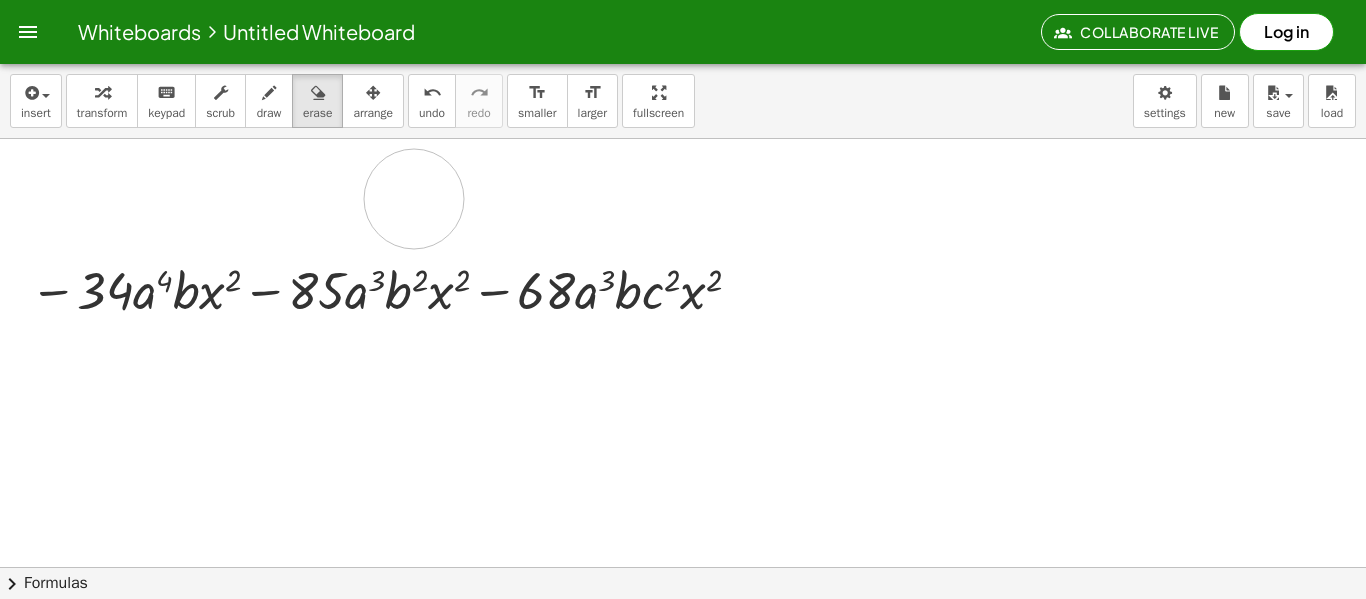 drag, startPoint x: 321, startPoint y: 211, endPoint x: 416, endPoint y: 199, distance: 95.7549 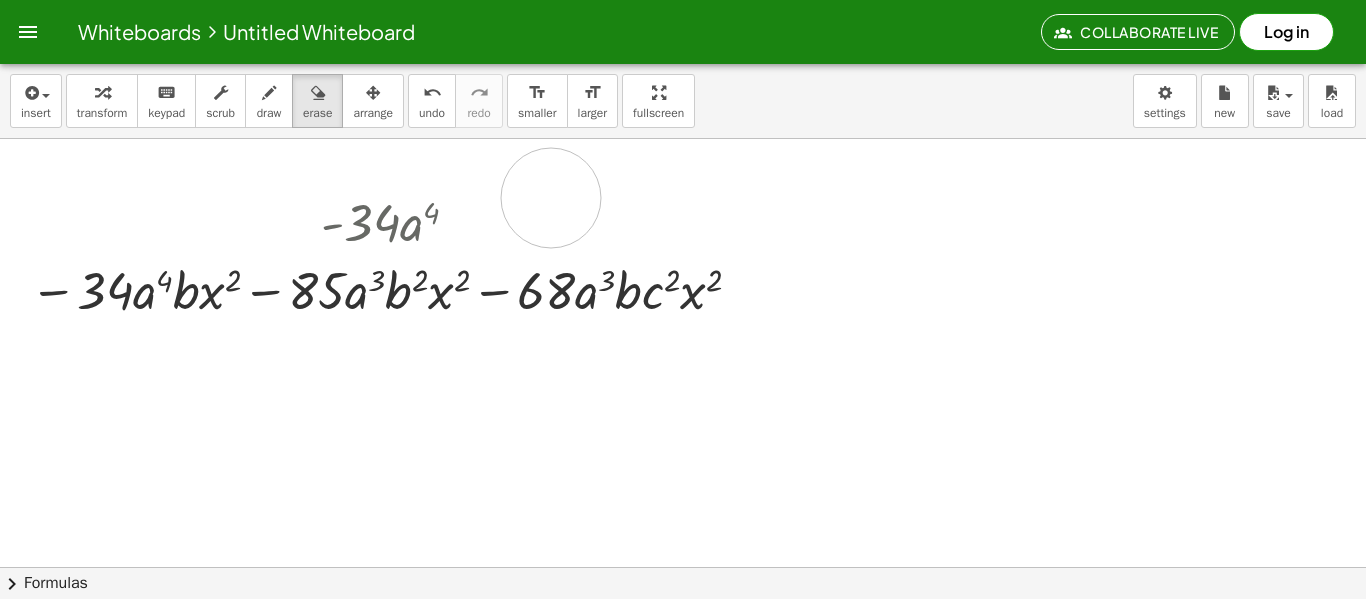 click at bounding box center [683, 631] 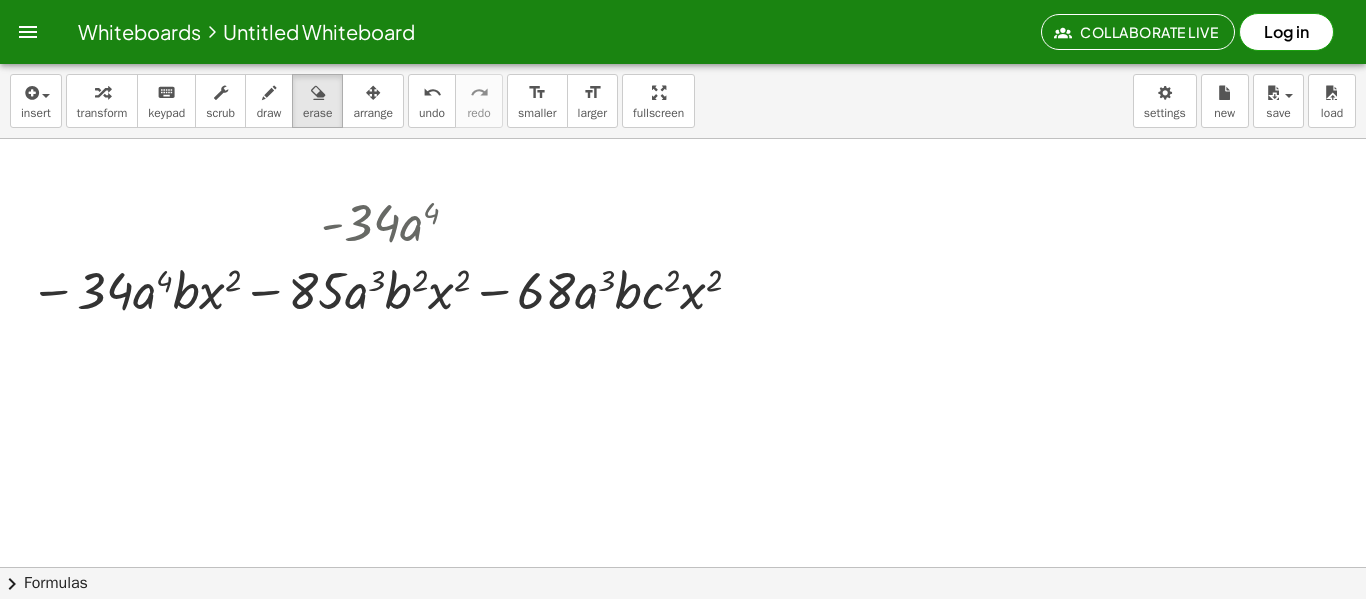 click at bounding box center (683, 631) 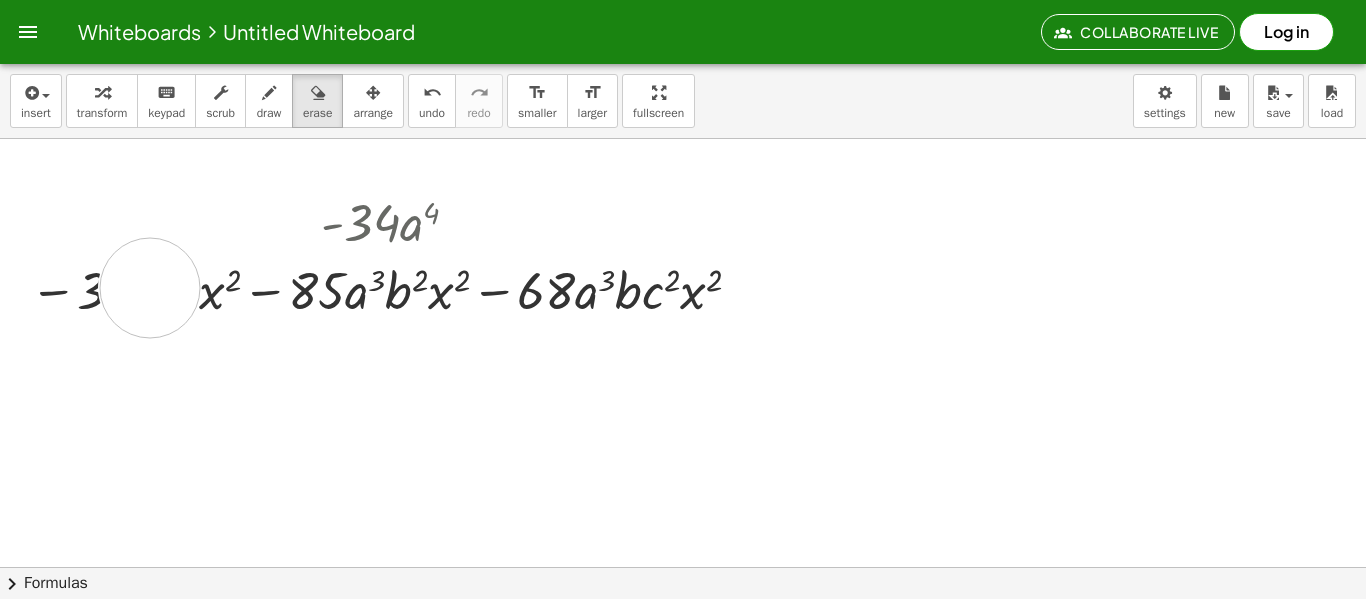 click at bounding box center (683, 631) 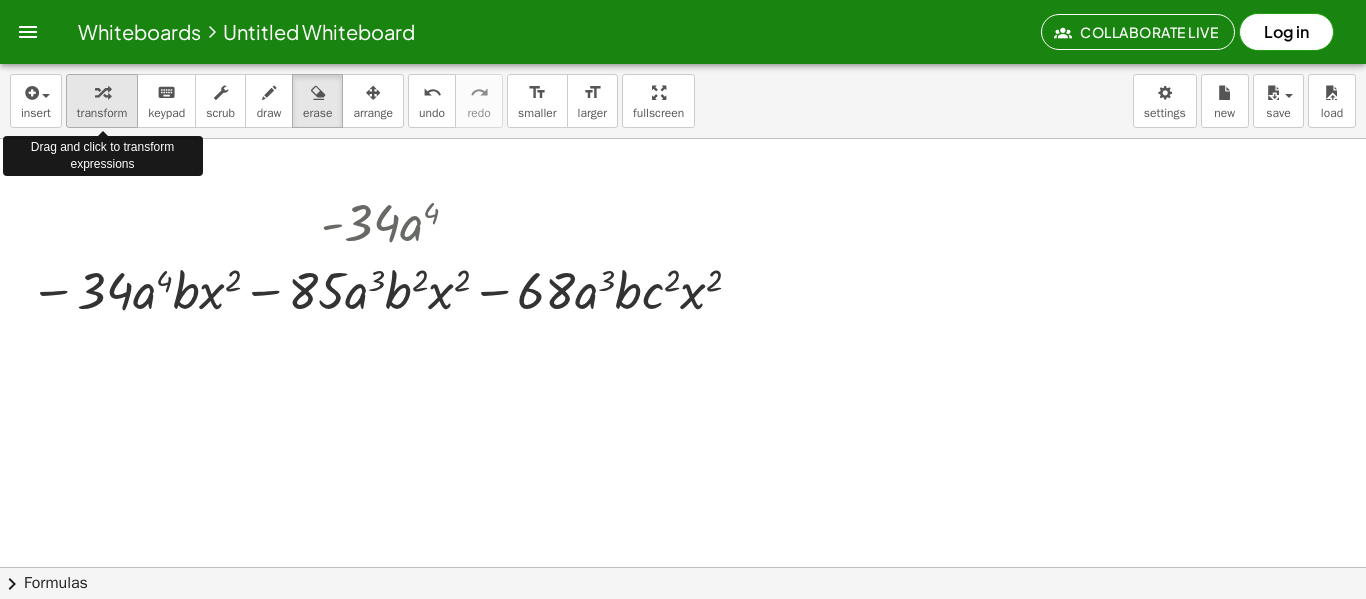 click on "transform" at bounding box center (102, 101) 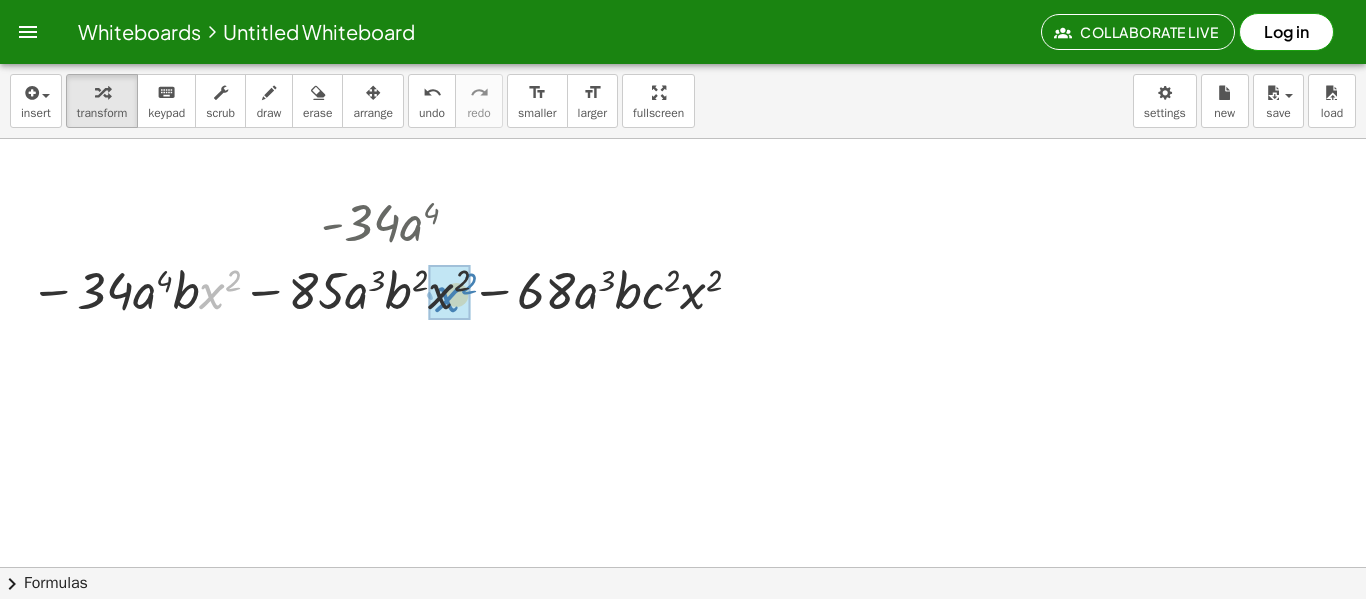 drag, startPoint x: 201, startPoint y: 309, endPoint x: 437, endPoint y: 312, distance: 236.01907 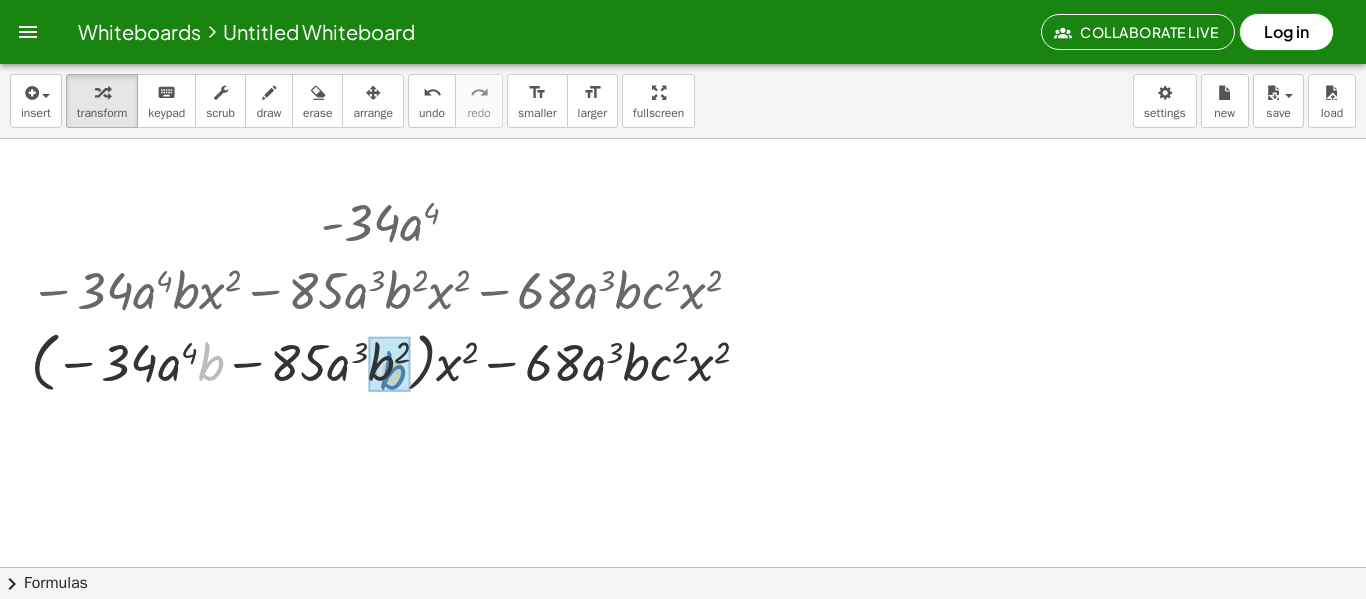 drag, startPoint x: 218, startPoint y: 355, endPoint x: 386, endPoint y: 364, distance: 168.2409 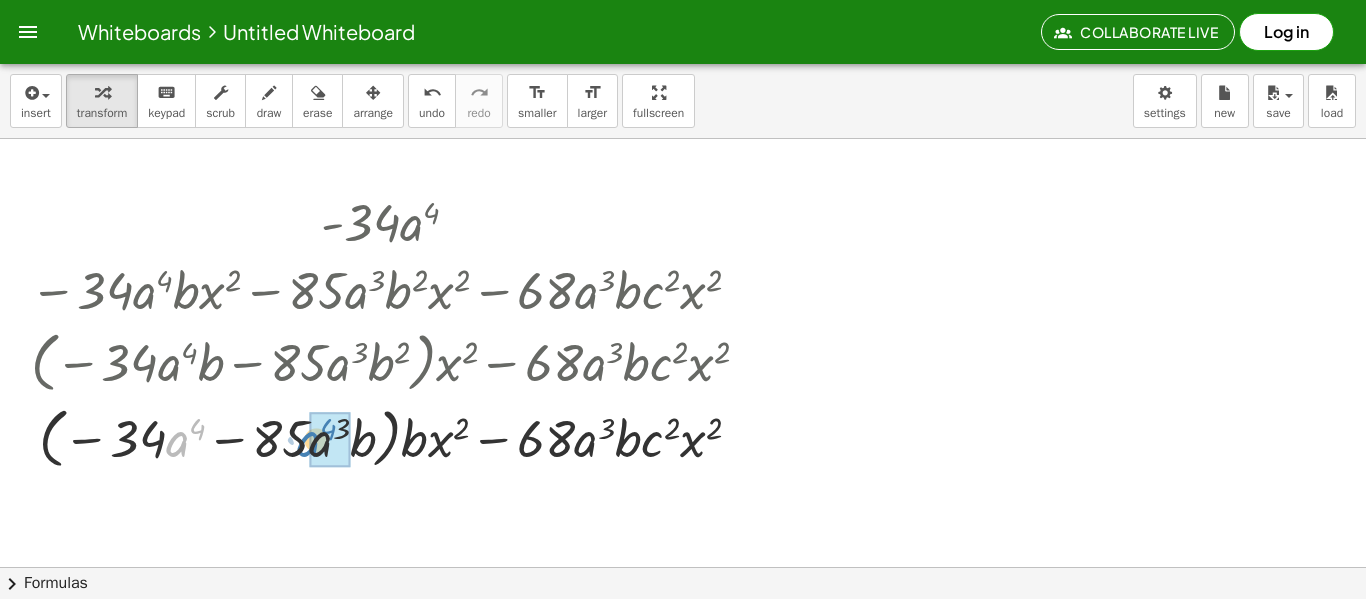 drag, startPoint x: 175, startPoint y: 446, endPoint x: 307, endPoint y: 447, distance: 132.00378 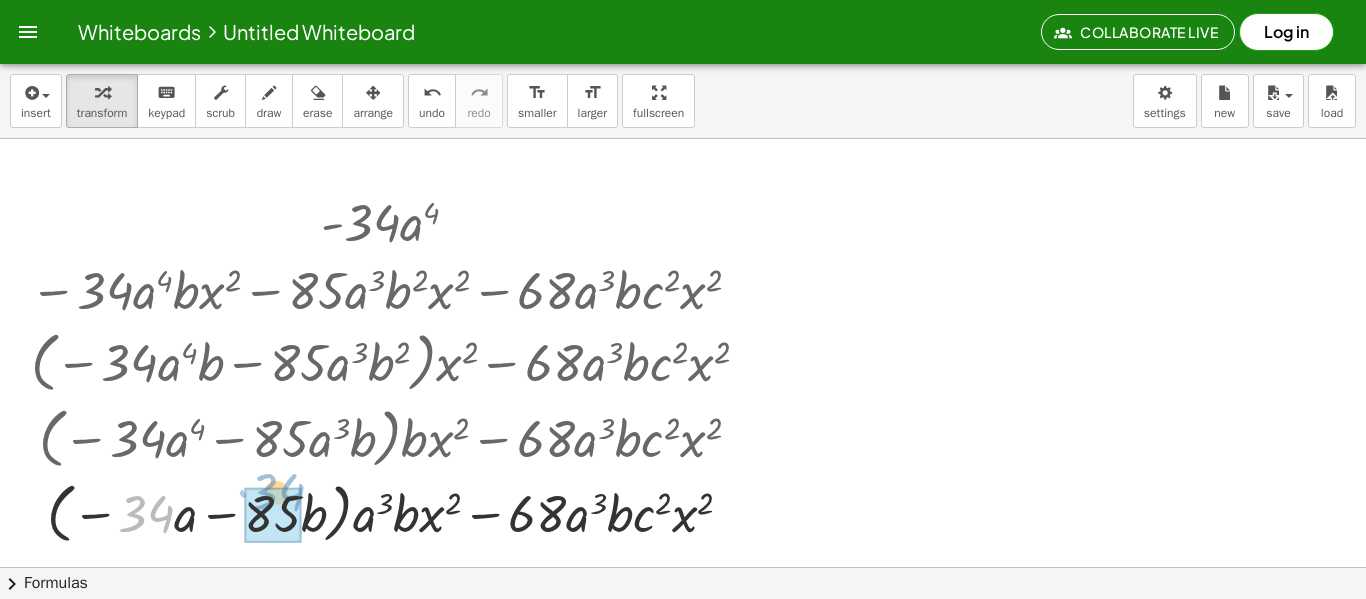 drag, startPoint x: 158, startPoint y: 510, endPoint x: 293, endPoint y: 491, distance: 136.33047 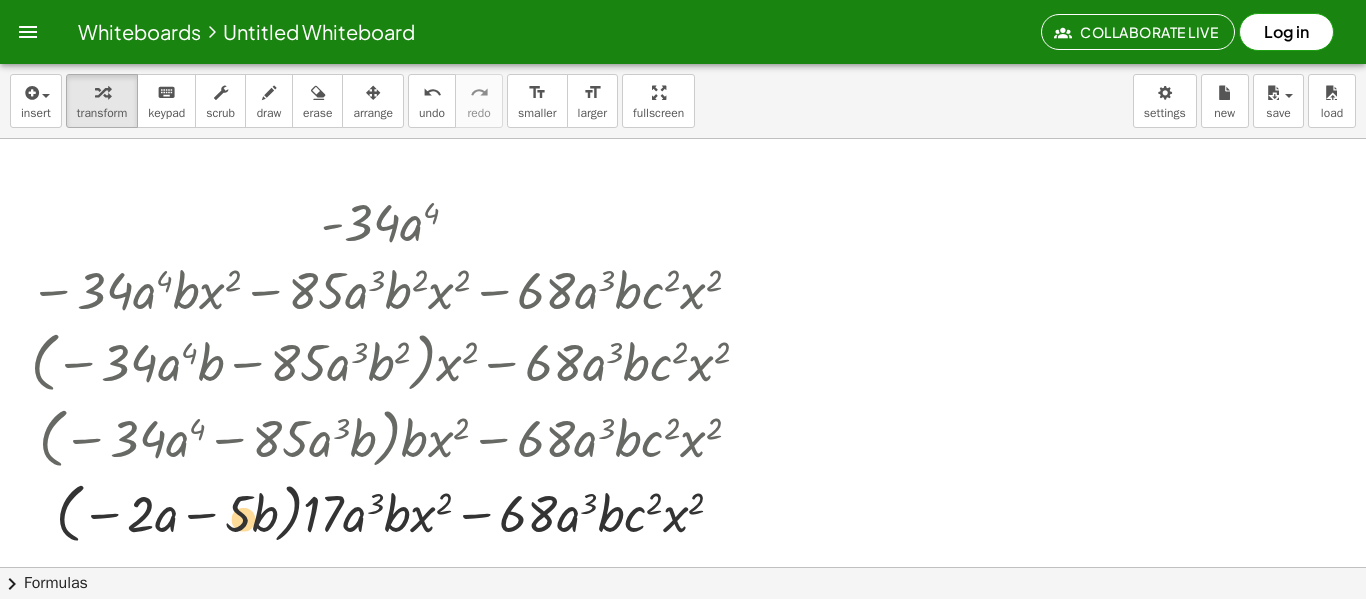 drag, startPoint x: 138, startPoint y: 526, endPoint x: 242, endPoint y: 531, distance: 104.120125 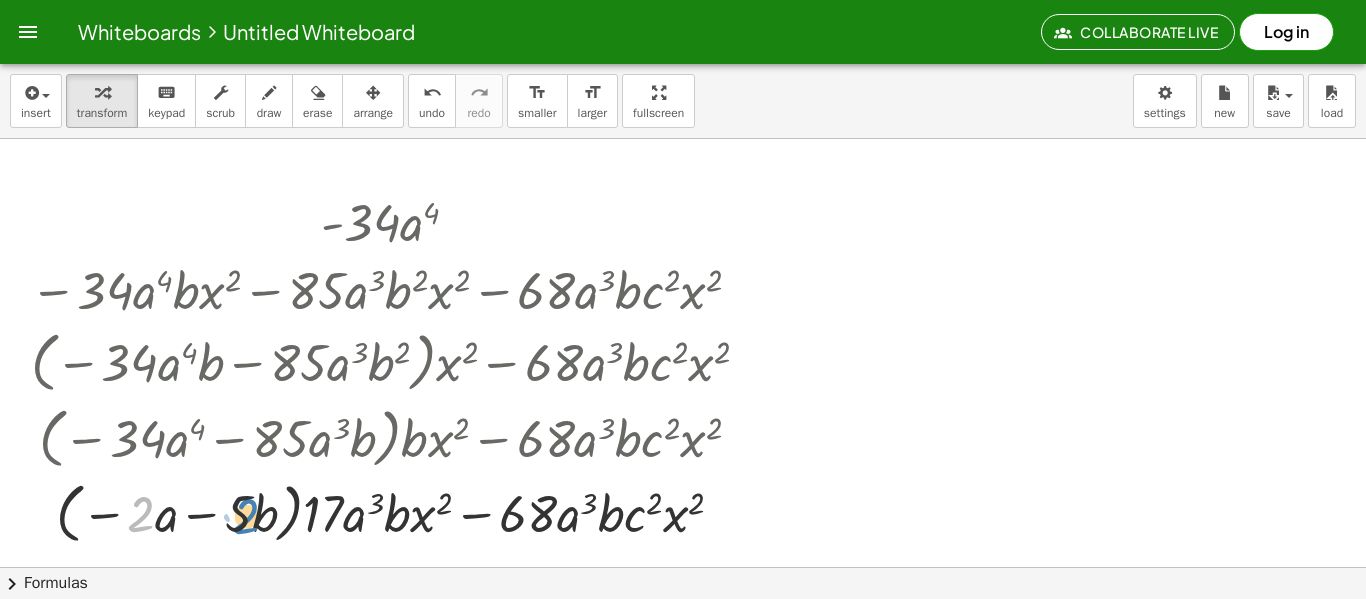 drag, startPoint x: 135, startPoint y: 524, endPoint x: 241, endPoint y: 526, distance: 106.01887 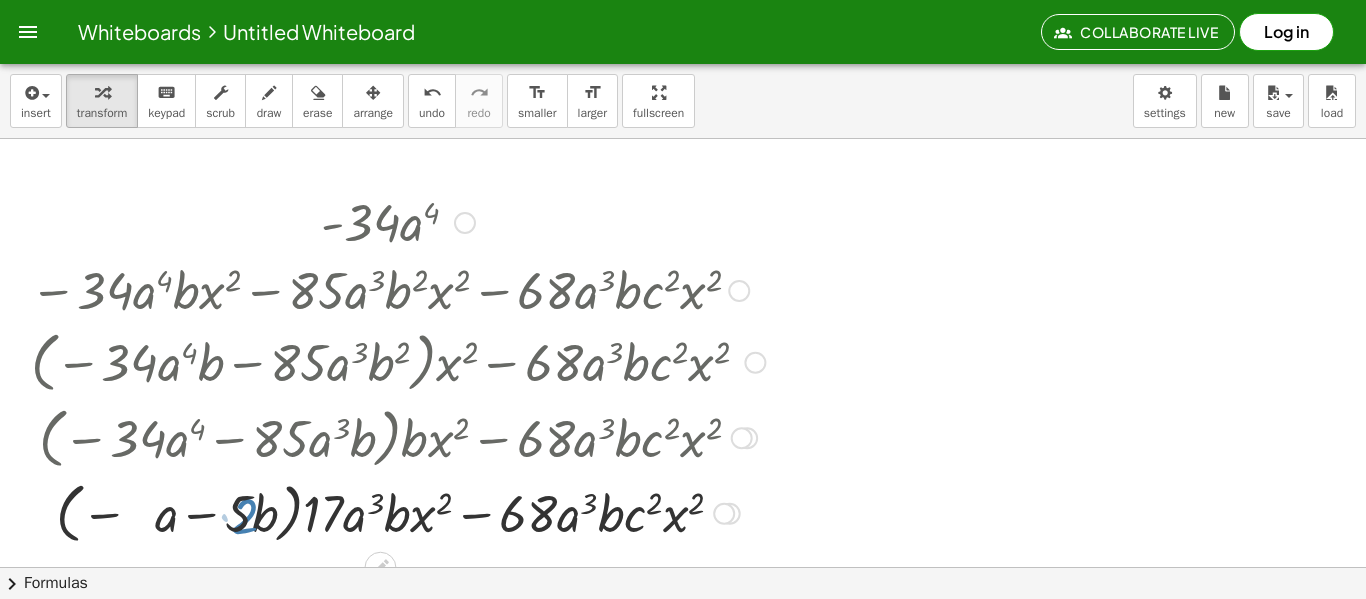 click at bounding box center [397, 512] 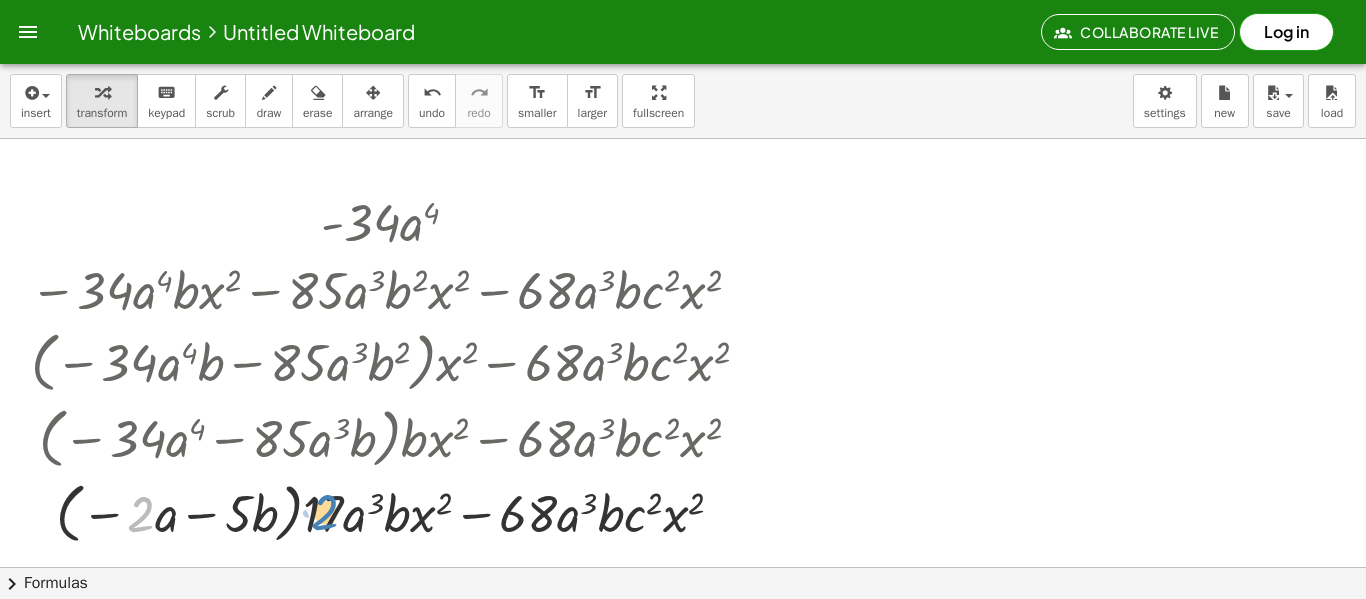 drag, startPoint x: 136, startPoint y: 518, endPoint x: 322, endPoint y: 515, distance: 186.02419 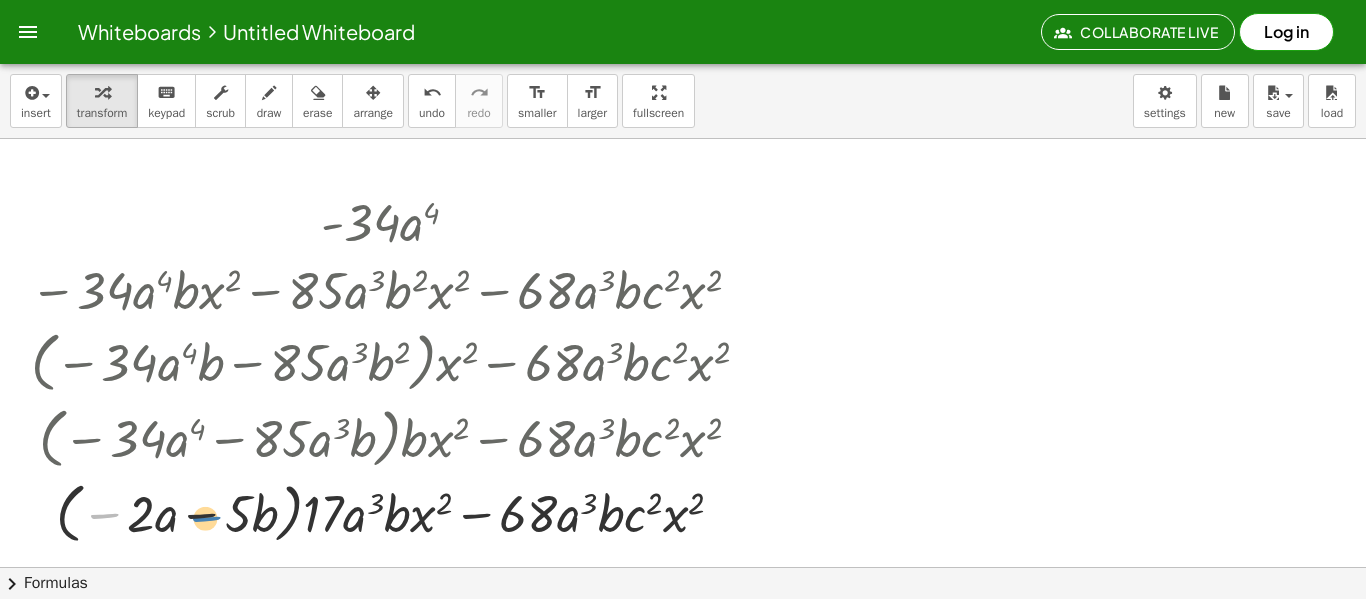 drag, startPoint x: 96, startPoint y: 517, endPoint x: 197, endPoint y: 518, distance: 101.00495 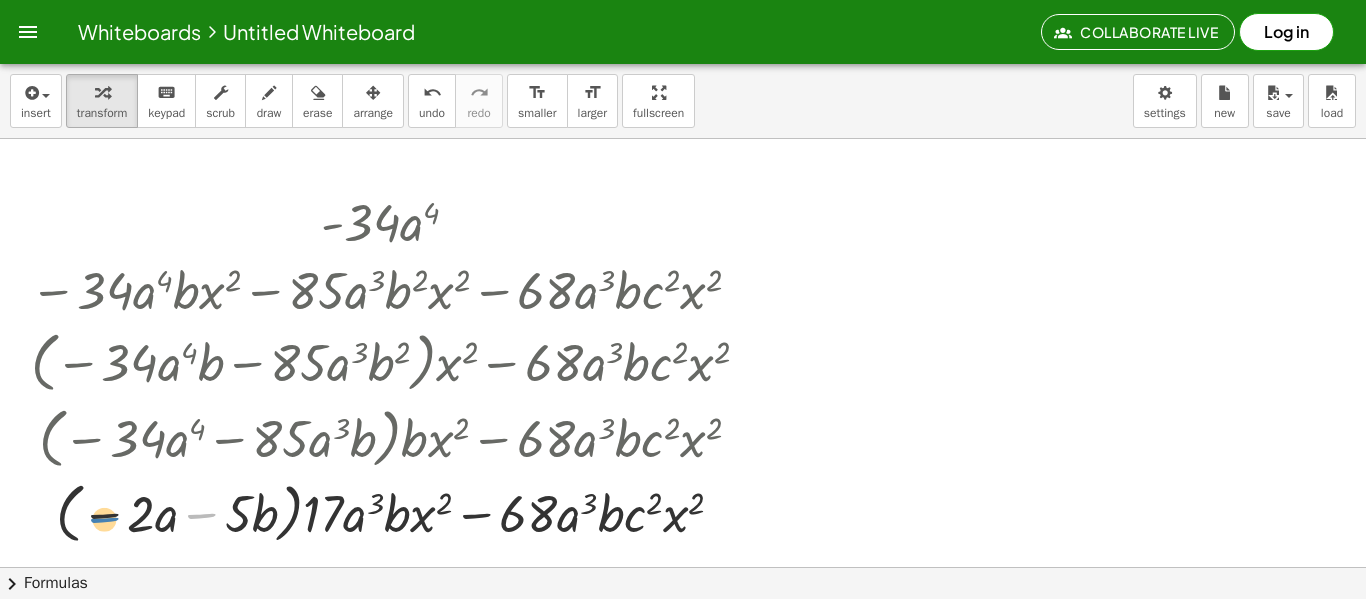 drag, startPoint x: 195, startPoint y: 517, endPoint x: 94, endPoint y: 521, distance: 101.07918 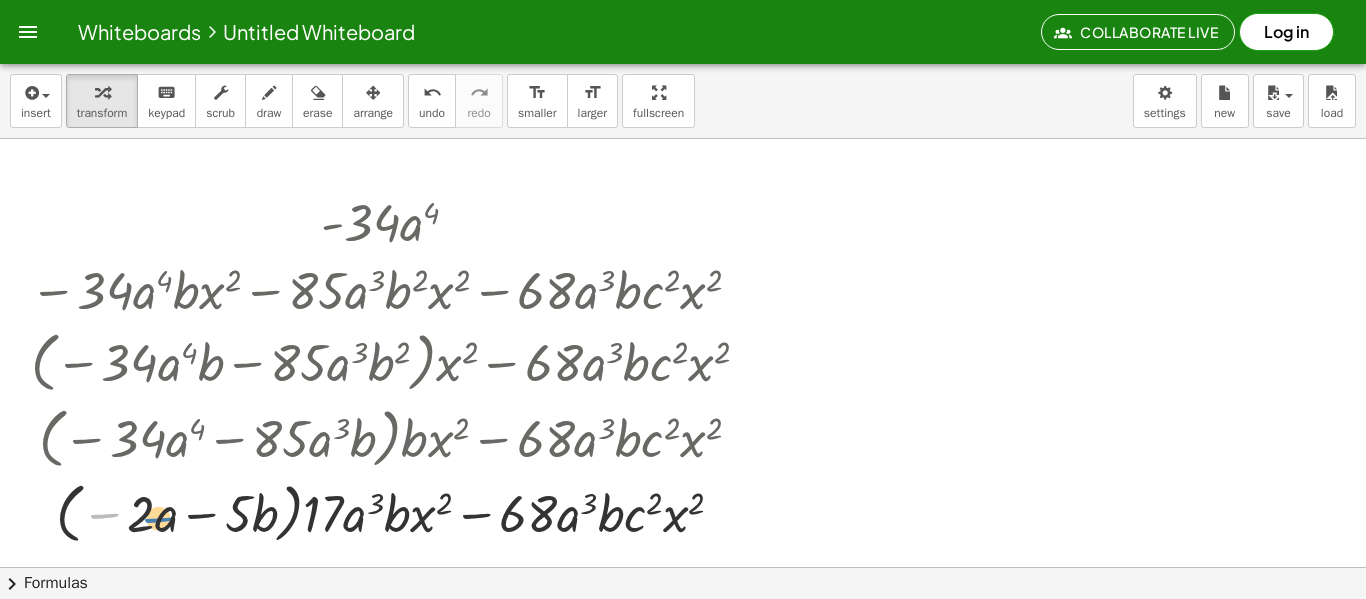 drag, startPoint x: 100, startPoint y: 521, endPoint x: 155, endPoint y: 525, distance: 55.145264 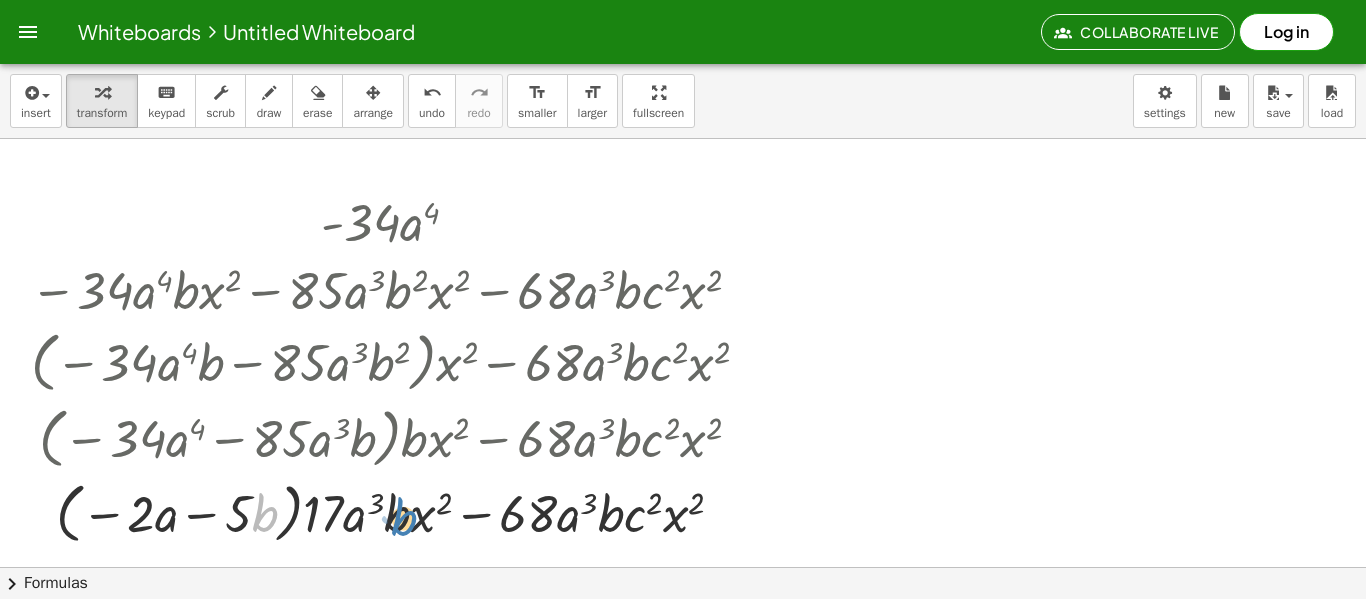 drag, startPoint x: 264, startPoint y: 518, endPoint x: 405, endPoint y: 524, distance: 141.12761 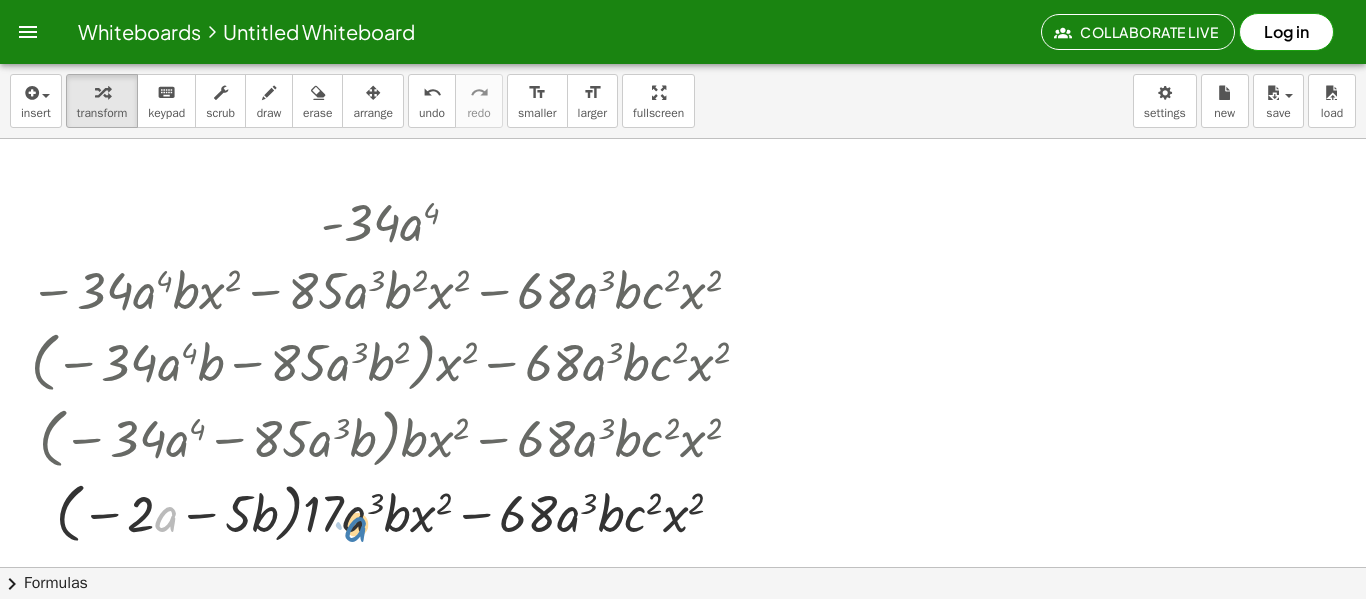 drag, startPoint x: 160, startPoint y: 519, endPoint x: 351, endPoint y: 528, distance: 191.21193 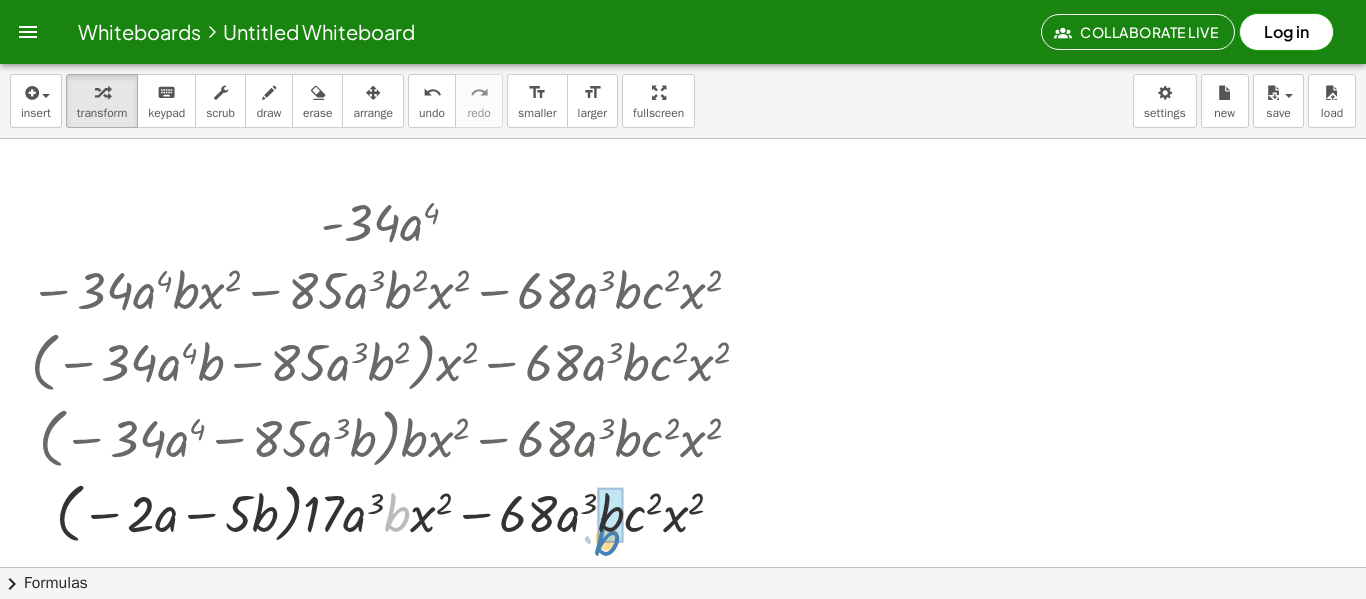 drag, startPoint x: 408, startPoint y: 520, endPoint x: 618, endPoint y: 541, distance: 211.0474 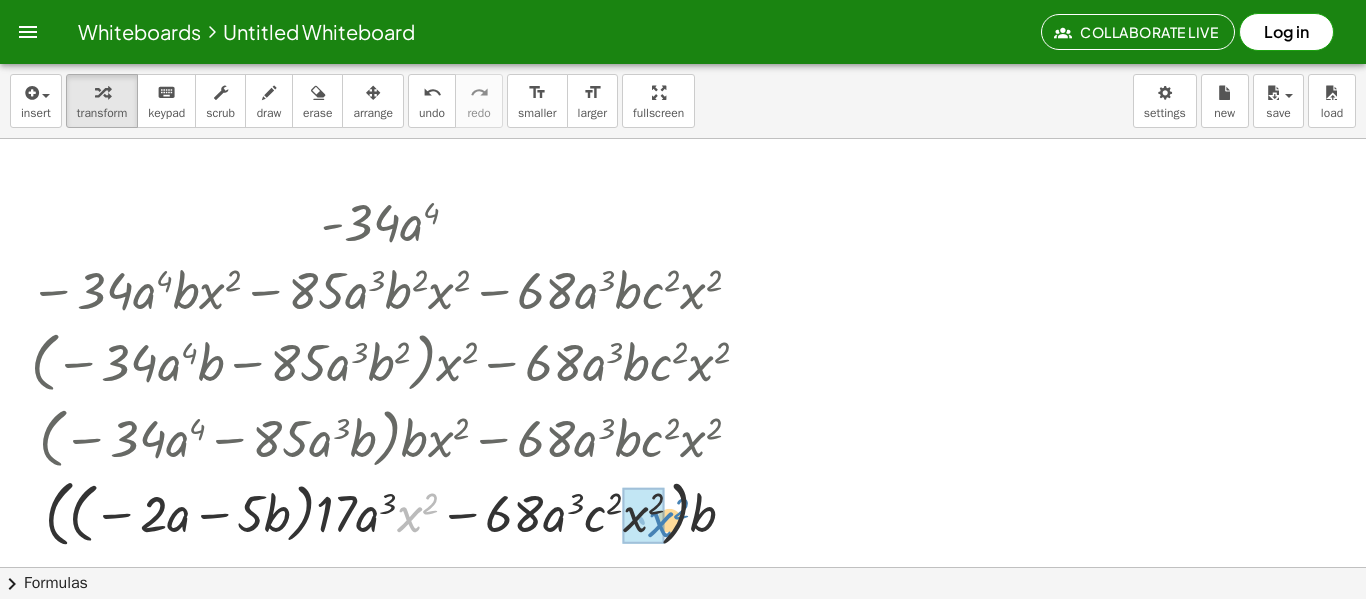 drag, startPoint x: 415, startPoint y: 514, endPoint x: 660, endPoint y: 516, distance: 245.00816 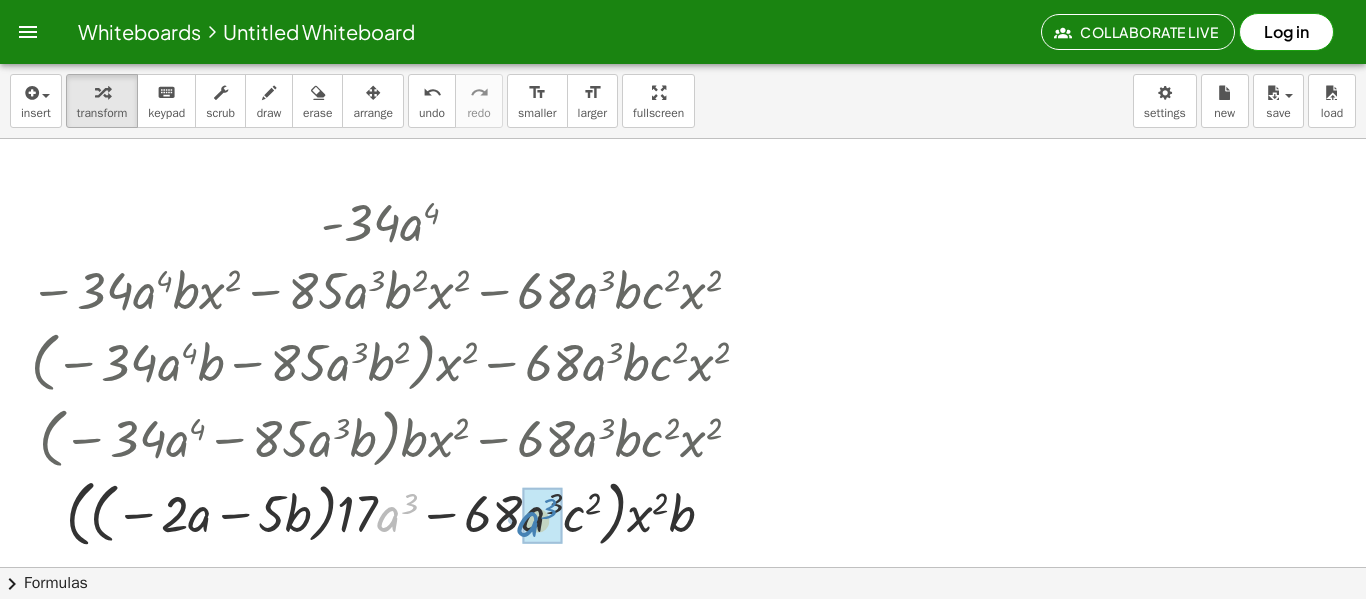 drag, startPoint x: 391, startPoint y: 519, endPoint x: 531, endPoint y: 524, distance: 140.08926 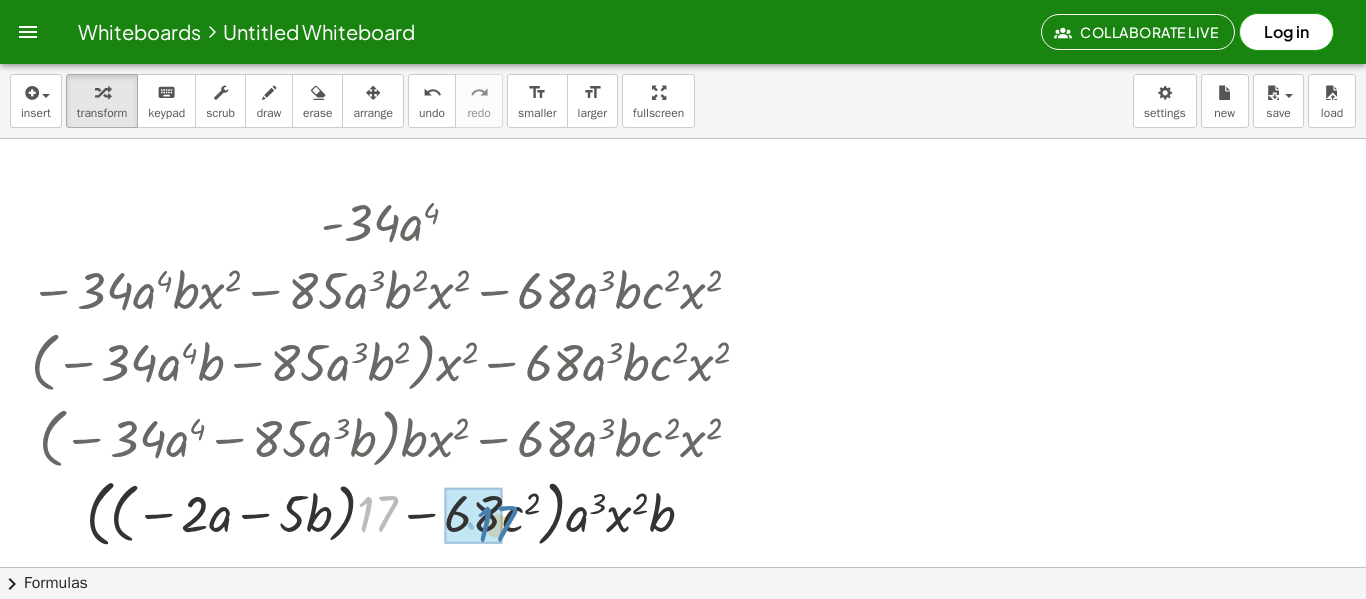 drag, startPoint x: 376, startPoint y: 511, endPoint x: 497, endPoint y: 521, distance: 121.41252 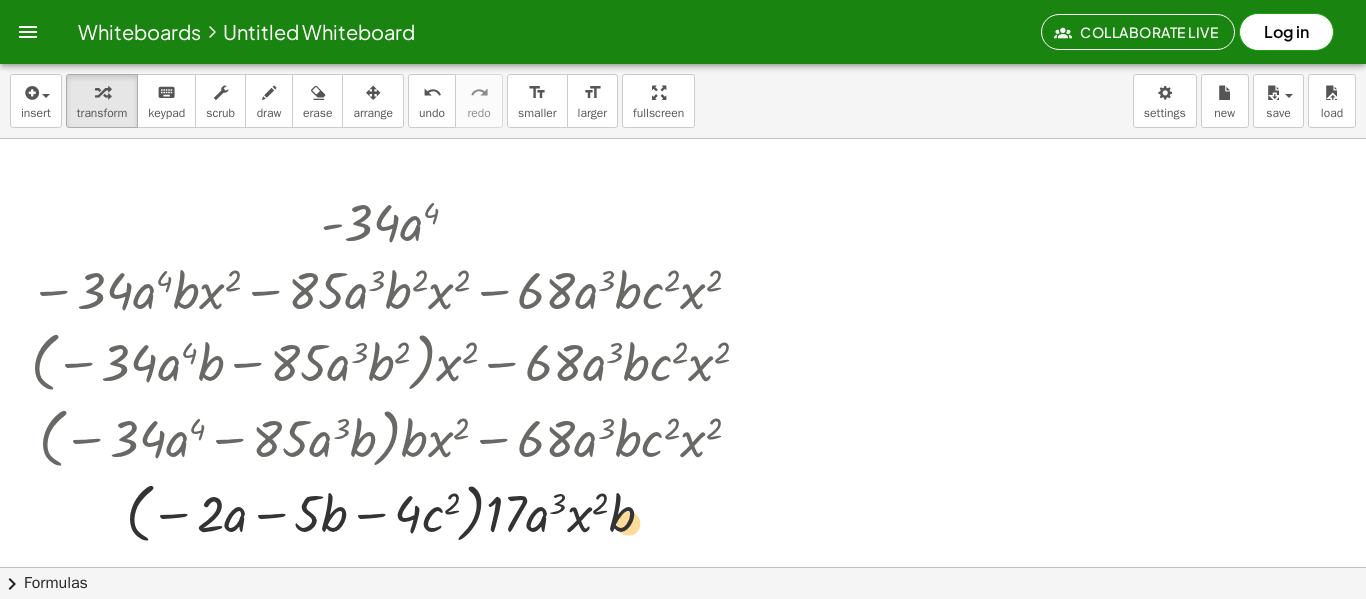 drag, startPoint x: 328, startPoint y: 516, endPoint x: 623, endPoint y: 521, distance: 295.04236 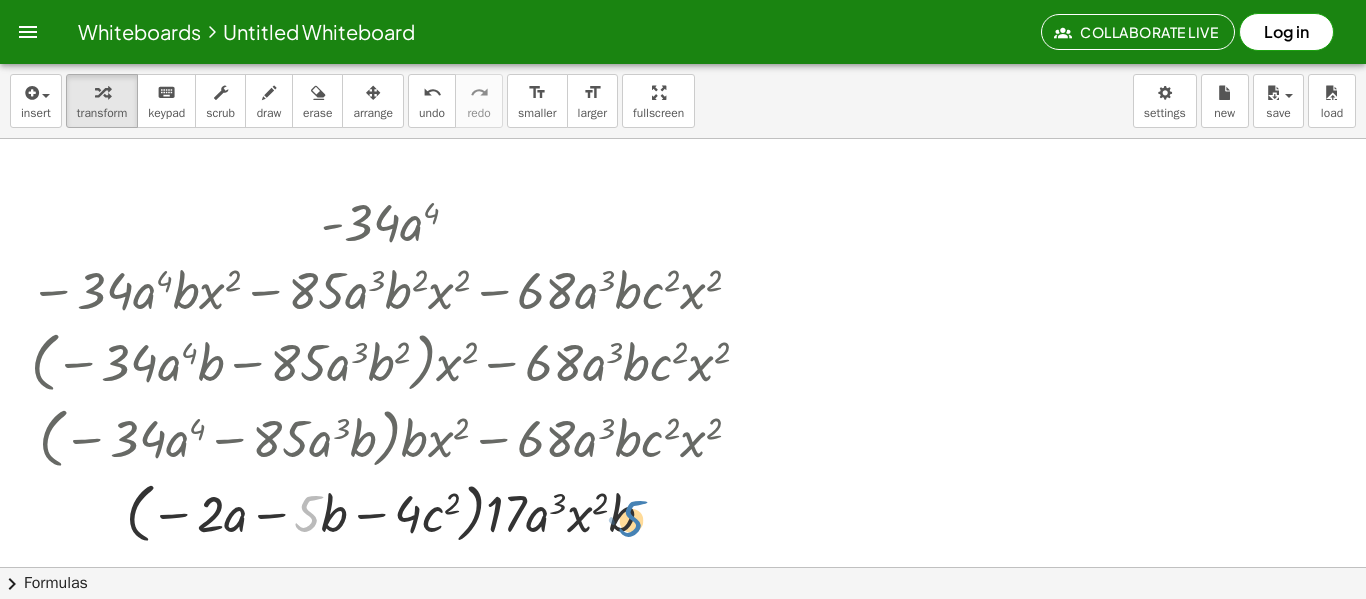 drag, startPoint x: 314, startPoint y: 509, endPoint x: 634, endPoint y: 514, distance: 320.03906 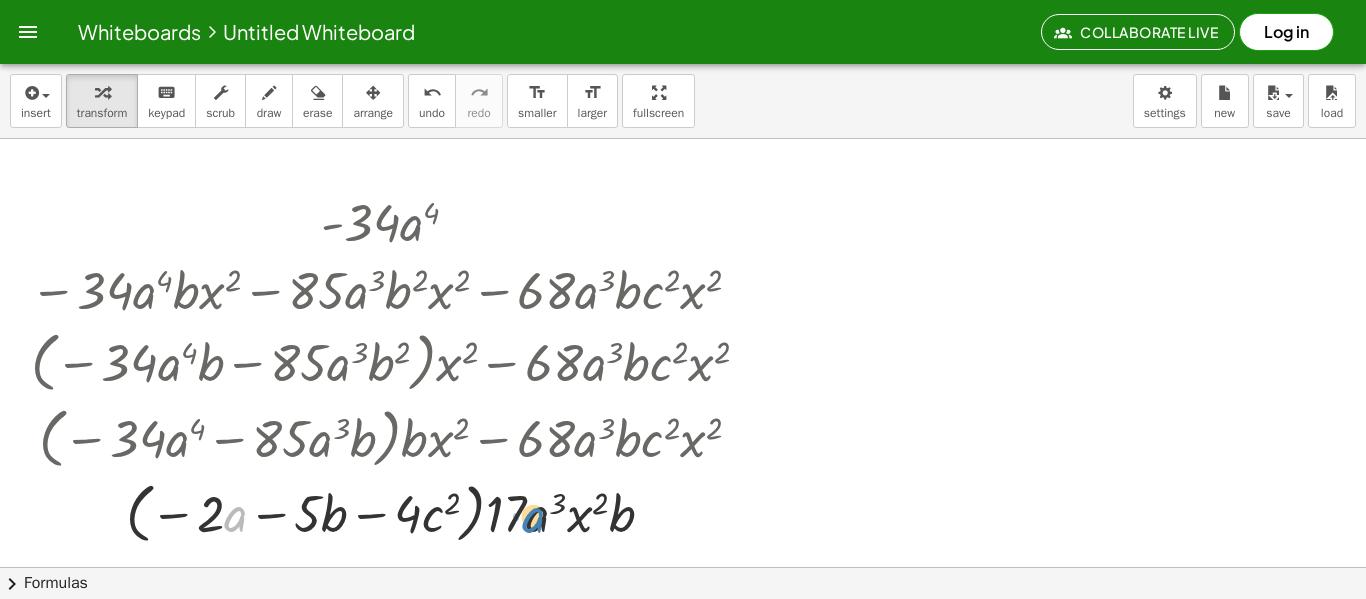 drag, startPoint x: 236, startPoint y: 526, endPoint x: 538, endPoint y: 527, distance: 302.00165 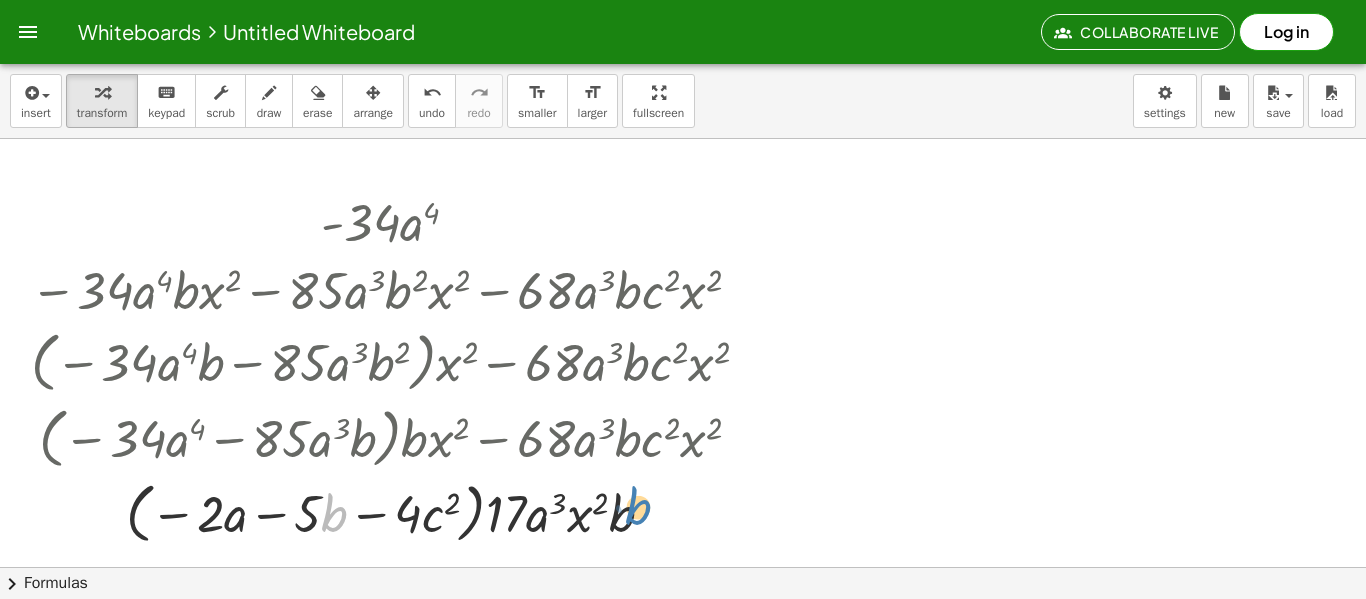 drag, startPoint x: 339, startPoint y: 519, endPoint x: 642, endPoint y: 514, distance: 303.04126 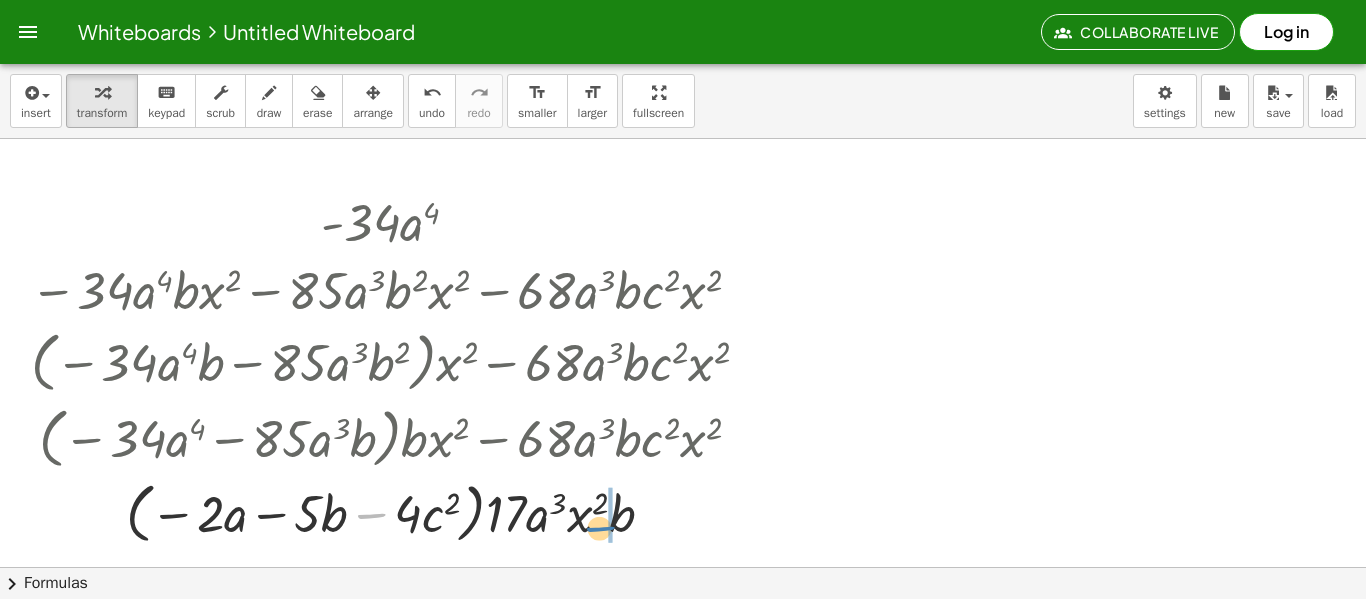 drag, startPoint x: 370, startPoint y: 512, endPoint x: 599, endPoint y: 525, distance: 229.3687 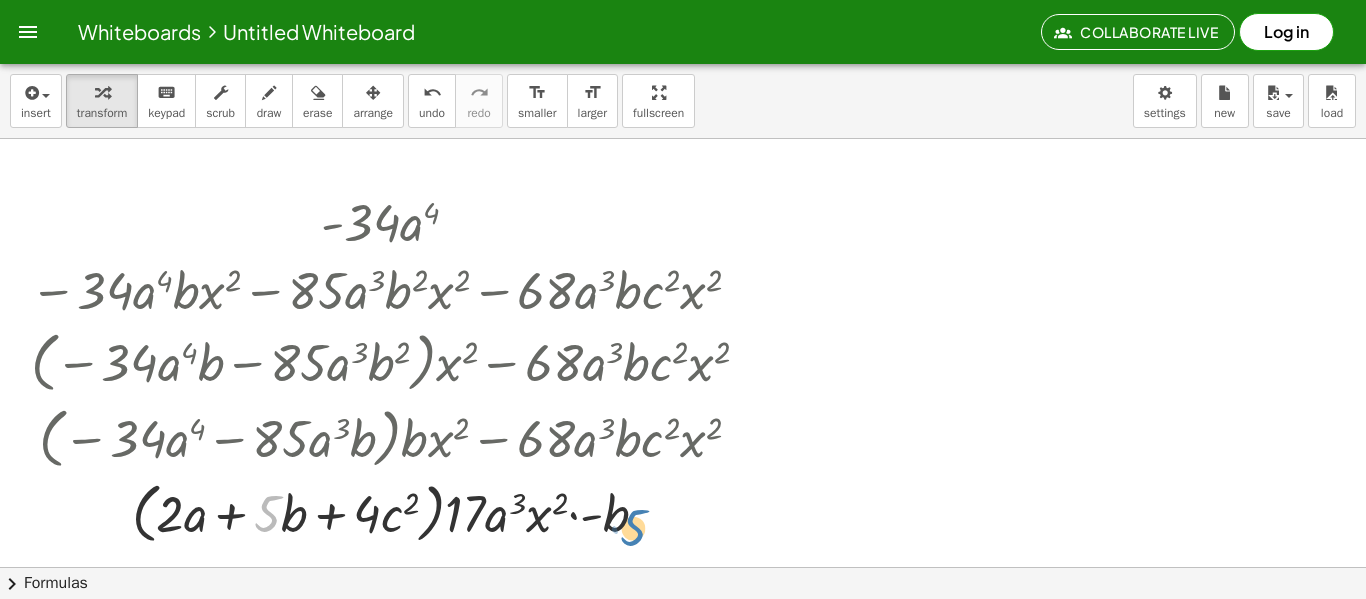 drag, startPoint x: 268, startPoint y: 505, endPoint x: 629, endPoint y: 514, distance: 361.11218 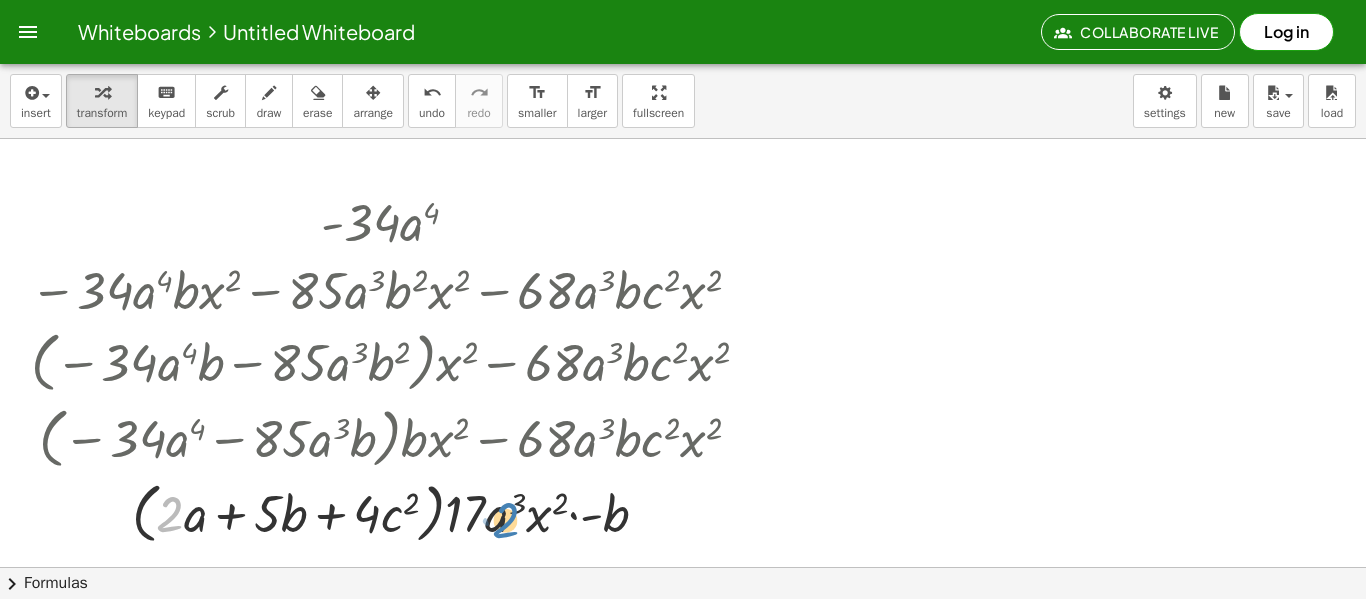drag, startPoint x: 164, startPoint y: 510, endPoint x: 499, endPoint y: 516, distance: 335.05374 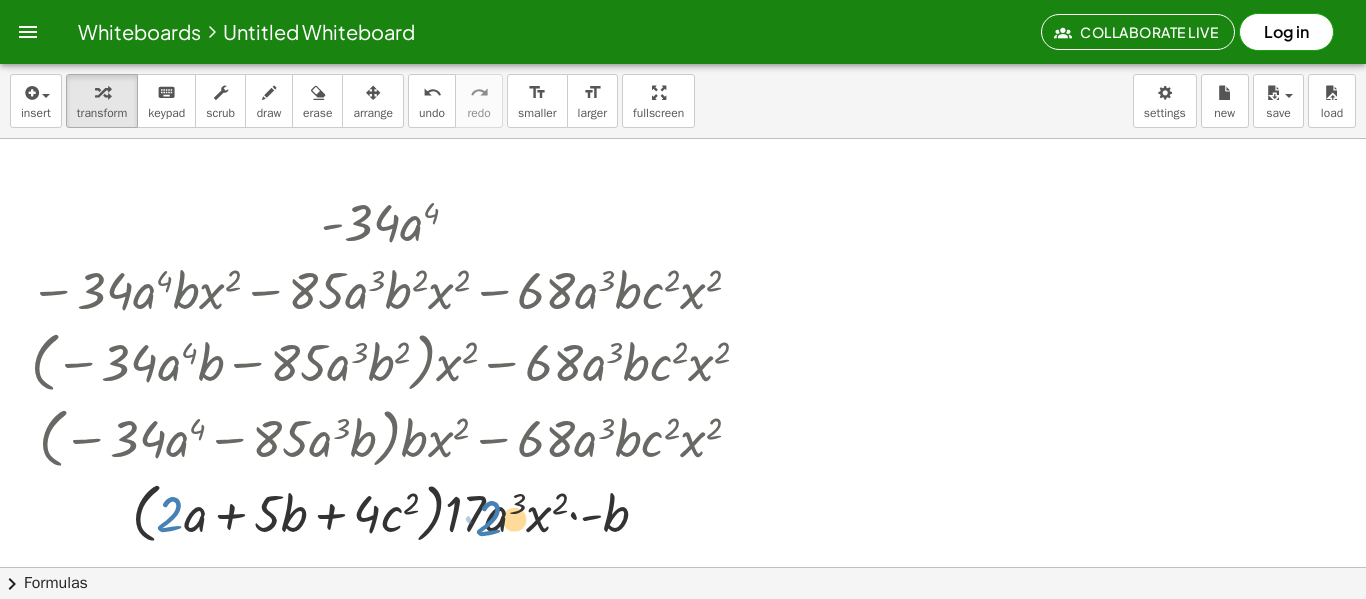 drag, startPoint x: 191, startPoint y: 524, endPoint x: 510, endPoint y: 529, distance: 319.03918 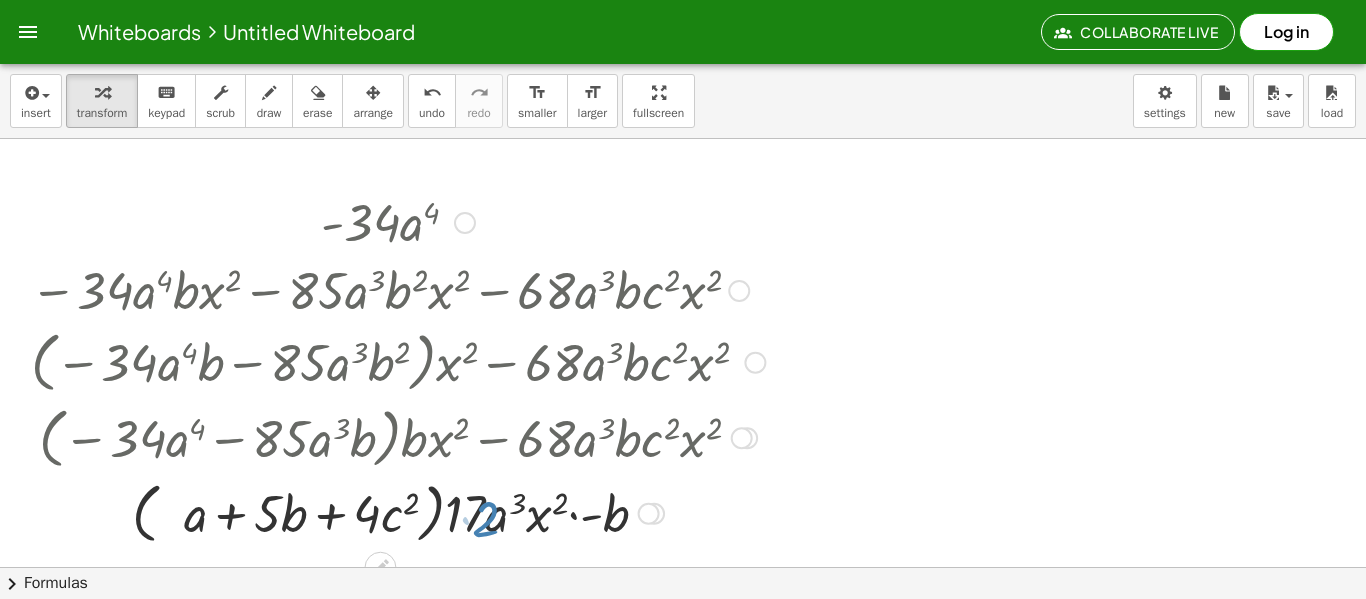 click at bounding box center [397, 512] 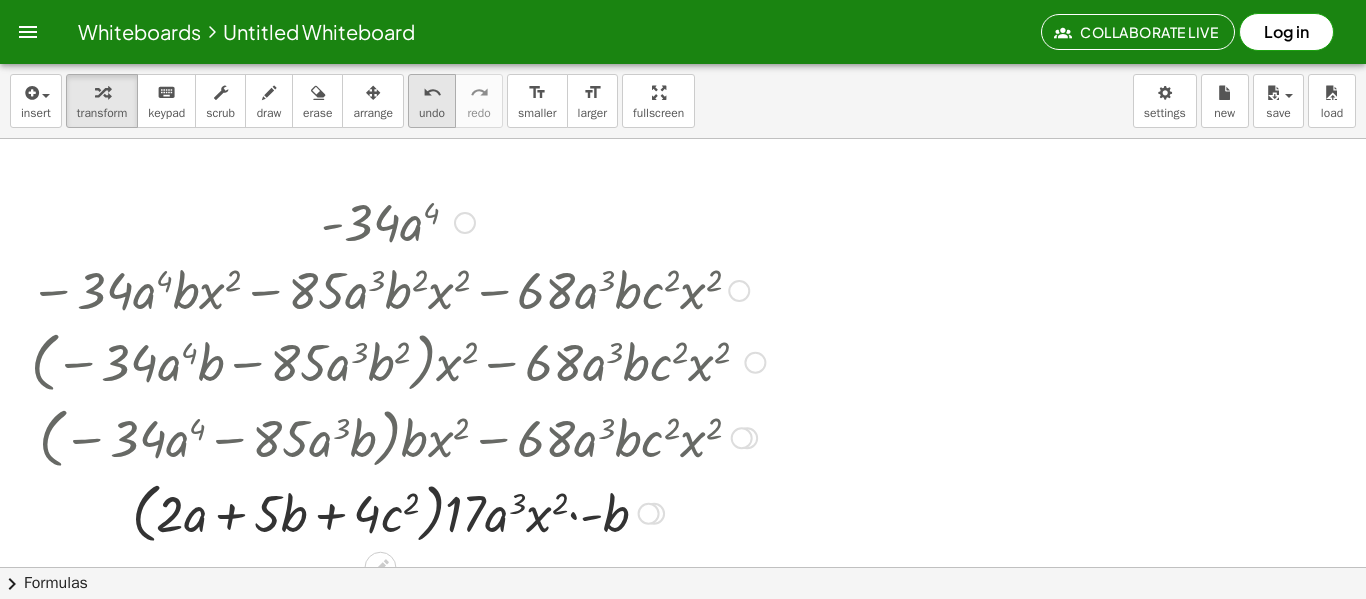 click on "undo" at bounding box center (432, 113) 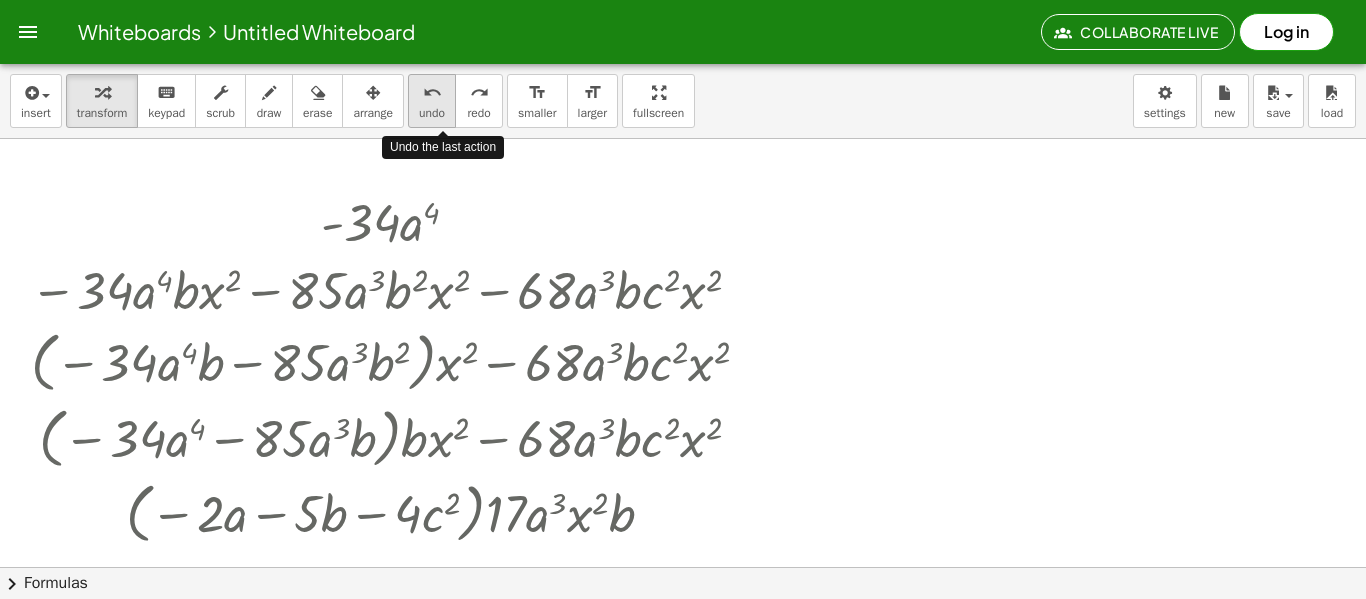 click on "undo" at bounding box center [432, 113] 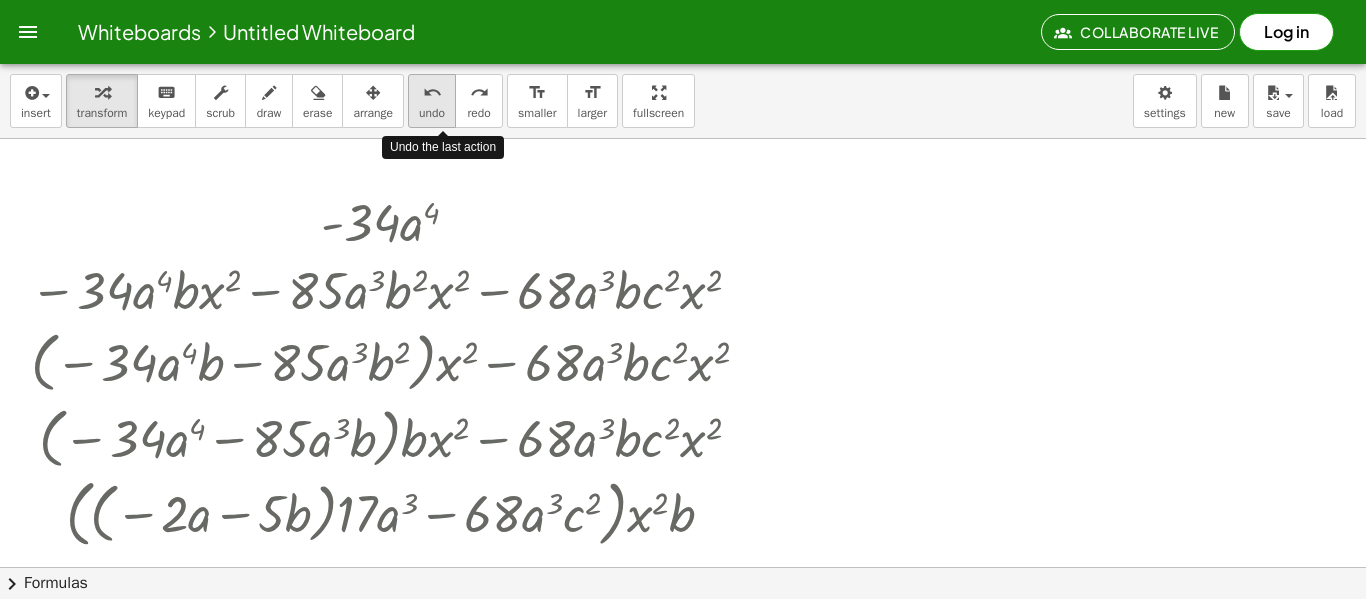 click on "undo" at bounding box center (432, 113) 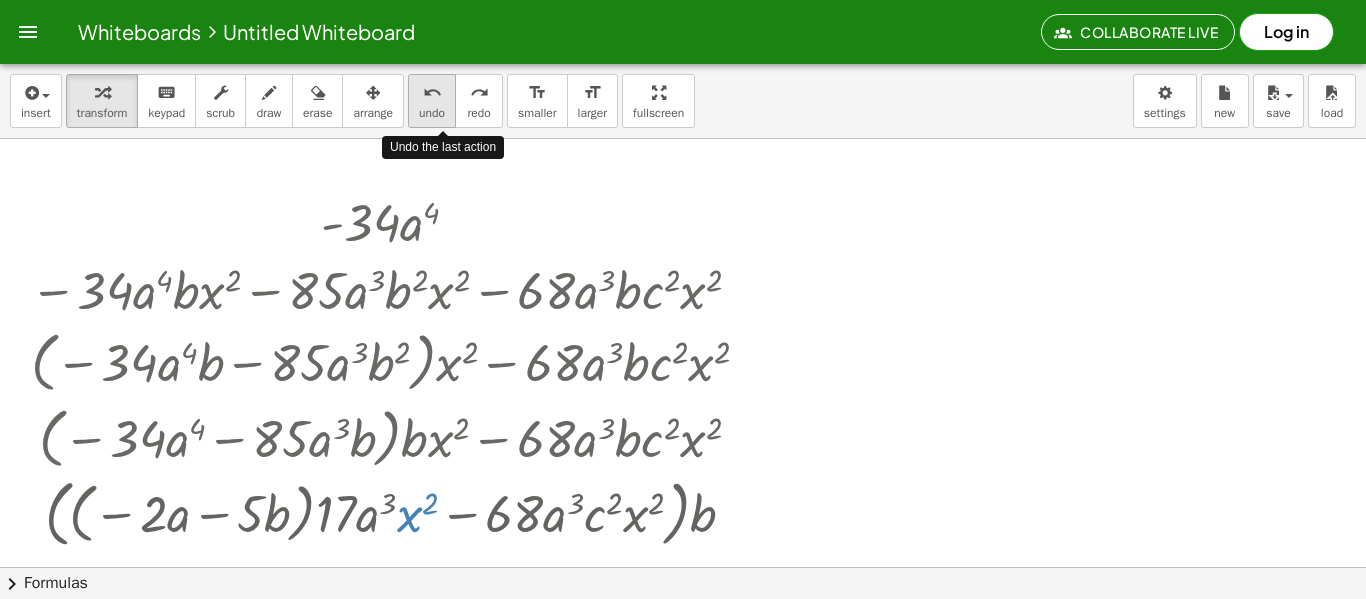 click on "undo" at bounding box center (432, 113) 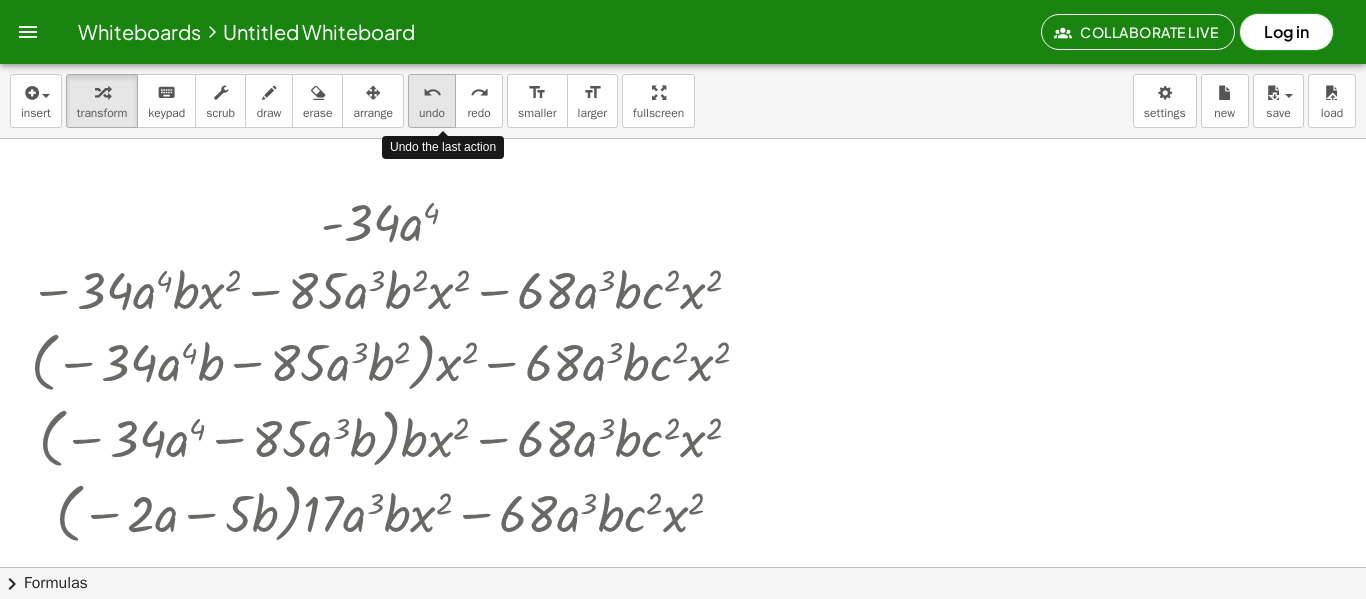 click on "undo" at bounding box center (432, 113) 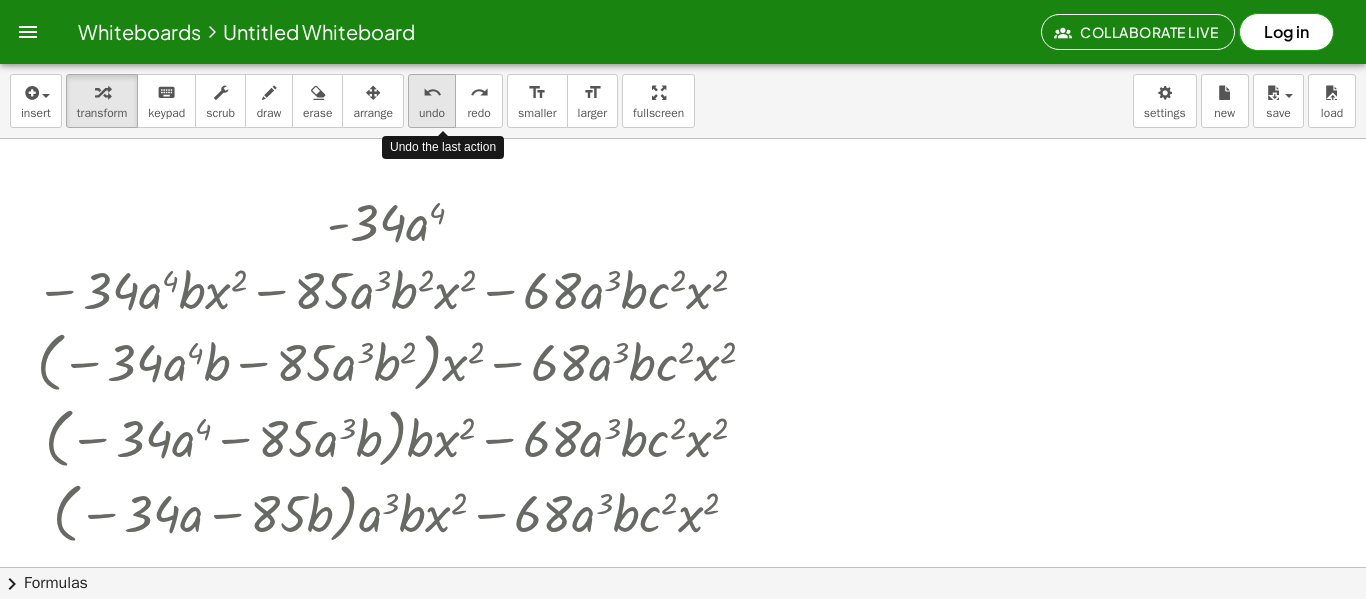 click on "undo" at bounding box center [432, 113] 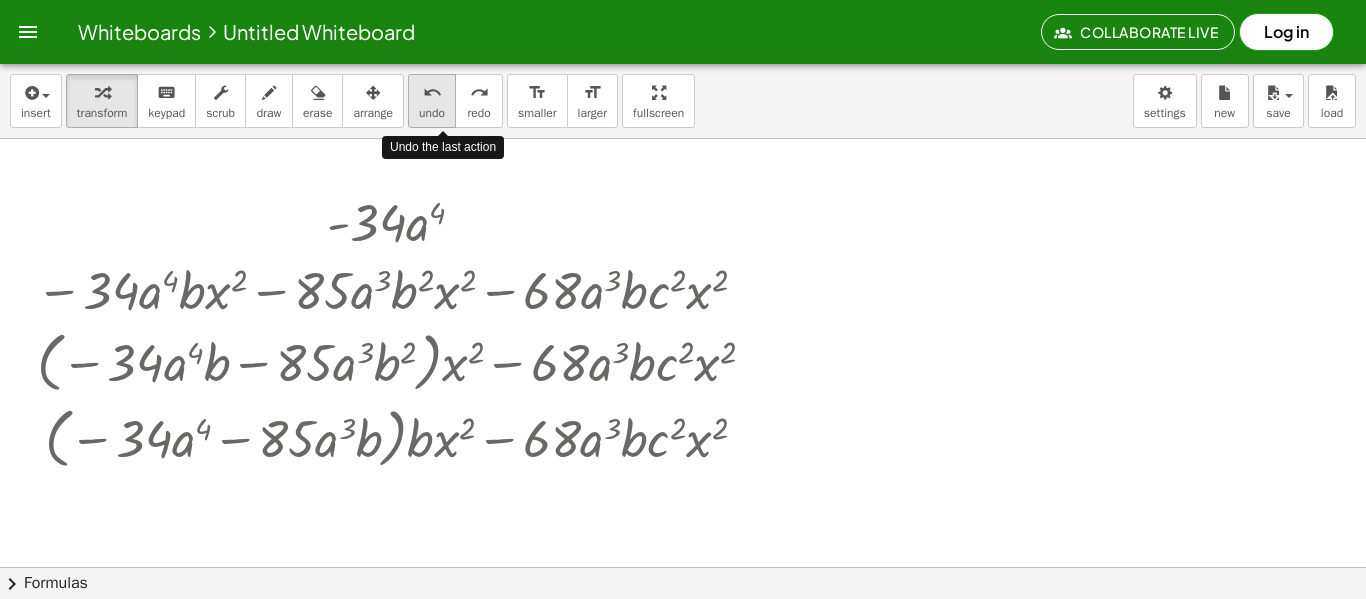 click on "undo" at bounding box center [432, 113] 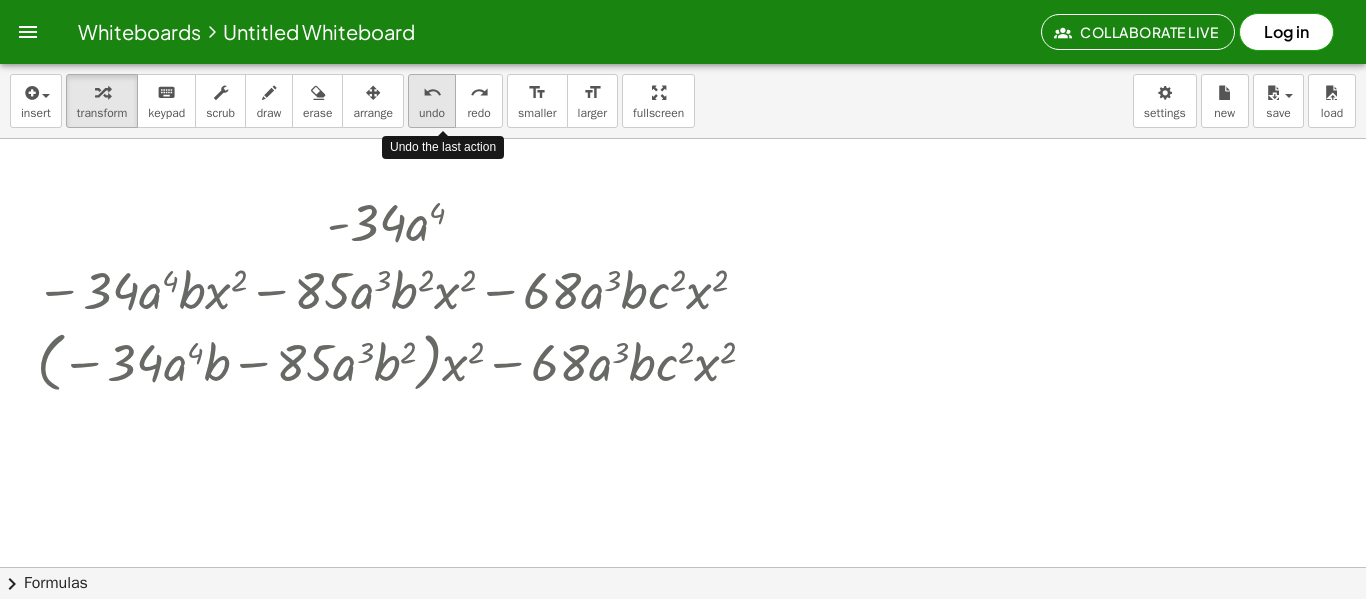 click on "undo" at bounding box center (432, 113) 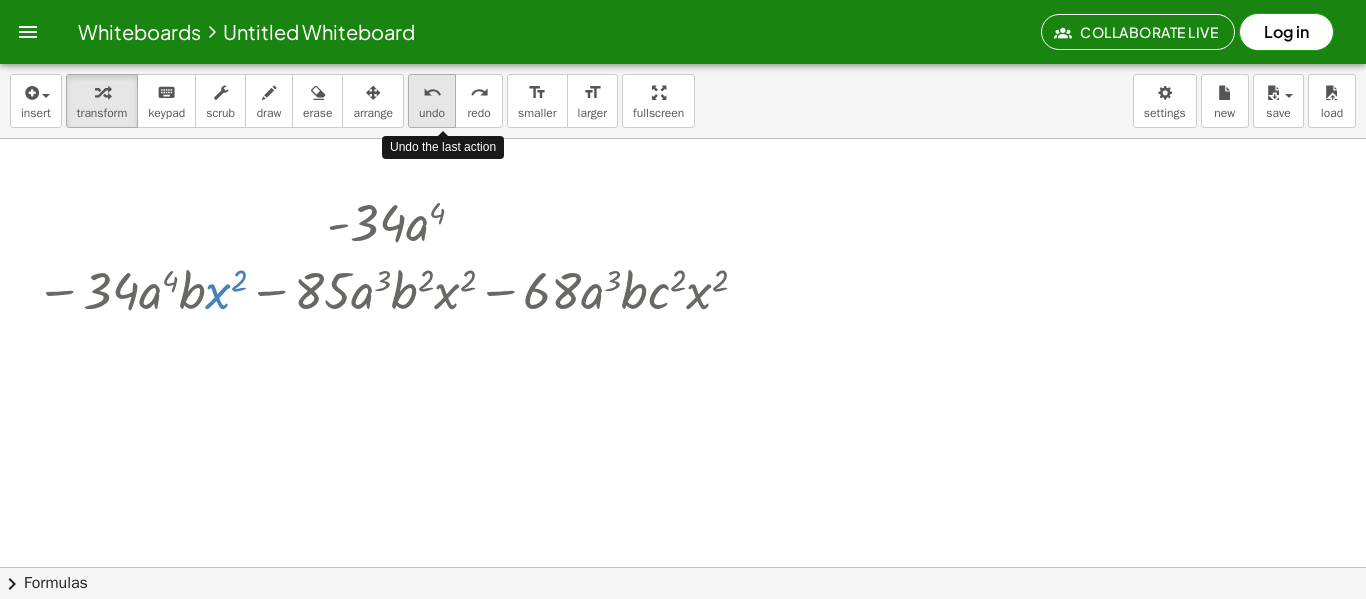 click on "undo" at bounding box center [432, 113] 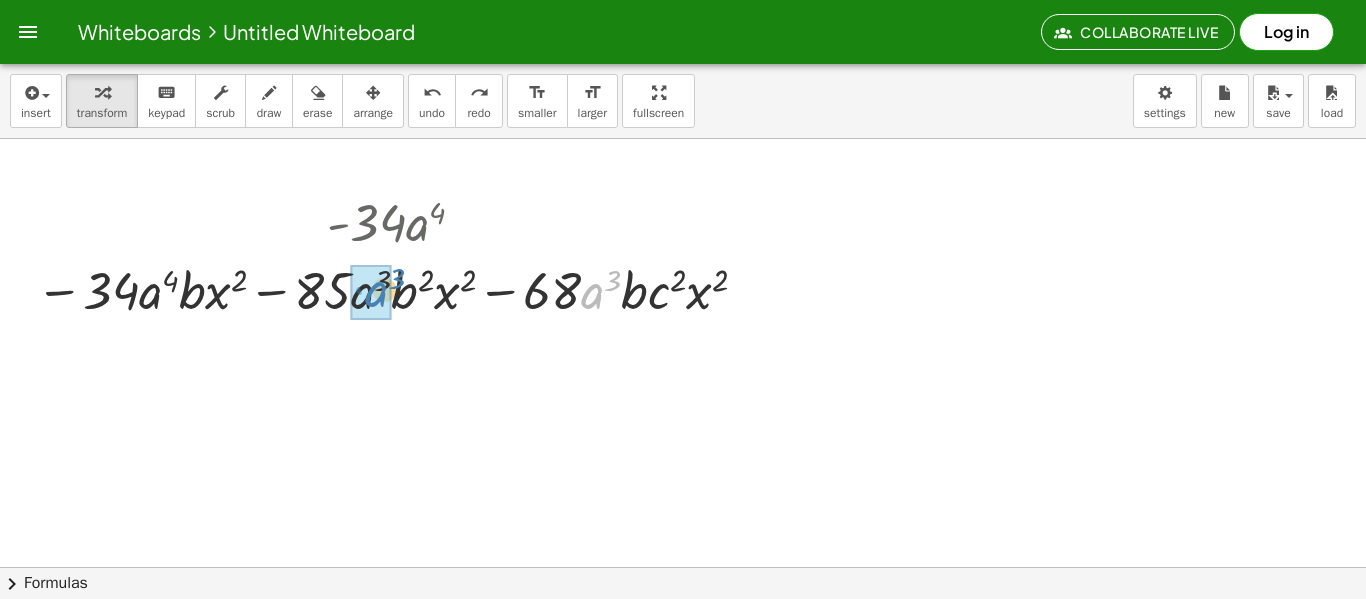 drag, startPoint x: 585, startPoint y: 291, endPoint x: 368, endPoint y: 291, distance: 217 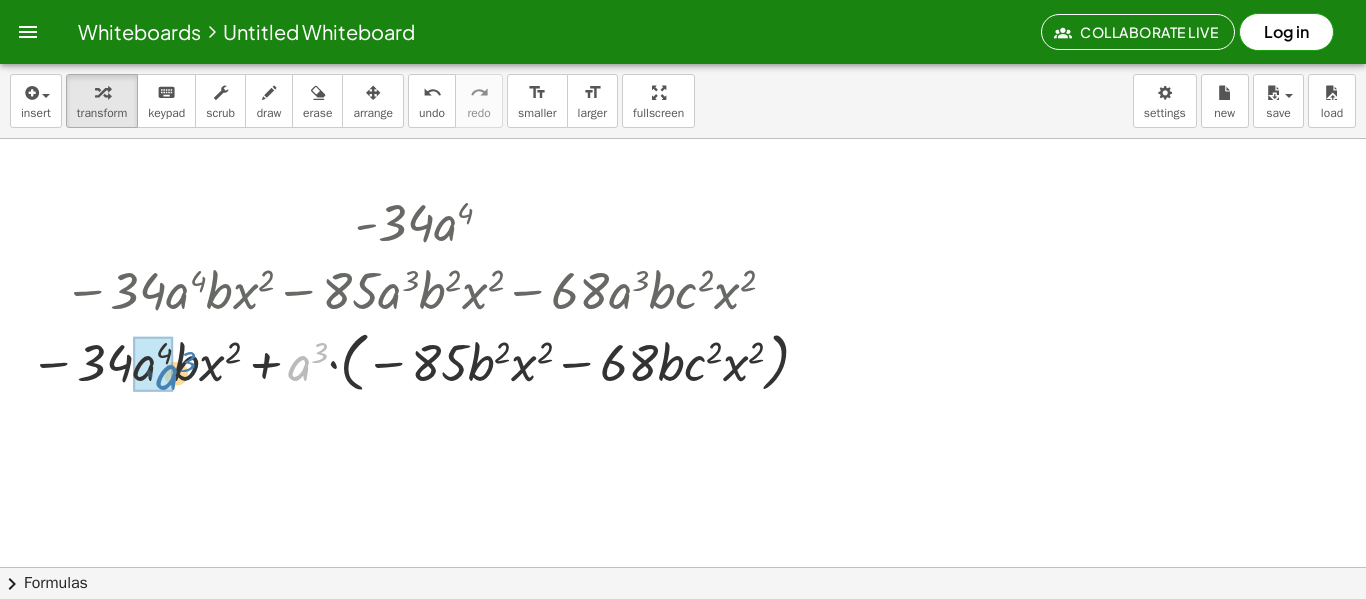 drag, startPoint x: 294, startPoint y: 372, endPoint x: 163, endPoint y: 381, distance: 131.30879 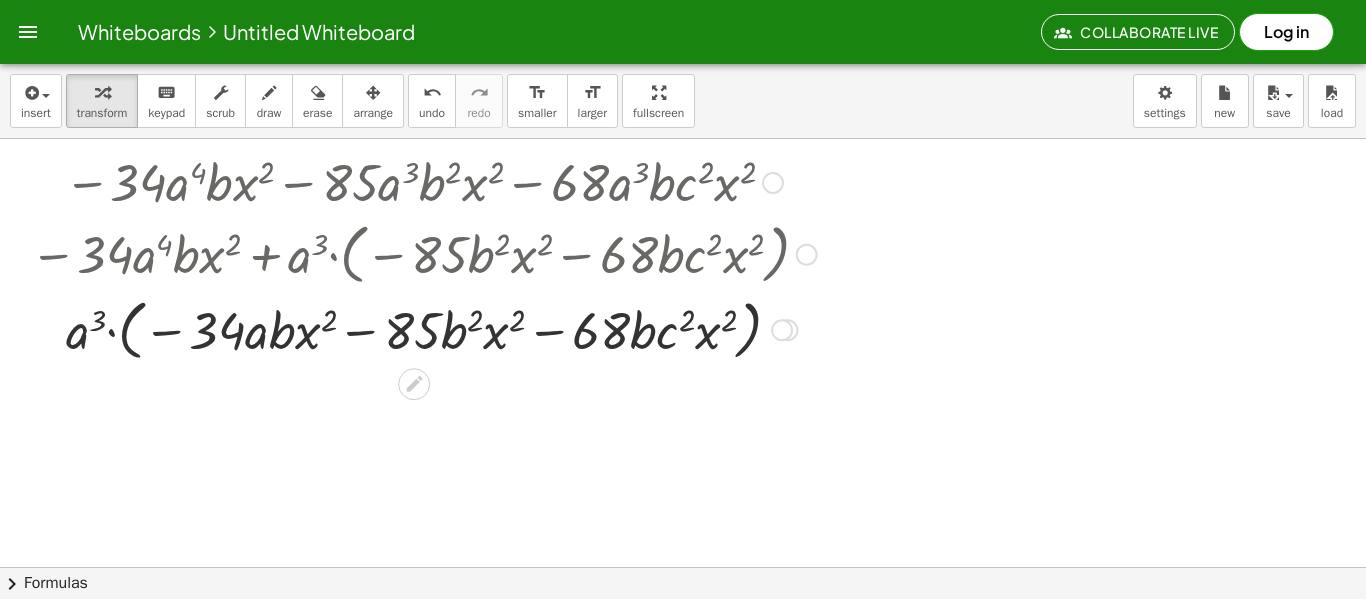 scroll, scrollTop: 109, scrollLeft: 0, axis: vertical 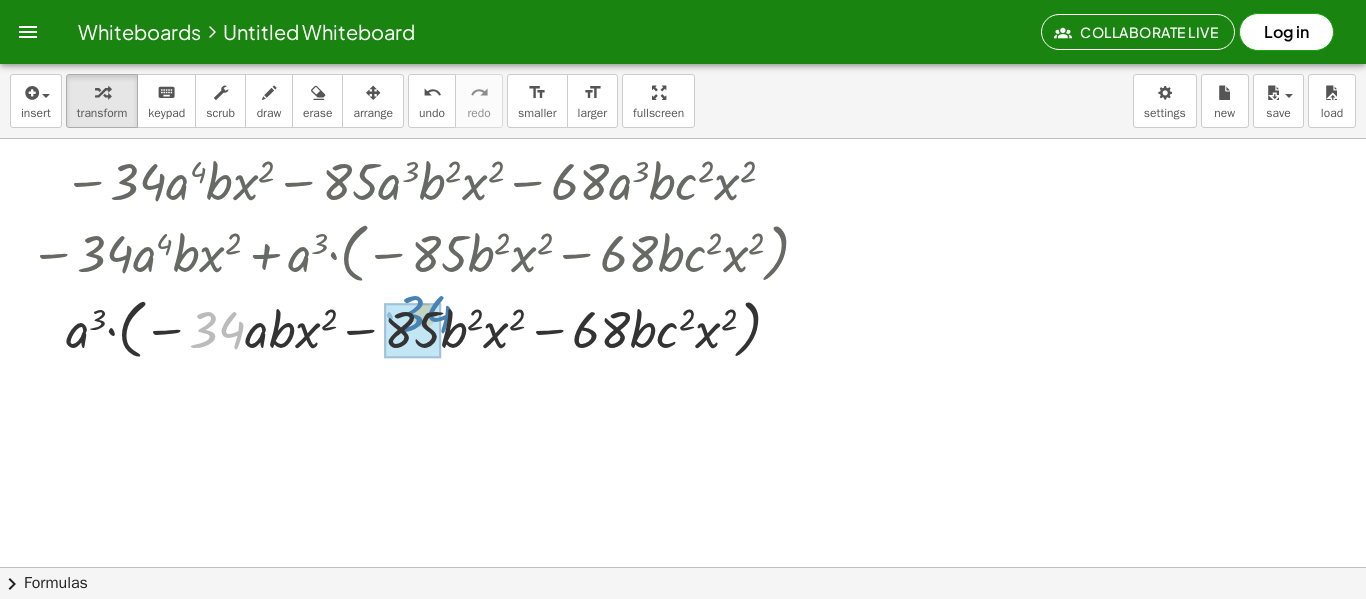 drag, startPoint x: 227, startPoint y: 328, endPoint x: 430, endPoint y: 312, distance: 203.62956 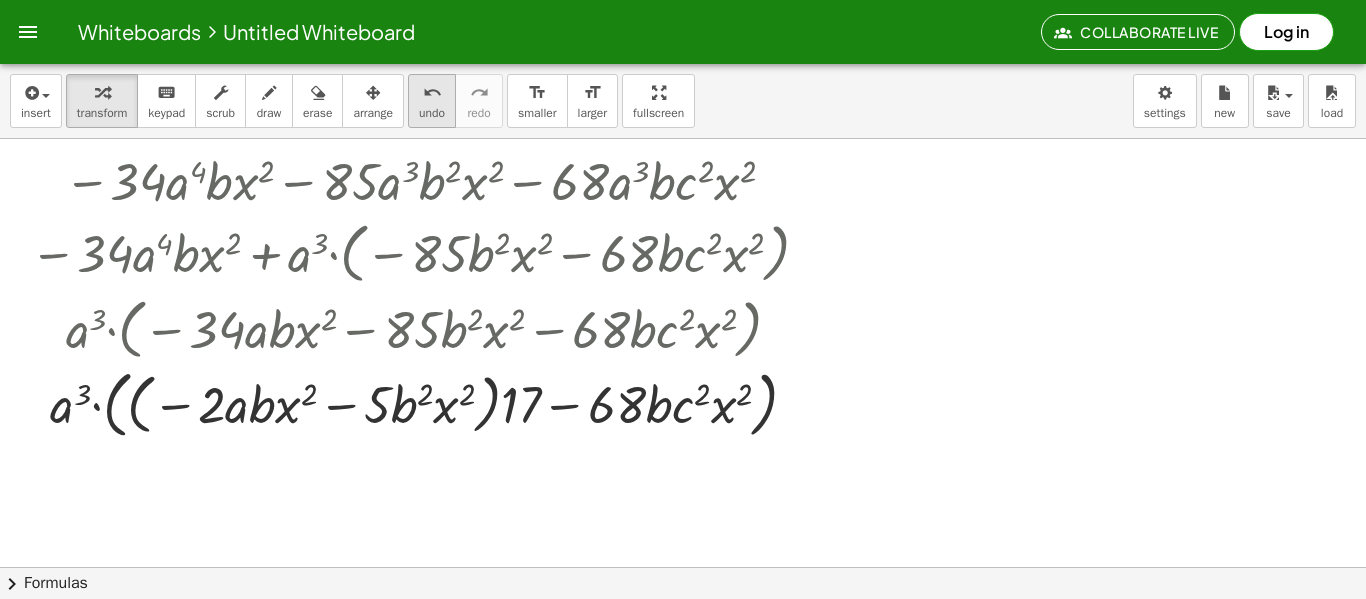 click on "undo undo" at bounding box center [432, 101] 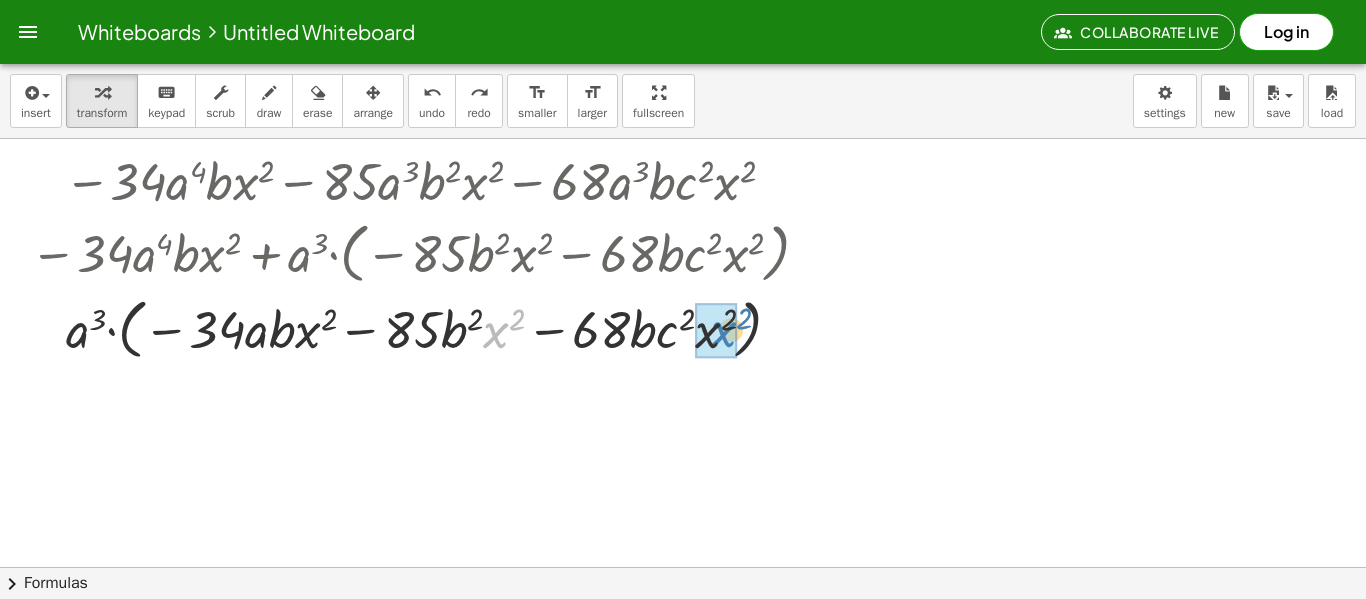 drag, startPoint x: 488, startPoint y: 337, endPoint x: 720, endPoint y: 340, distance: 232.0194 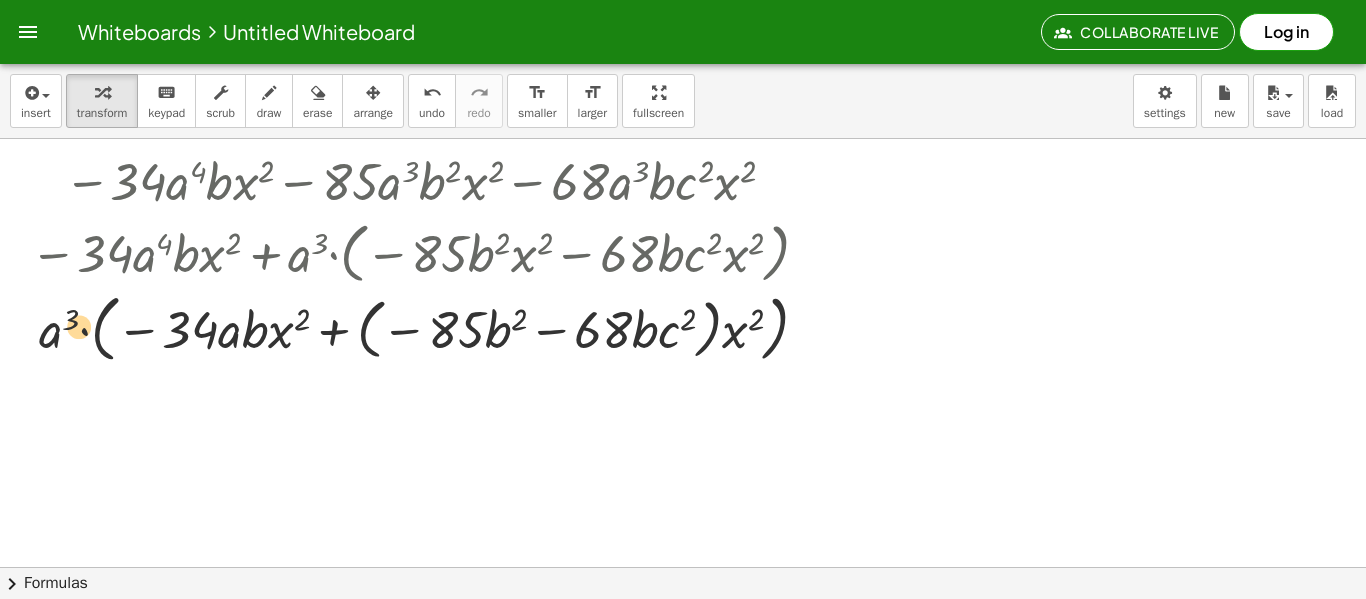 drag, startPoint x: 739, startPoint y: 332, endPoint x: 75, endPoint y: 330, distance: 664.003 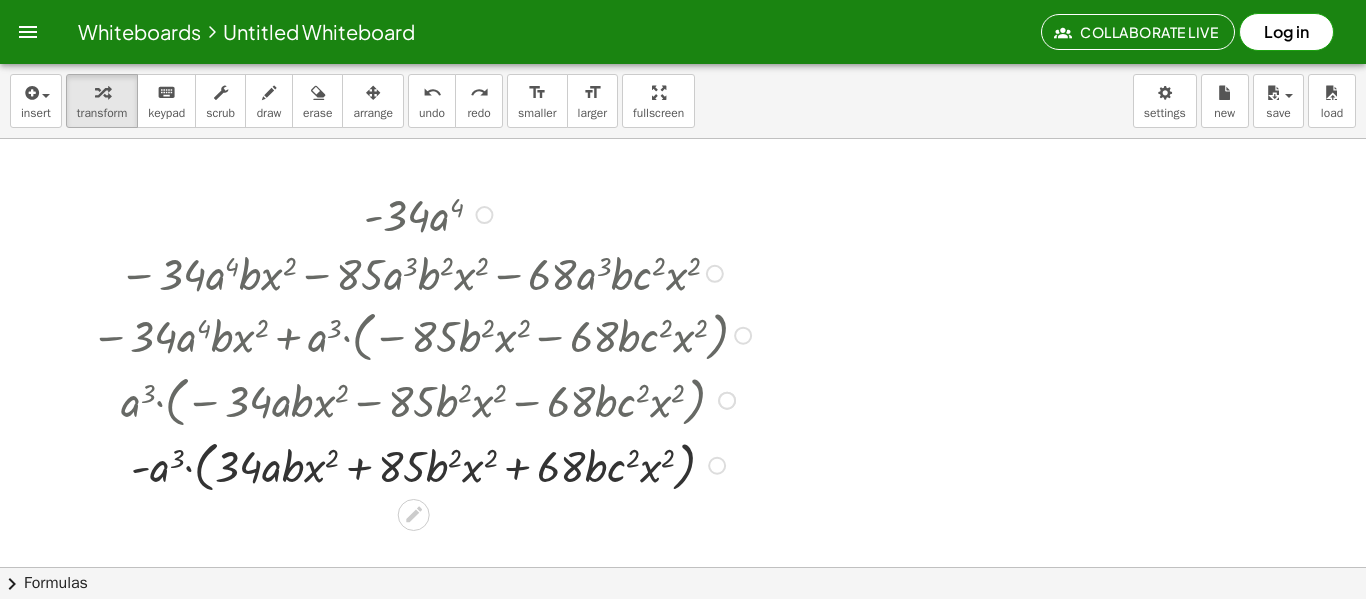 scroll, scrollTop: 0, scrollLeft: 0, axis: both 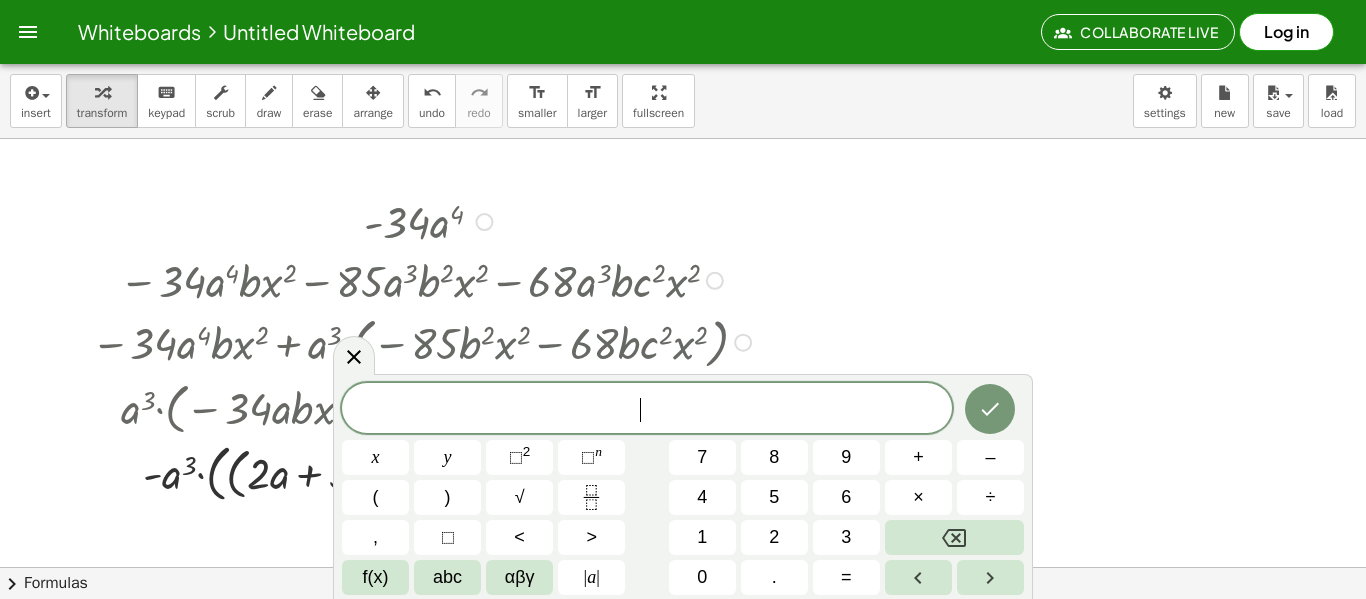 click 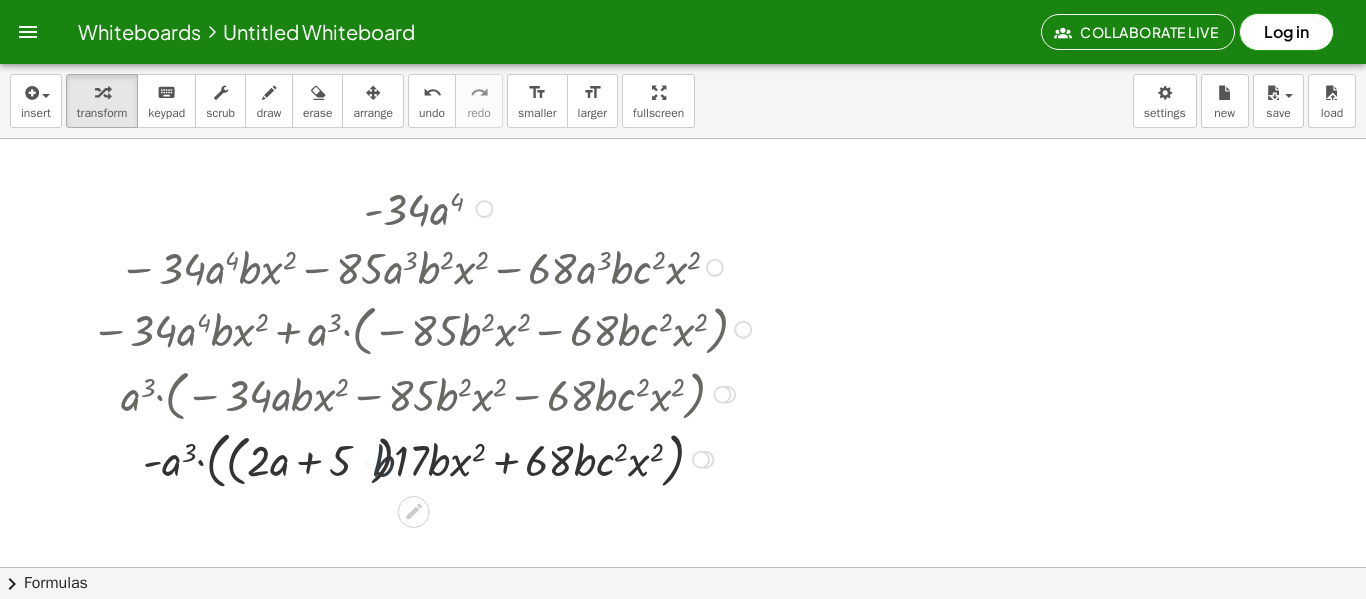 scroll, scrollTop: 8, scrollLeft: 0, axis: vertical 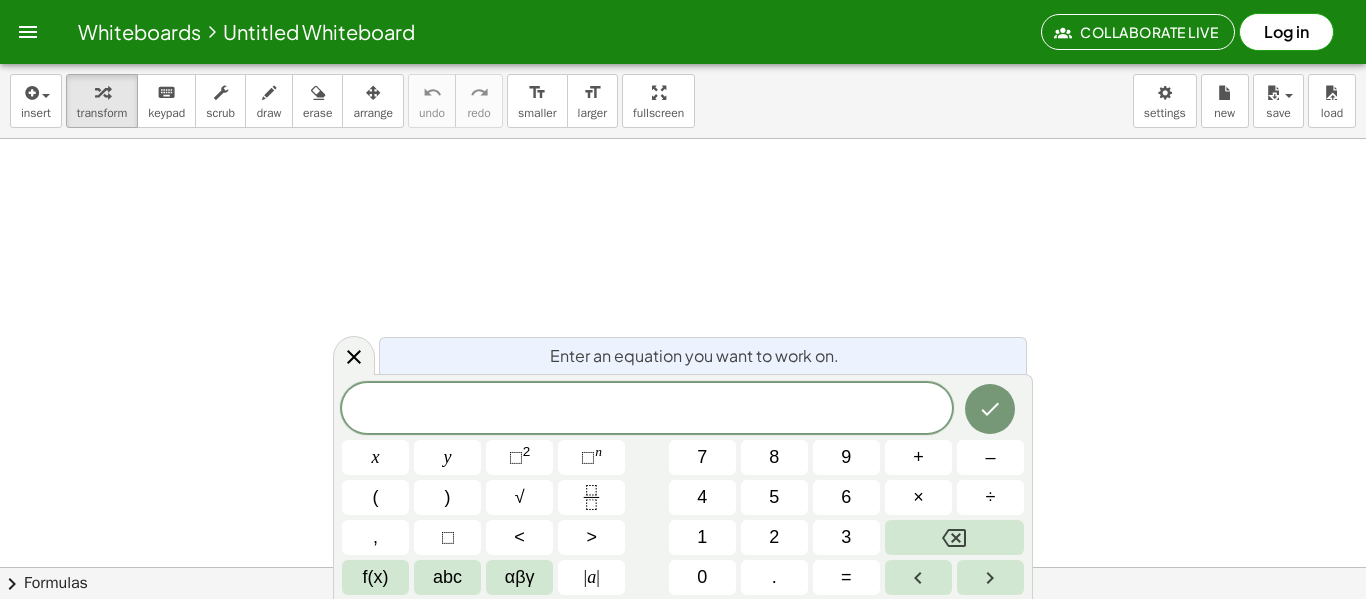 click at bounding box center (591, 497) 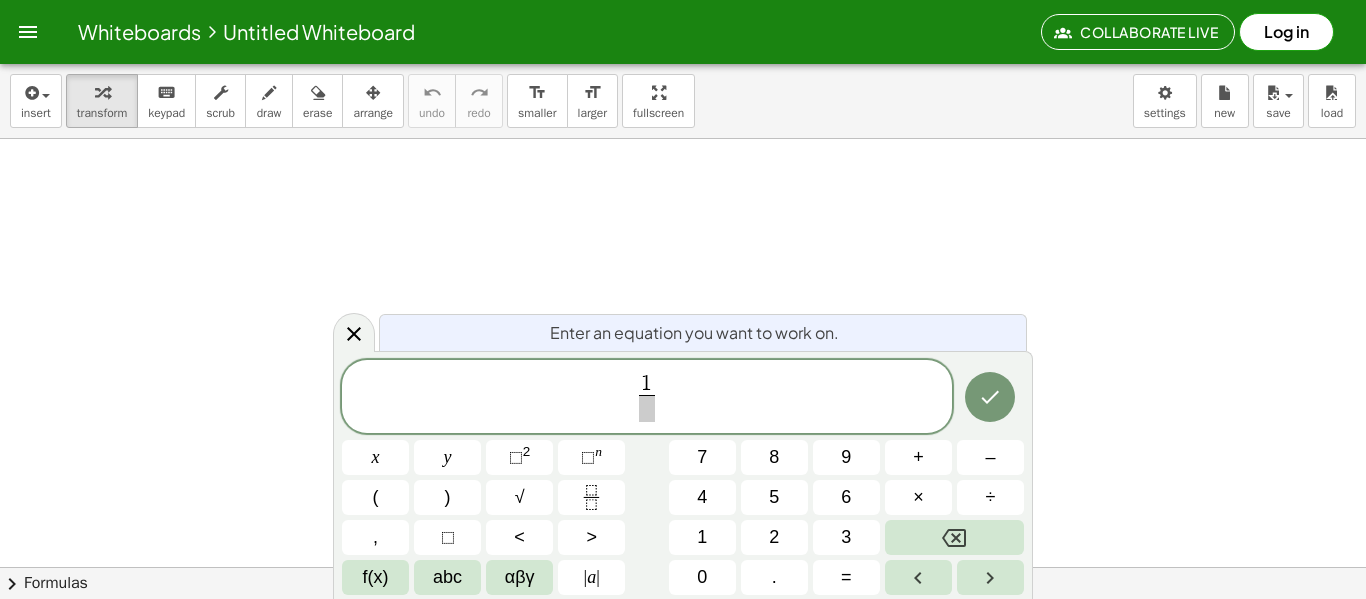 click on "1 ​ ​" 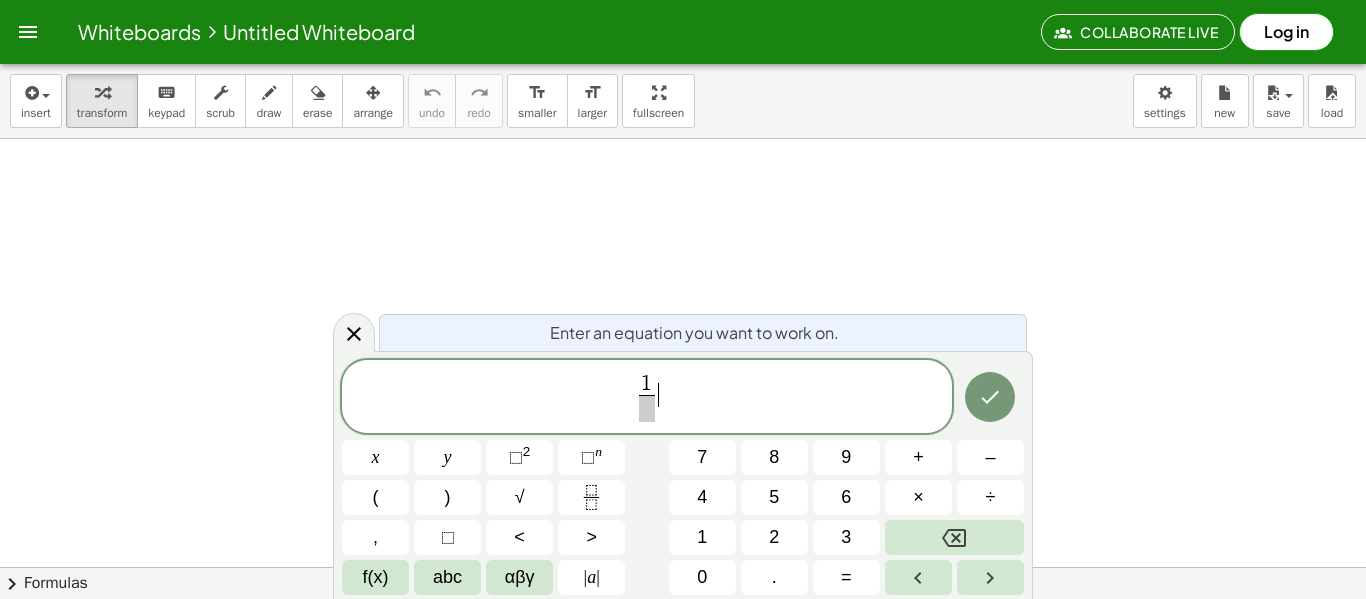 click on "1 ​ ​" 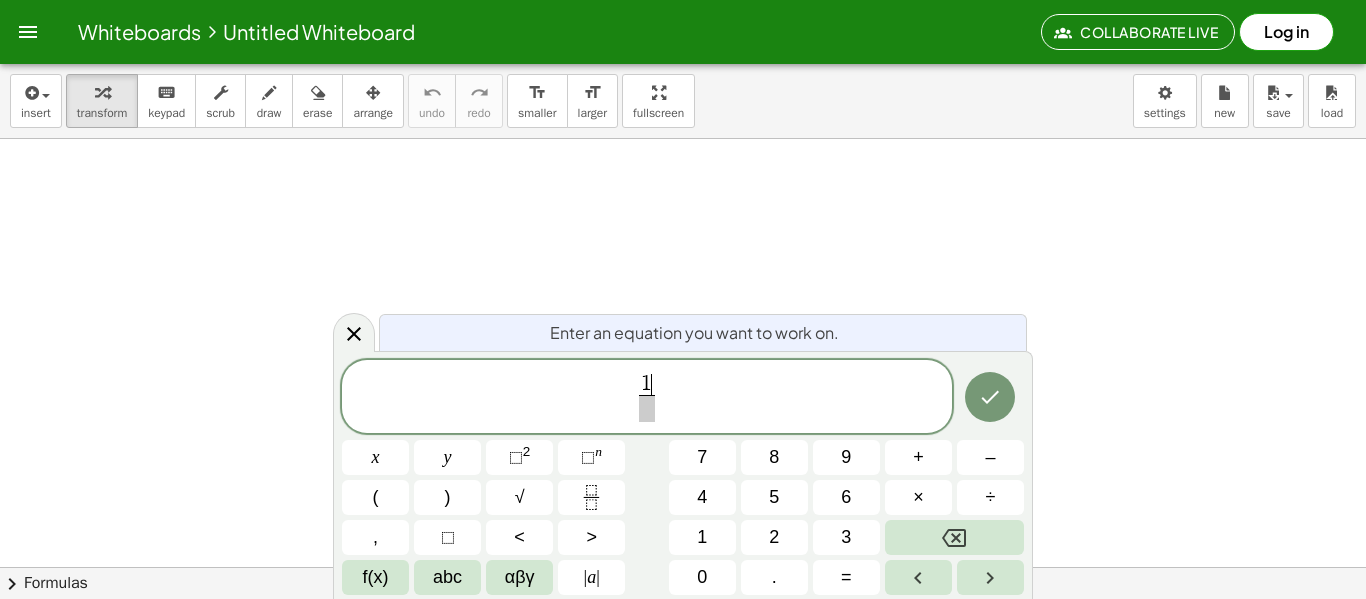click on "1 ​ ​" 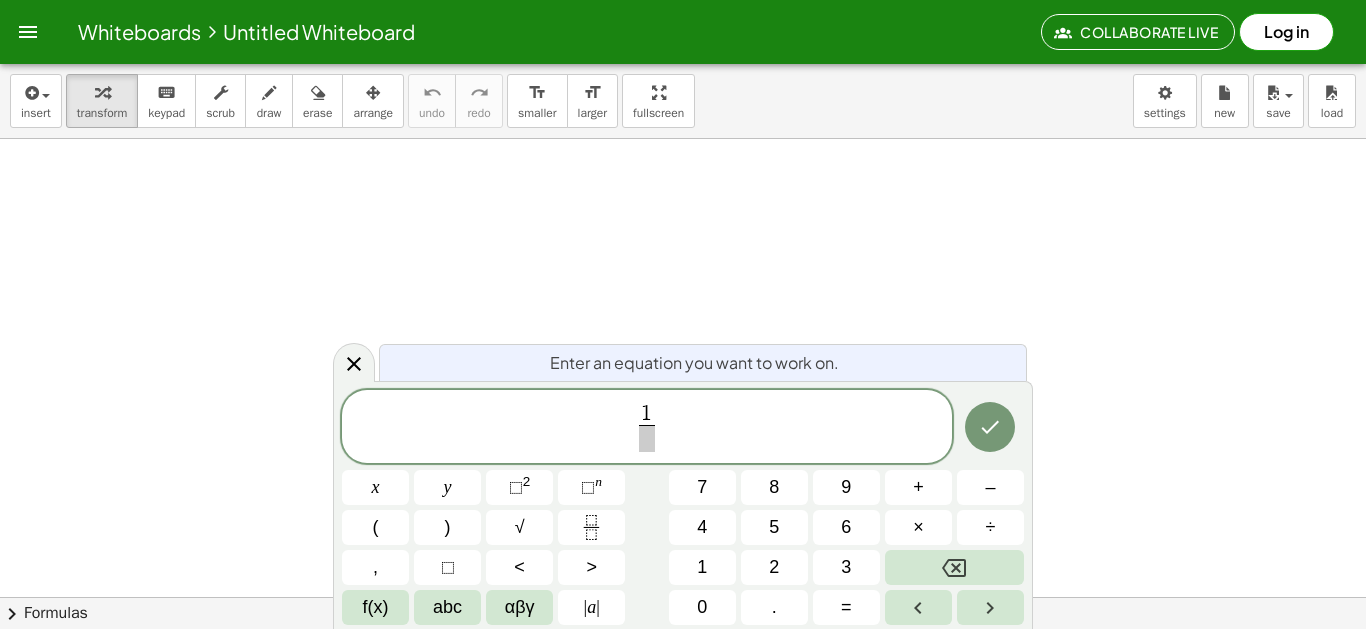 click at bounding box center (646, 438) 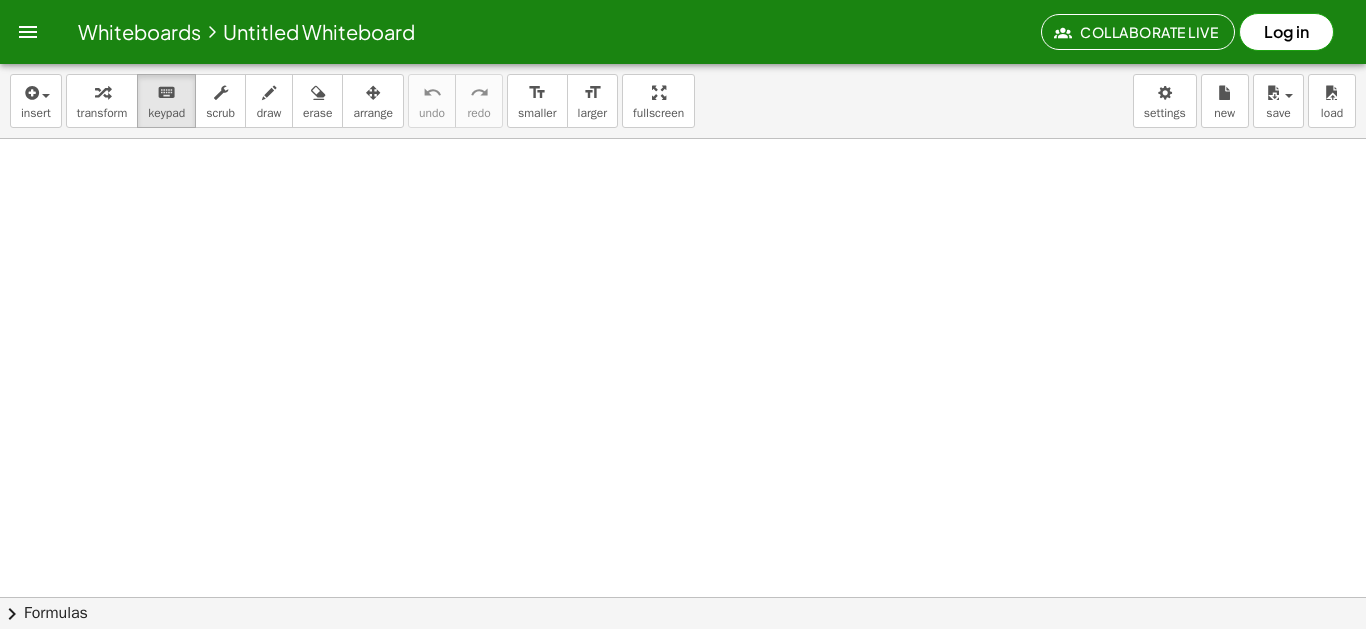 scroll, scrollTop: 0, scrollLeft: 0, axis: both 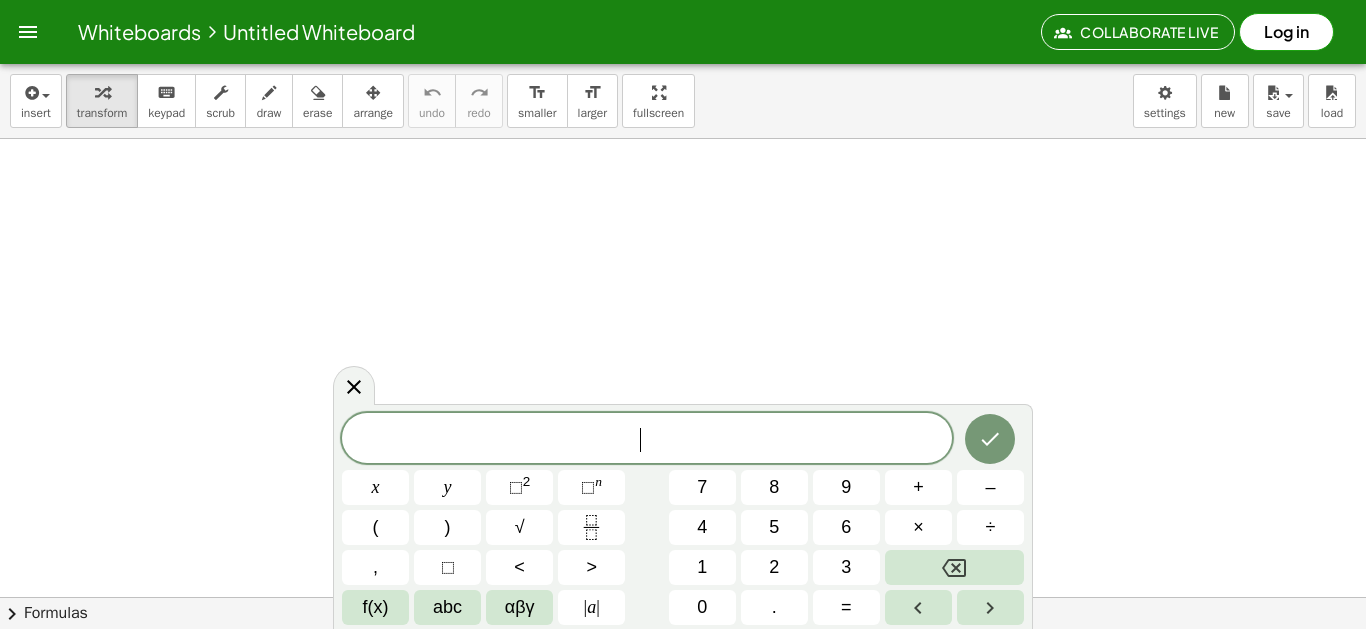 click on "​" 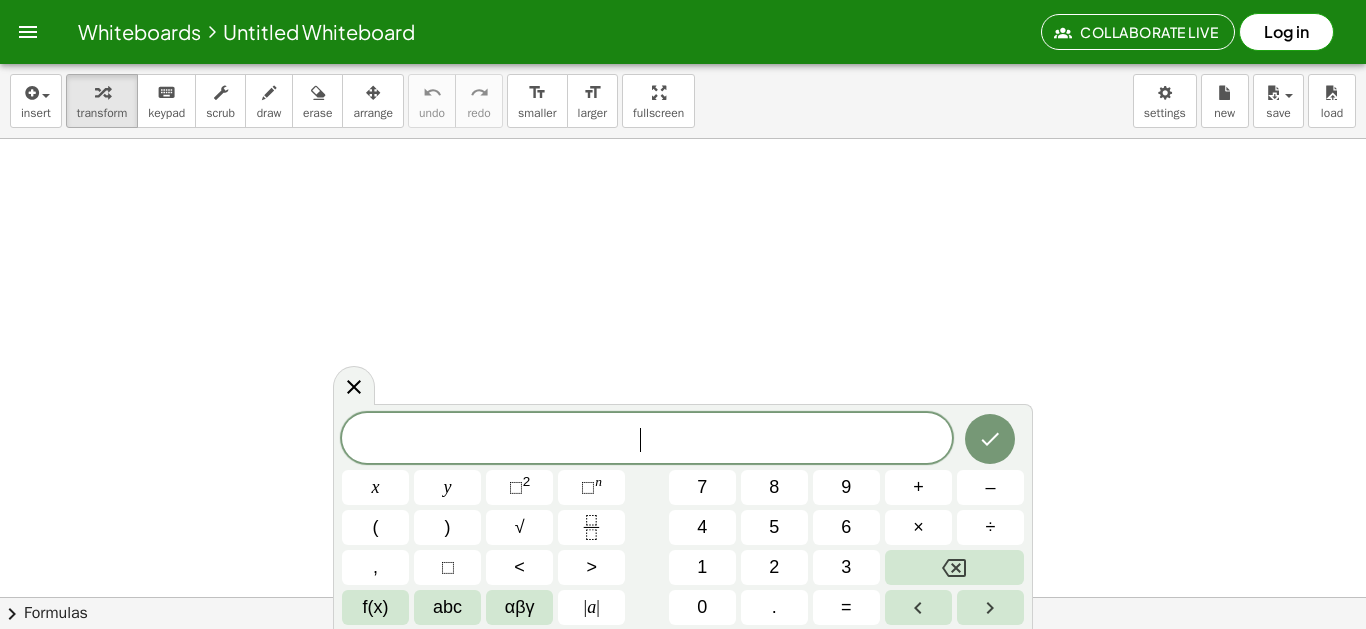 scroll, scrollTop: 153, scrollLeft: 0, axis: vertical 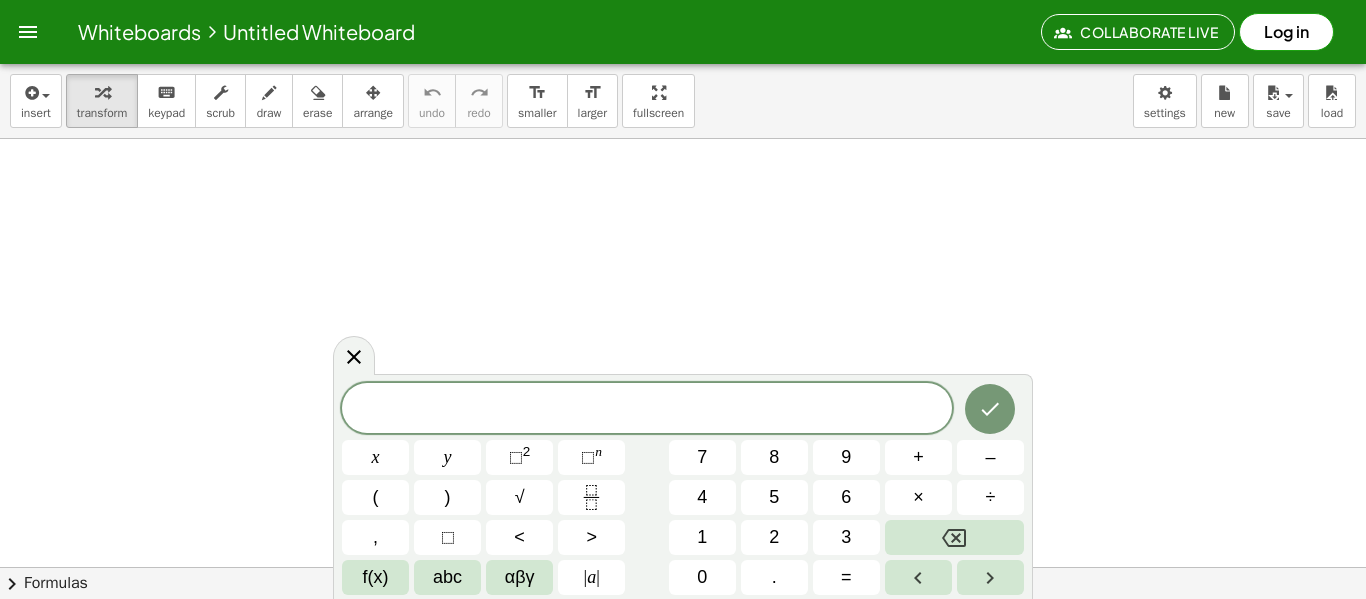click on "Whiteboards" at bounding box center [139, 31] 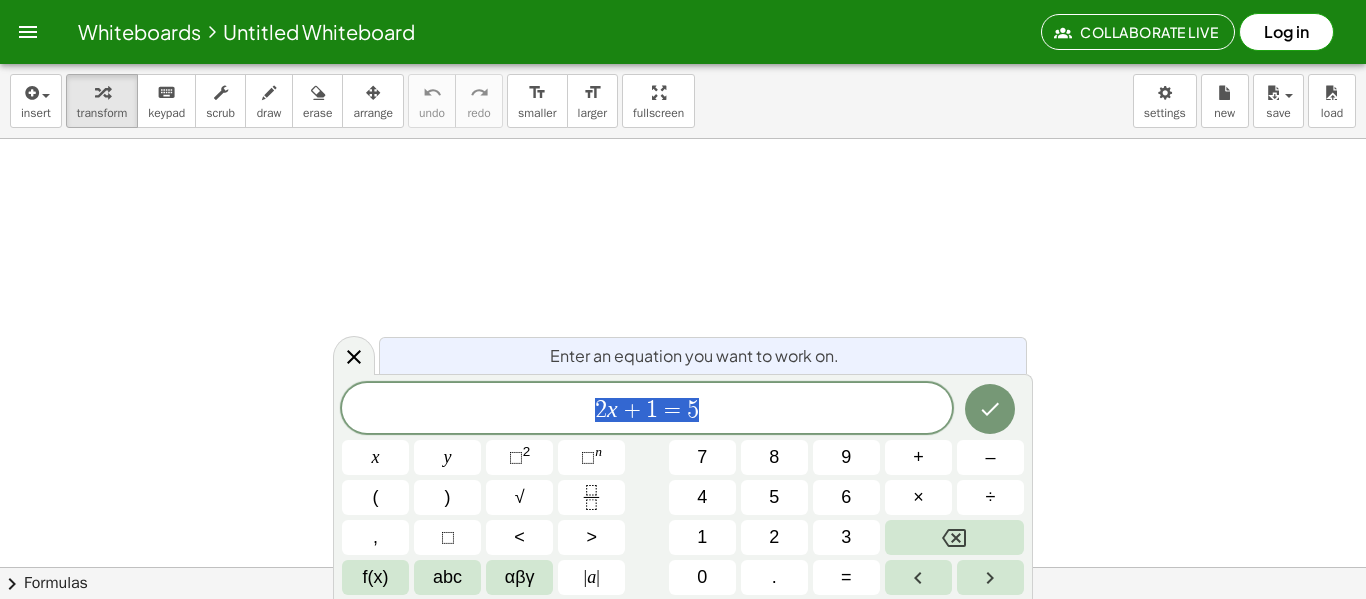 scroll, scrollTop: 2, scrollLeft: 0, axis: vertical 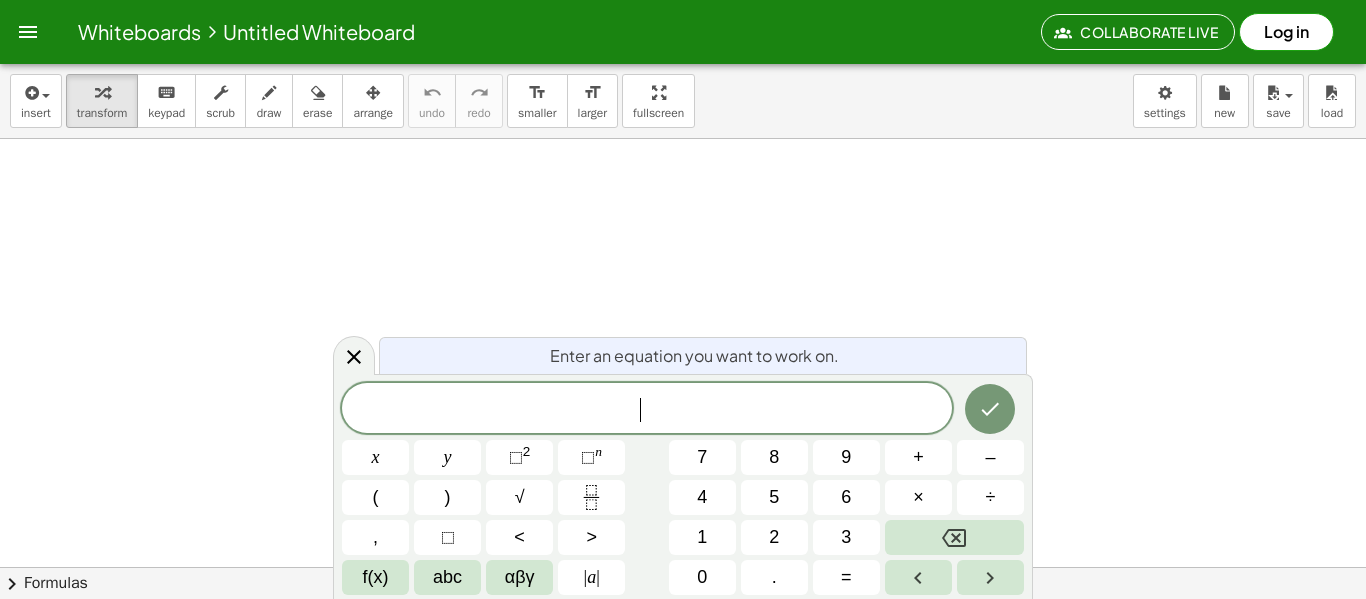 click 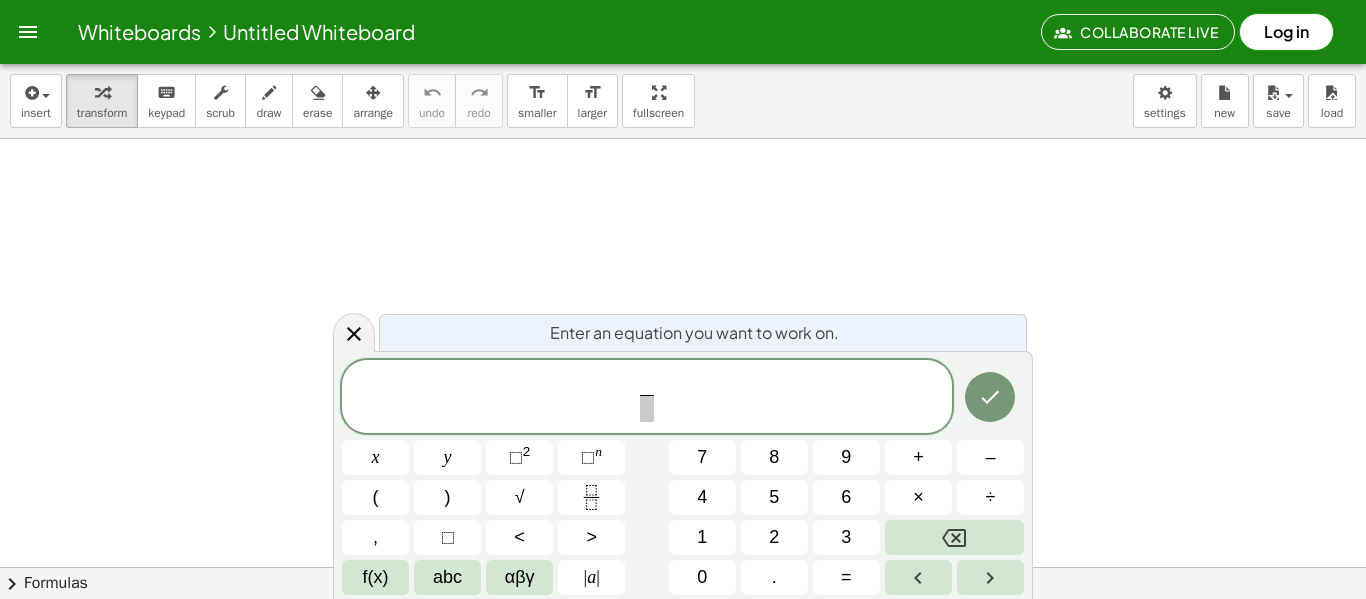 click on "1" at bounding box center [702, 537] 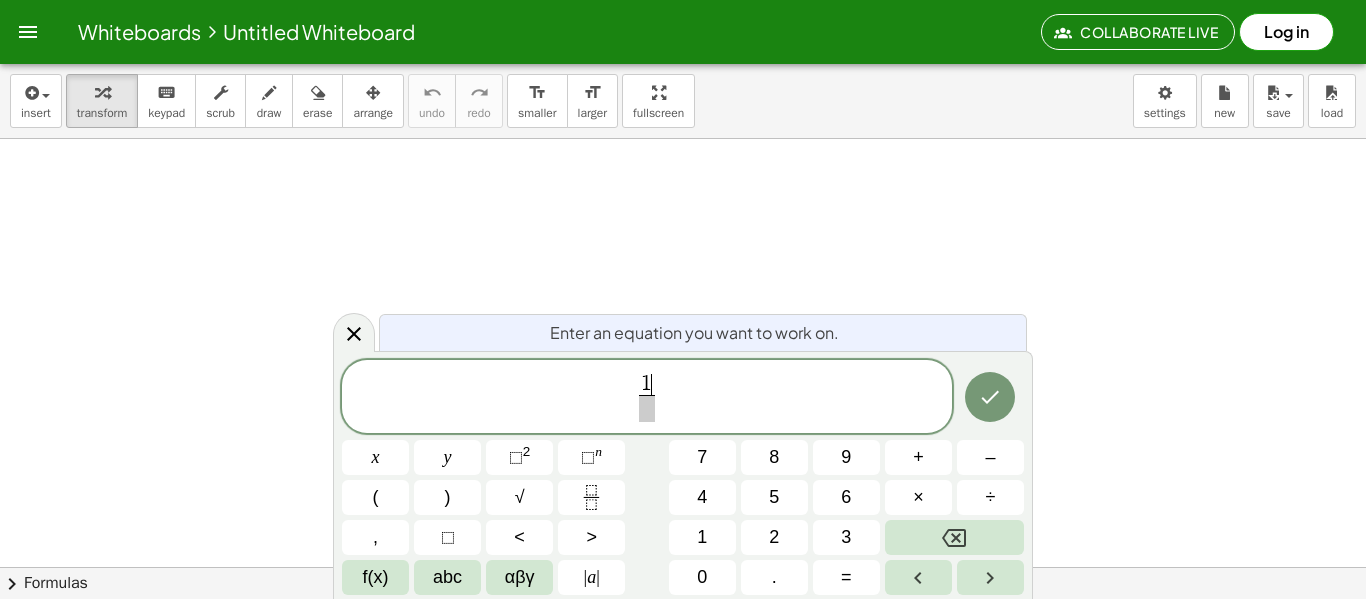 click on "1 ​ ​" at bounding box center (647, 398) 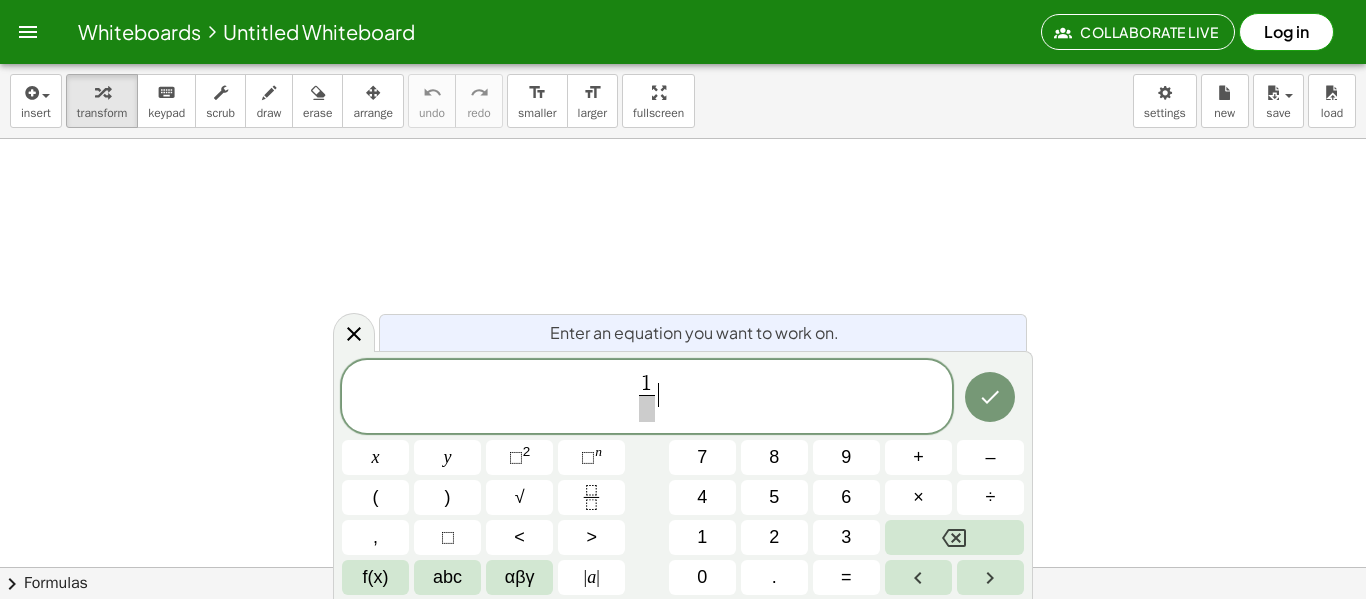 click at bounding box center (646, 408) 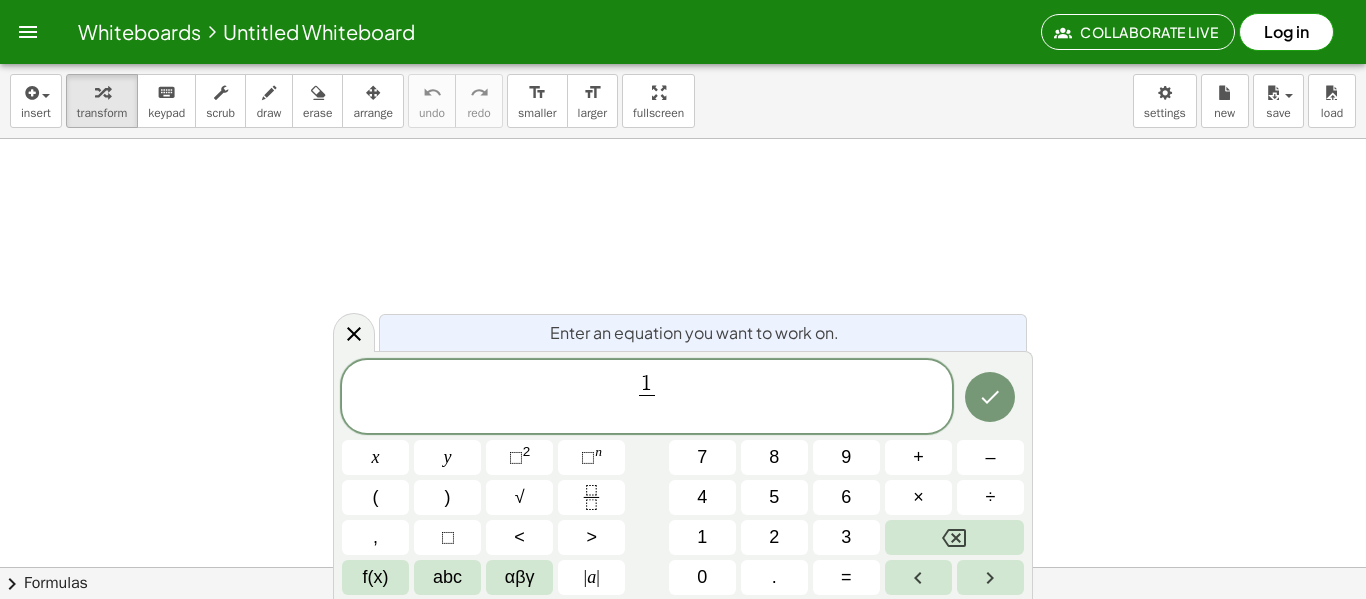 click on "5" at bounding box center [774, 497] 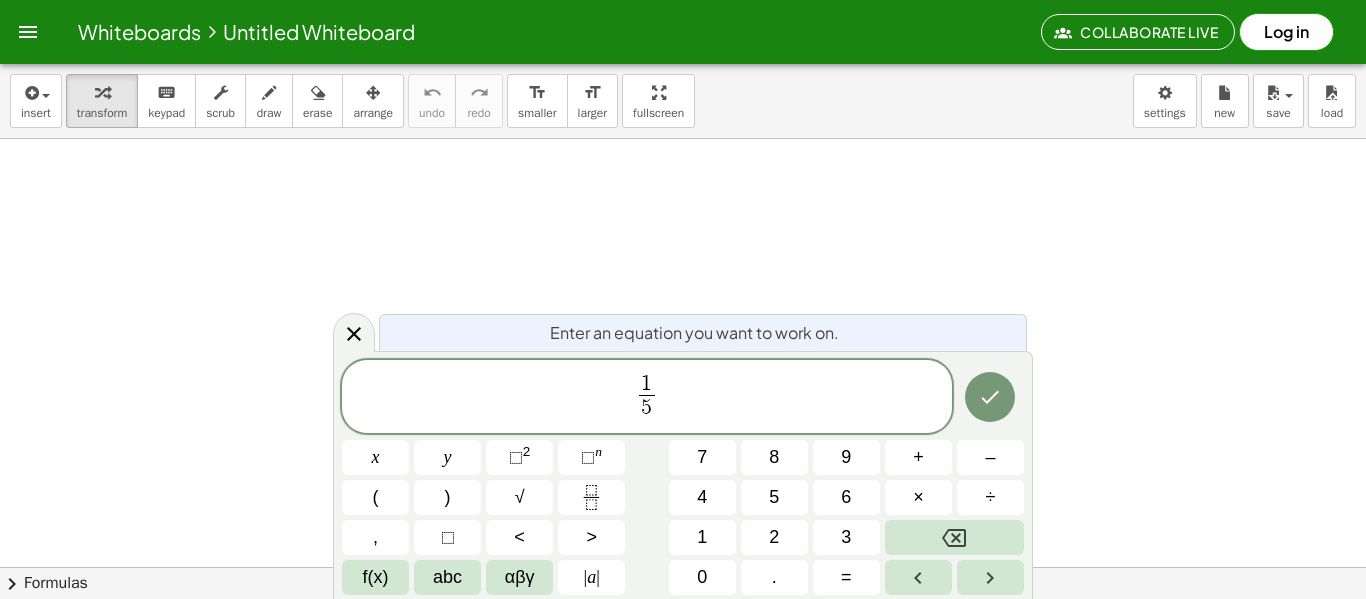 click on "1 5 ​ ​" at bounding box center [647, 398] 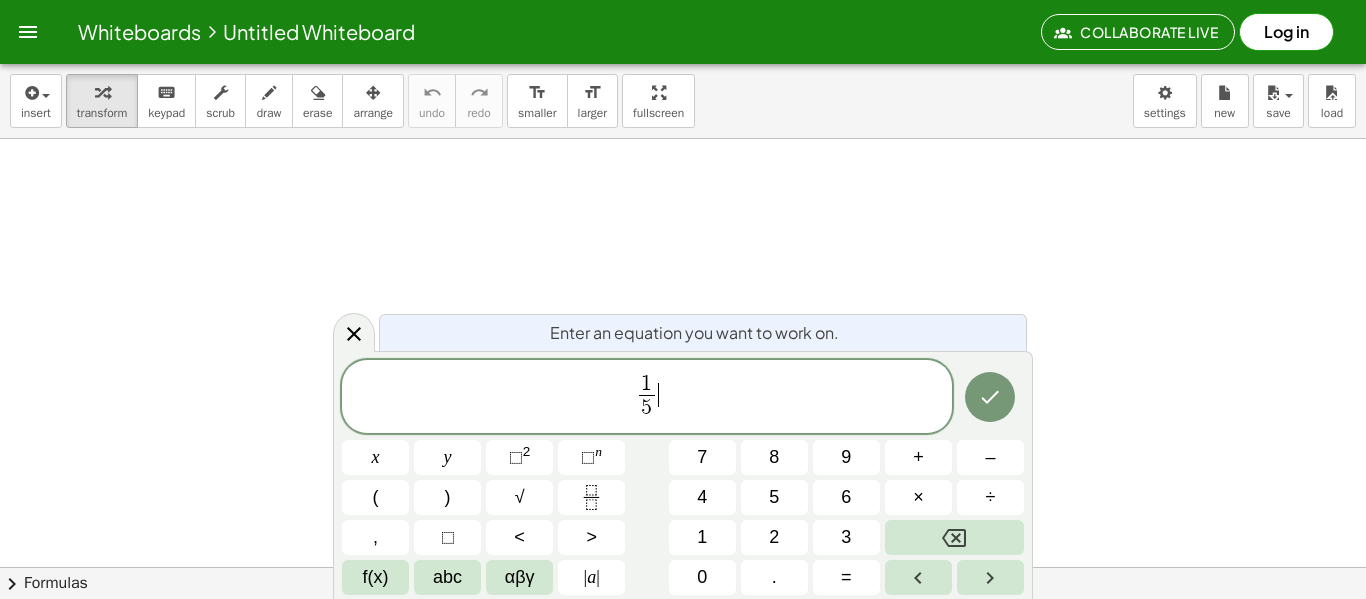 click on "(" at bounding box center [375, 497] 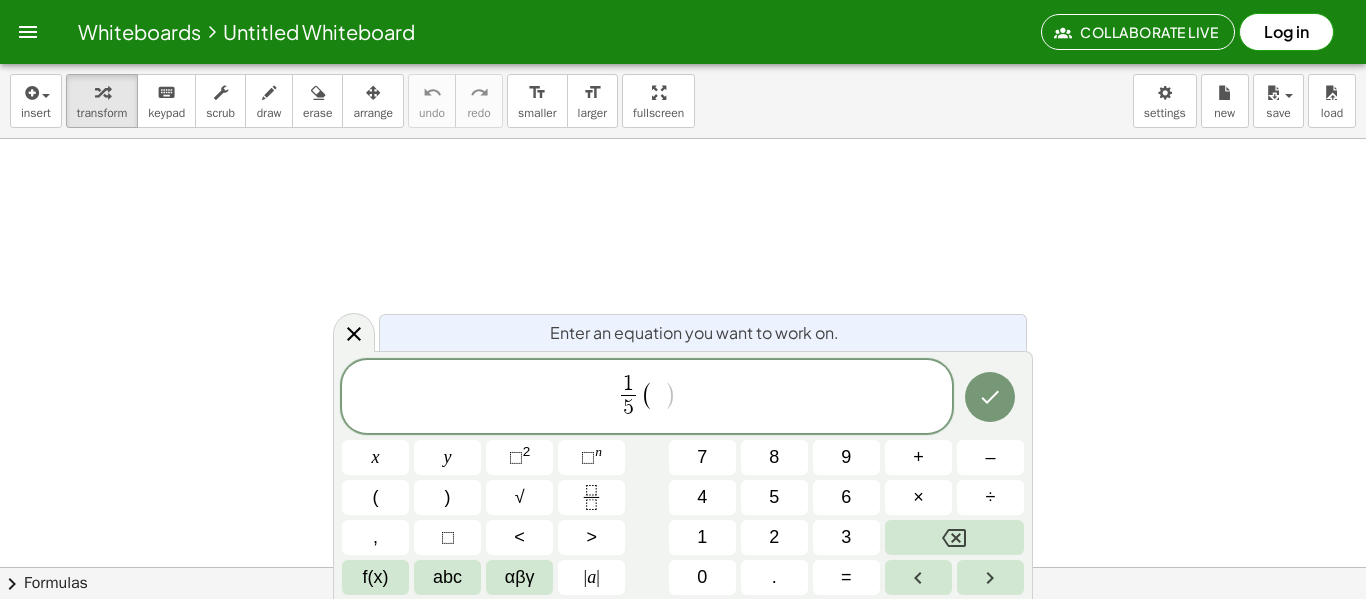 click at bounding box center (954, 537) 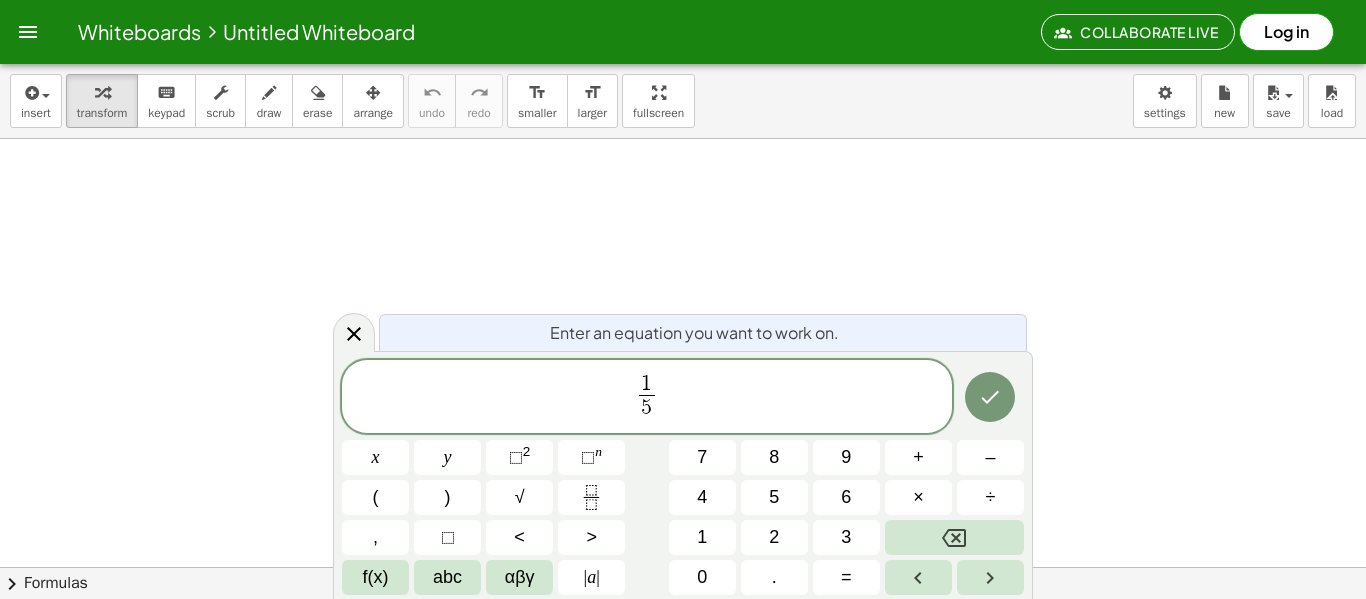 click on "x" at bounding box center (375, 457) 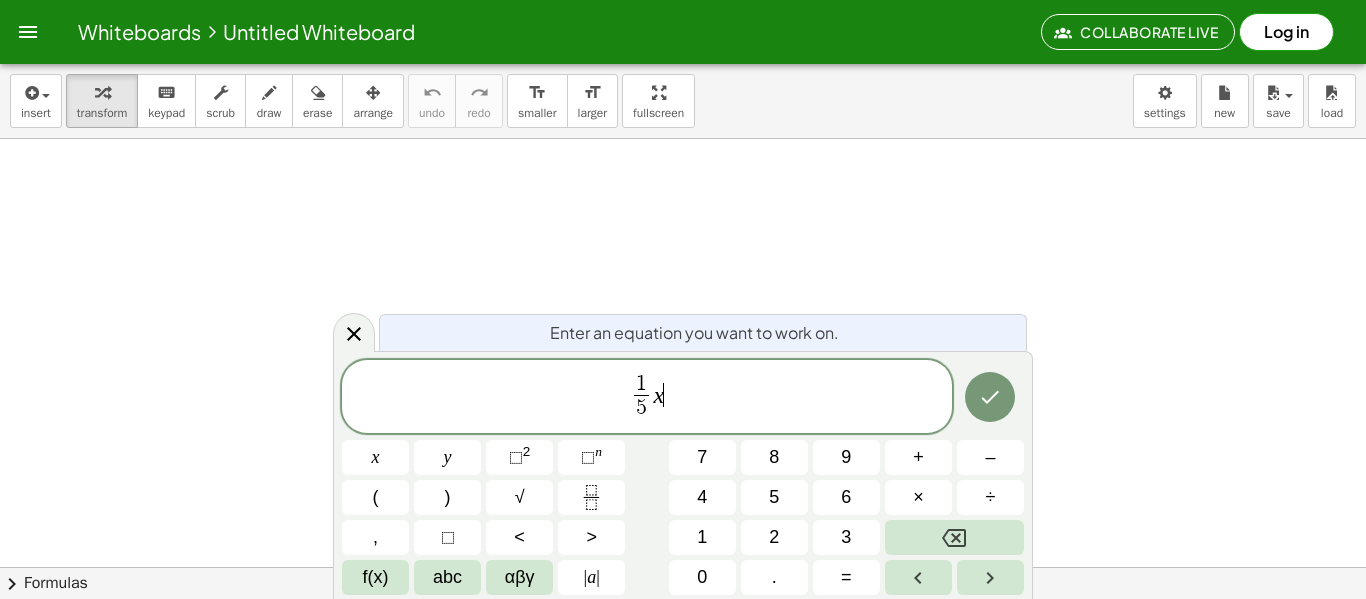 click on "+" at bounding box center [918, 457] 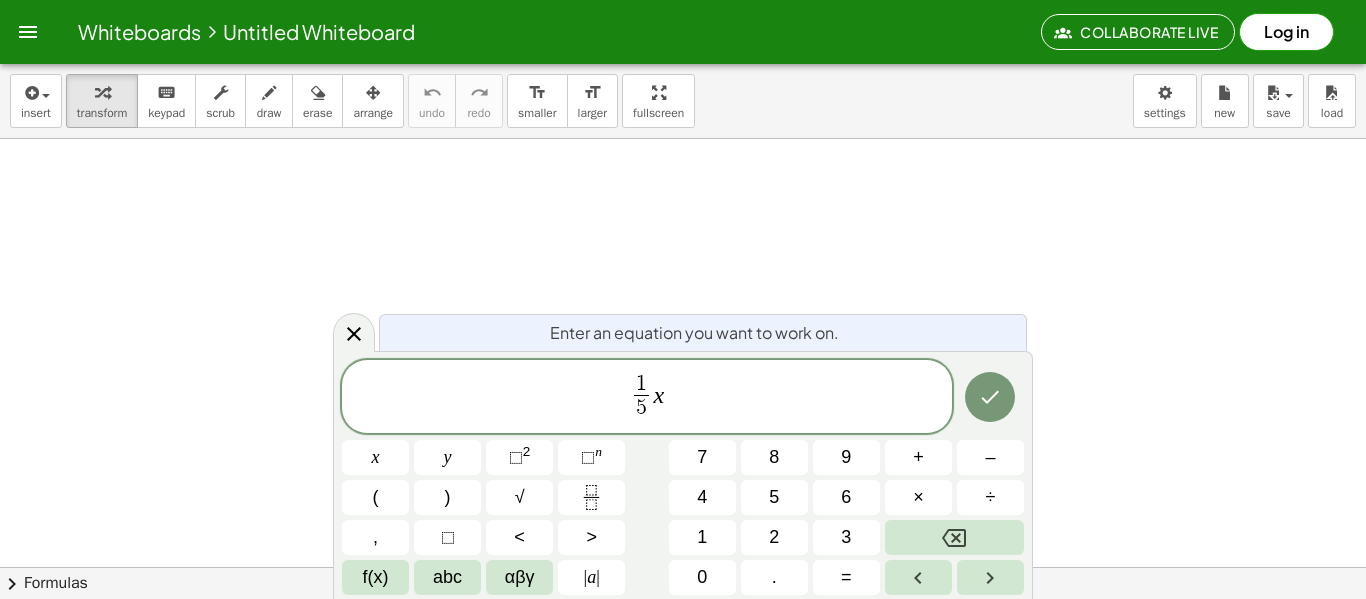 click at bounding box center [591, 497] 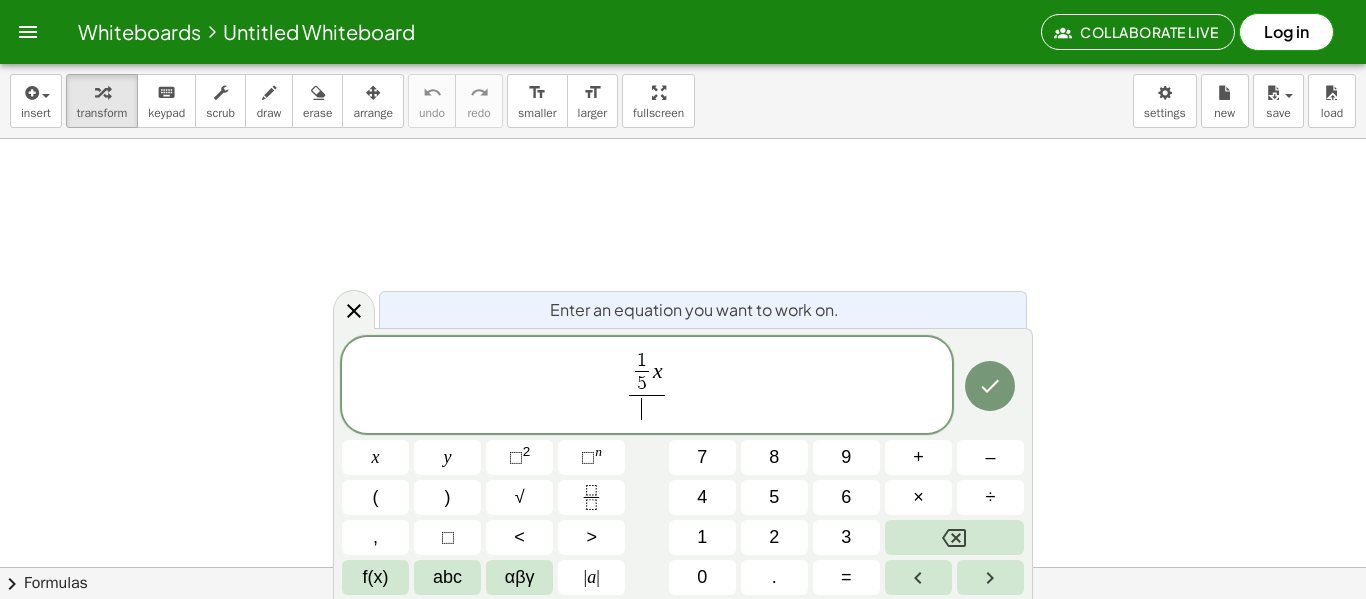 click 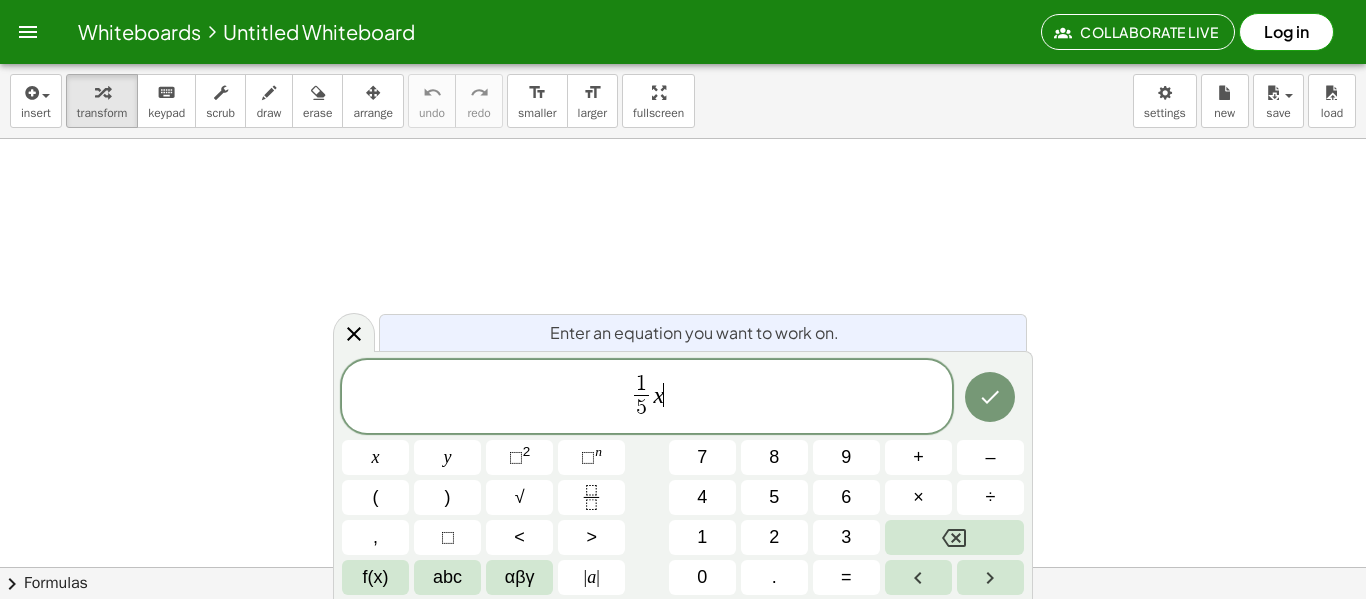 click at bounding box center [591, 497] 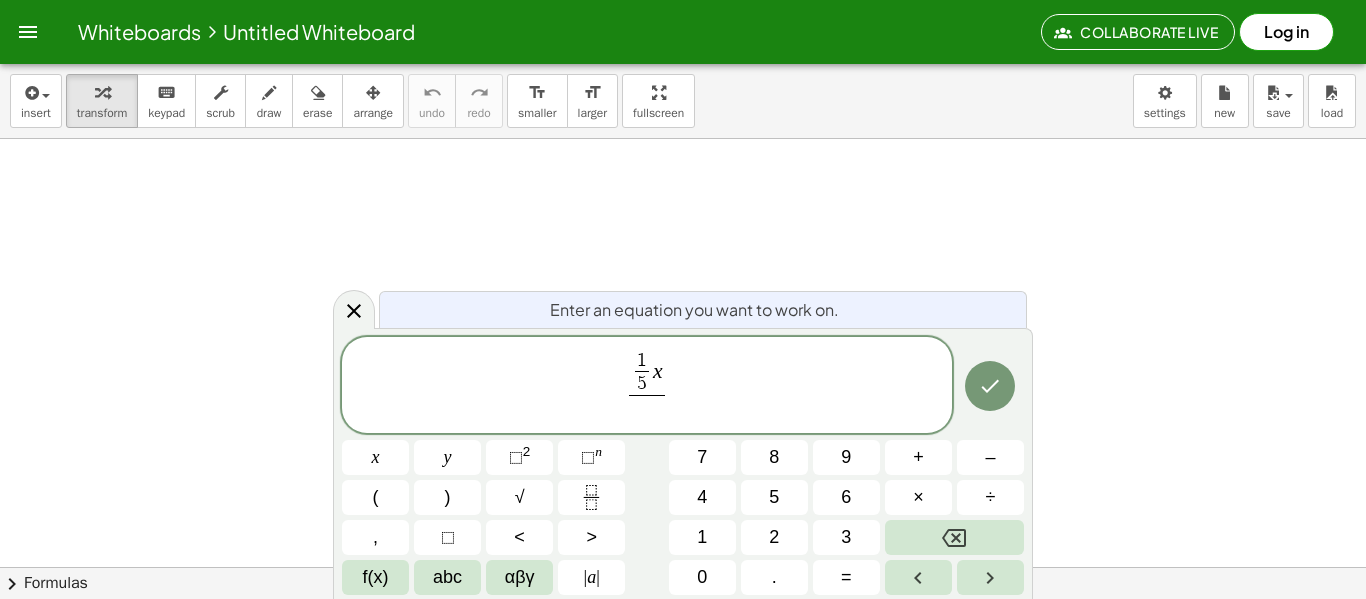 click at bounding box center (954, 537) 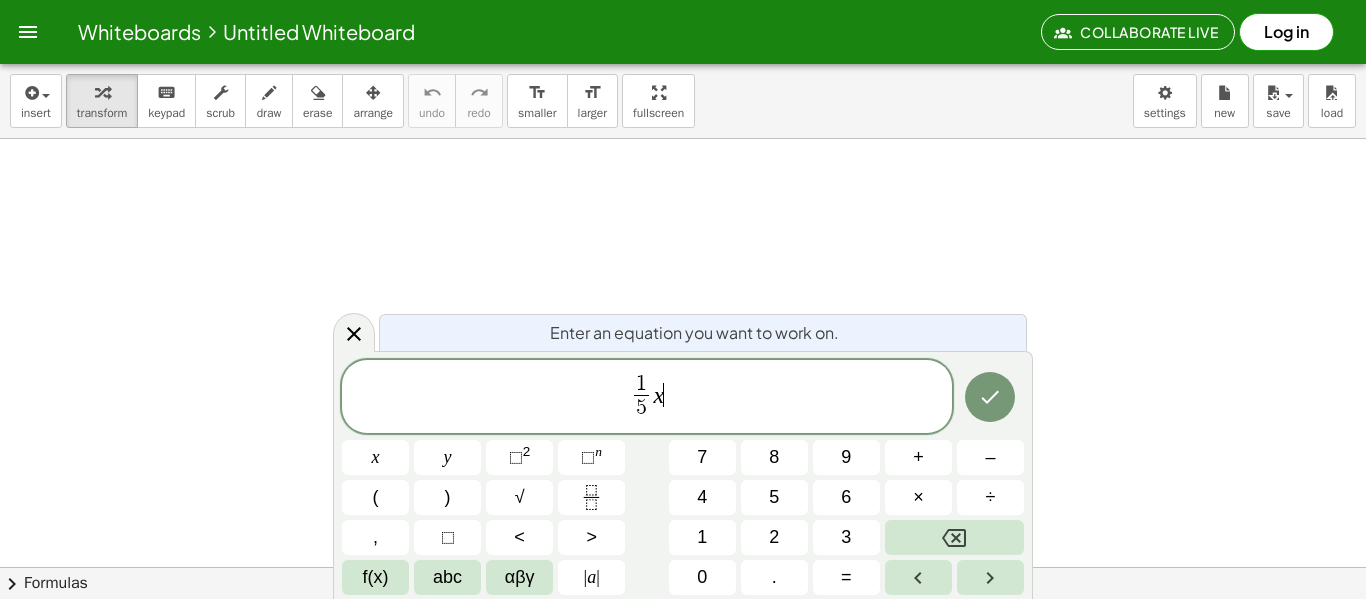 click on "1 5 ​ x ​" at bounding box center [647, 398] 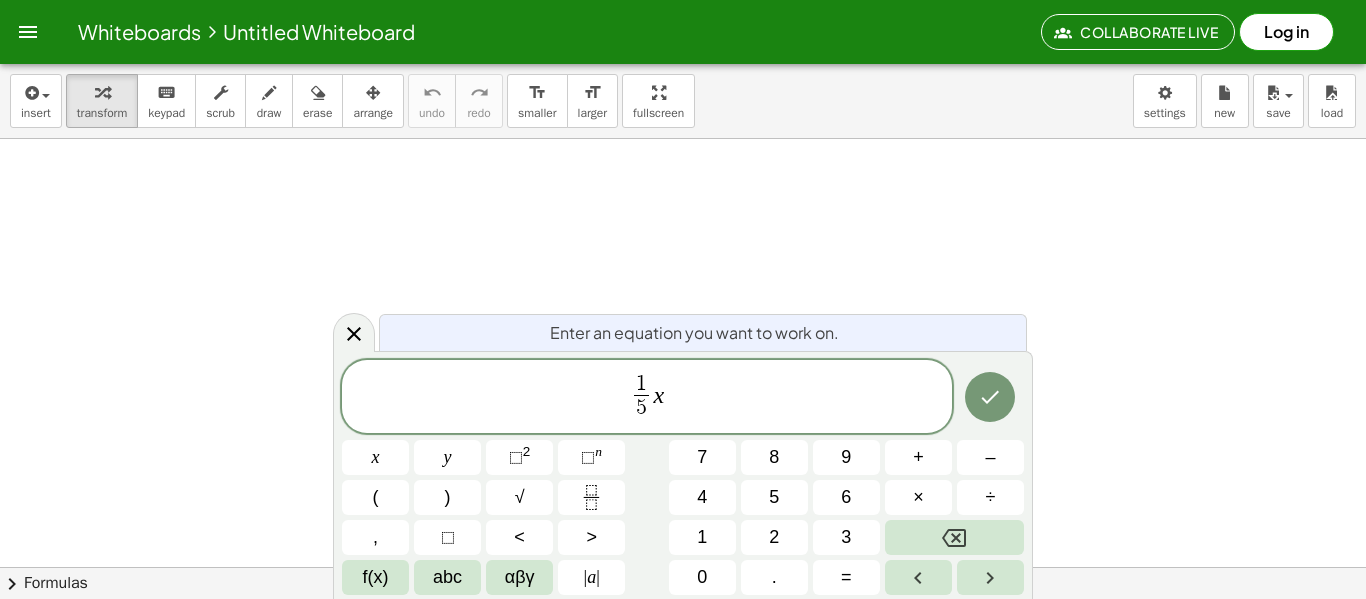 click 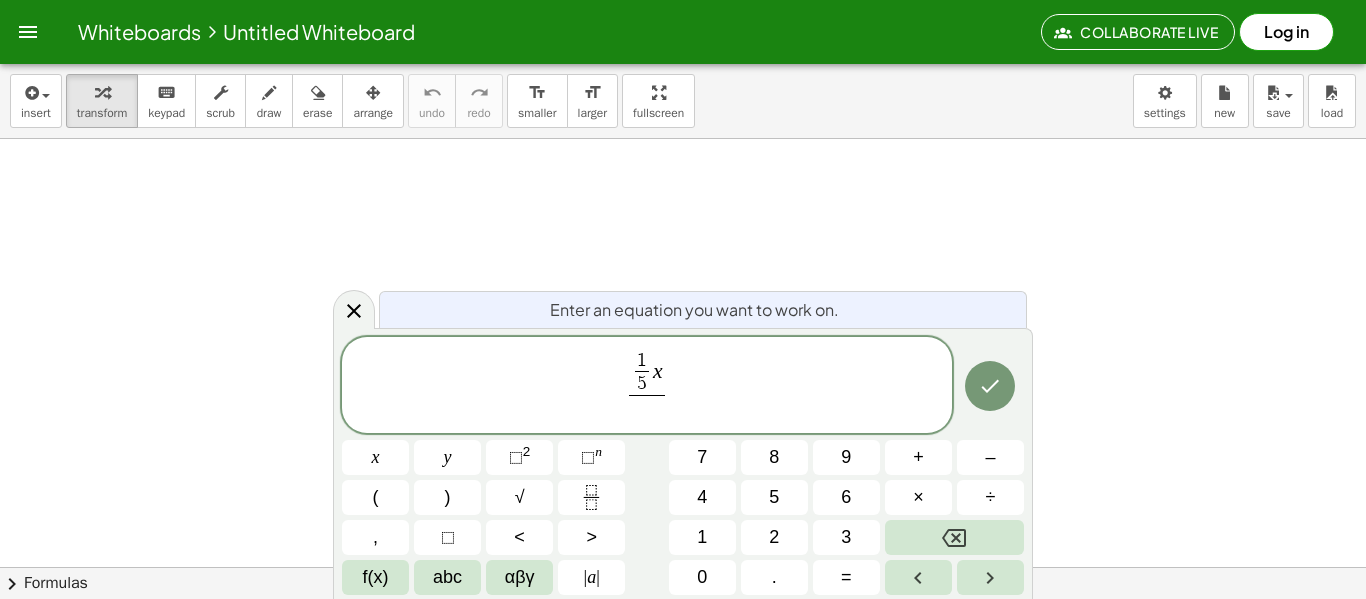 click 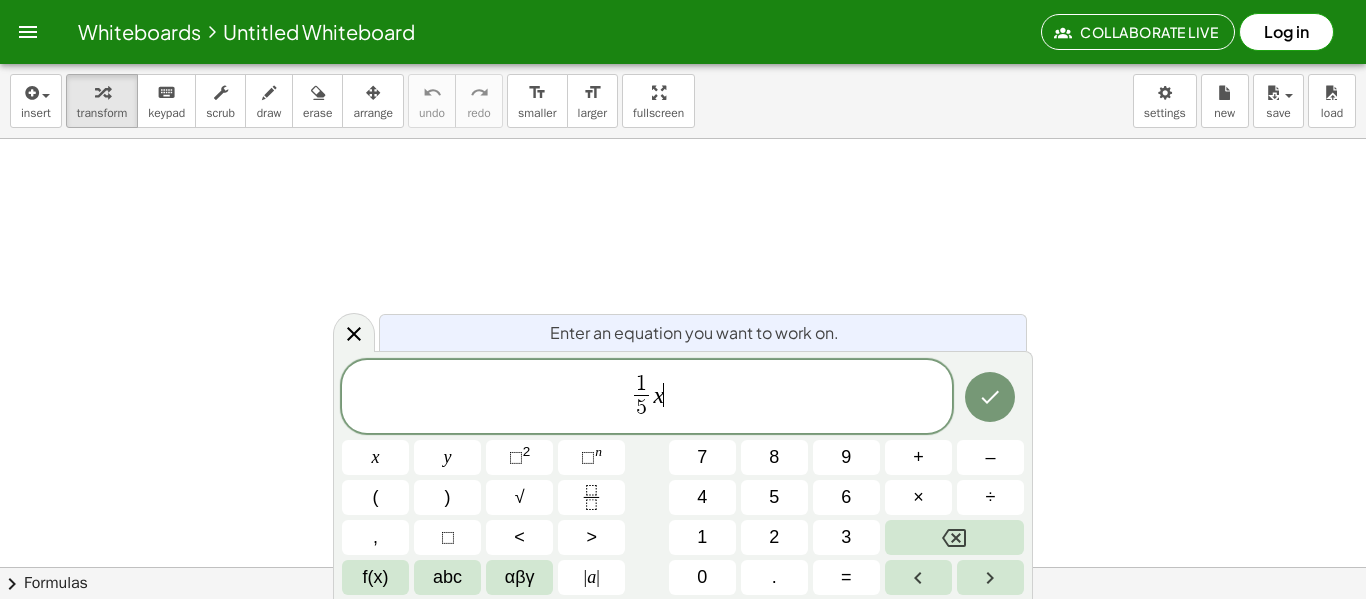 click on "1" at bounding box center (702, 537) 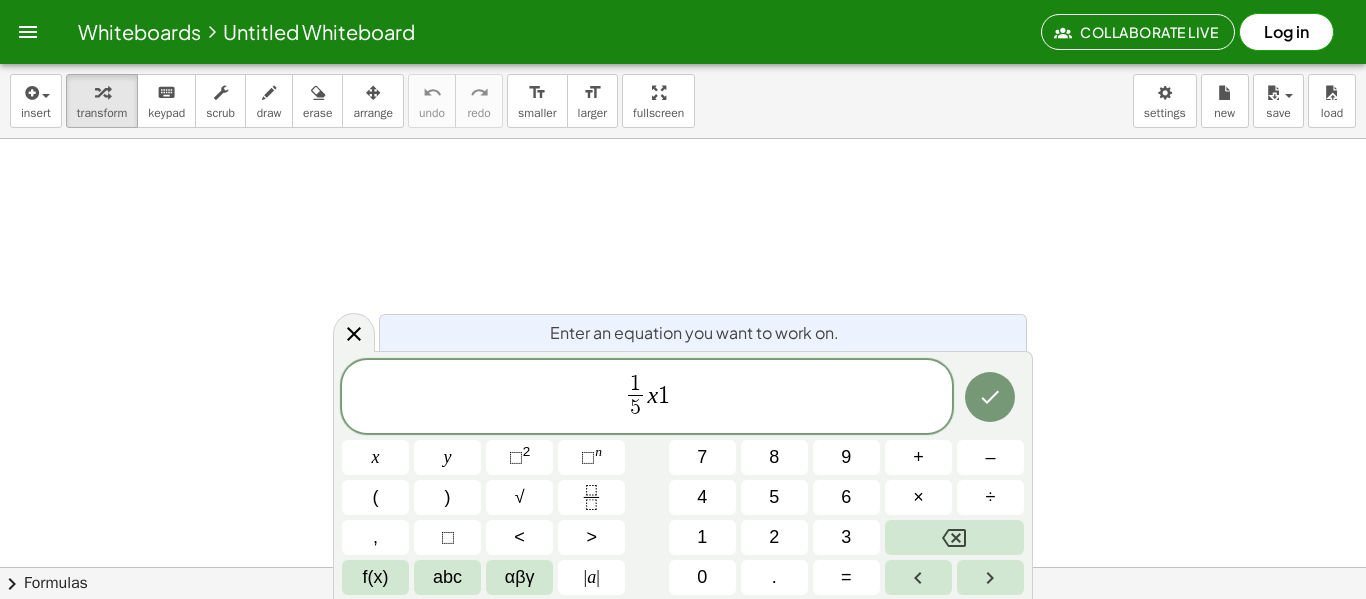 click at bounding box center (591, 497) 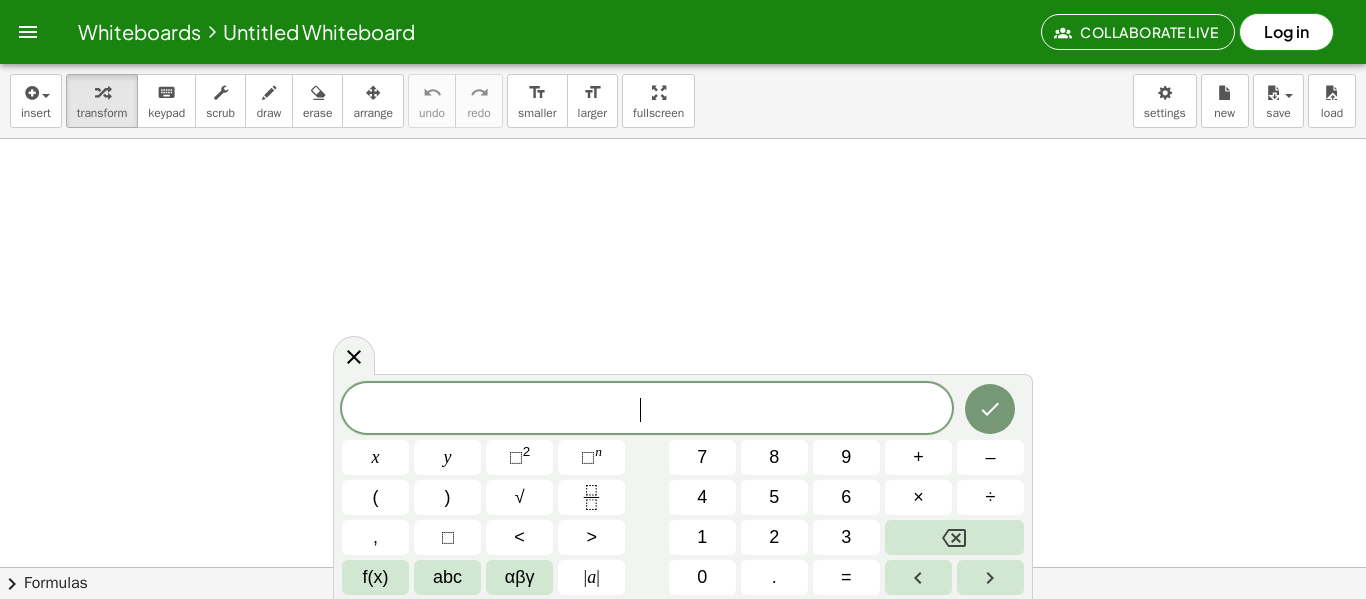 click at bounding box center [591, 497] 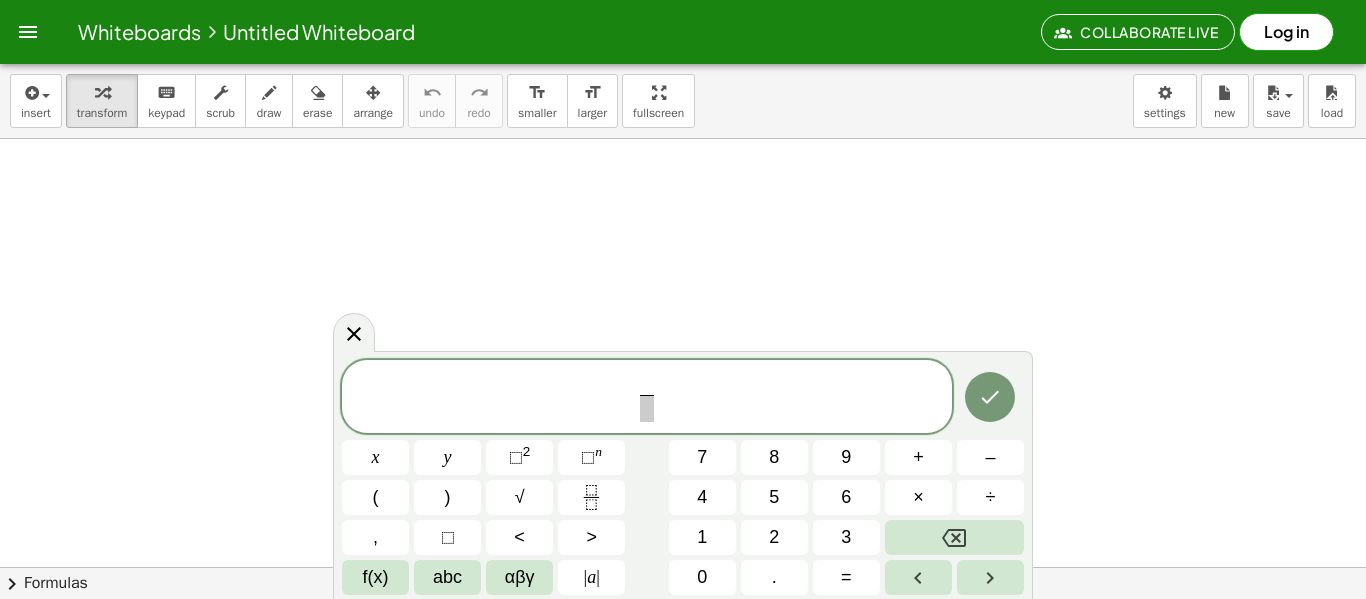 click on "1" at bounding box center (702, 537) 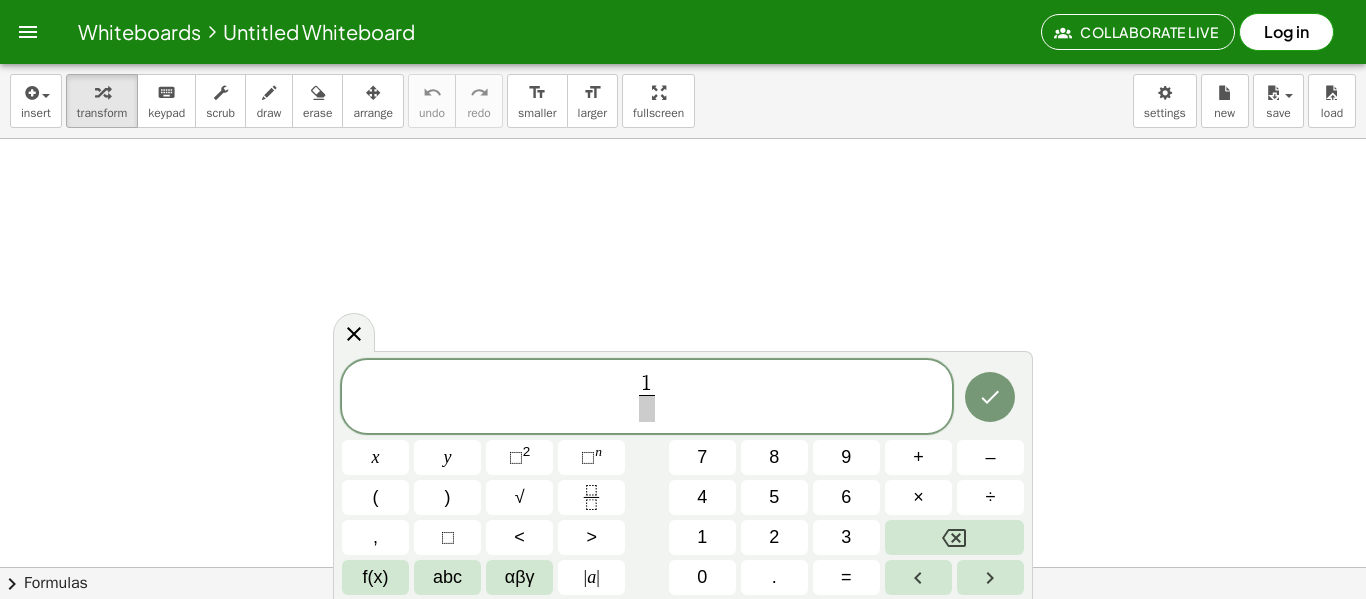 click on "1 ​ ​" 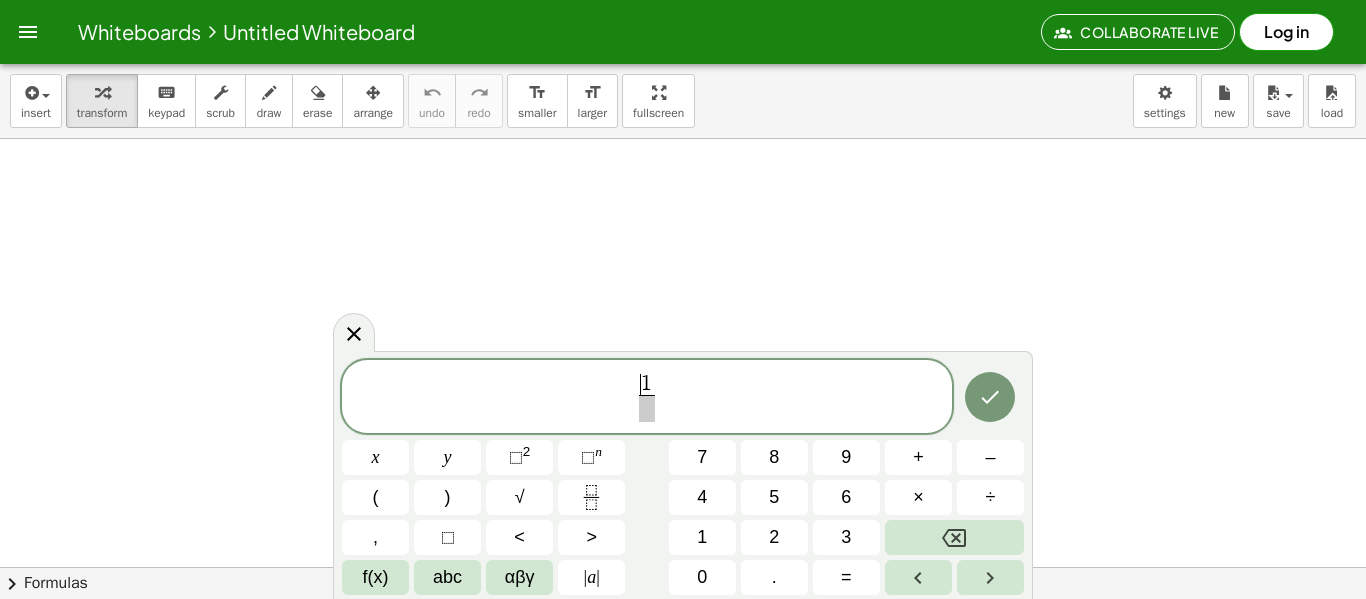 click at bounding box center (646, 408) 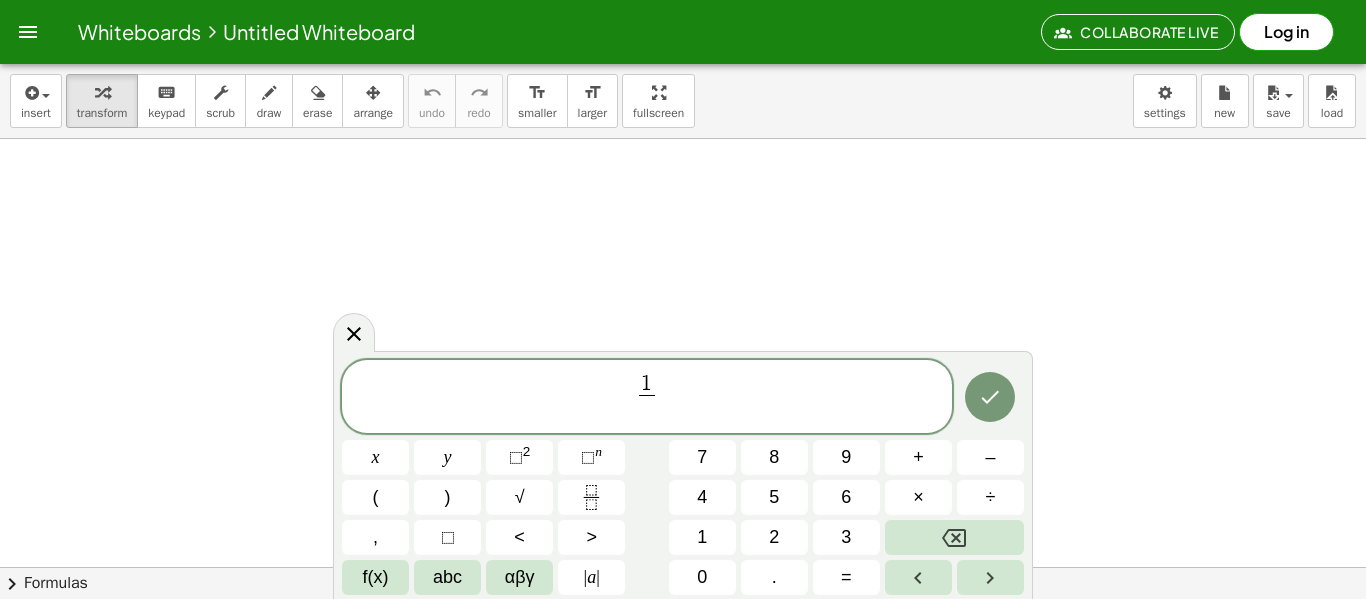 click on "5" at bounding box center [774, 497] 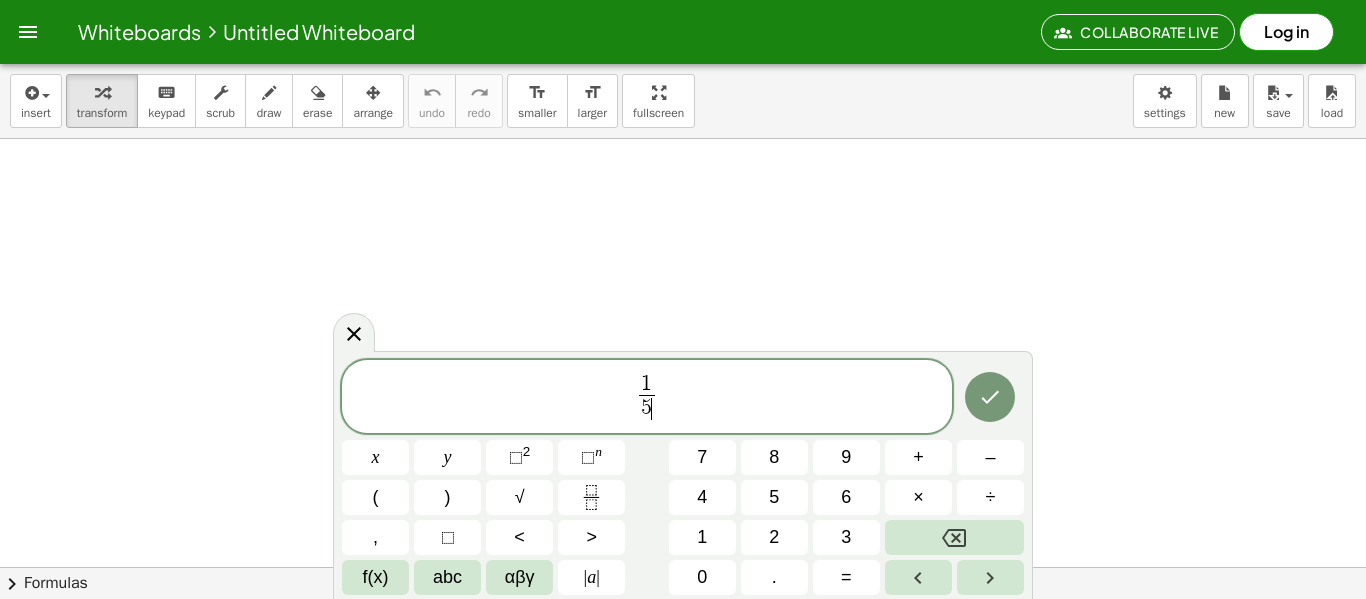 click on "1 5 ​ ​" at bounding box center (647, 398) 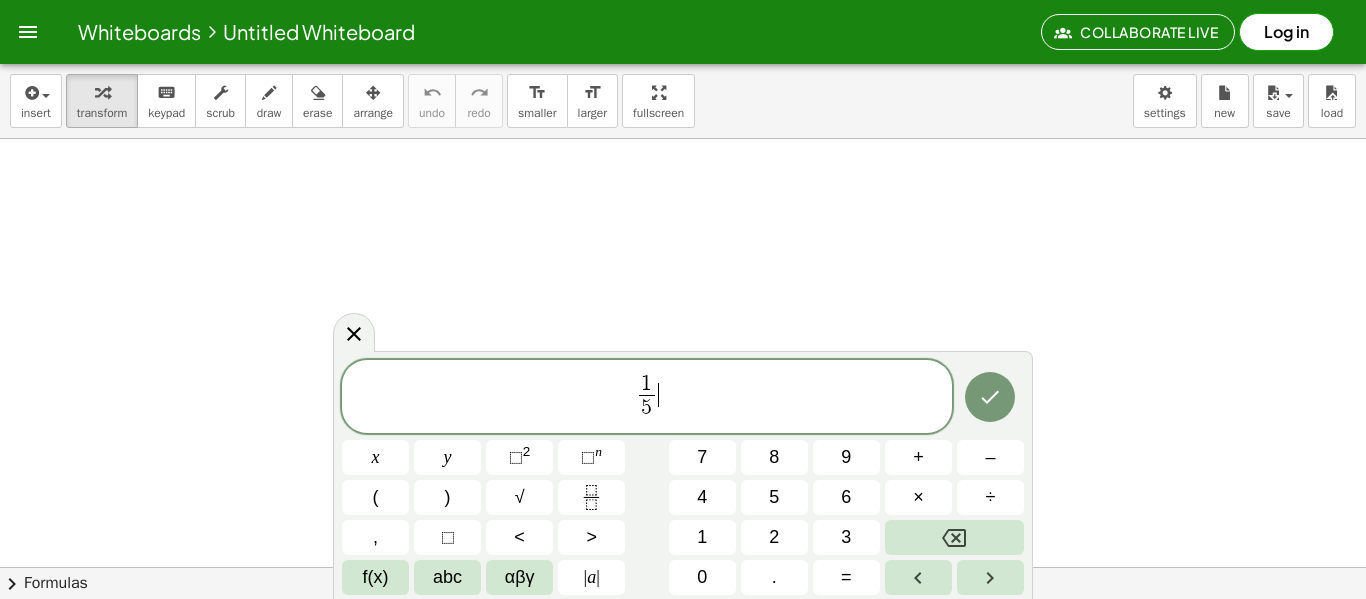 click on "x" at bounding box center [375, 457] 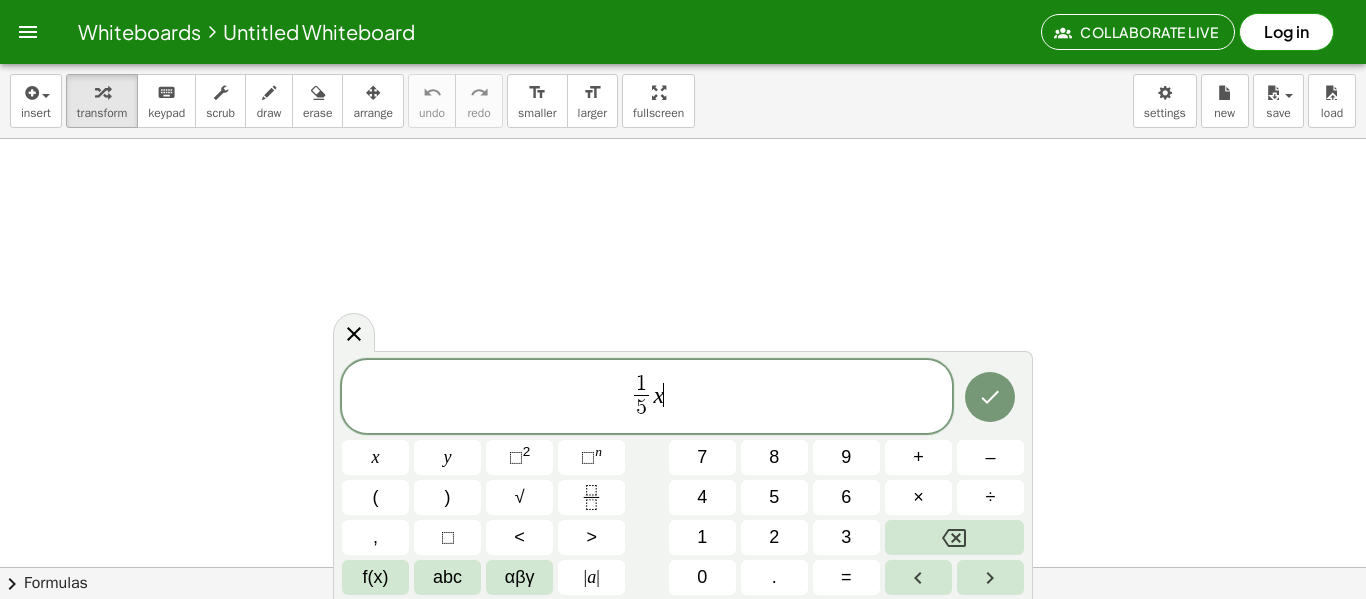 click on "+" at bounding box center [918, 457] 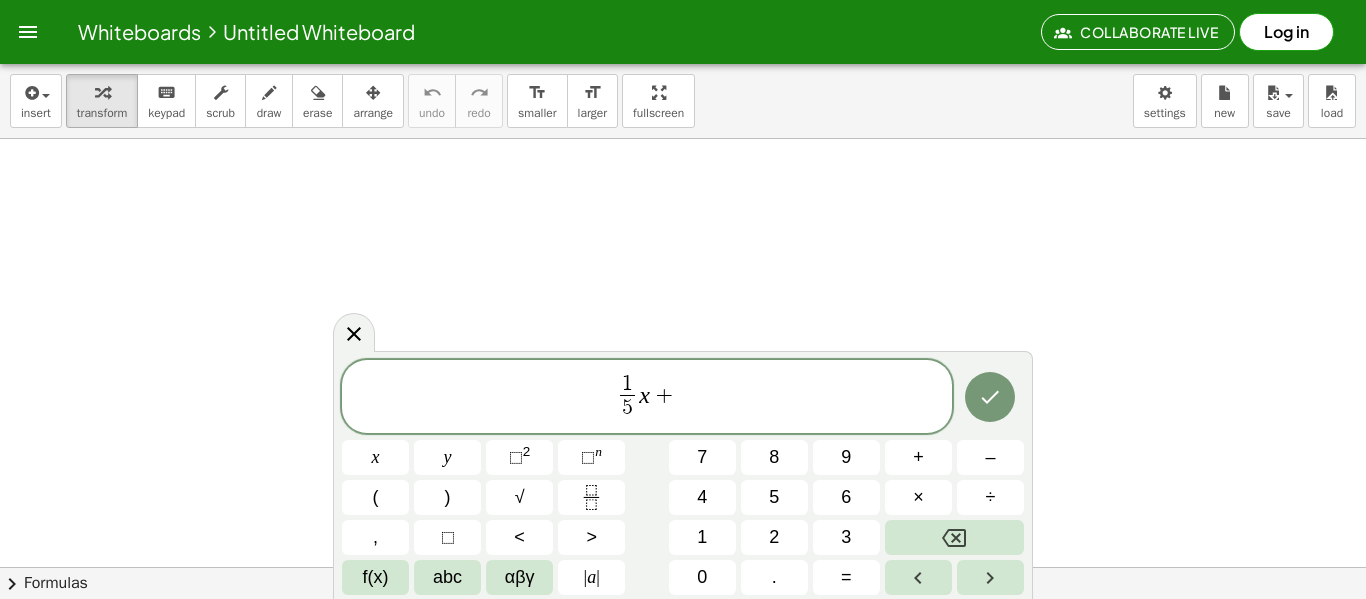 scroll, scrollTop: 2, scrollLeft: 0, axis: vertical 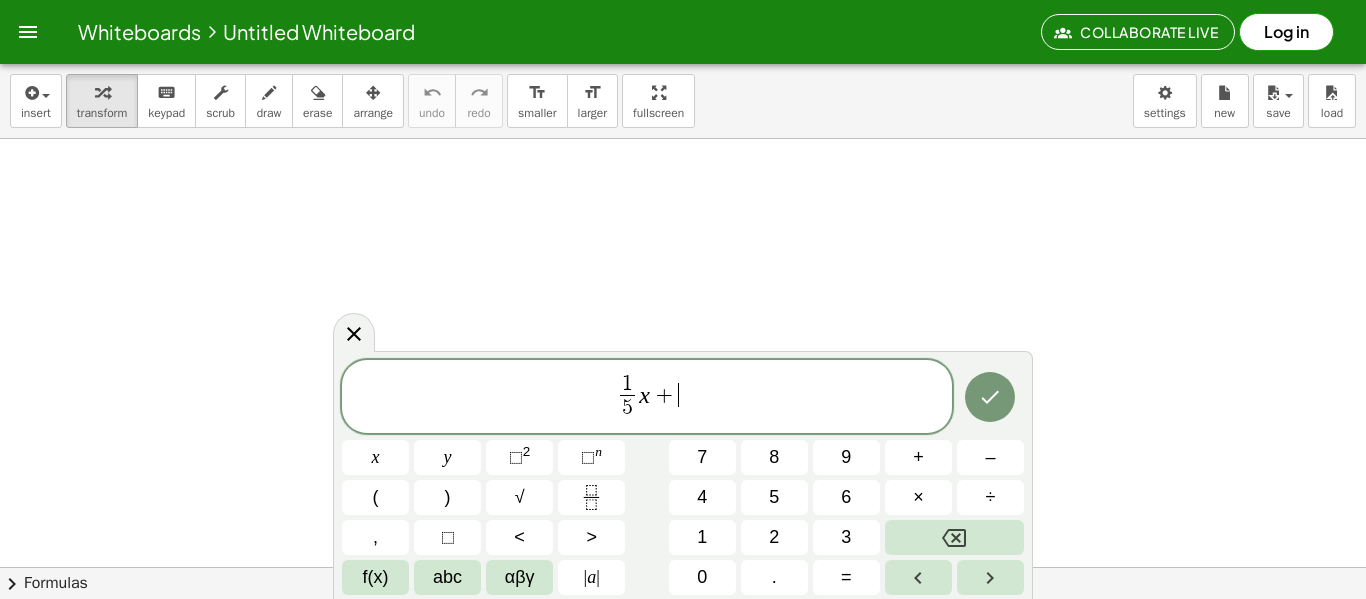 click 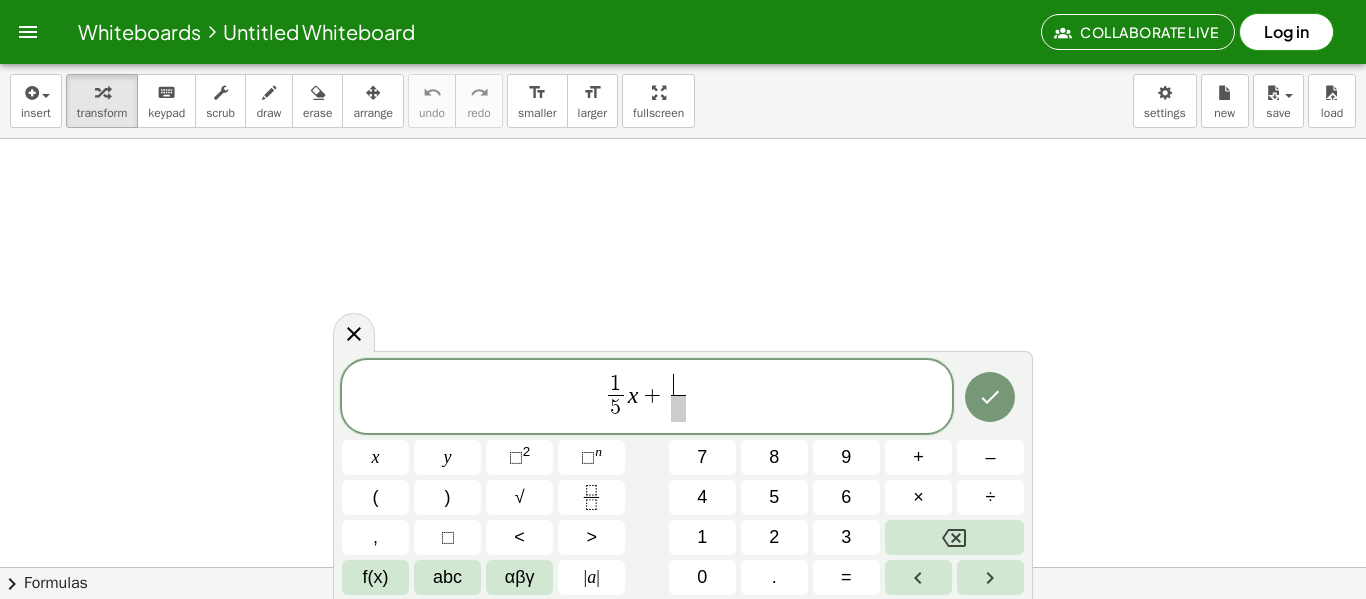 click on "1" at bounding box center (702, 537) 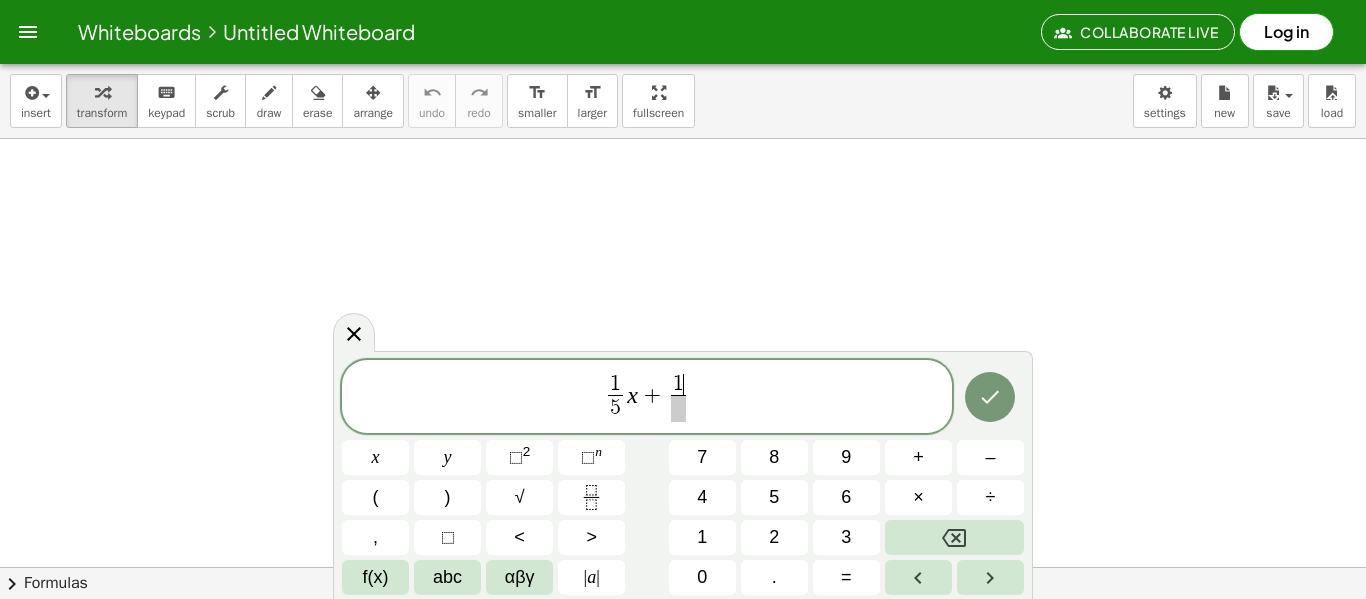 click on "1 5 ​ x + 1 ​ ​" 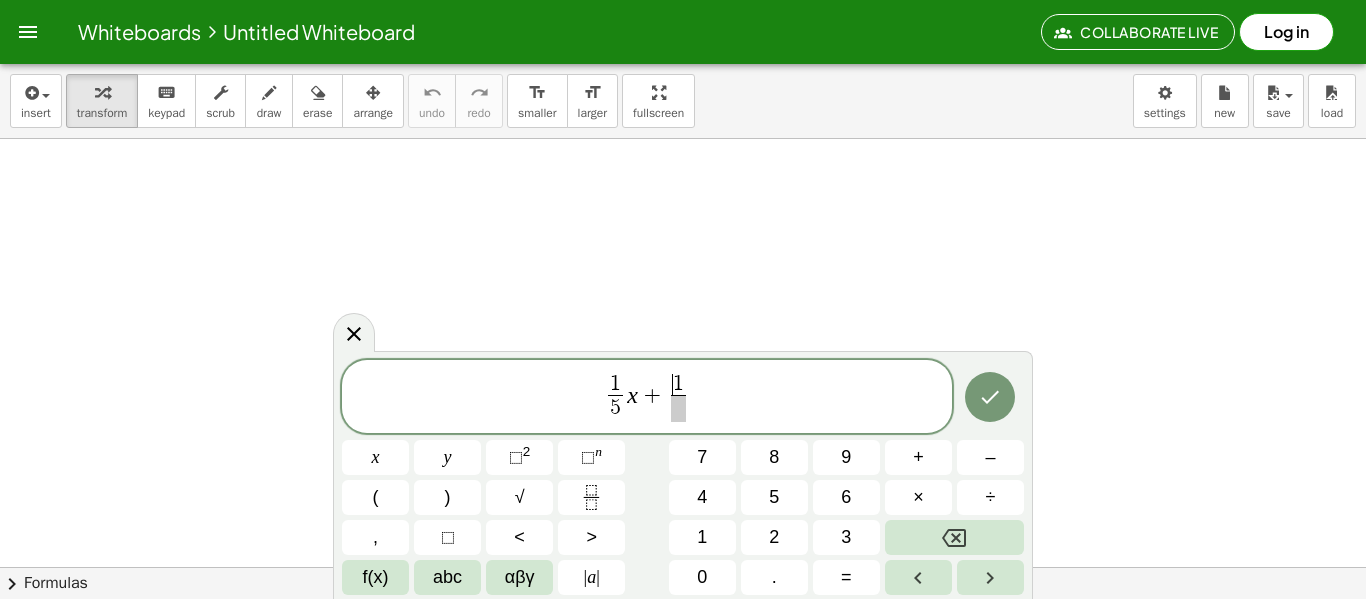 click on "1 5 ​ x + ​ 1 ​" 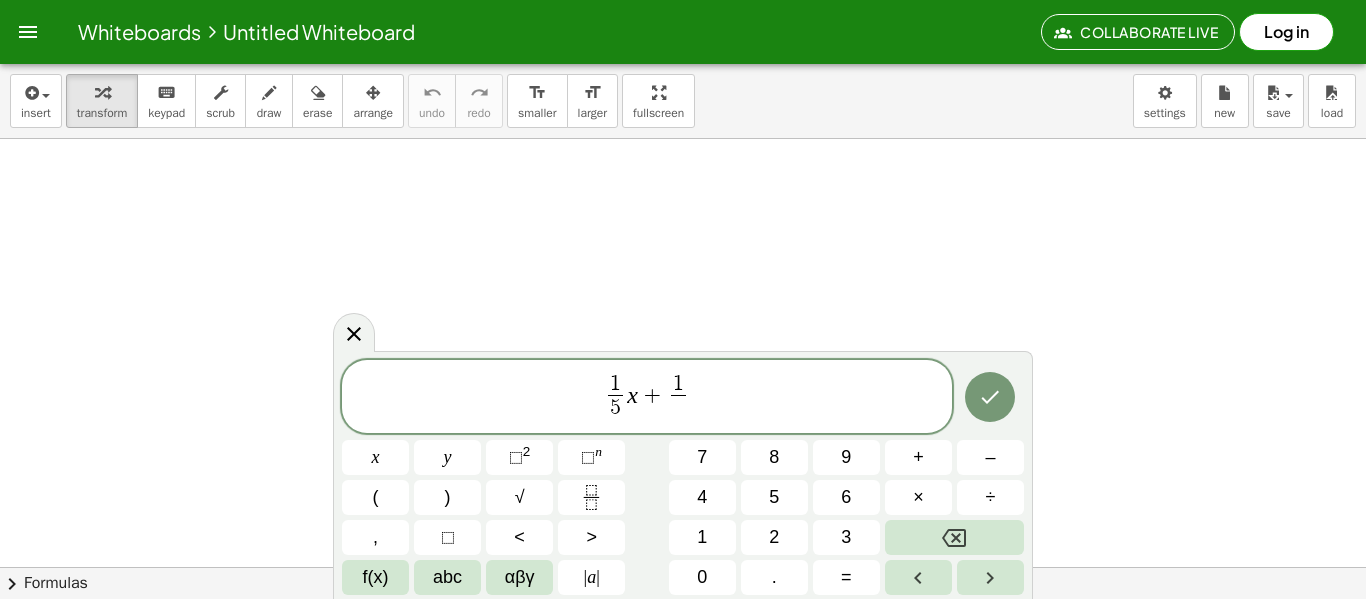 click on "4" at bounding box center (702, 497) 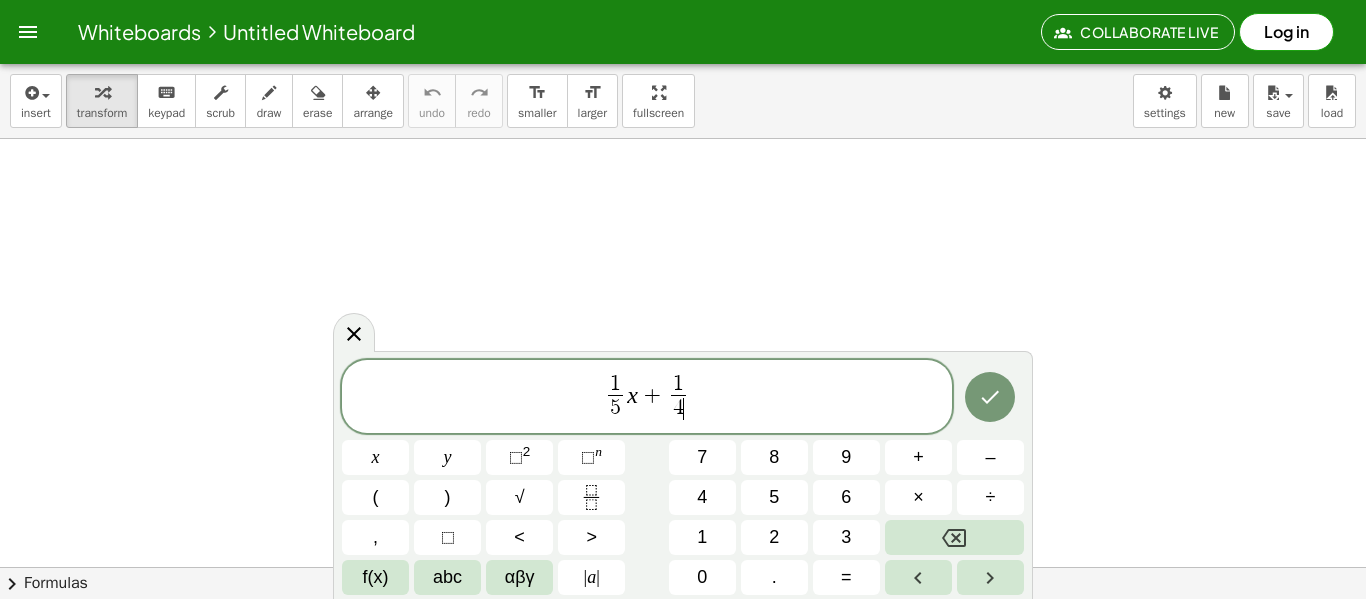 click on "1 5 ​ x + 1 4 ​ ​" at bounding box center [647, 398] 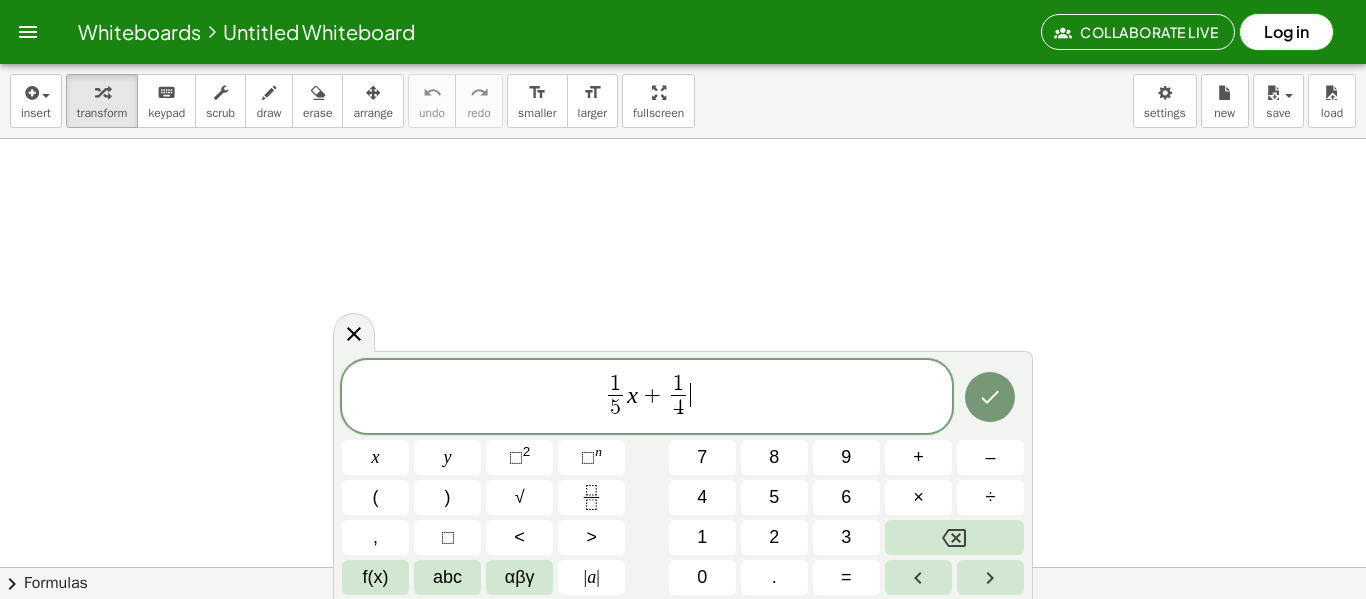 click on "x" at bounding box center (376, 457) 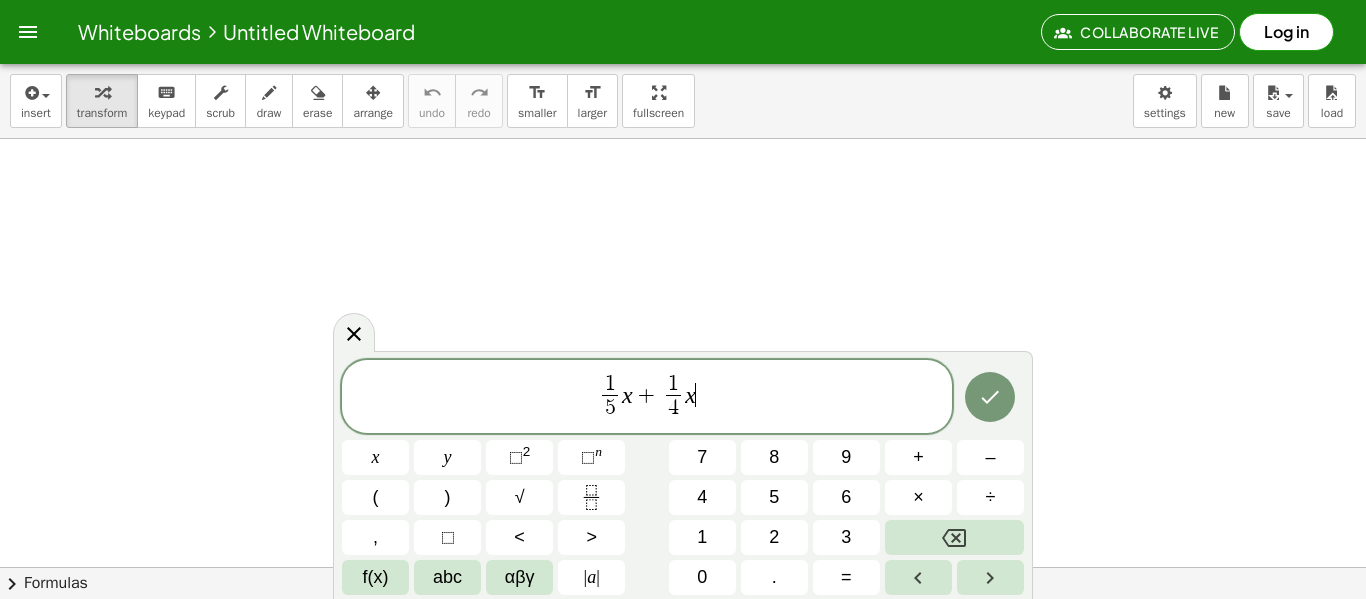 click on "×" at bounding box center (918, 497) 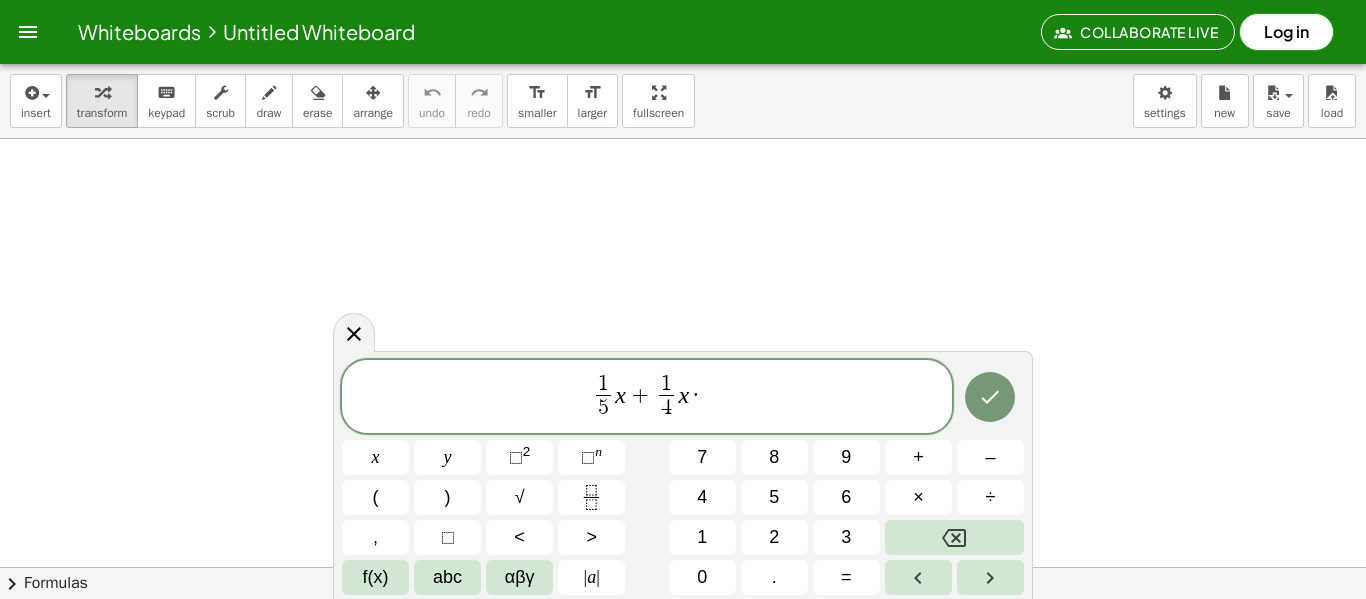 click 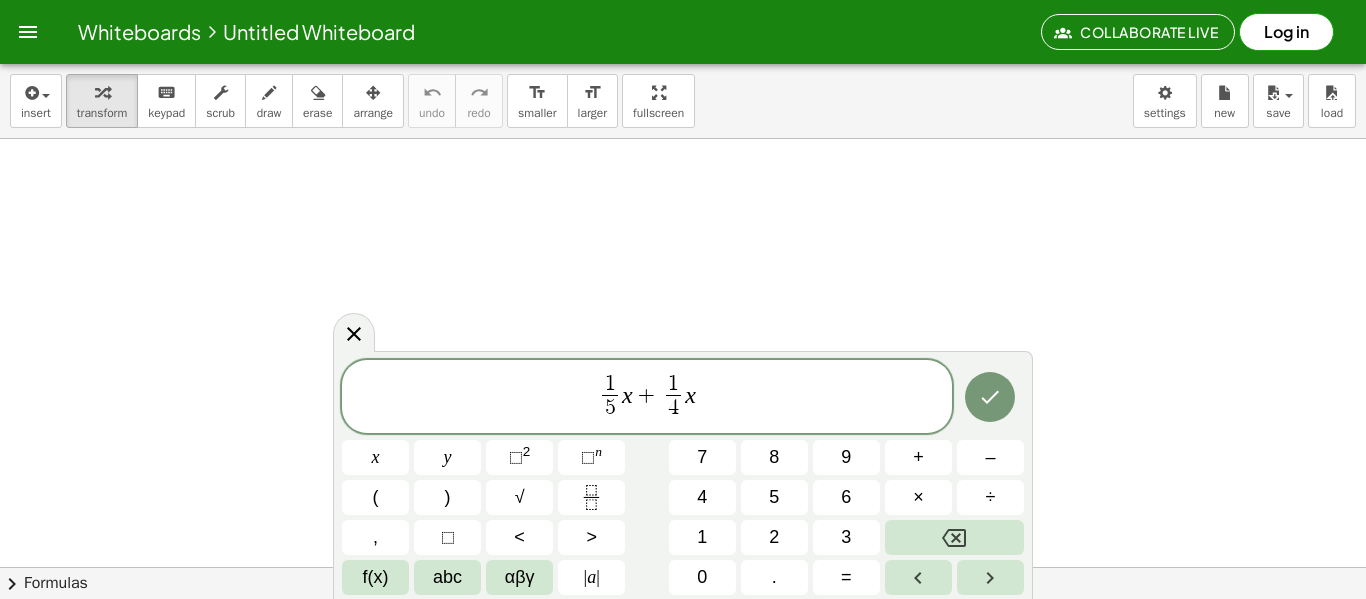 click on "–" at bounding box center (990, 457) 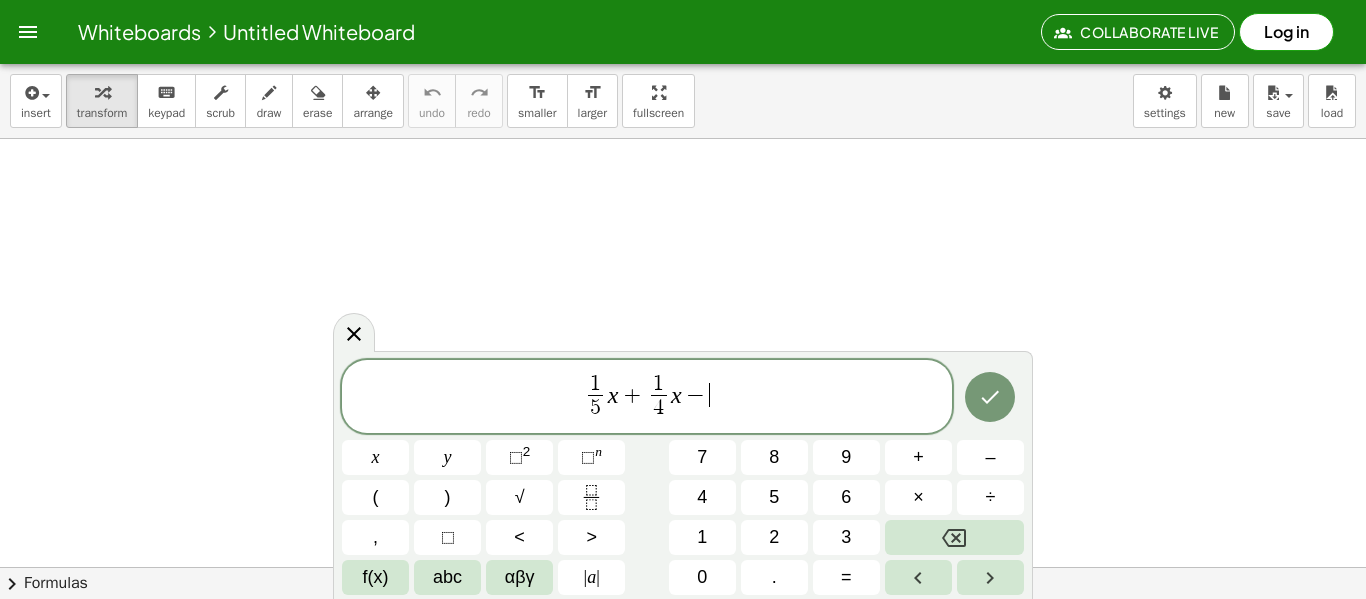 click 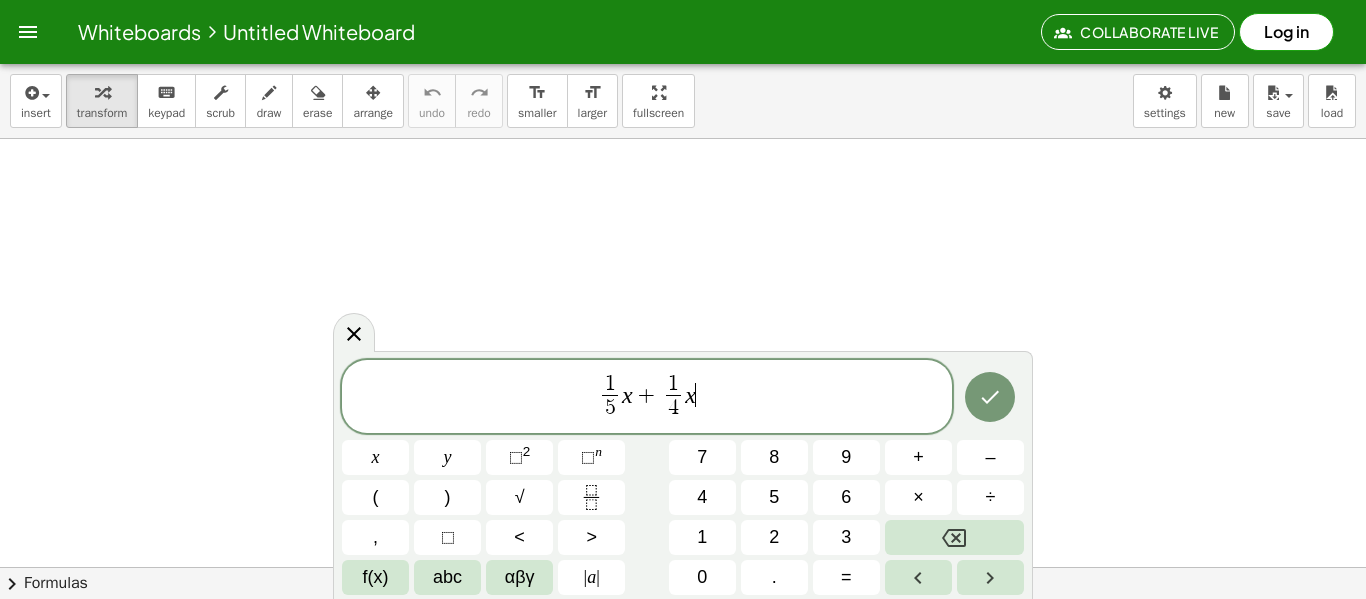 click on "+" at bounding box center [918, 457] 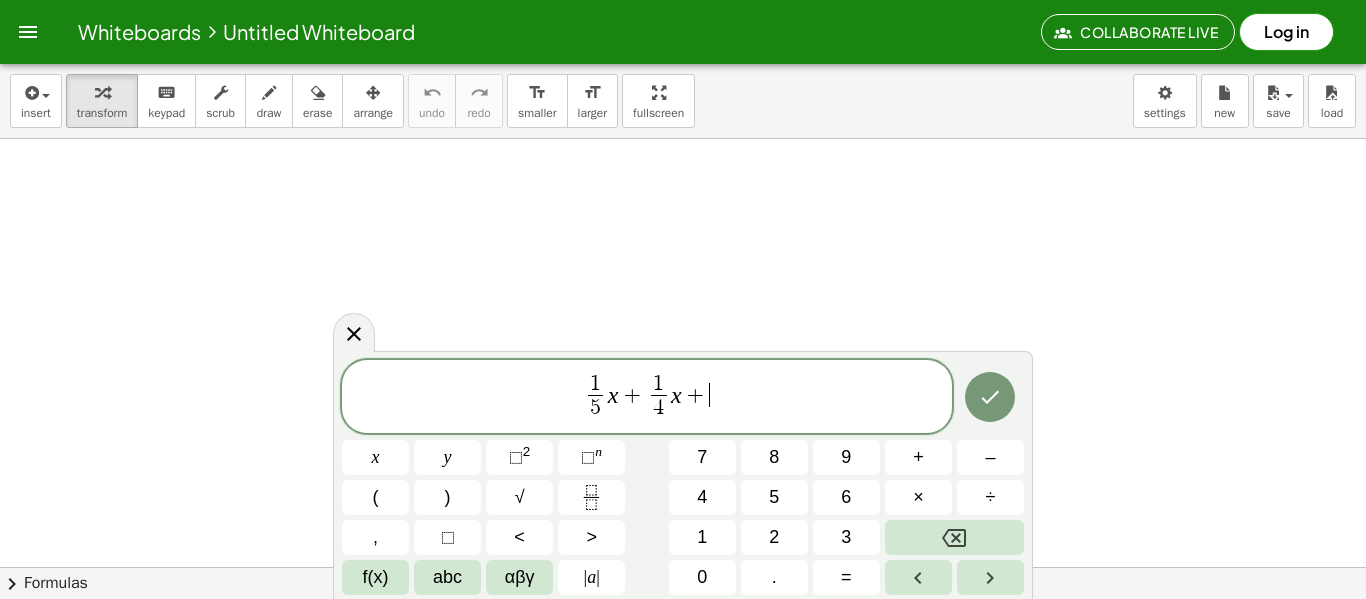 click at bounding box center (591, 497) 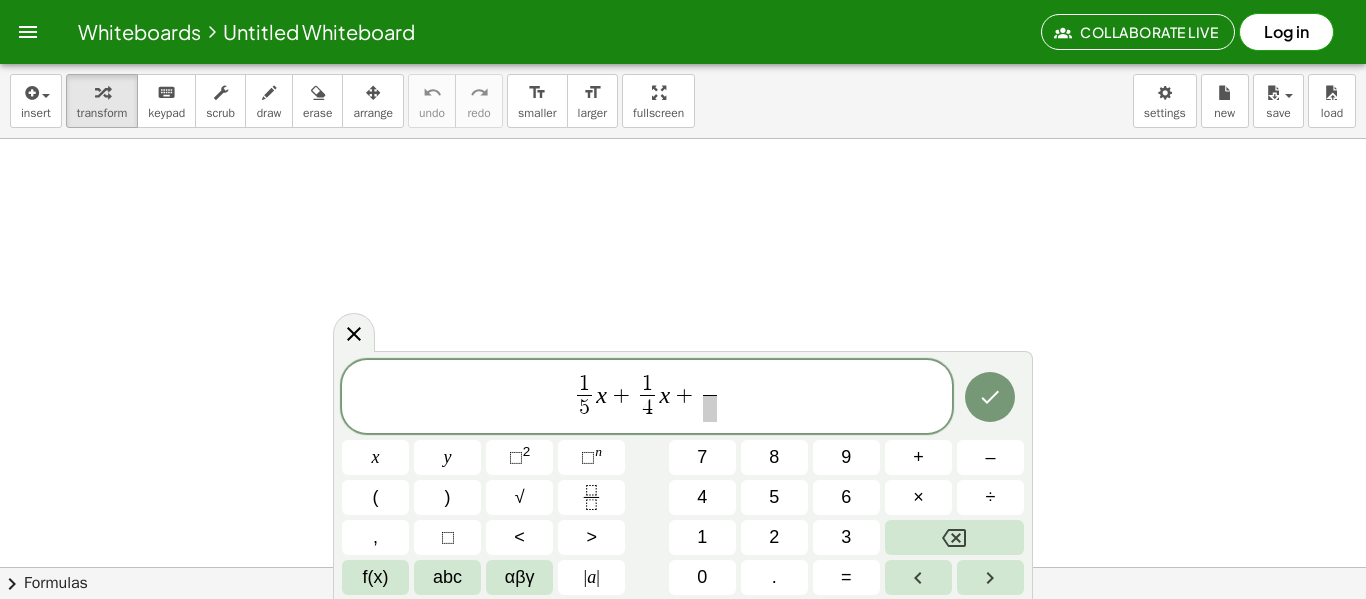 click on "1" at bounding box center [702, 537] 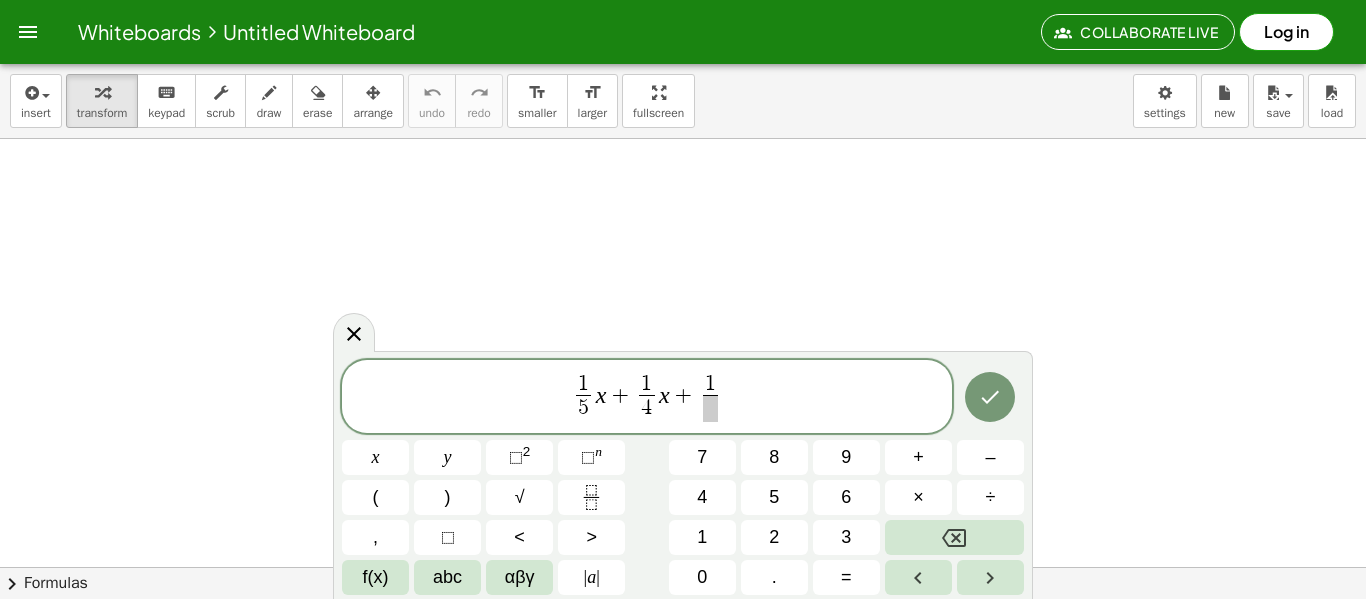 click on "1 ​ ​" at bounding box center [710, 398] 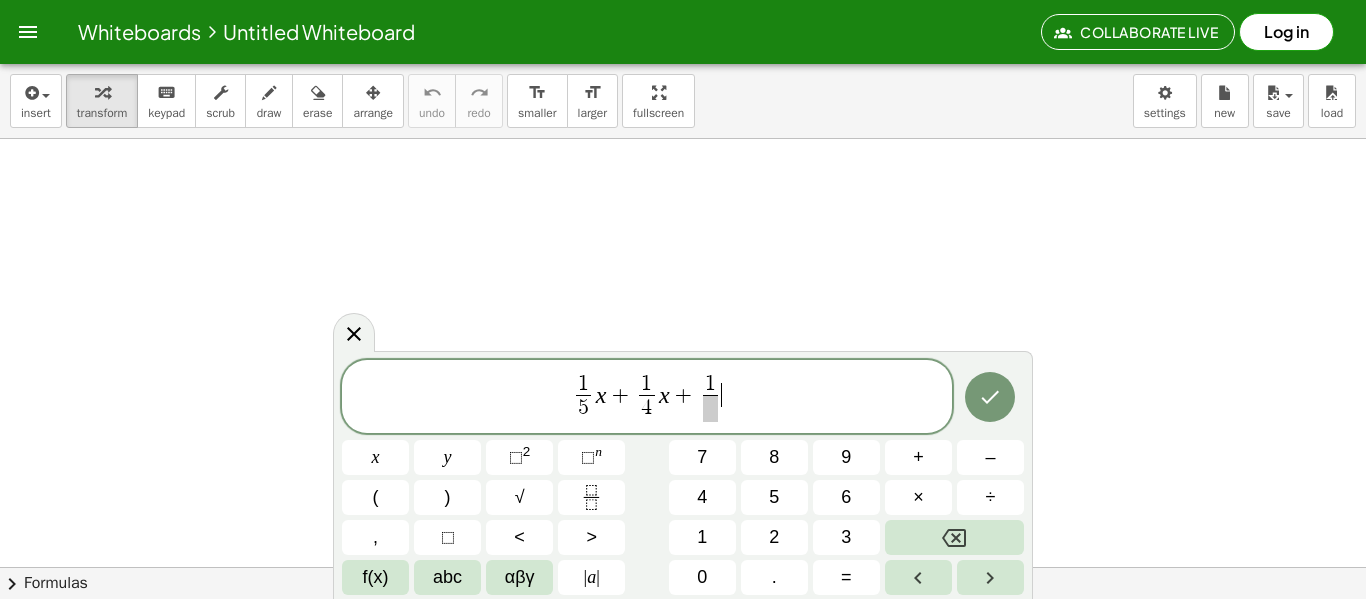 click at bounding box center (710, 408) 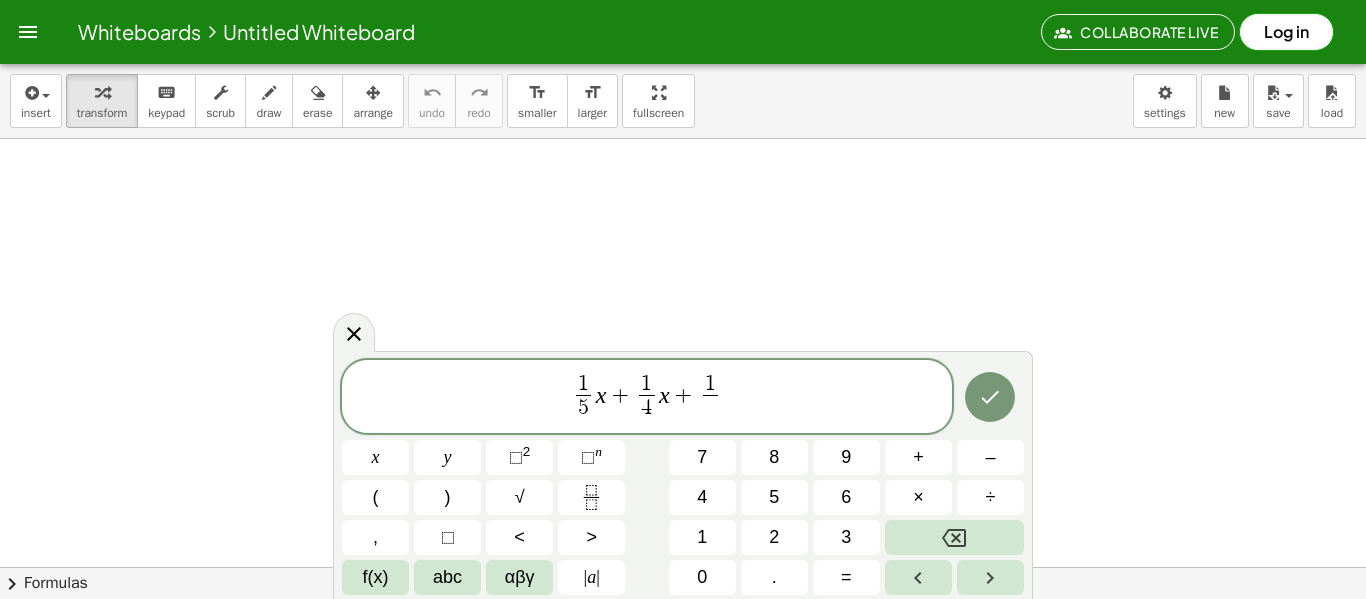 click on "7" at bounding box center (702, 457) 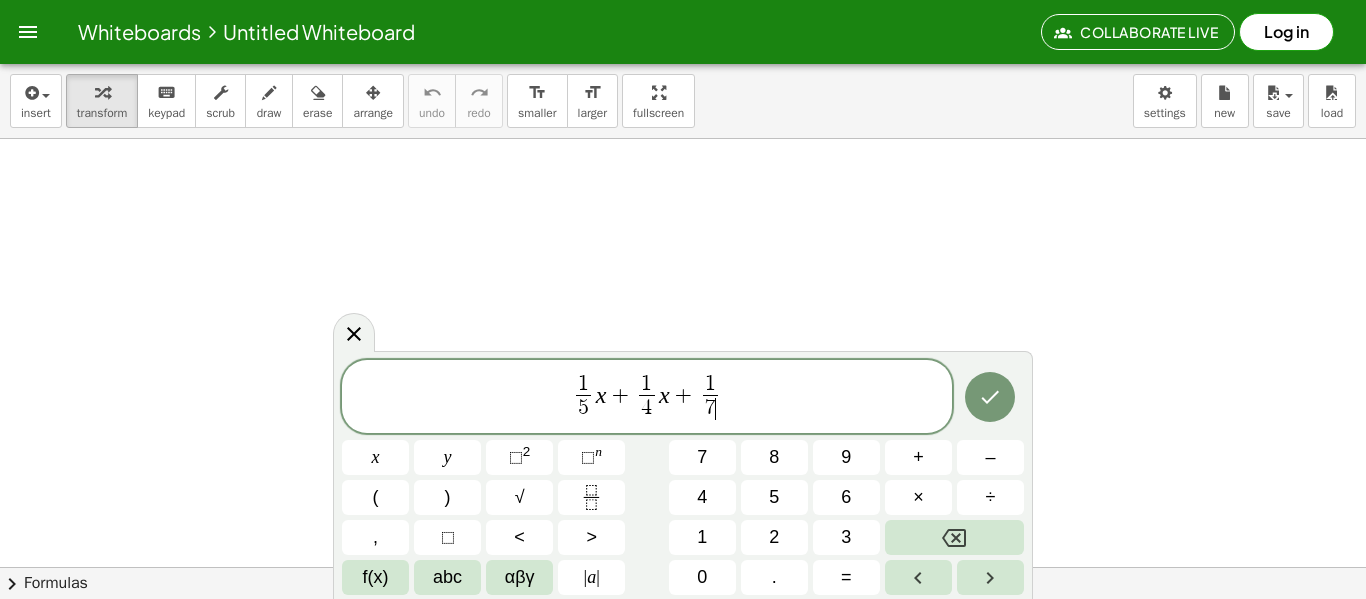 click on "1 5 ​ x + 1 4 ​ x + 1 7 ​ ​" at bounding box center (647, 398) 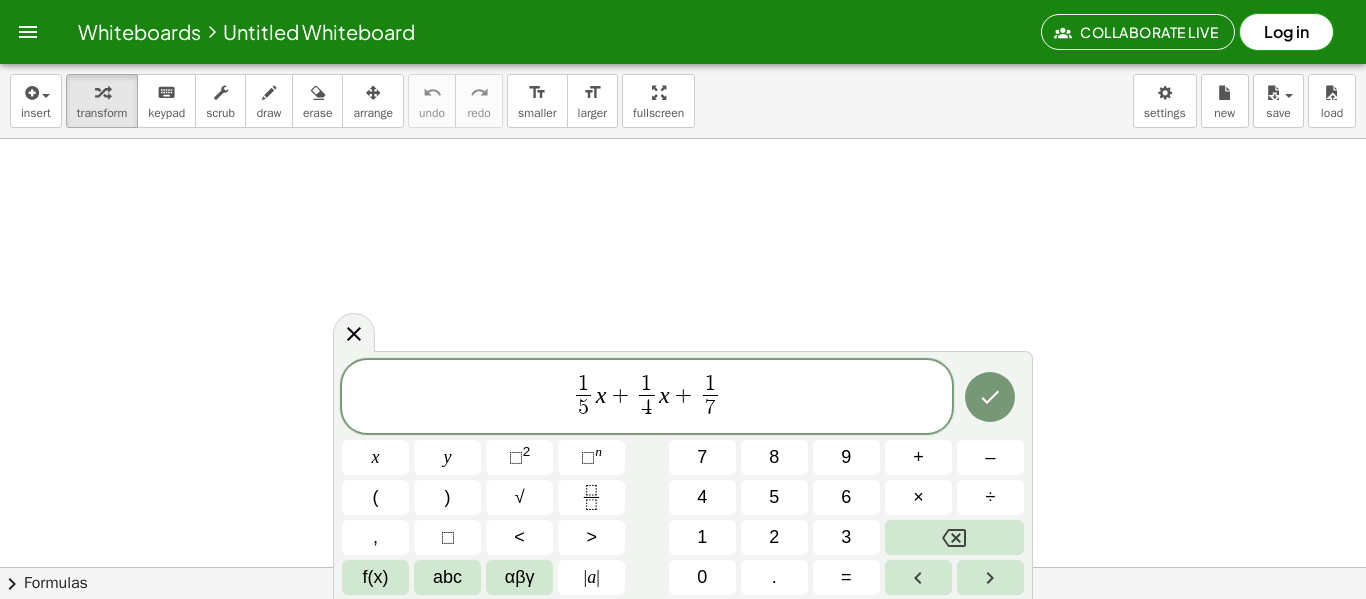 click on "×" at bounding box center [918, 497] 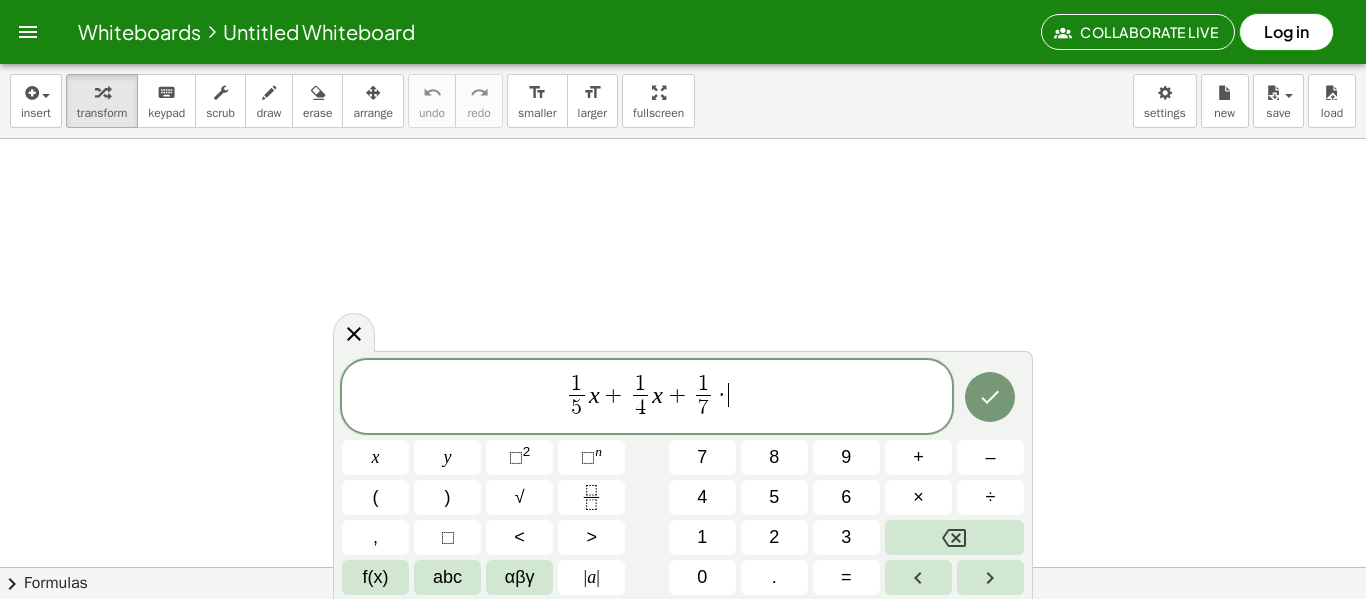 click 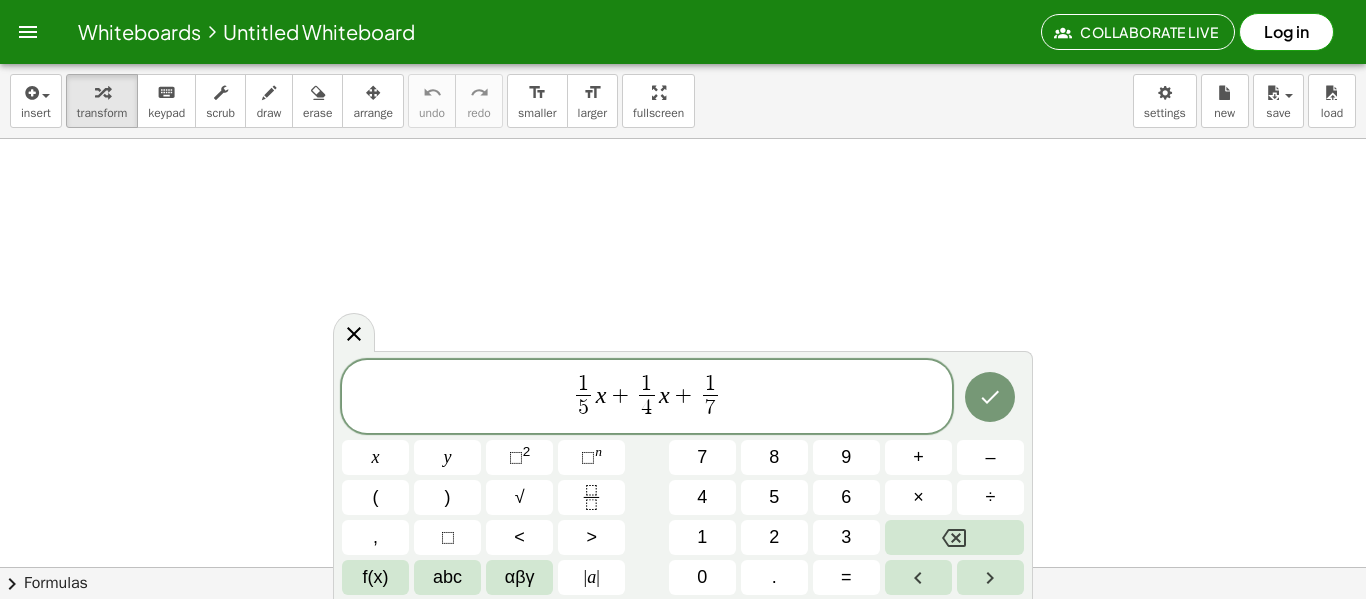 click on "x" at bounding box center [375, 457] 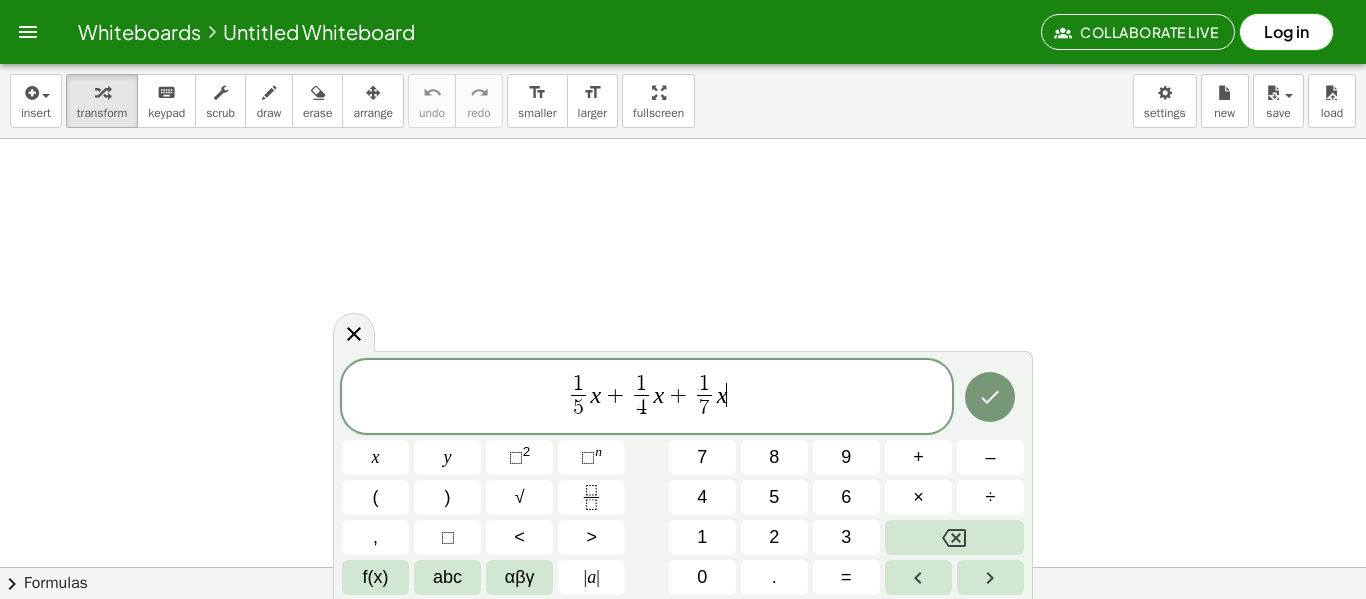 click on "+" at bounding box center [918, 457] 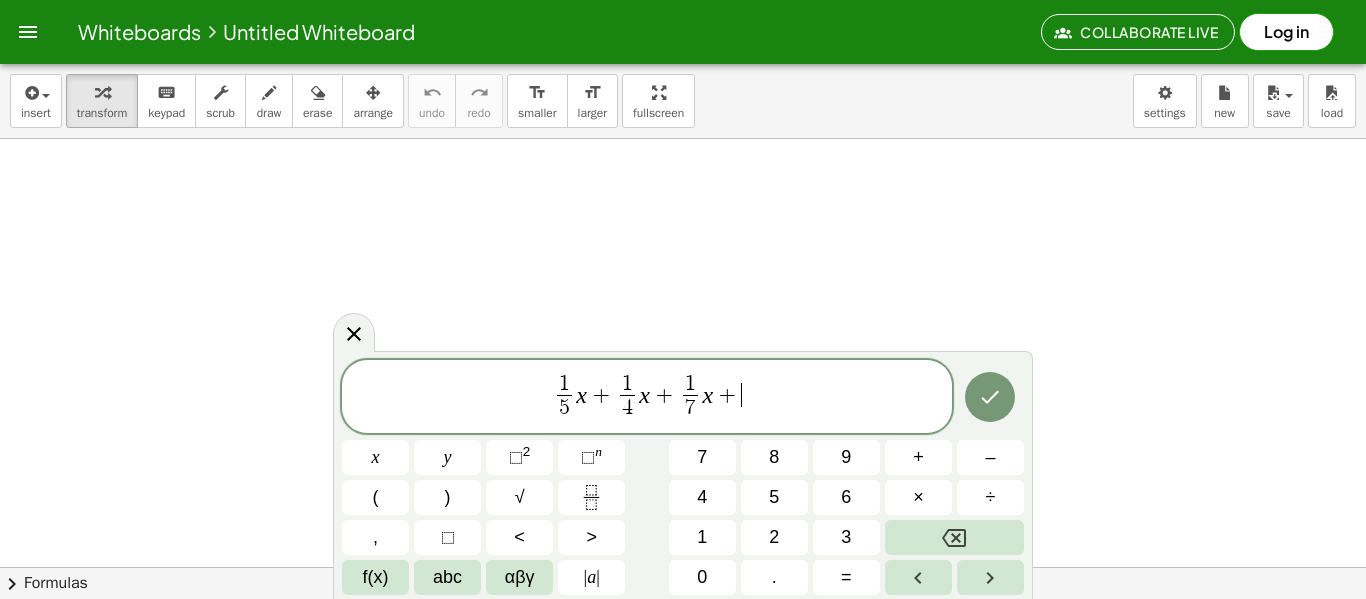 click on "+" at bounding box center (664, 395) 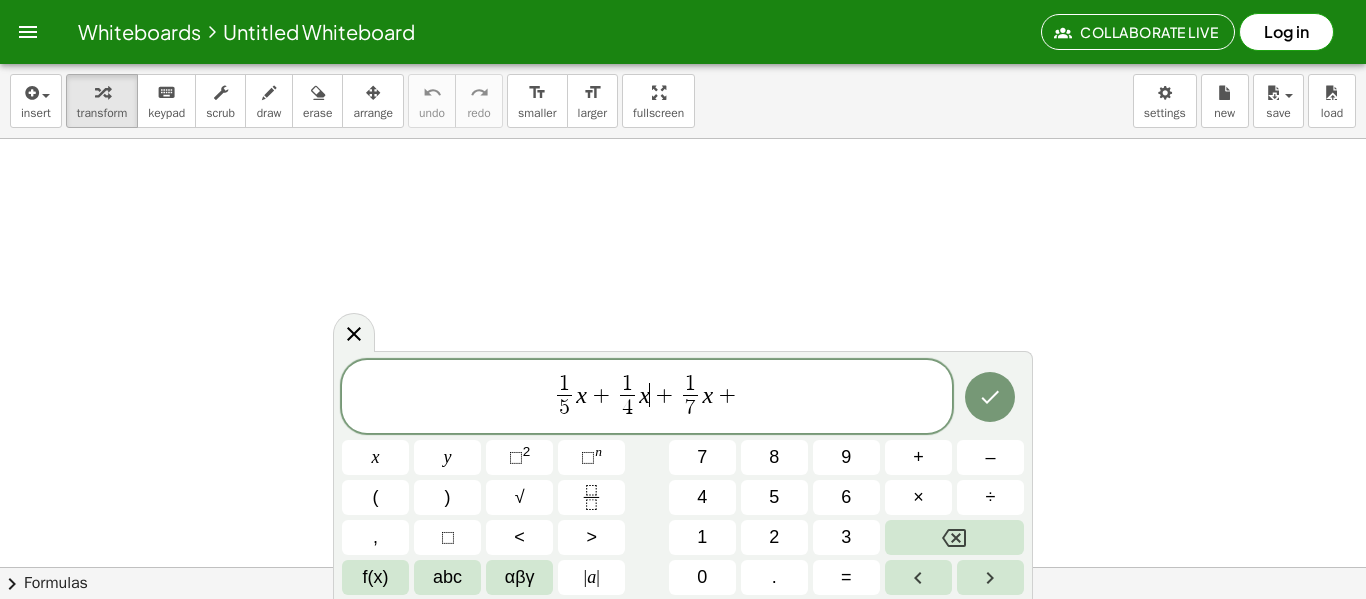 click at bounding box center (954, 537) 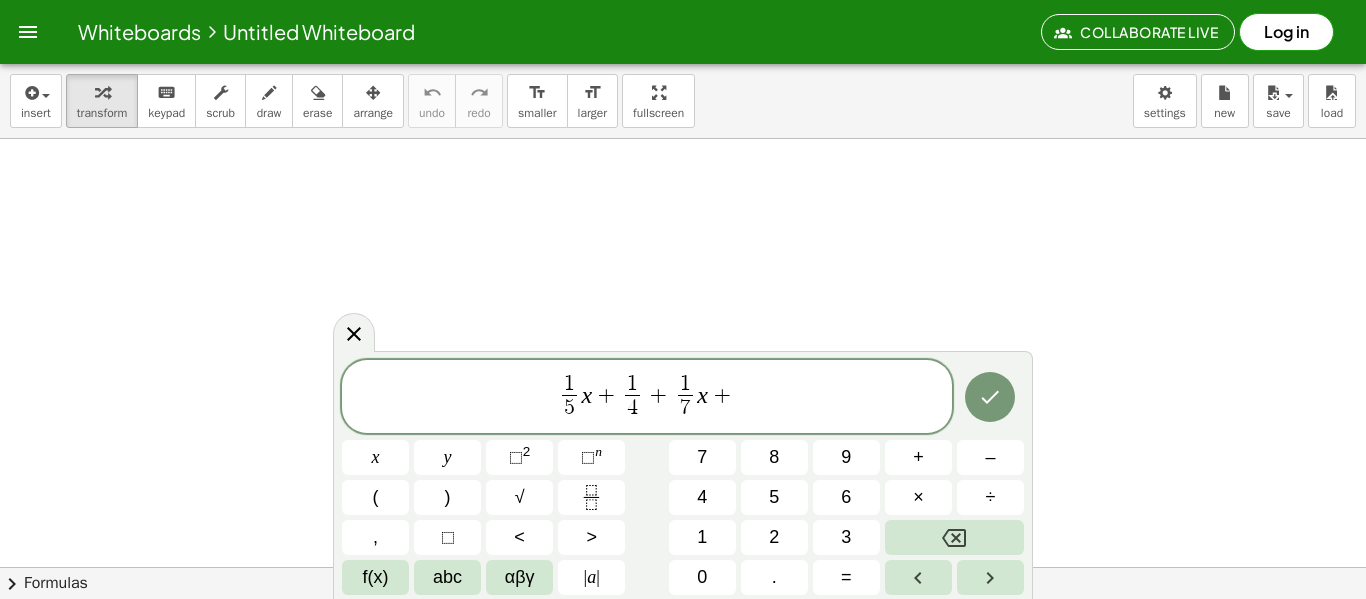 click on "y" at bounding box center [447, 457] 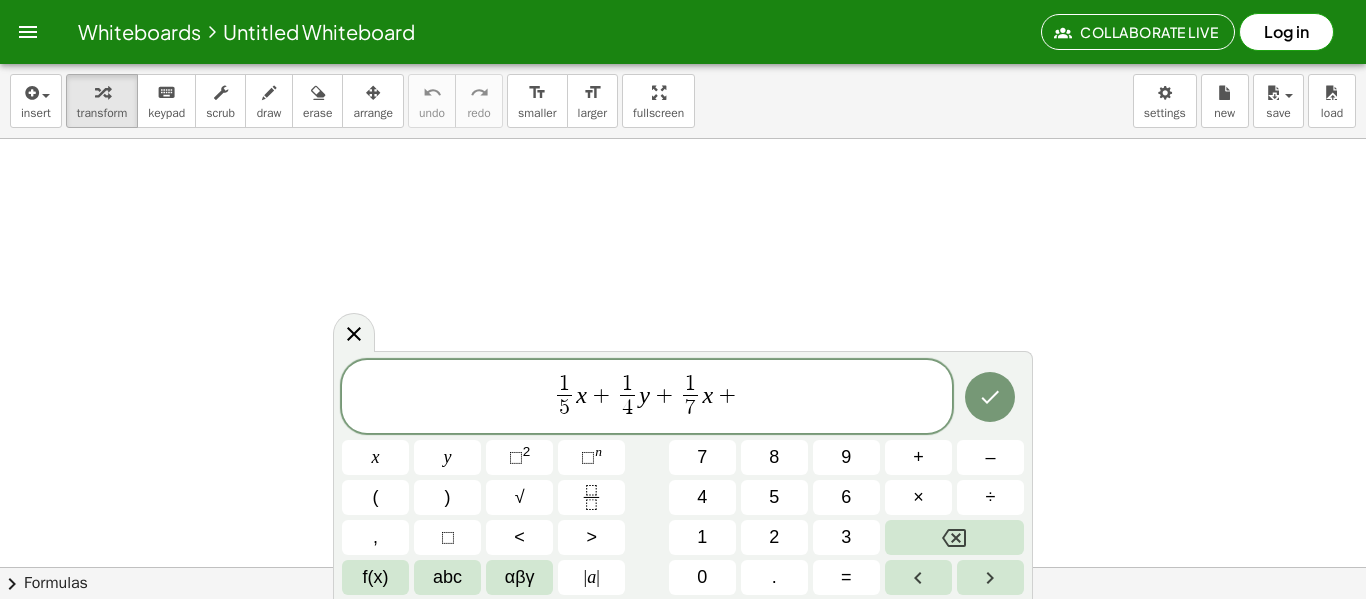 click on "1 5 ​ x + 1 4 ​ y ​ + 1 7 ​ x +" at bounding box center (647, 398) 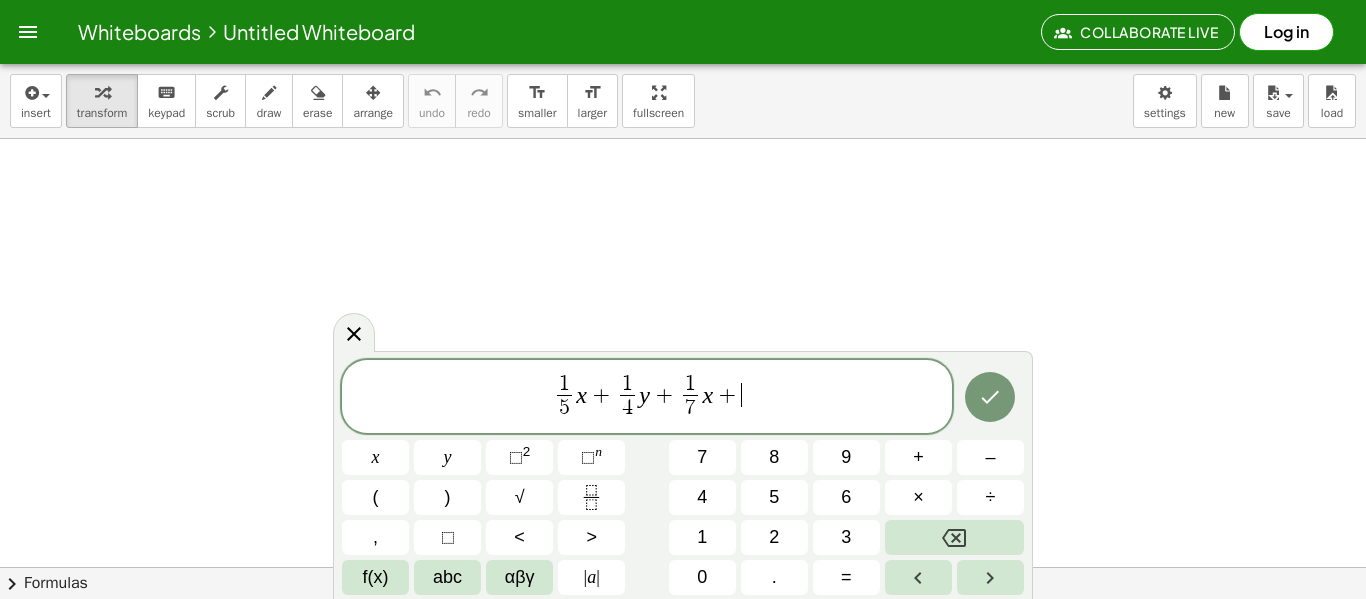 click 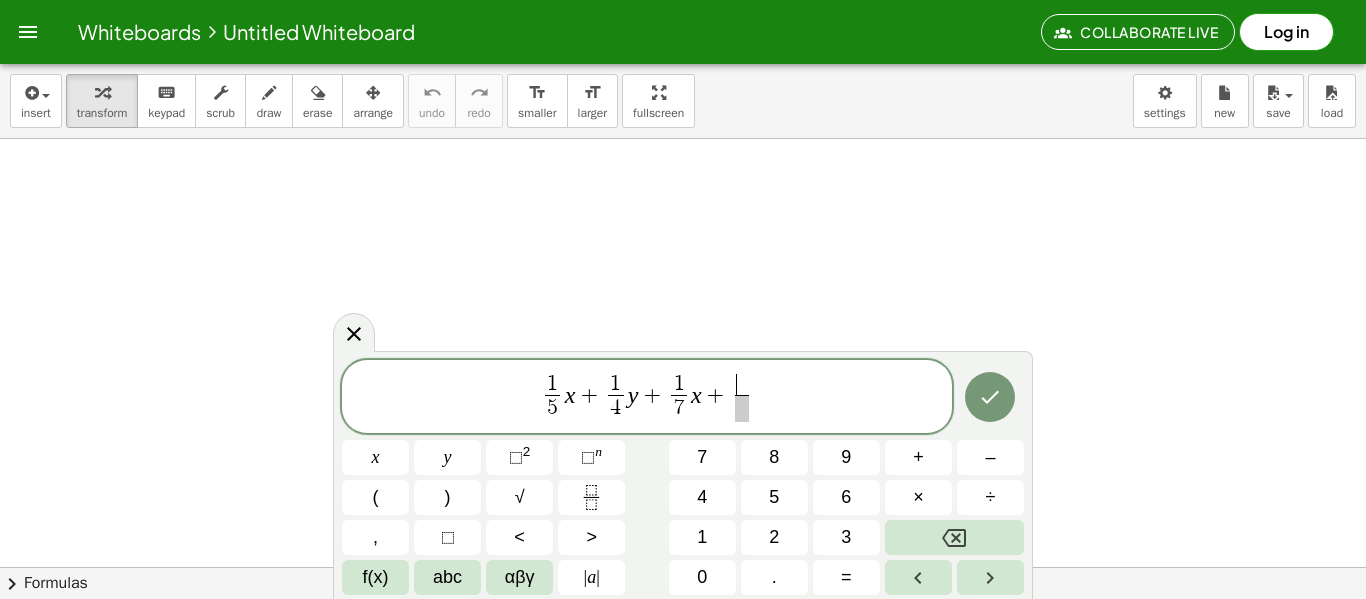 click on "1" at bounding box center (702, 537) 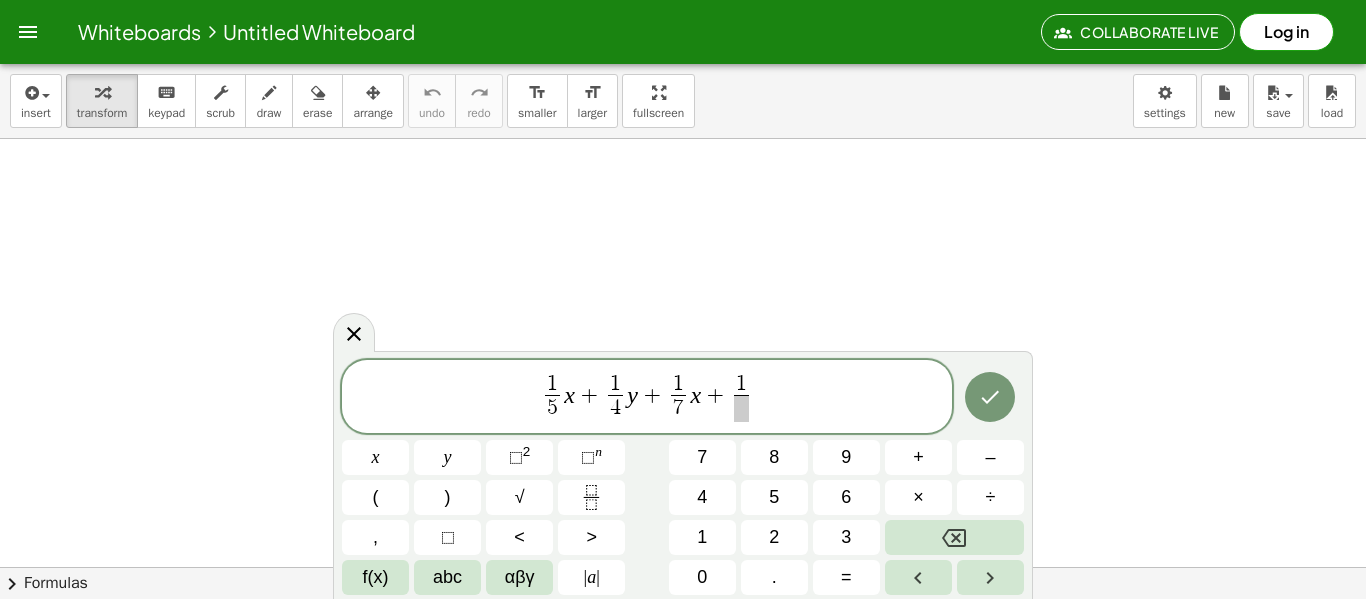 click at bounding box center [741, 408] 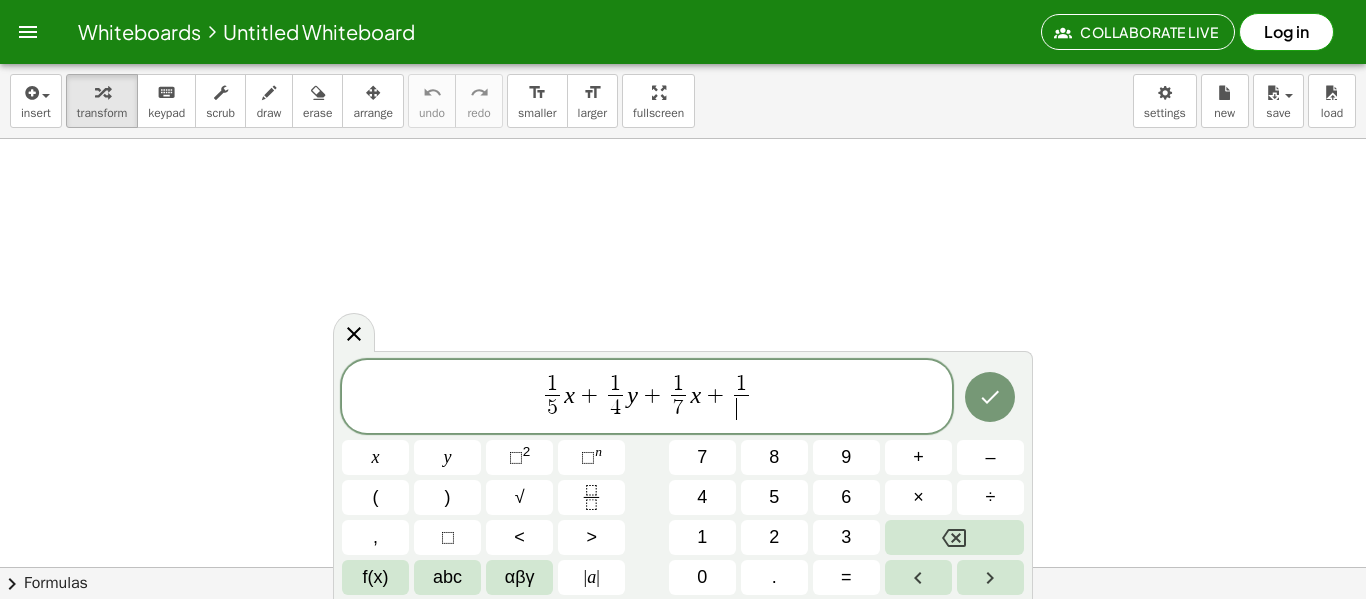click on "8" at bounding box center [774, 457] 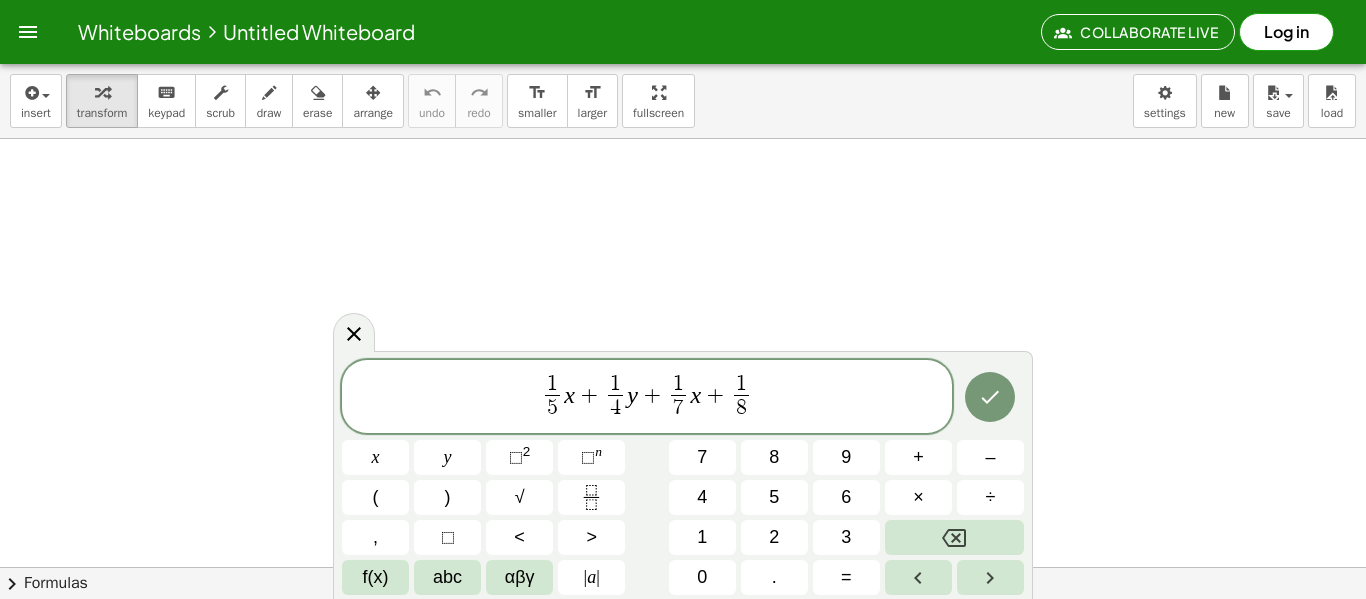 click on "1 5 ​ x + 1 4 ​ y + 1 7 ​ x + 1 8 ​ ​" at bounding box center [647, 398] 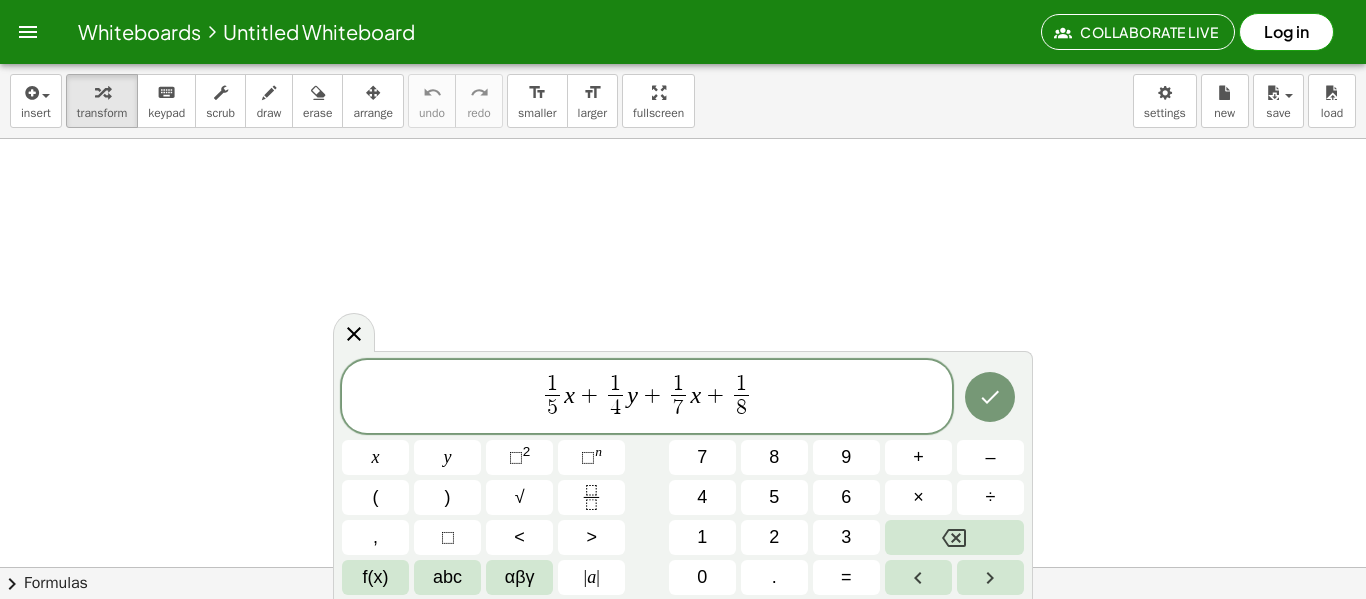 click on "y" at bounding box center (447, 457) 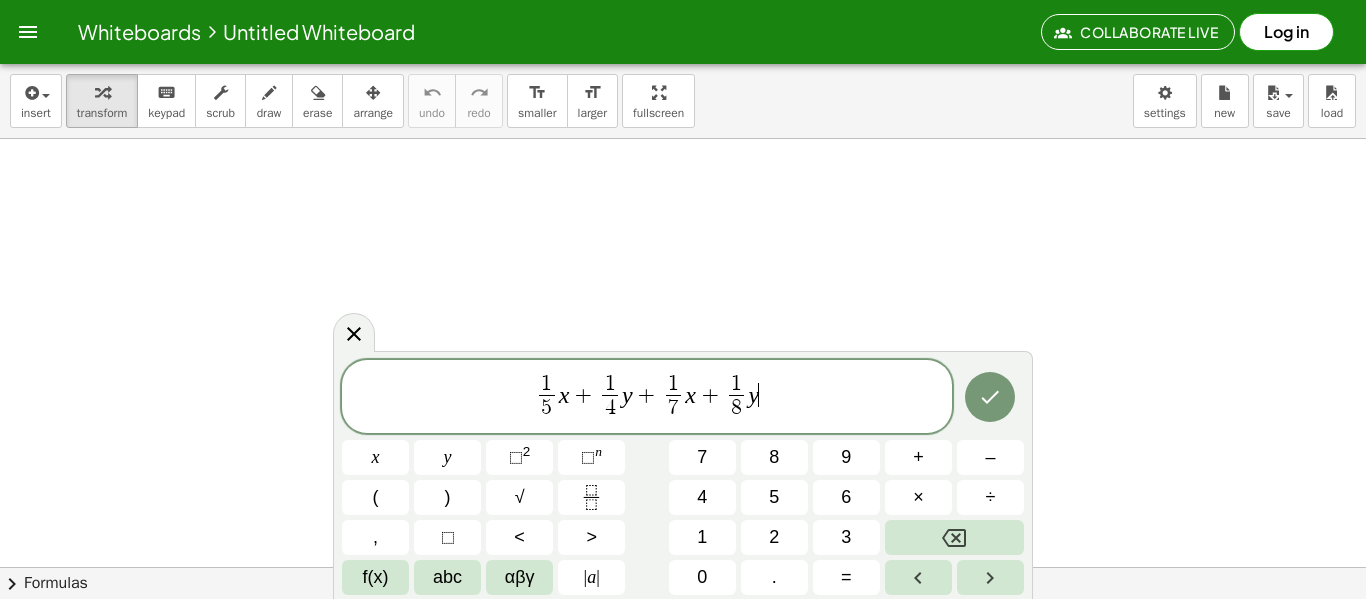 click at bounding box center (990, 397) 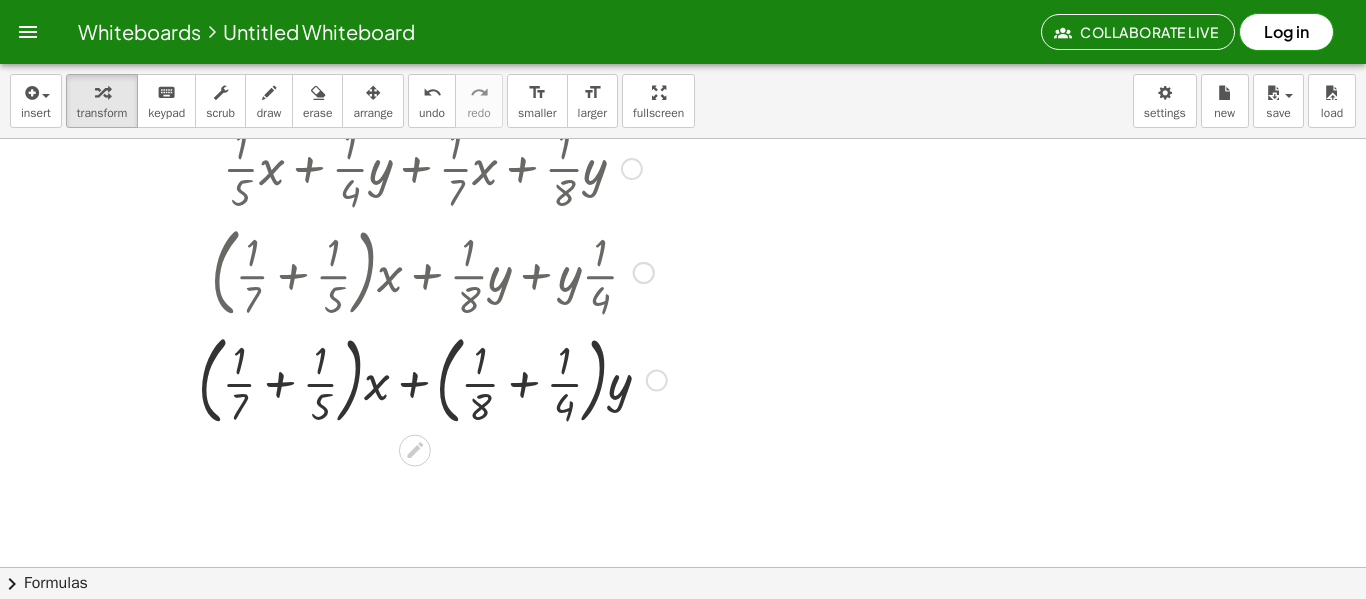 scroll, scrollTop: 406, scrollLeft: 0, axis: vertical 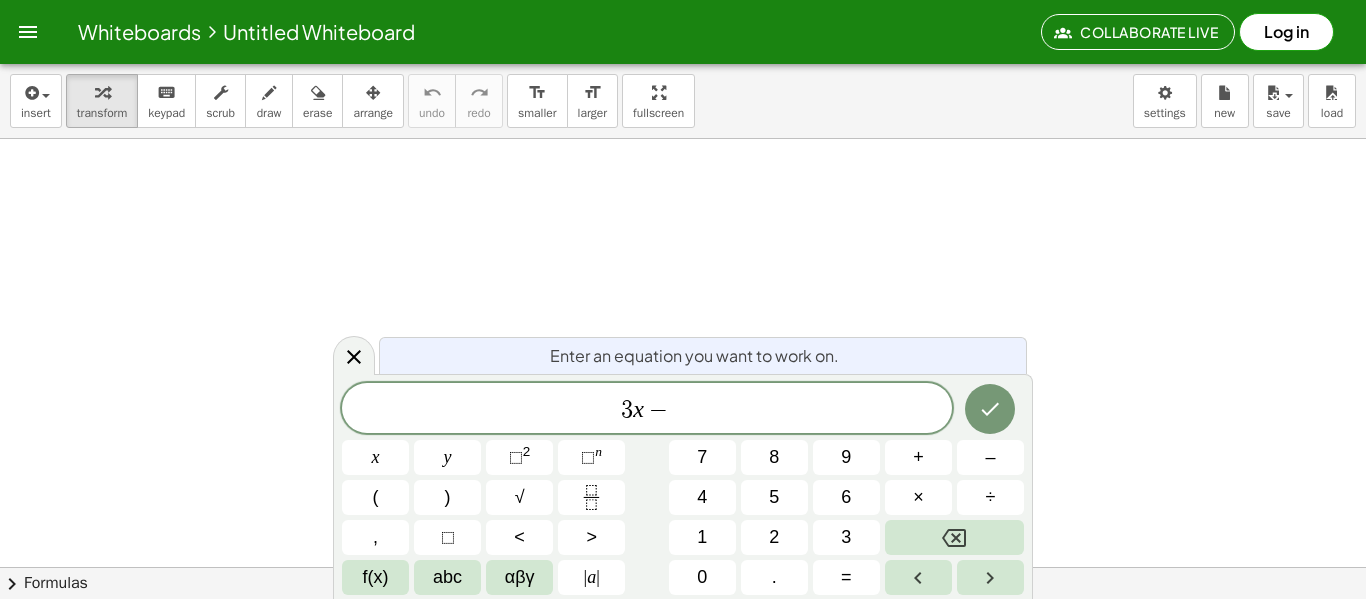 click at bounding box center [591, 497] 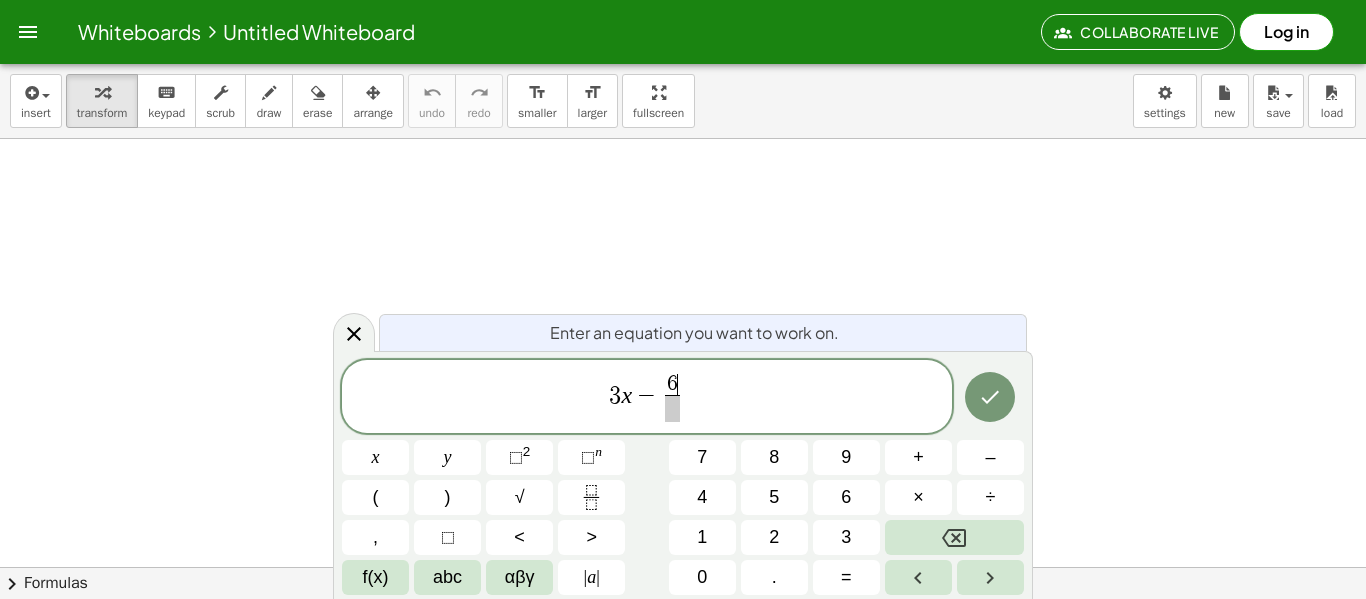 click at bounding box center [672, 408] 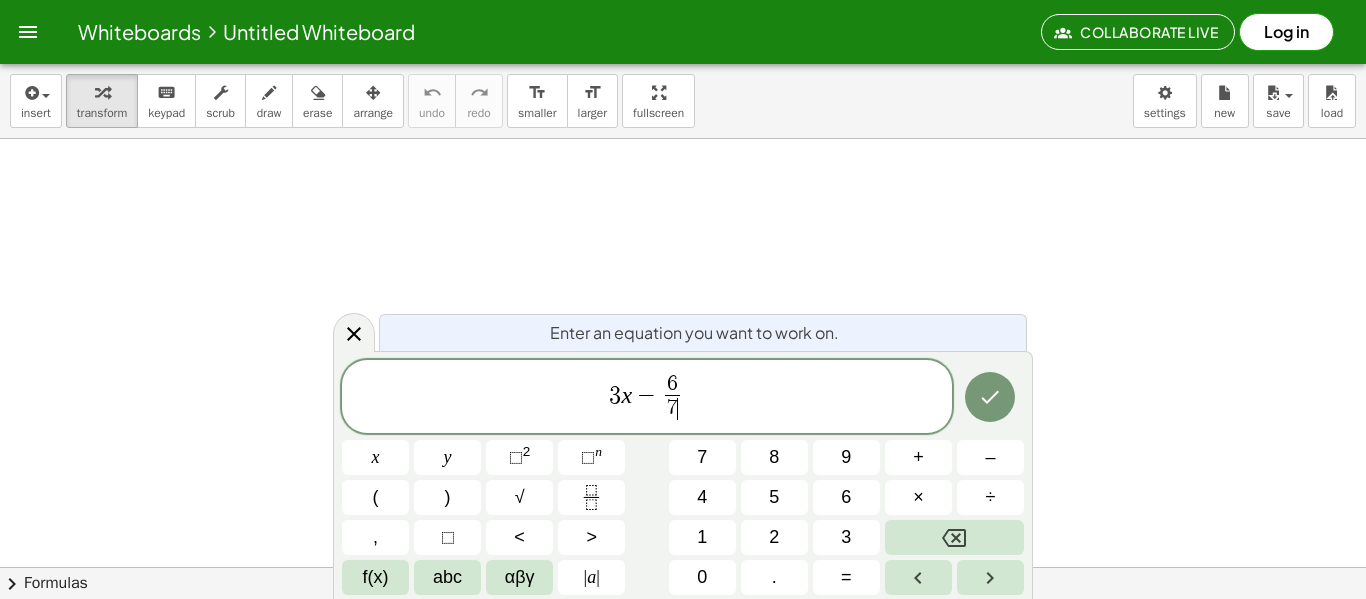 click on "3 x − 6 7 ​ ​" at bounding box center [647, 398] 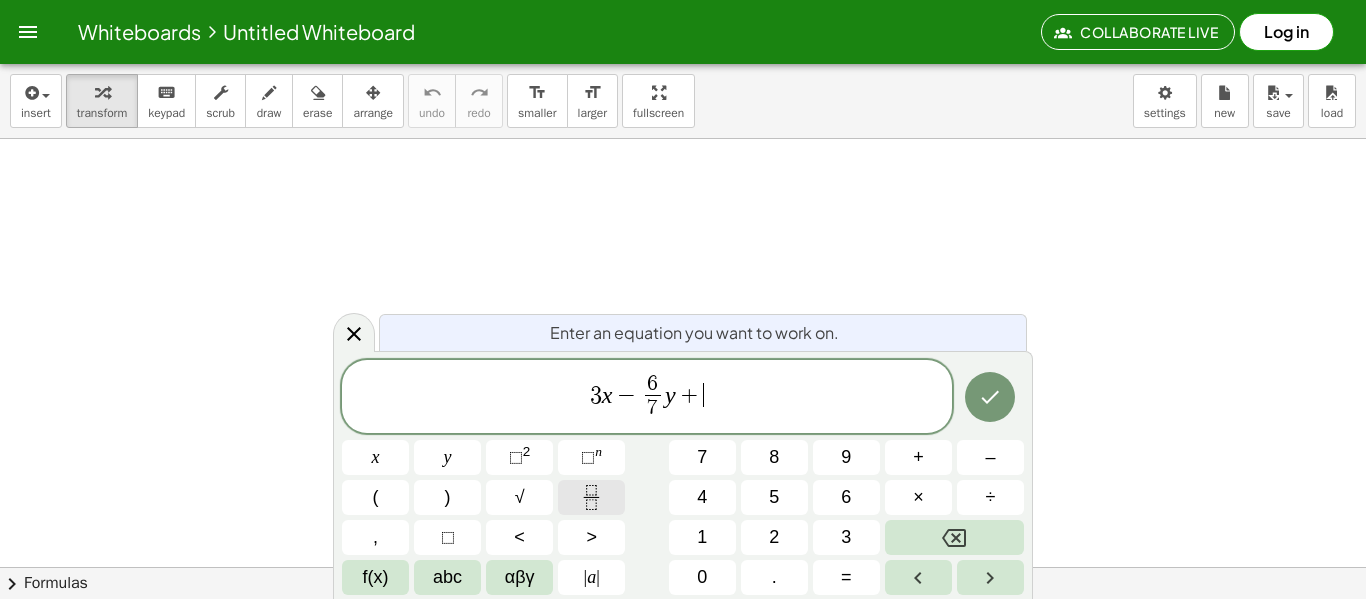 click 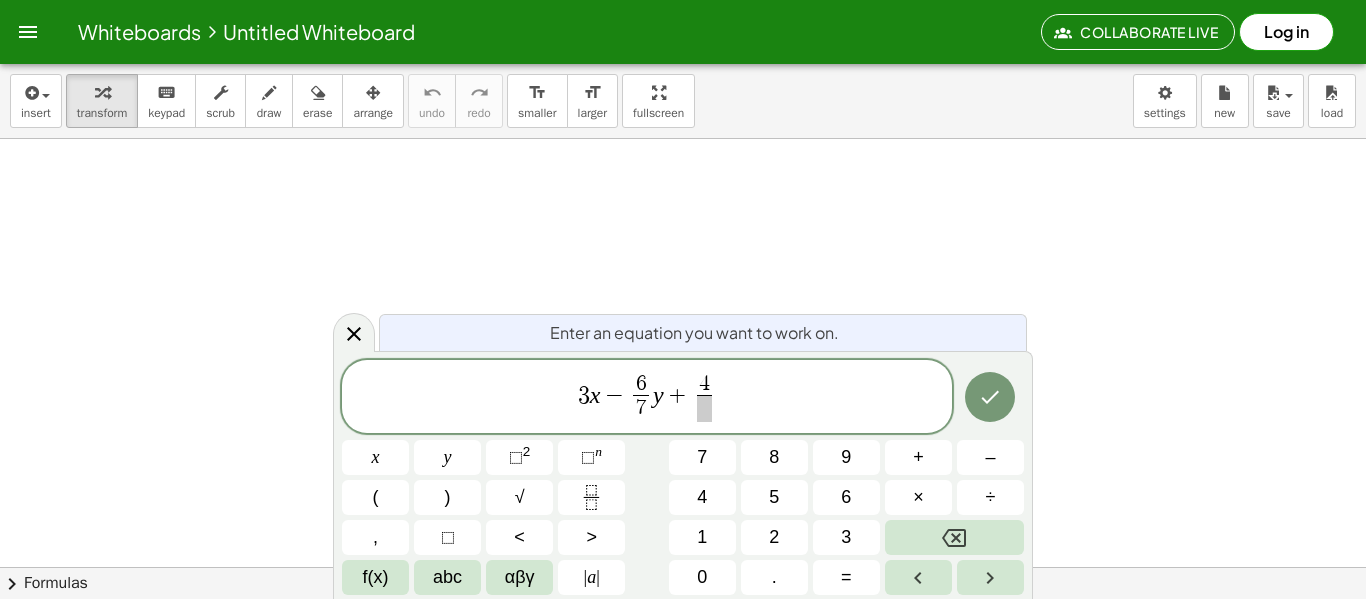 click at bounding box center [704, 408] 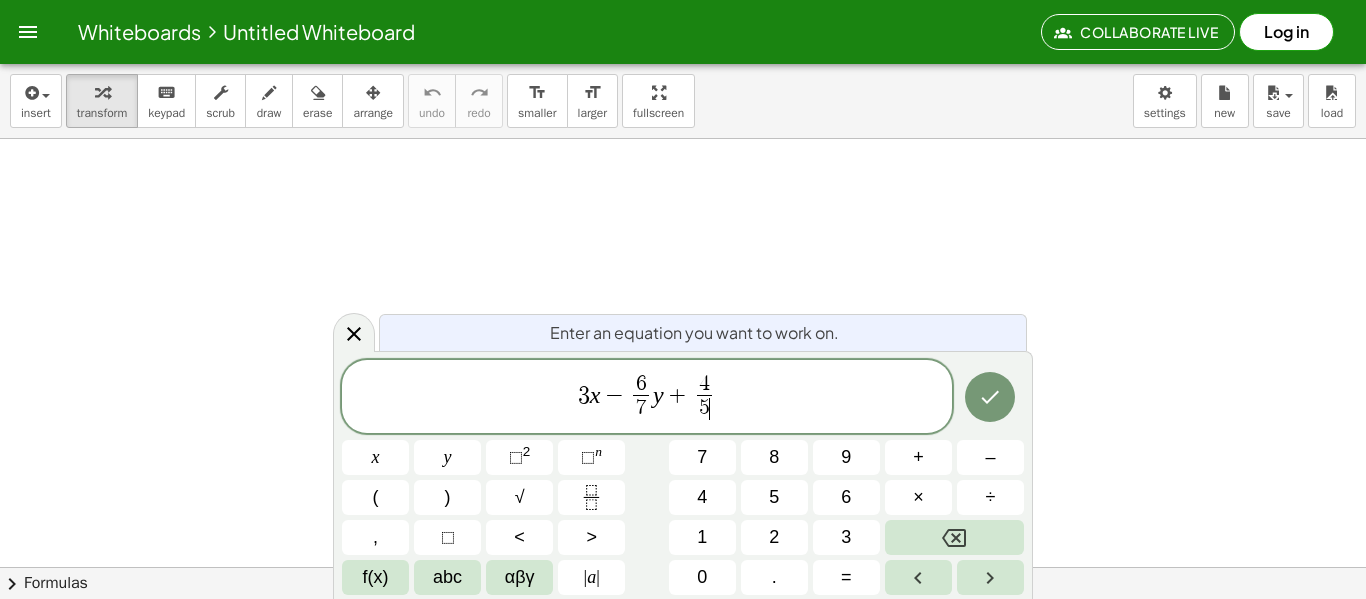 click on "3 x − 6 7 ​ y + 4 5 ​ ​" at bounding box center (647, 398) 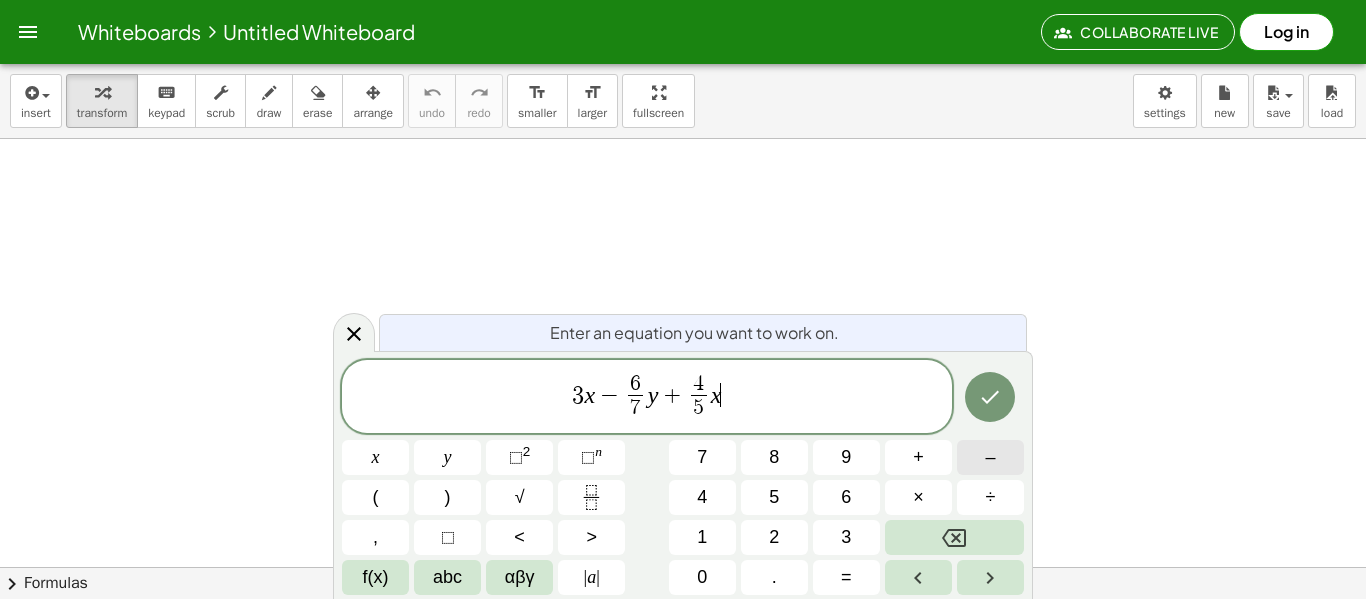 click on "–" at bounding box center (990, 457) 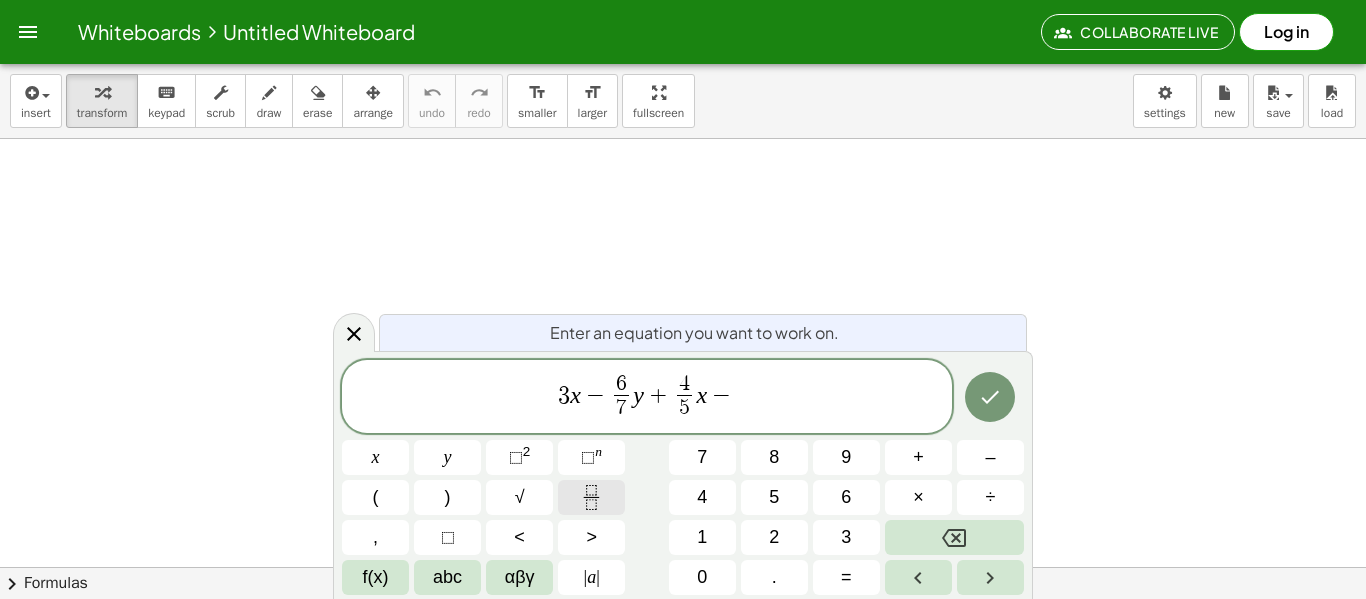 click 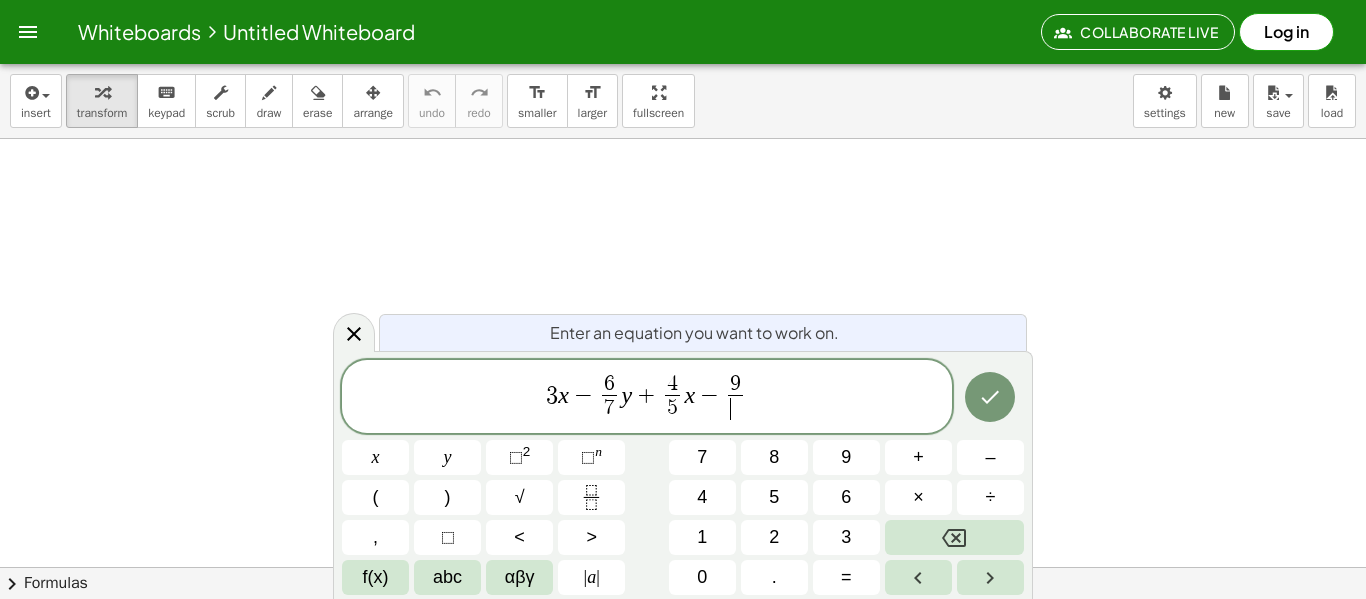 click on "​" at bounding box center (735, 408) 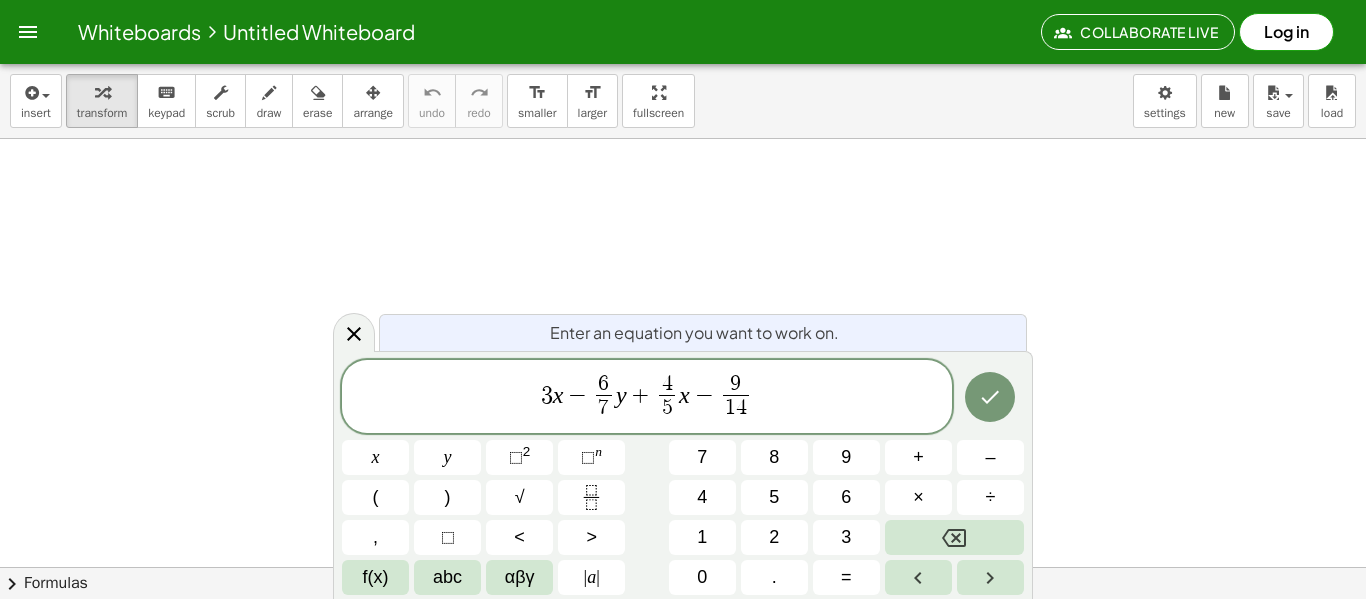 click on "3 x − 6 7 ​ y + 4 5 ​ x − 9 1 4 ​ ​" at bounding box center [647, 398] 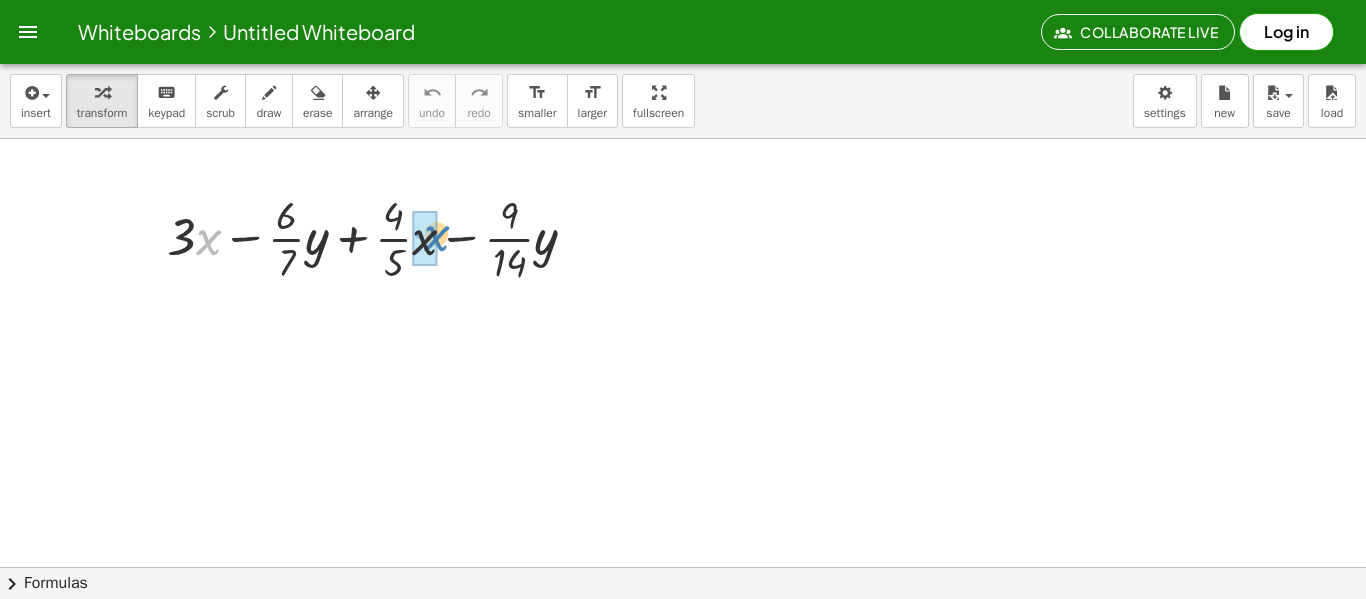 drag, startPoint x: 207, startPoint y: 238, endPoint x: 435, endPoint y: 234, distance: 228.03508 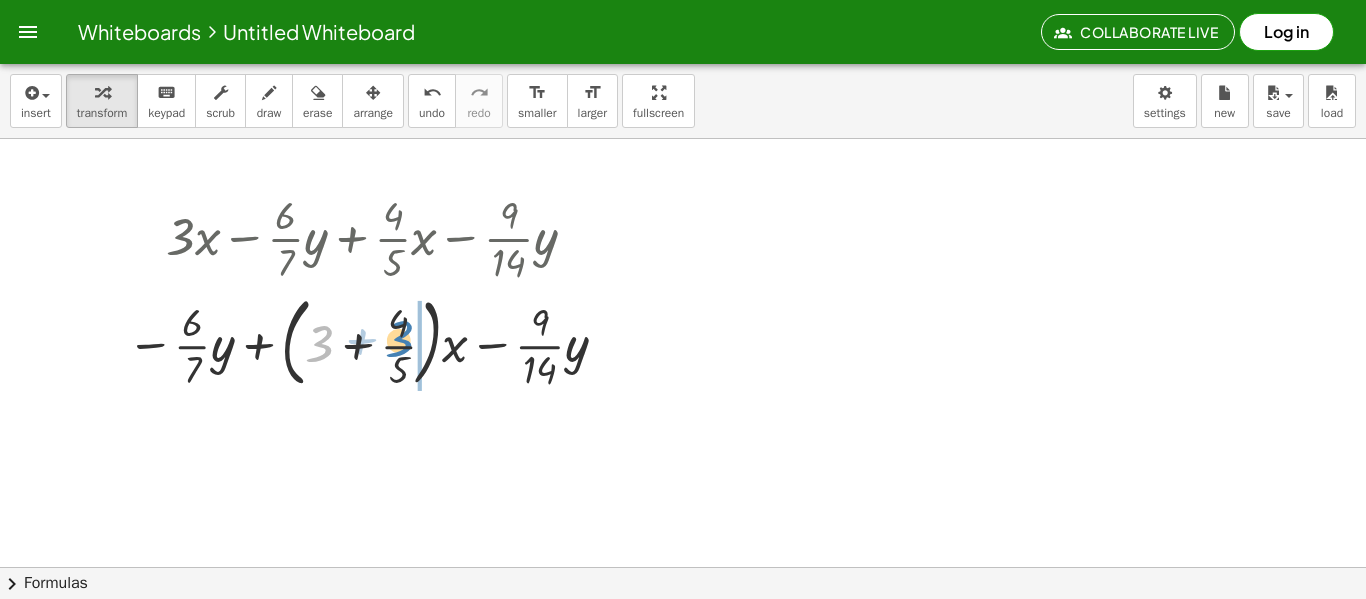 drag, startPoint x: 316, startPoint y: 341, endPoint x: 396, endPoint y: 336, distance: 80.1561 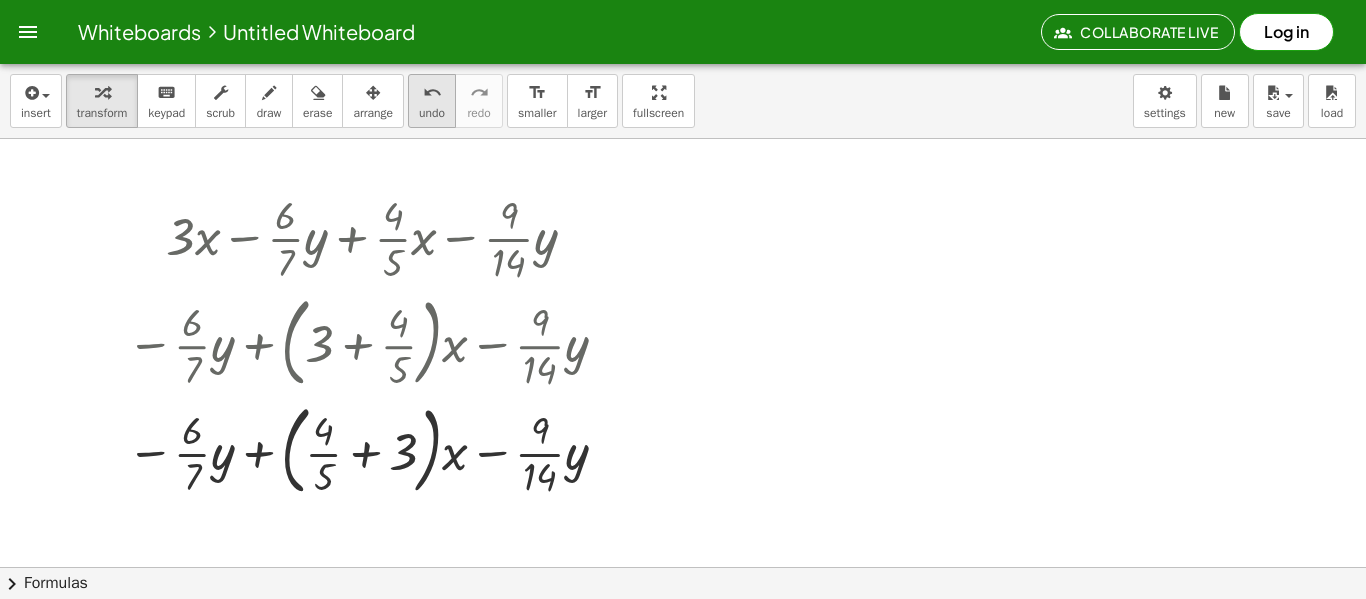 click on "undo" at bounding box center (432, 93) 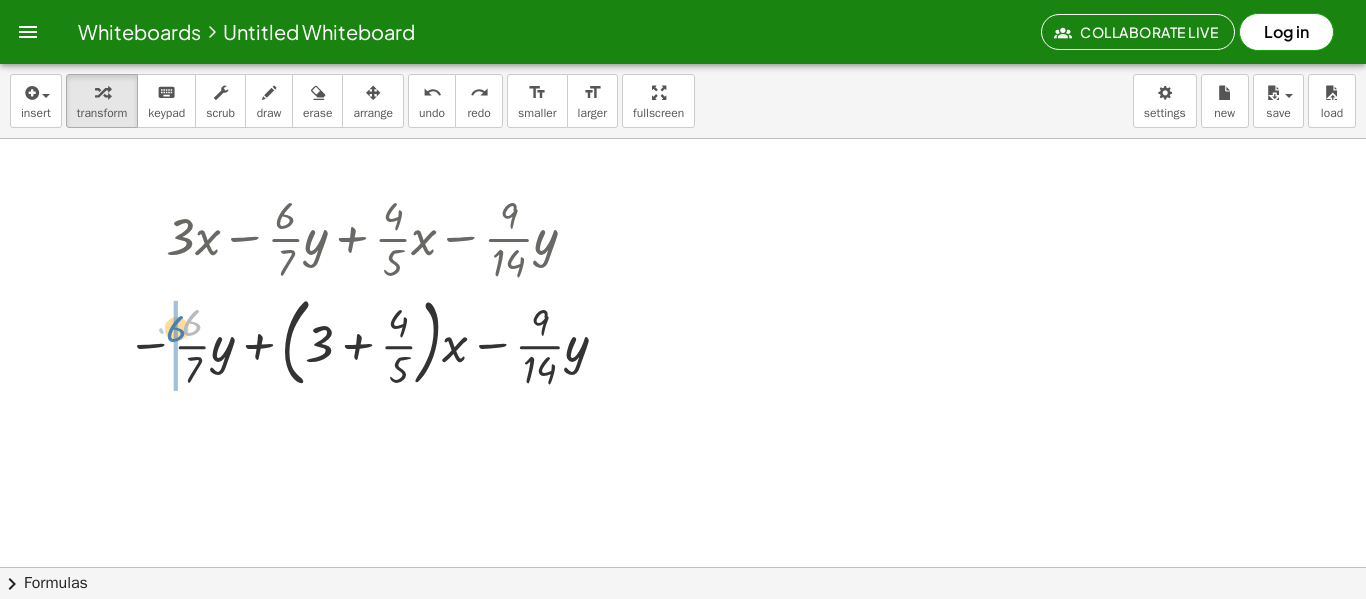 drag, startPoint x: 188, startPoint y: 332, endPoint x: 167, endPoint y: 338, distance: 21.84033 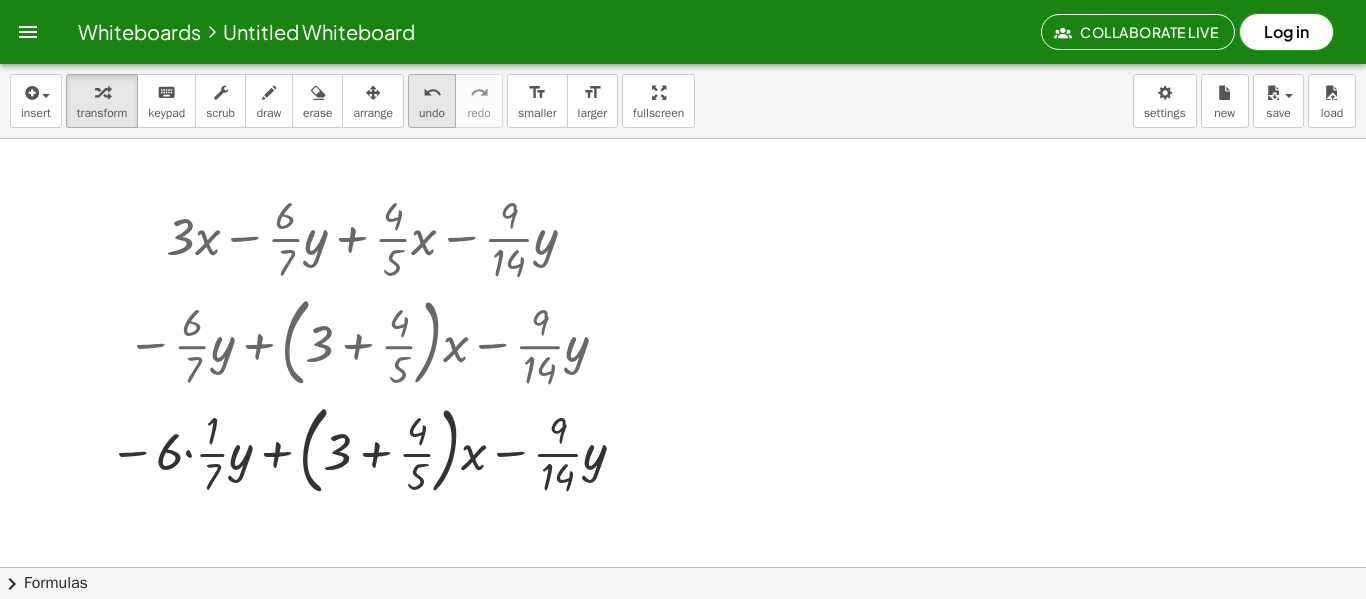 click on "undo" at bounding box center (432, 93) 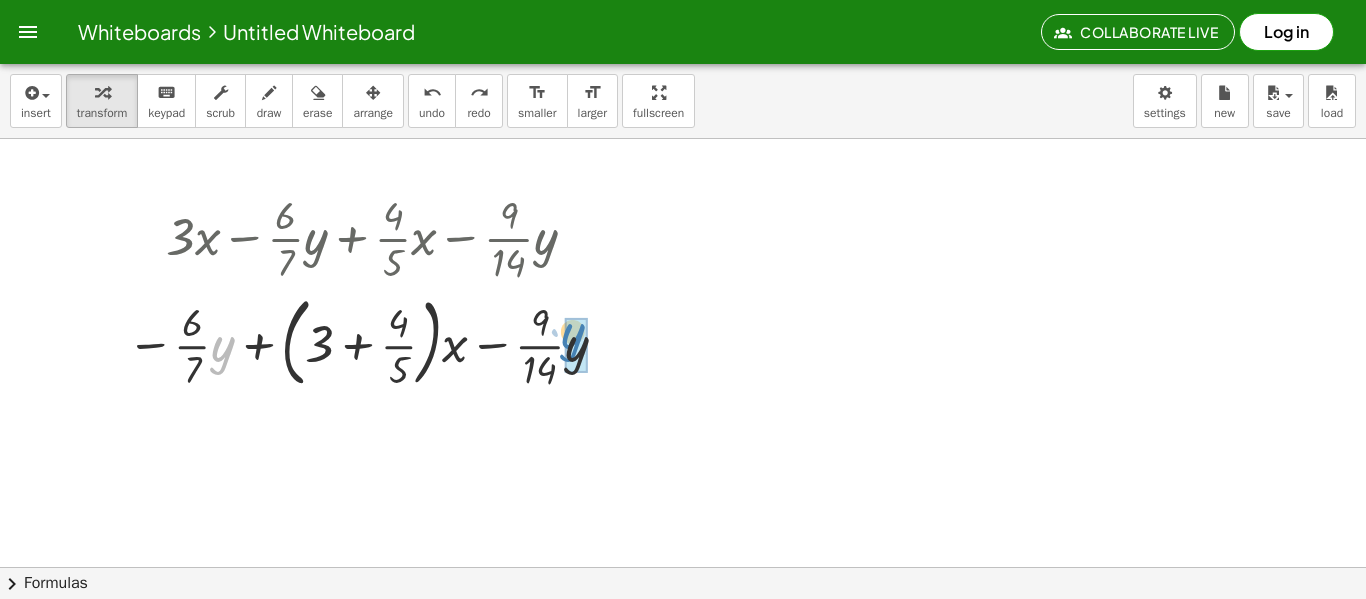 drag, startPoint x: 220, startPoint y: 341, endPoint x: 572, endPoint y: 328, distance: 352.24 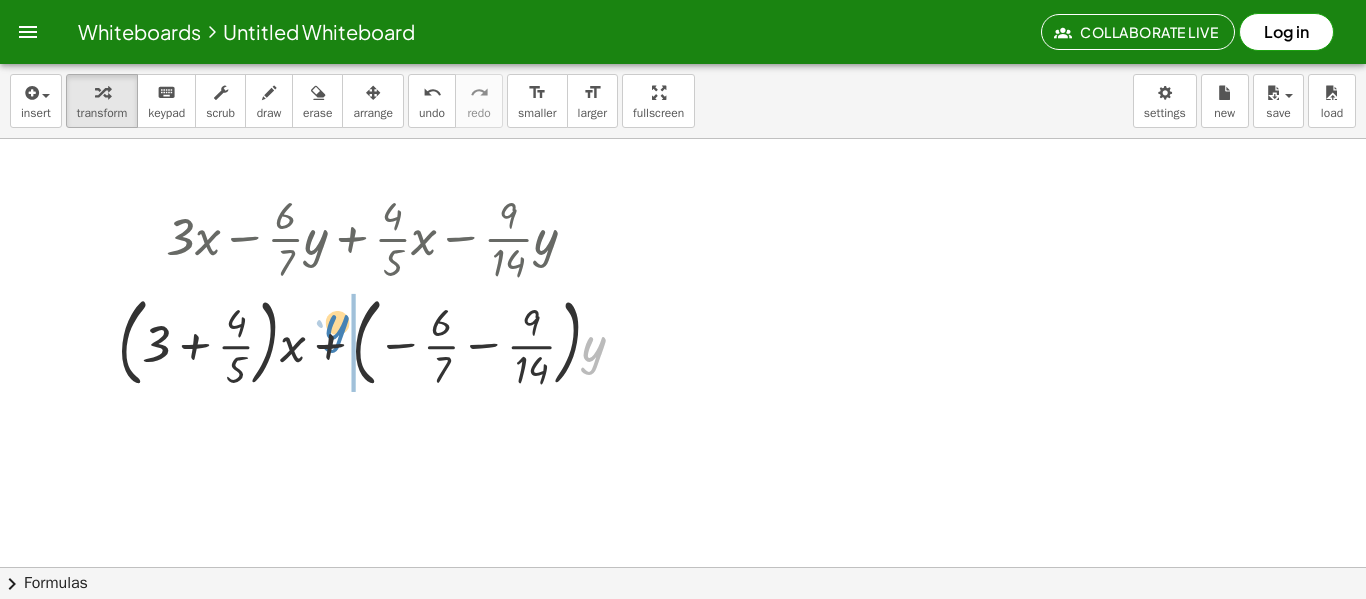 drag, startPoint x: 593, startPoint y: 358, endPoint x: 351, endPoint y: 339, distance: 242.74472 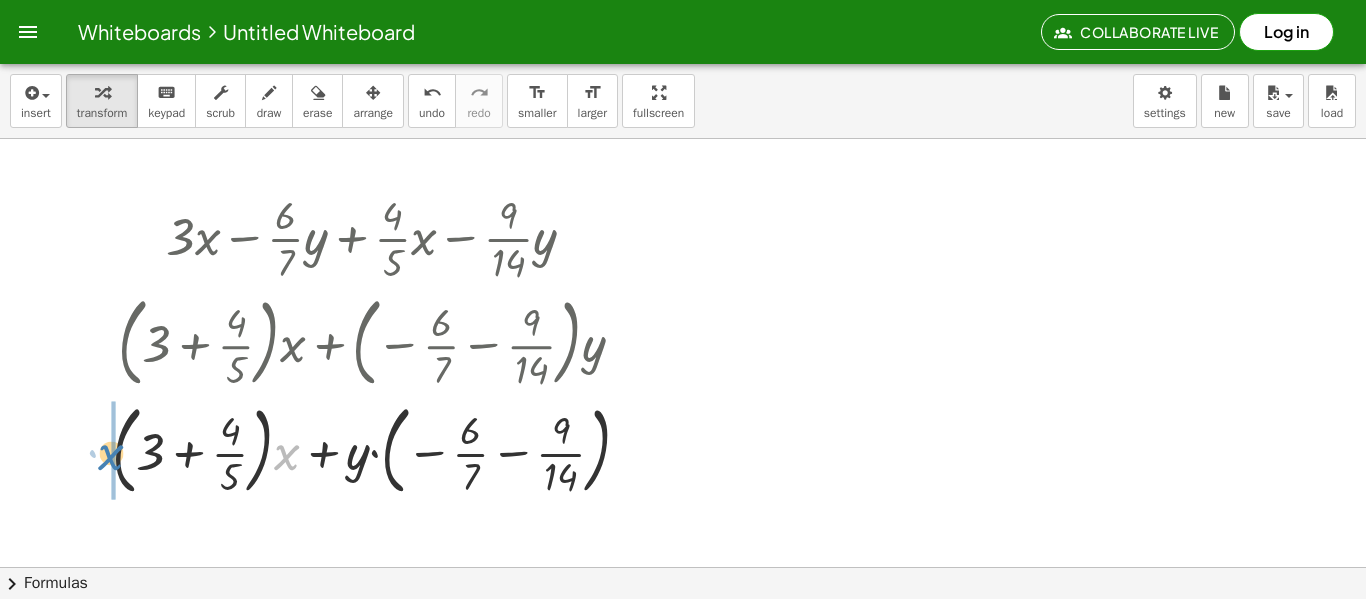 drag, startPoint x: 292, startPoint y: 450, endPoint x: 116, endPoint y: 449, distance: 176.00284 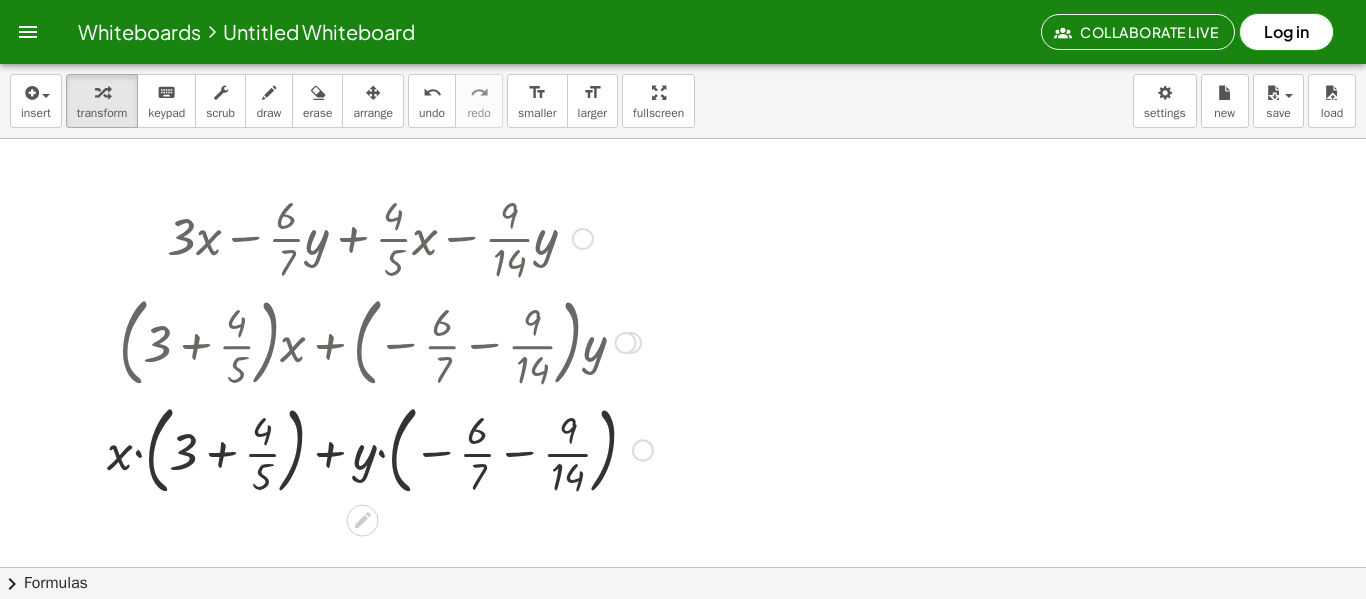 click at bounding box center [380, 341] 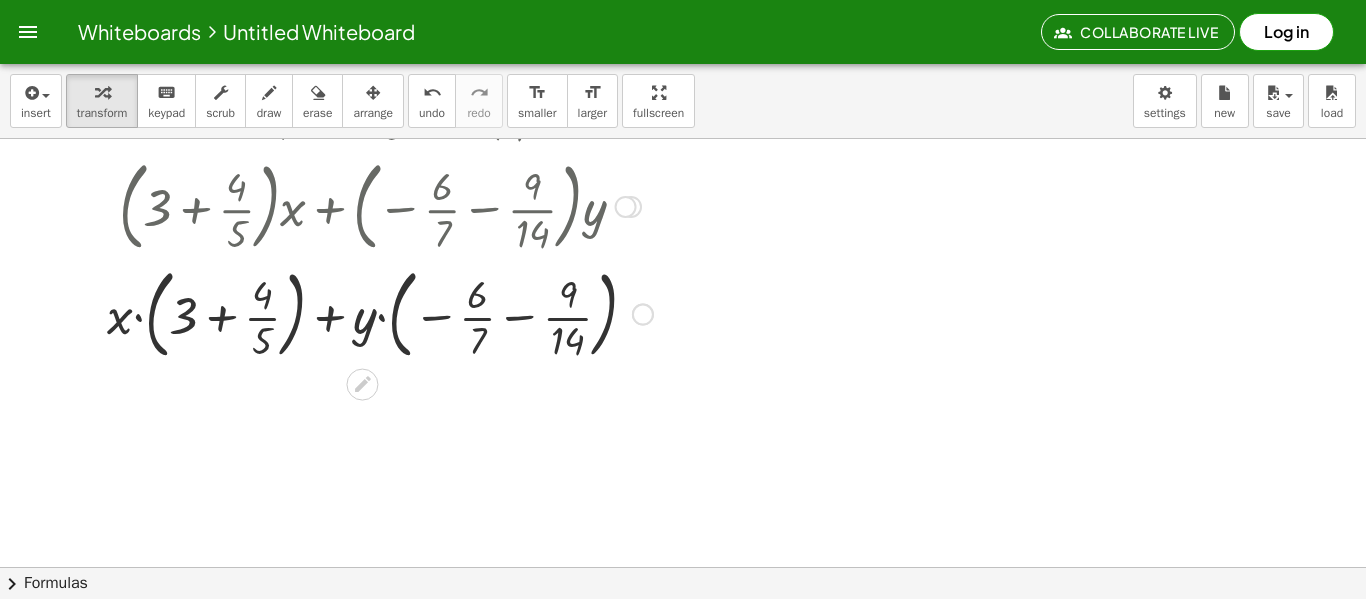 scroll, scrollTop: 137, scrollLeft: 0, axis: vertical 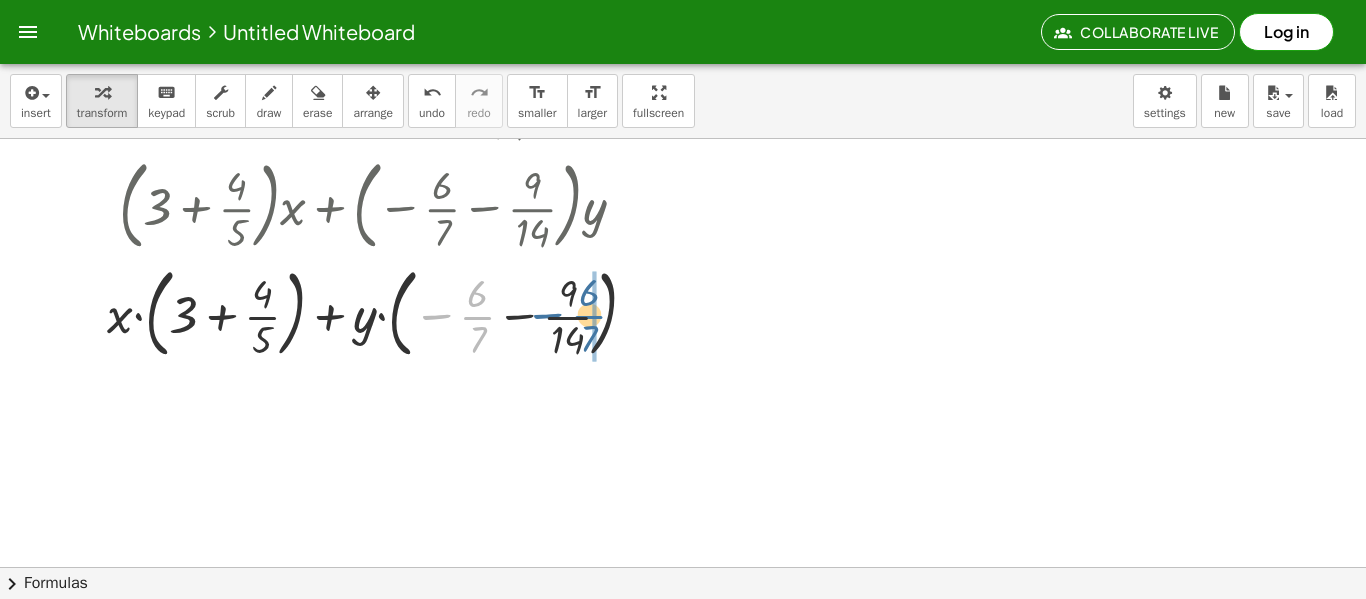 drag, startPoint x: 481, startPoint y: 321, endPoint x: 594, endPoint y: 322, distance: 113.004425 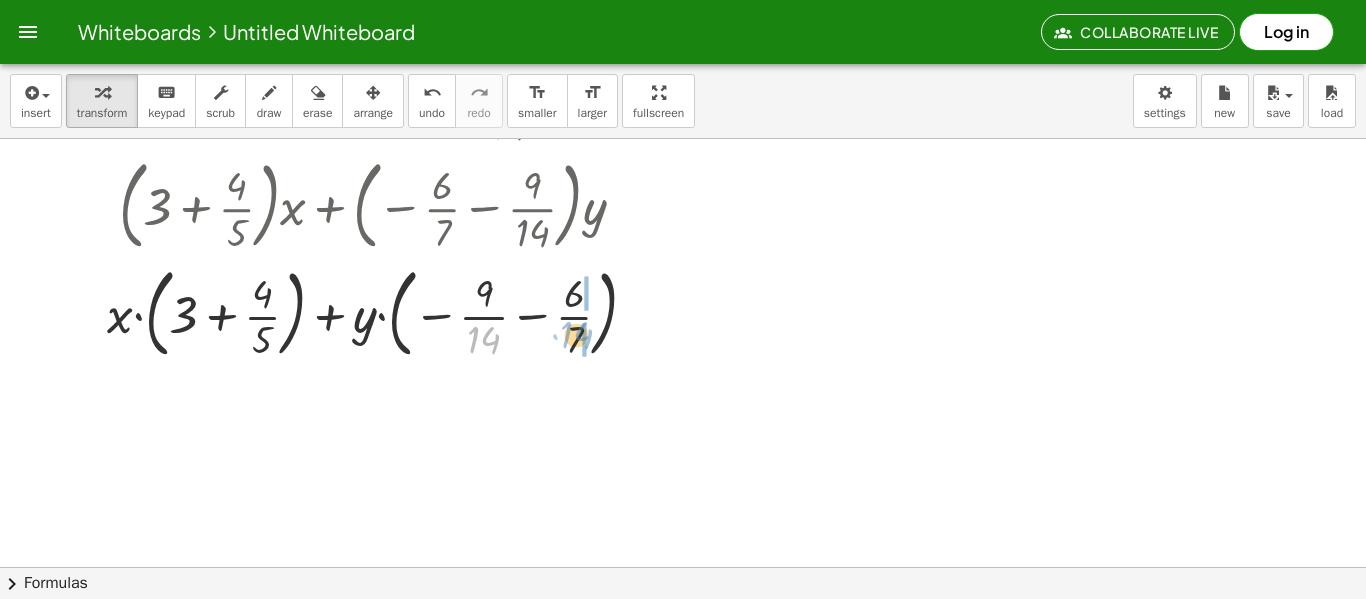 drag, startPoint x: 476, startPoint y: 338, endPoint x: 570, endPoint y: 333, distance: 94.13288 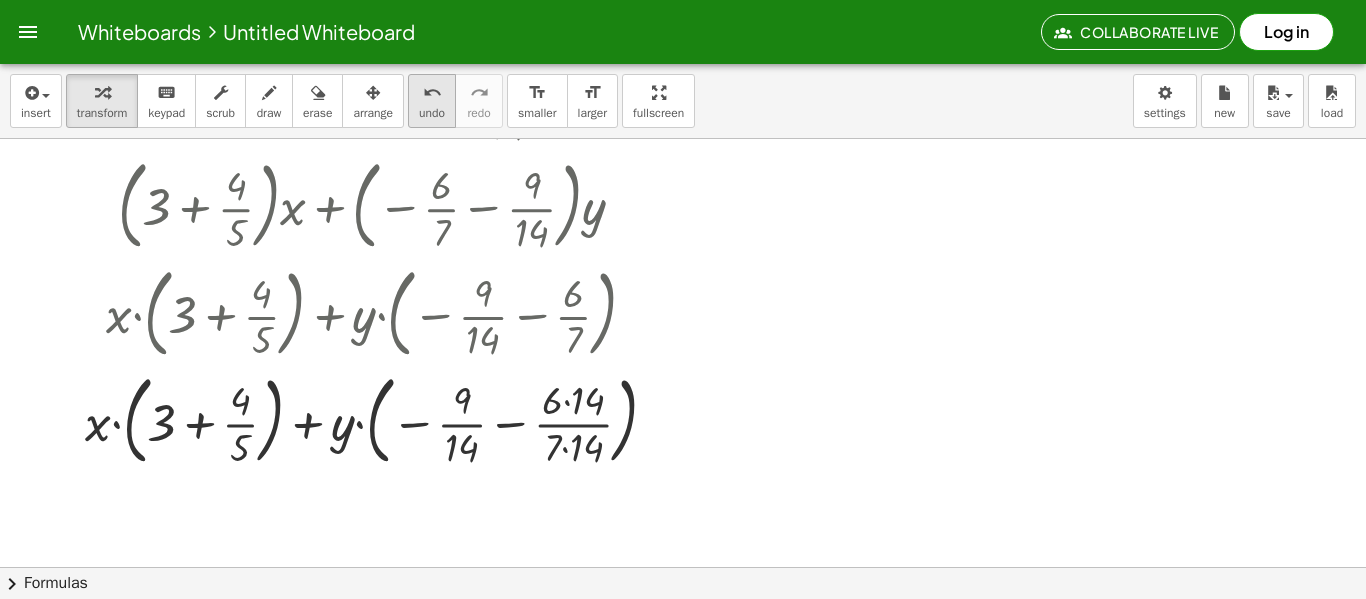 click on "undo undo" at bounding box center [432, 101] 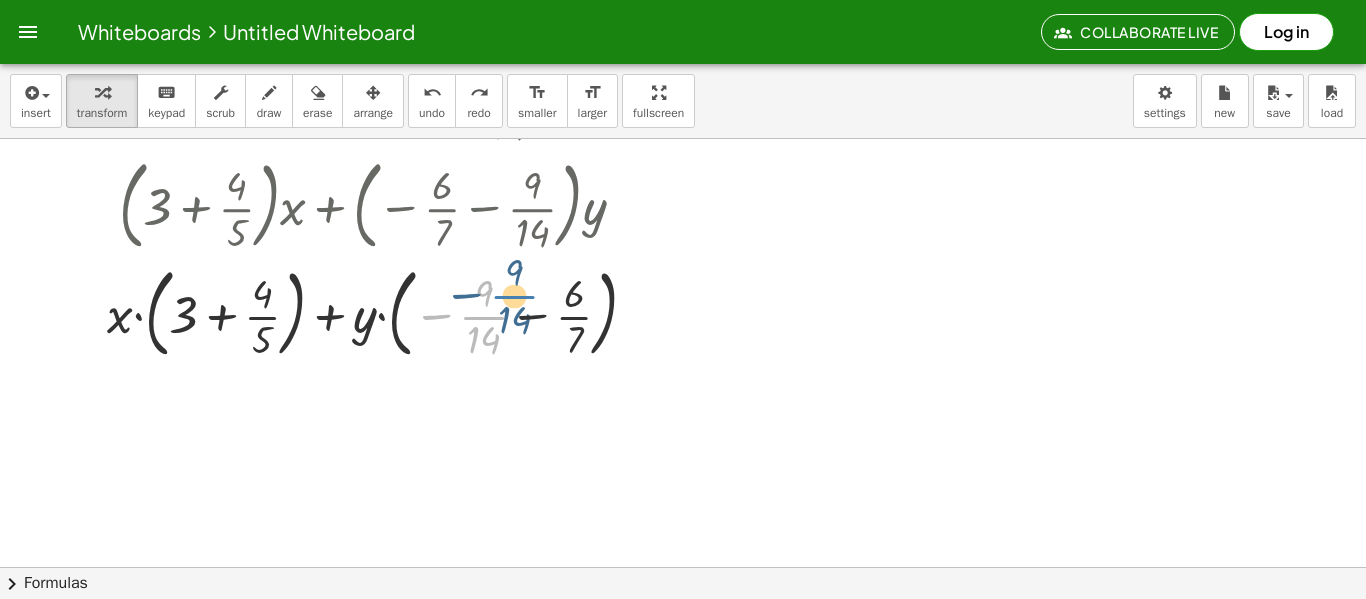 drag, startPoint x: 478, startPoint y: 323, endPoint x: 508, endPoint y: 302, distance: 36.619667 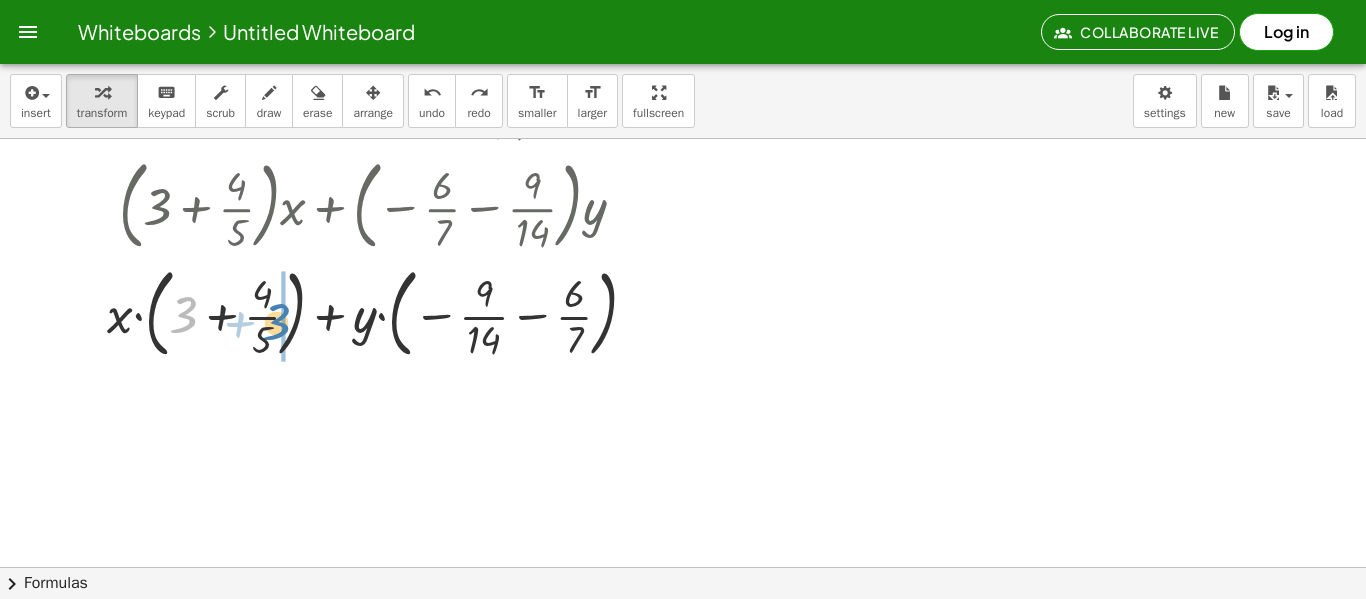 drag, startPoint x: 188, startPoint y: 299, endPoint x: 281, endPoint y: 305, distance: 93.193344 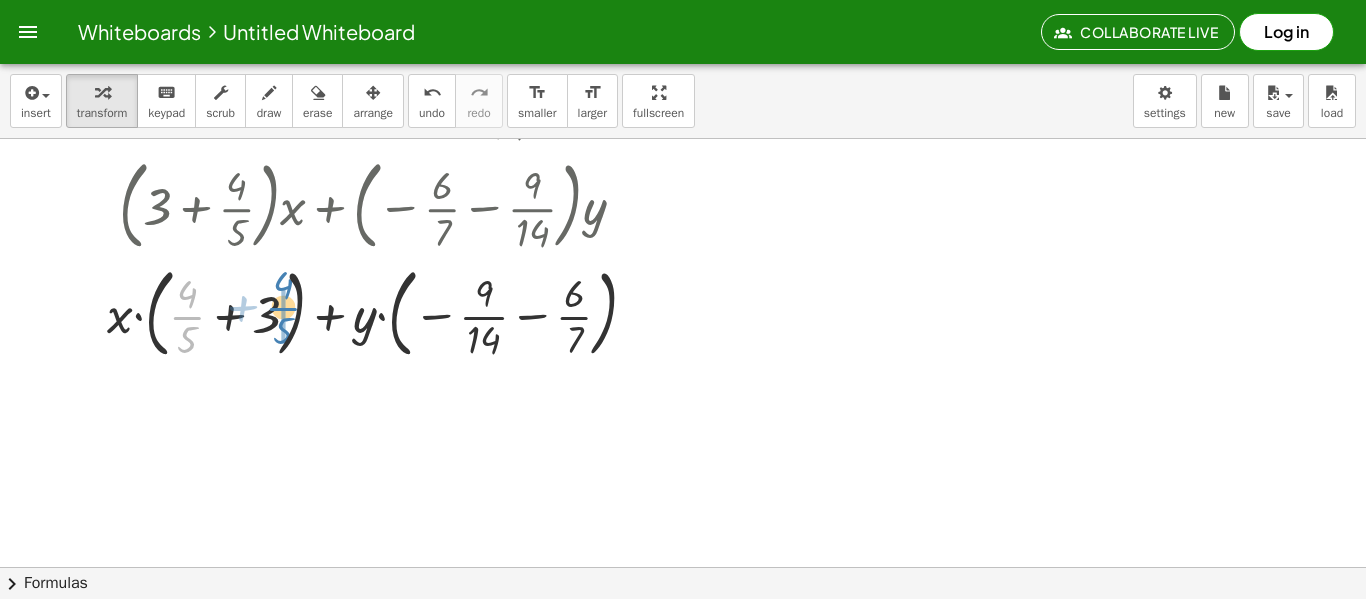drag, startPoint x: 176, startPoint y: 315, endPoint x: 273, endPoint y: 306, distance: 97.41663 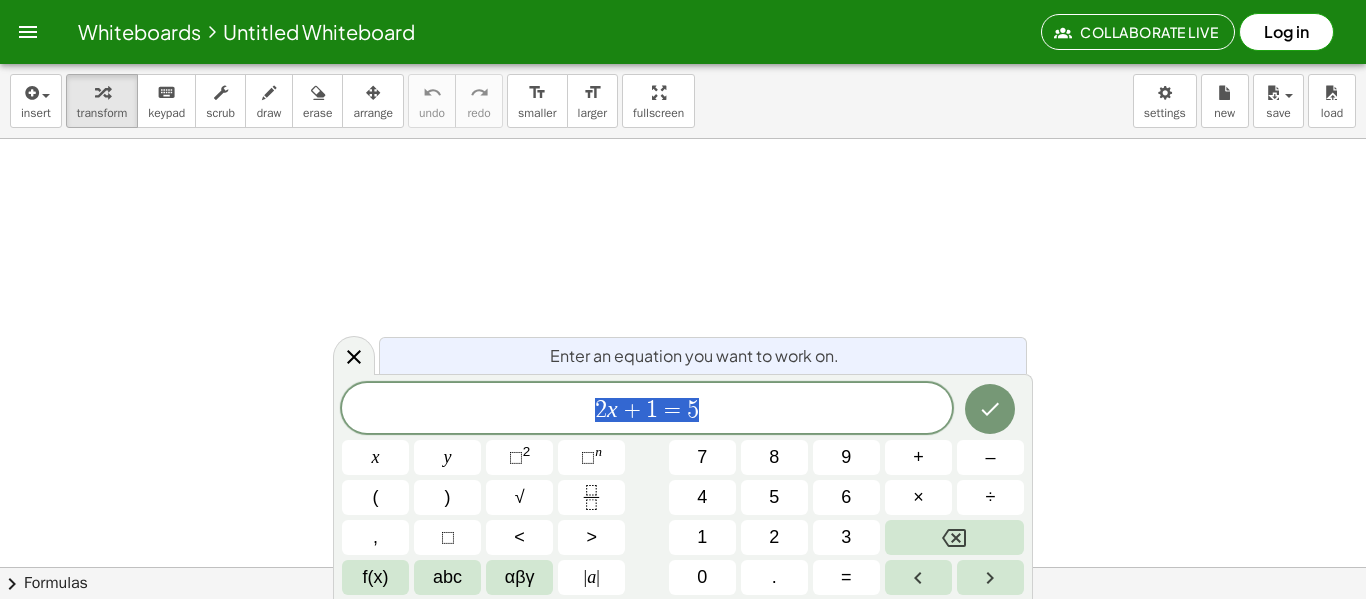 scroll, scrollTop: 0, scrollLeft: 0, axis: both 